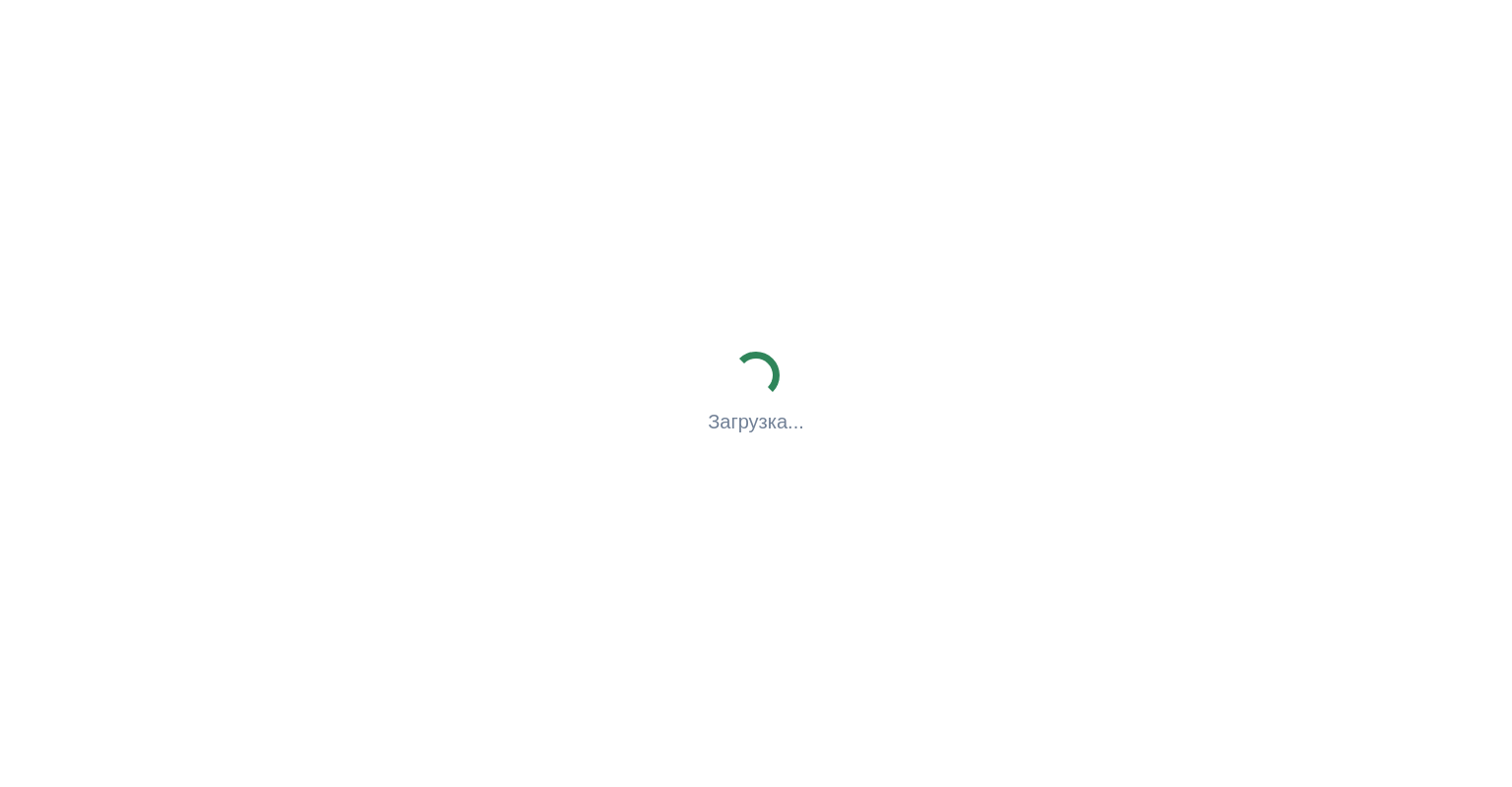 scroll, scrollTop: 0, scrollLeft: 0, axis: both 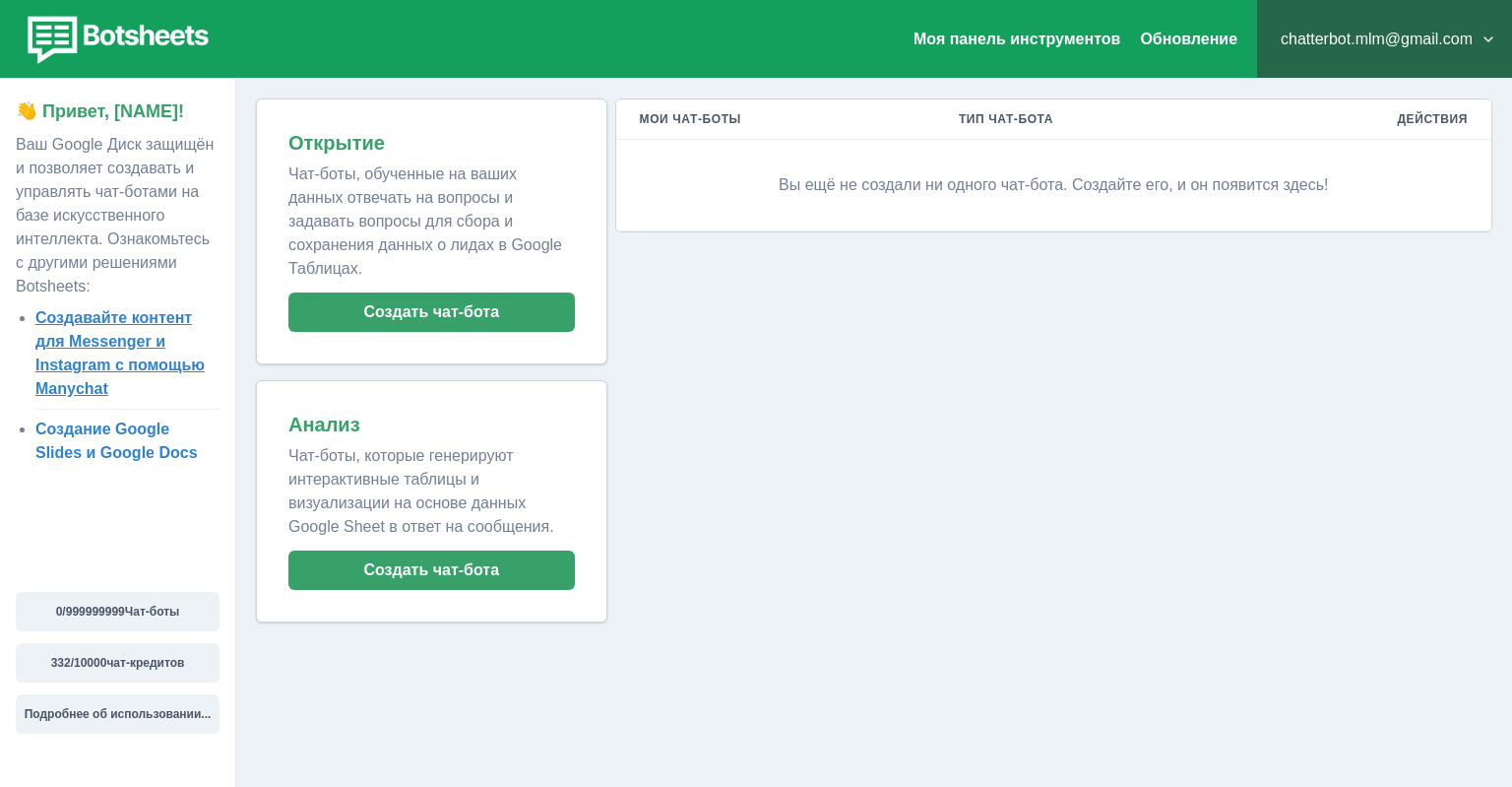 click on "Создавайте контент для Messenger и Instagram с помощью Manychat" at bounding box center (120, 353) 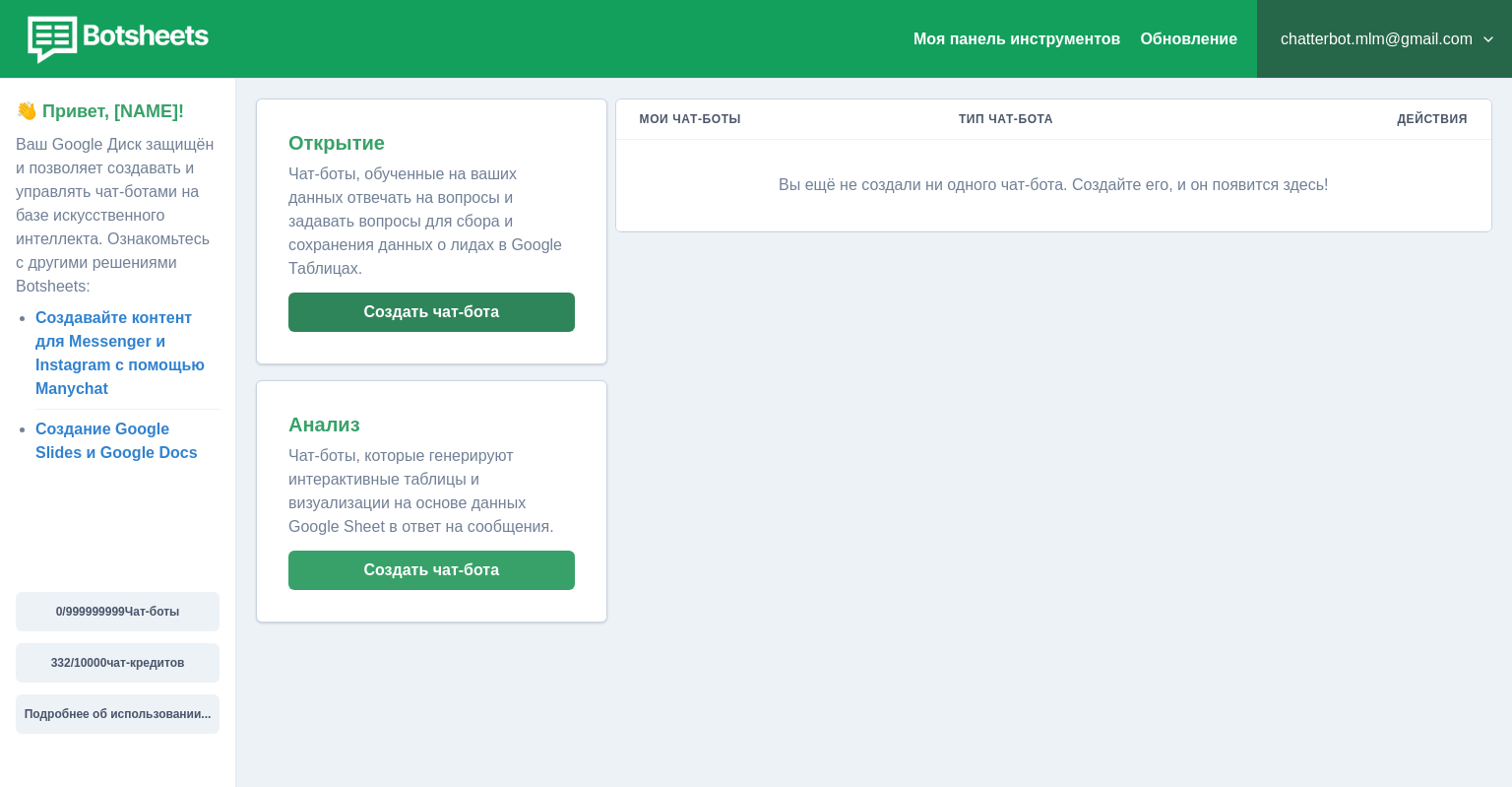 click on "Создать чат-бота" at bounding box center (431, 312) 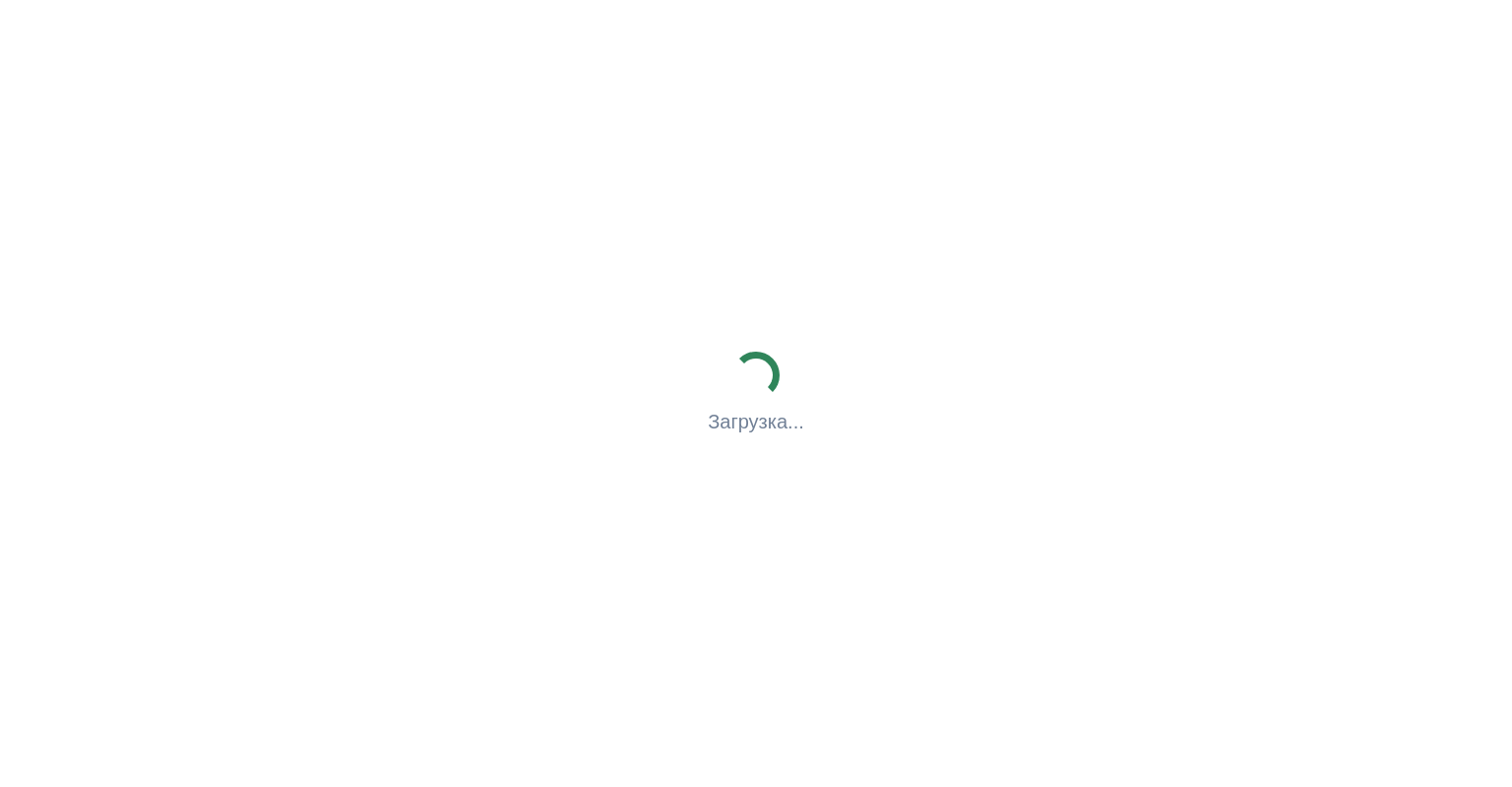 scroll, scrollTop: 0, scrollLeft: 0, axis: both 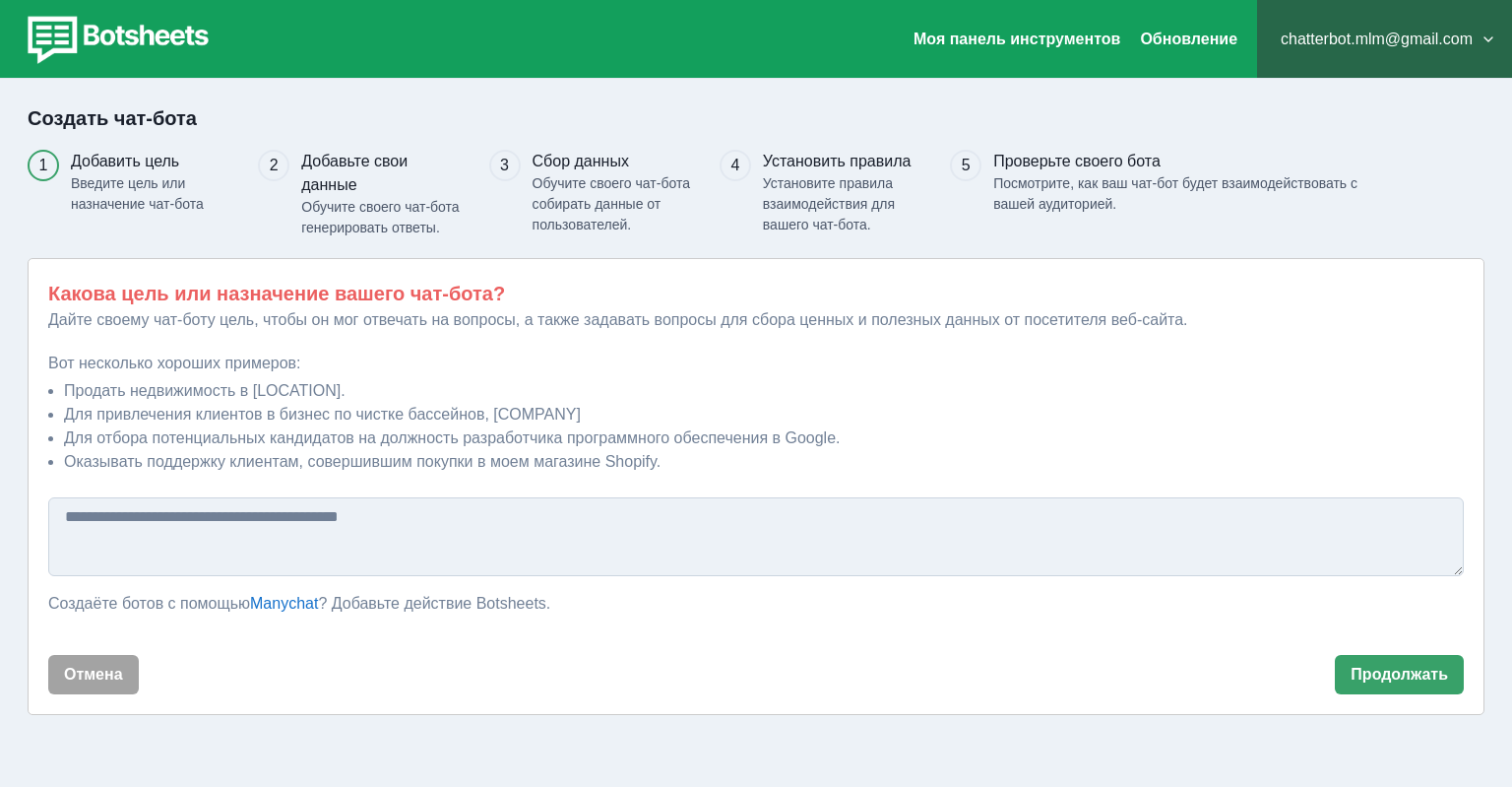 click at bounding box center [756, 537] 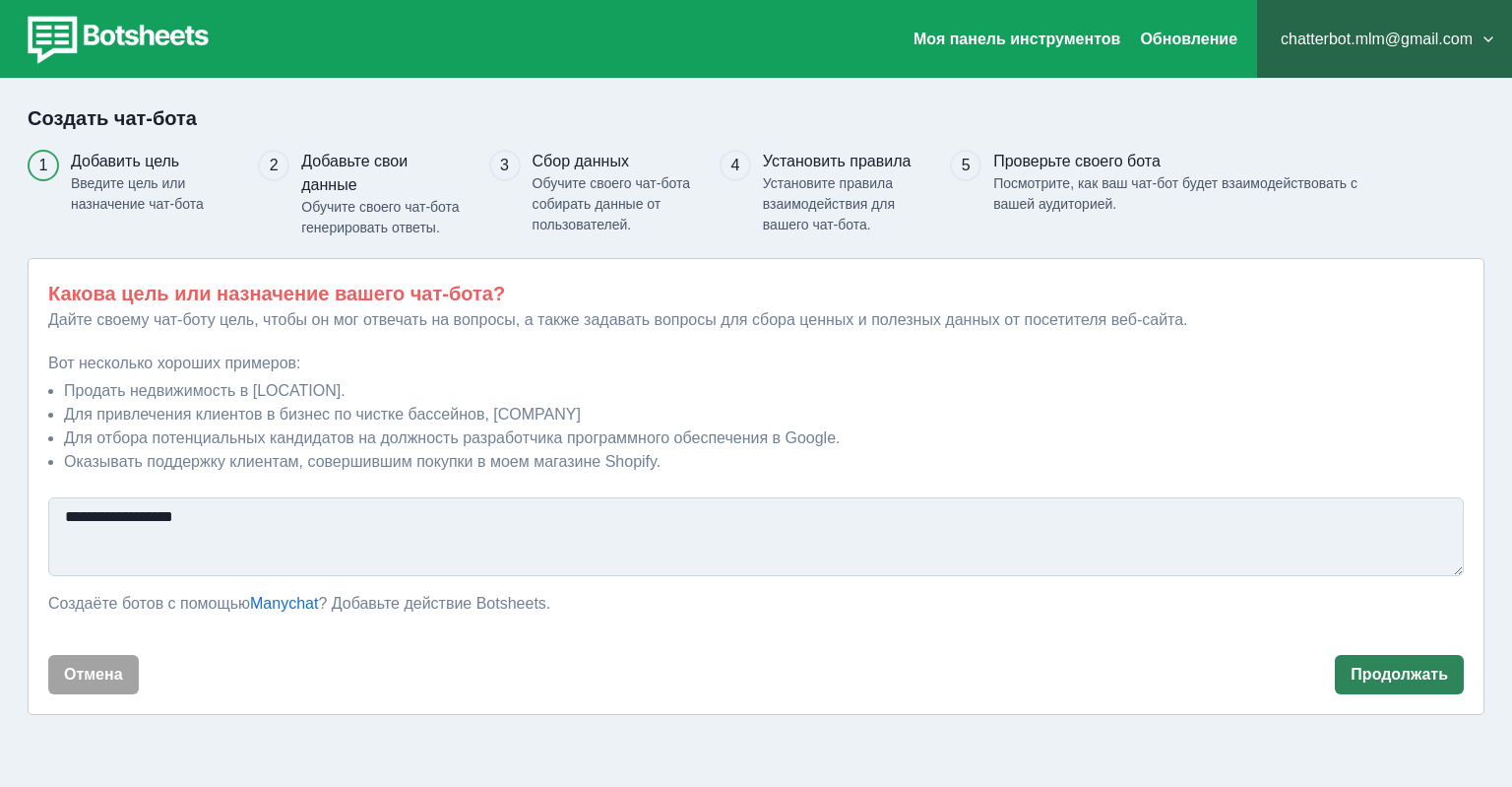 type on "**********" 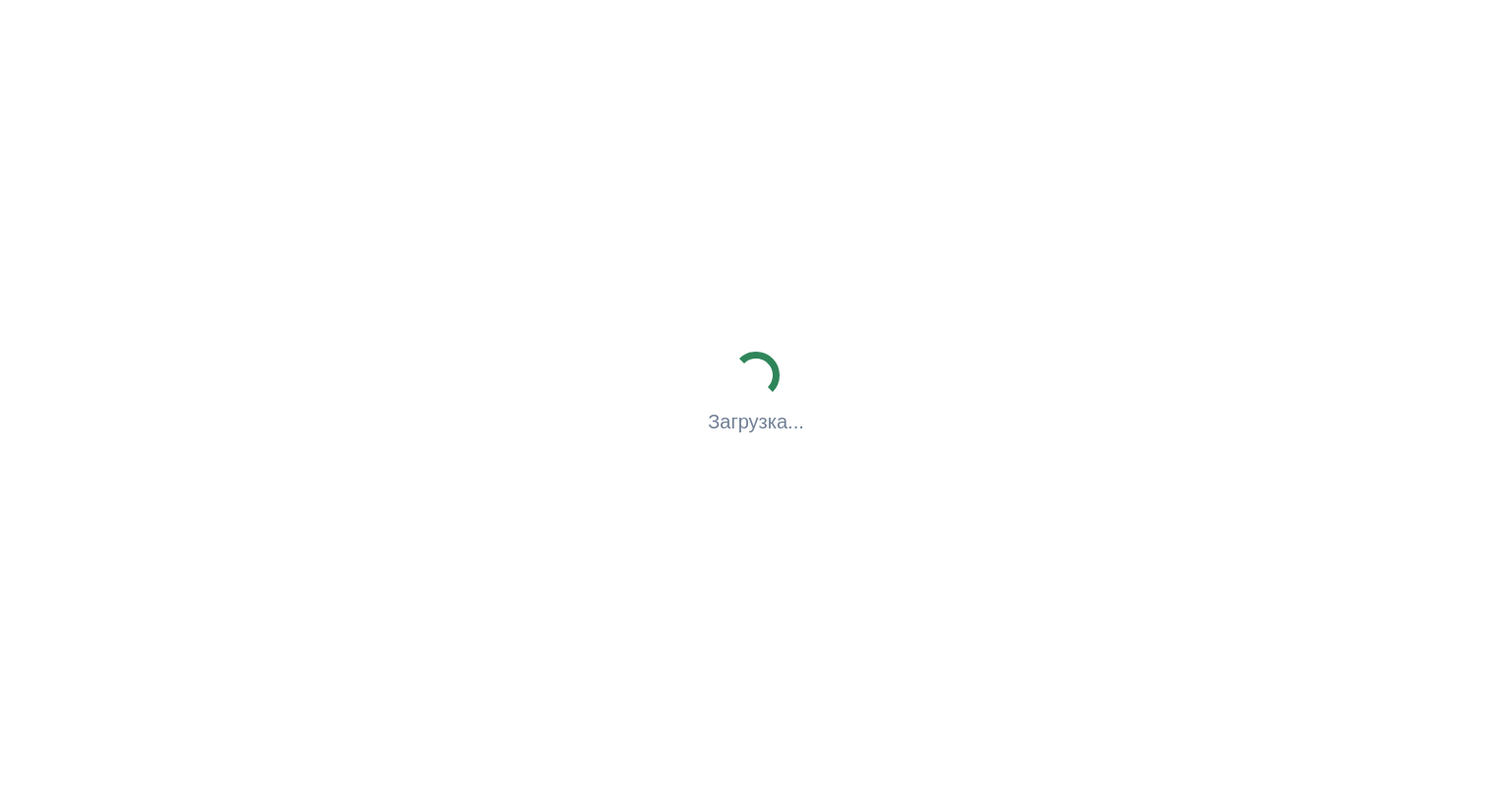 scroll, scrollTop: 0, scrollLeft: 0, axis: both 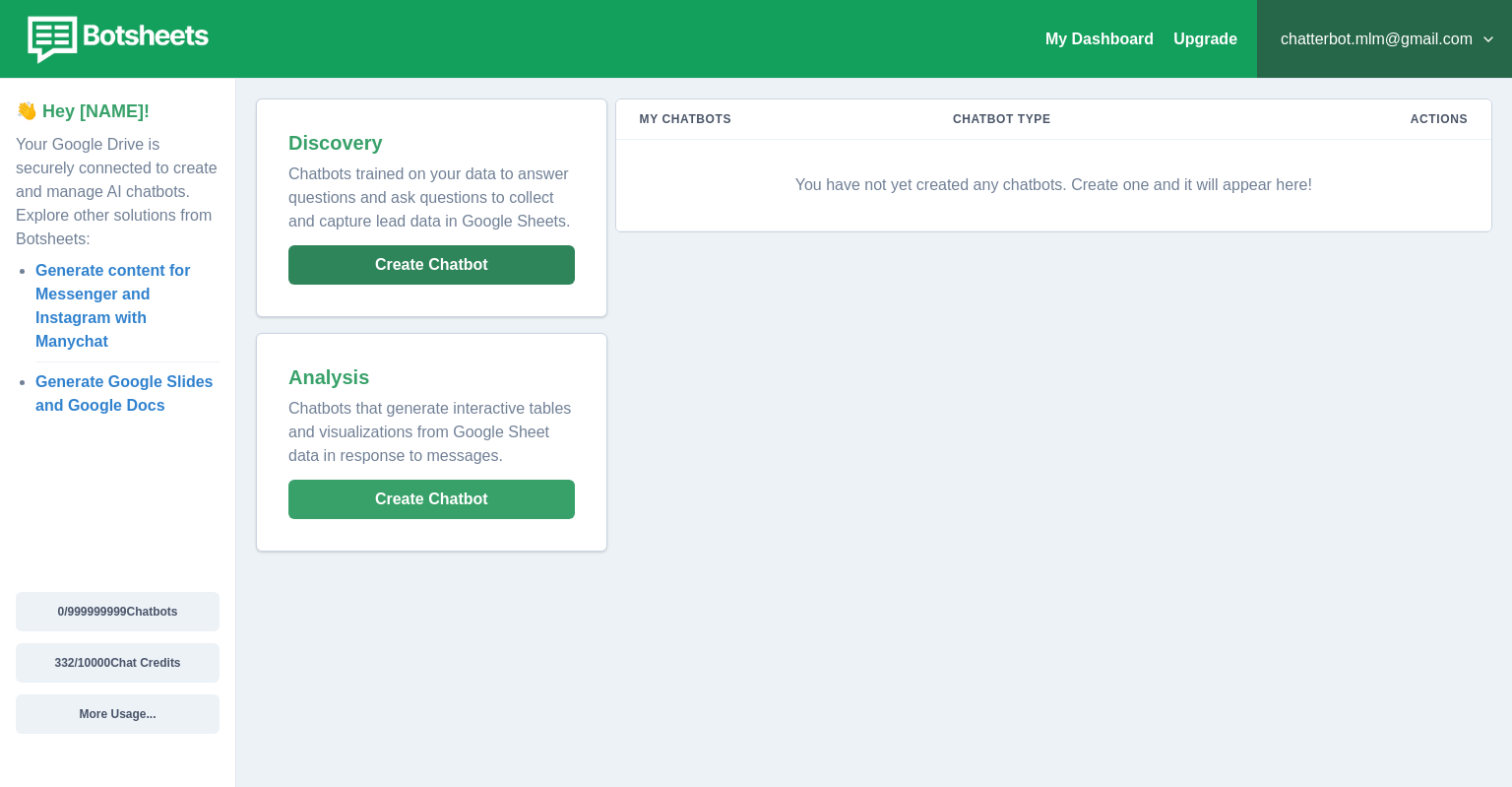 click on "Create Chatbot" at bounding box center (431, 265) 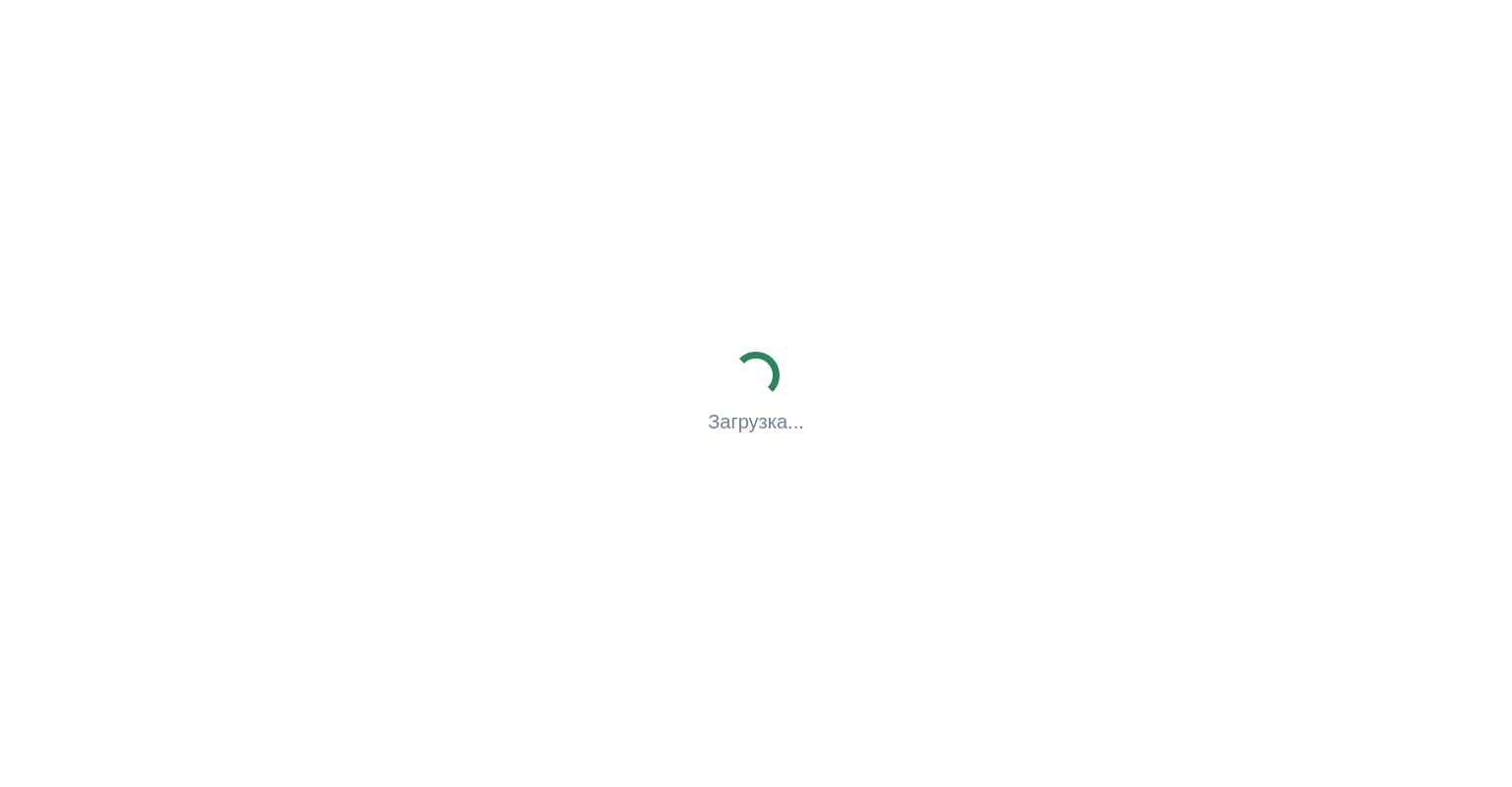 scroll, scrollTop: 0, scrollLeft: 0, axis: both 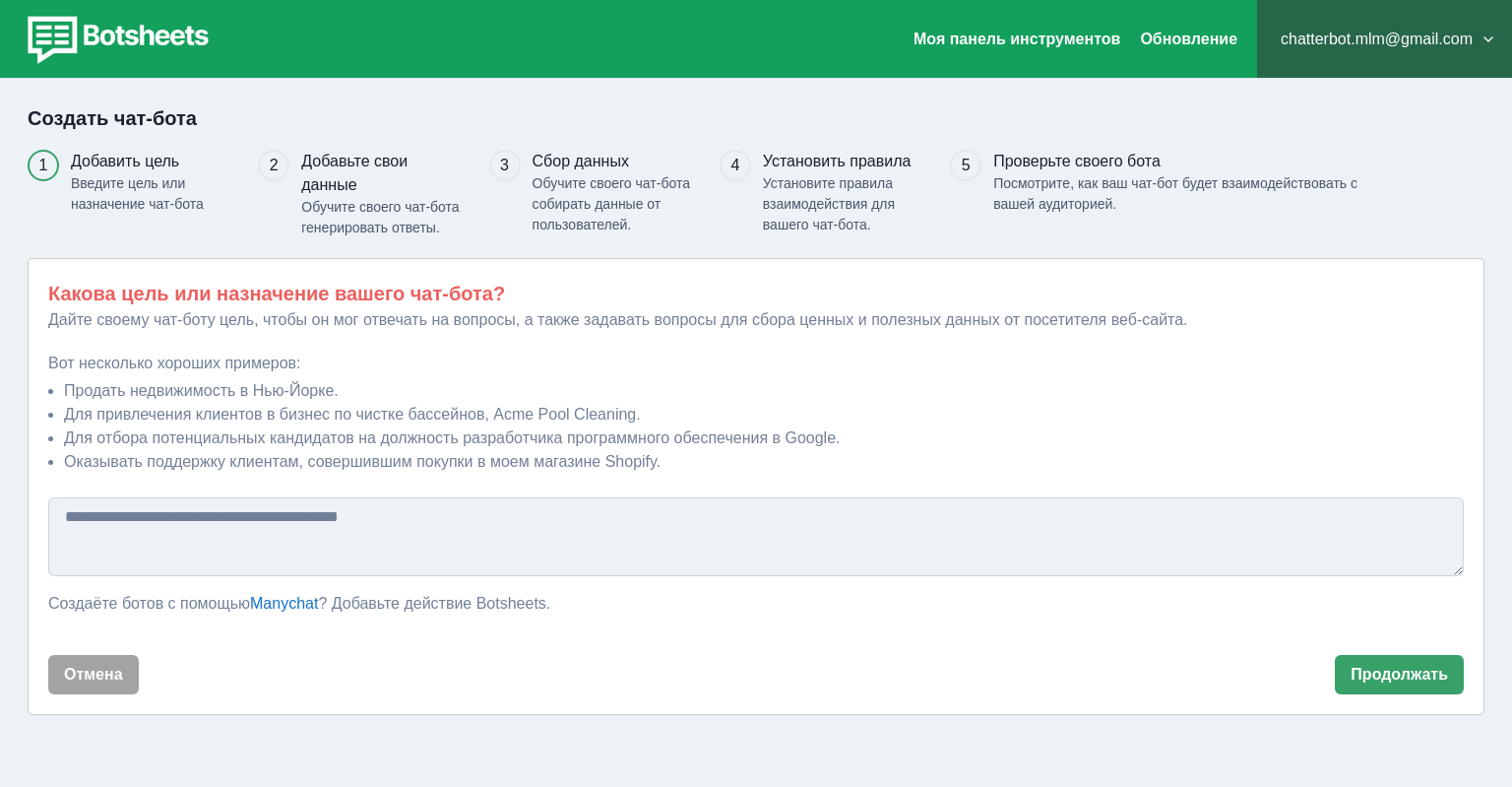 click at bounding box center [756, 537] 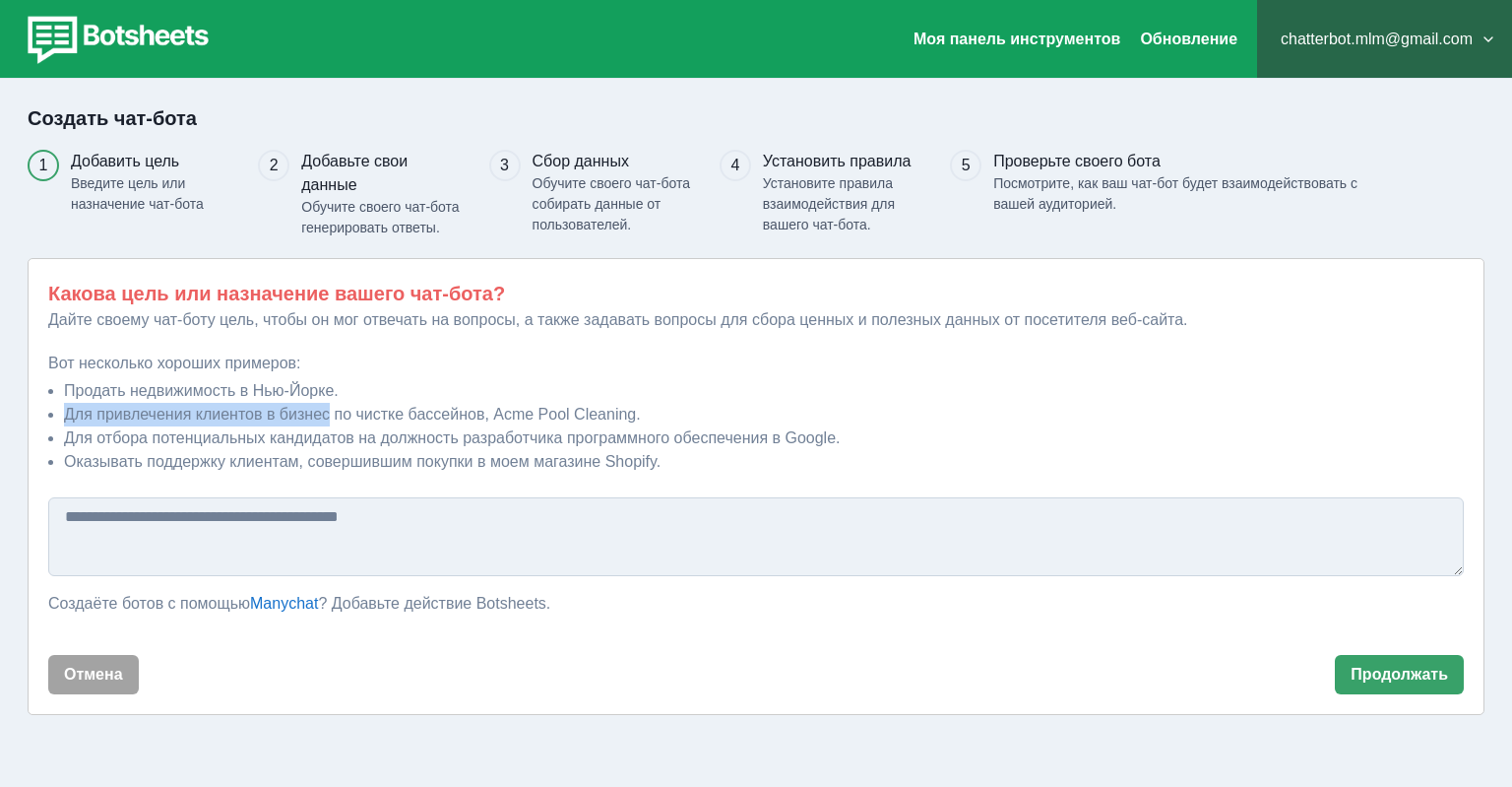 drag, startPoint x: 327, startPoint y: 417, endPoint x: 66, endPoint y: 416, distance: 261.0019 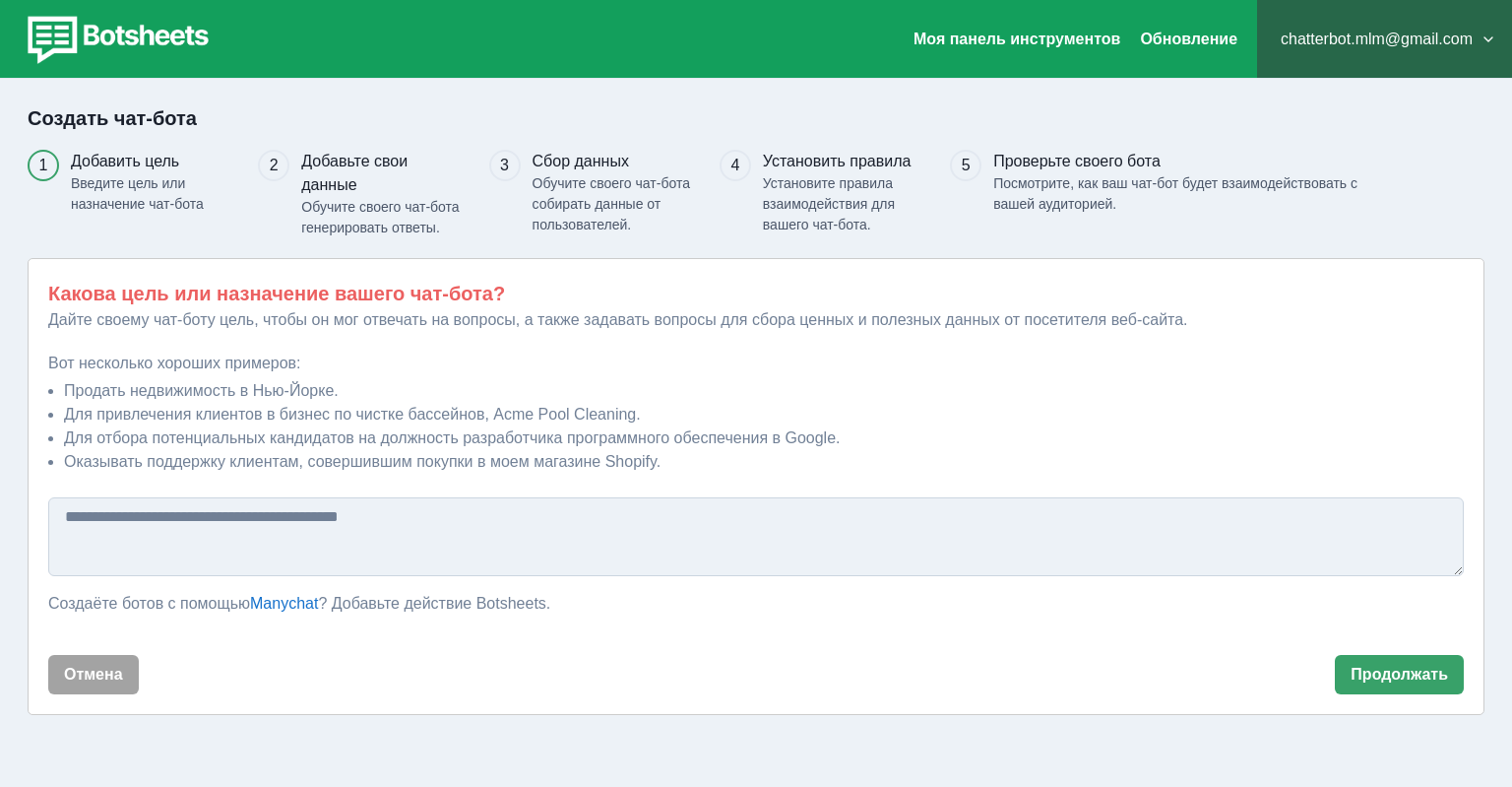 click at bounding box center (756, 537) 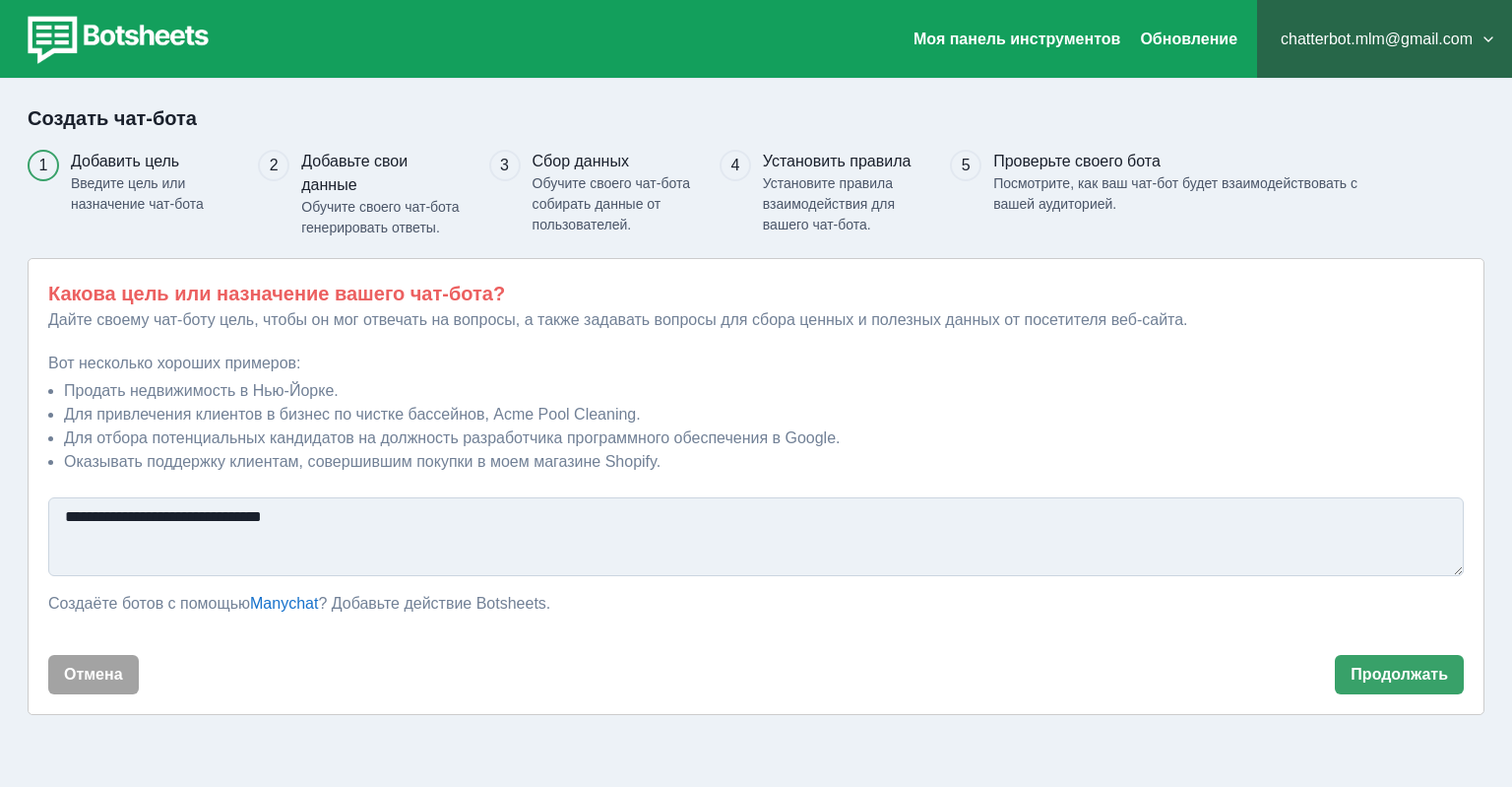 click on "**********" at bounding box center [756, 537] 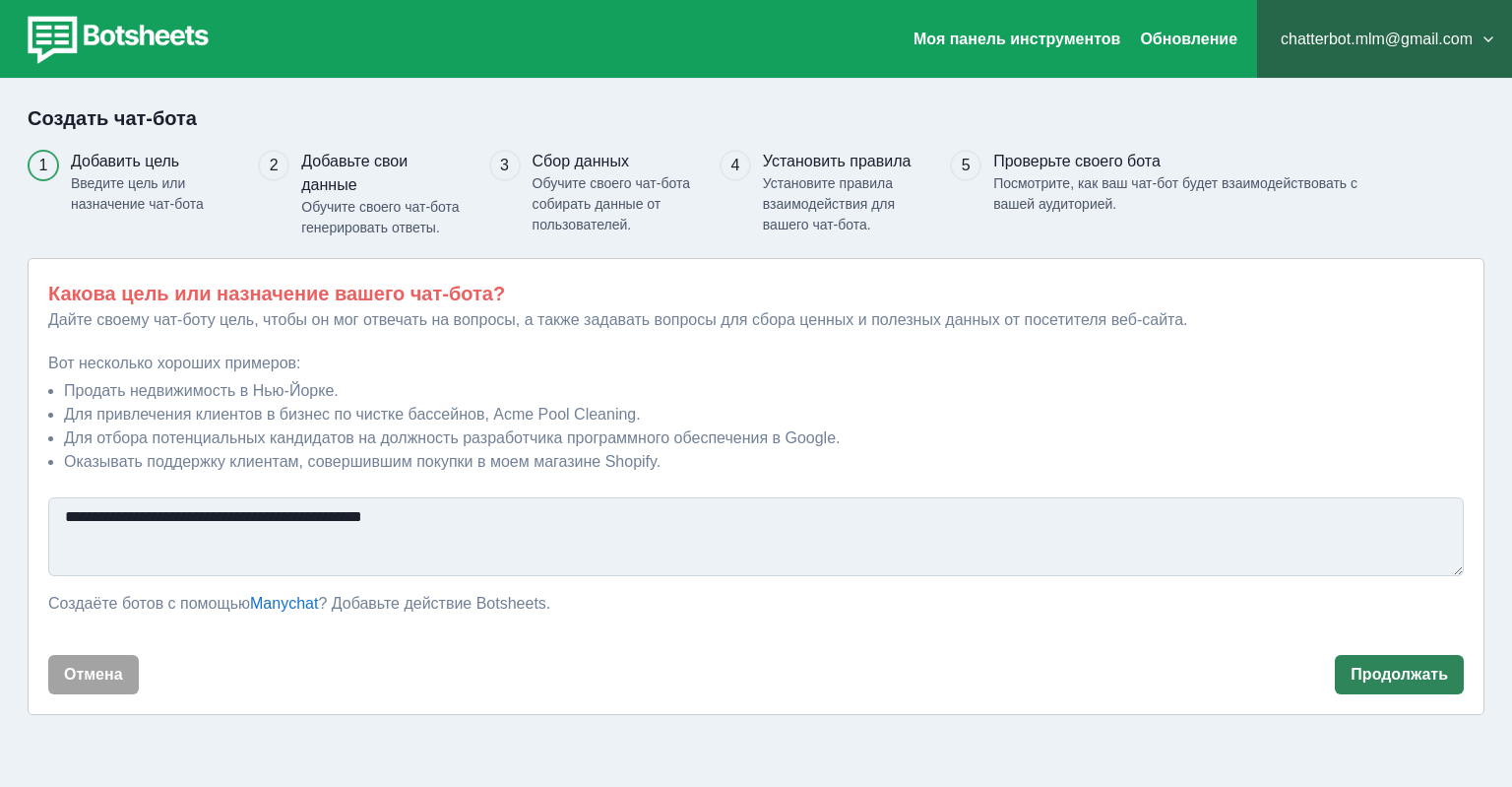 type on "**********" 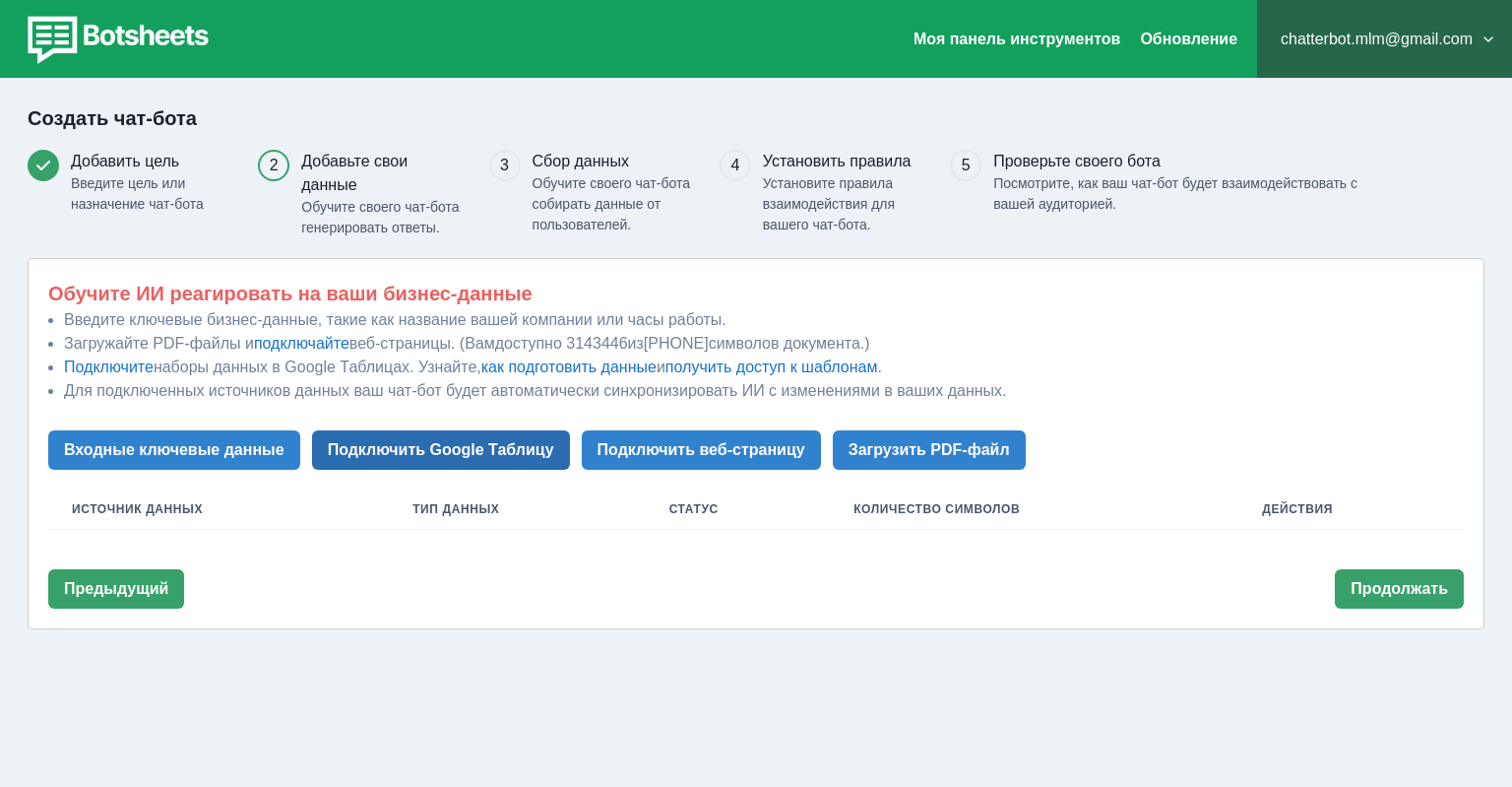 click on "Подключить Google Таблицу" at bounding box center (441, 450) 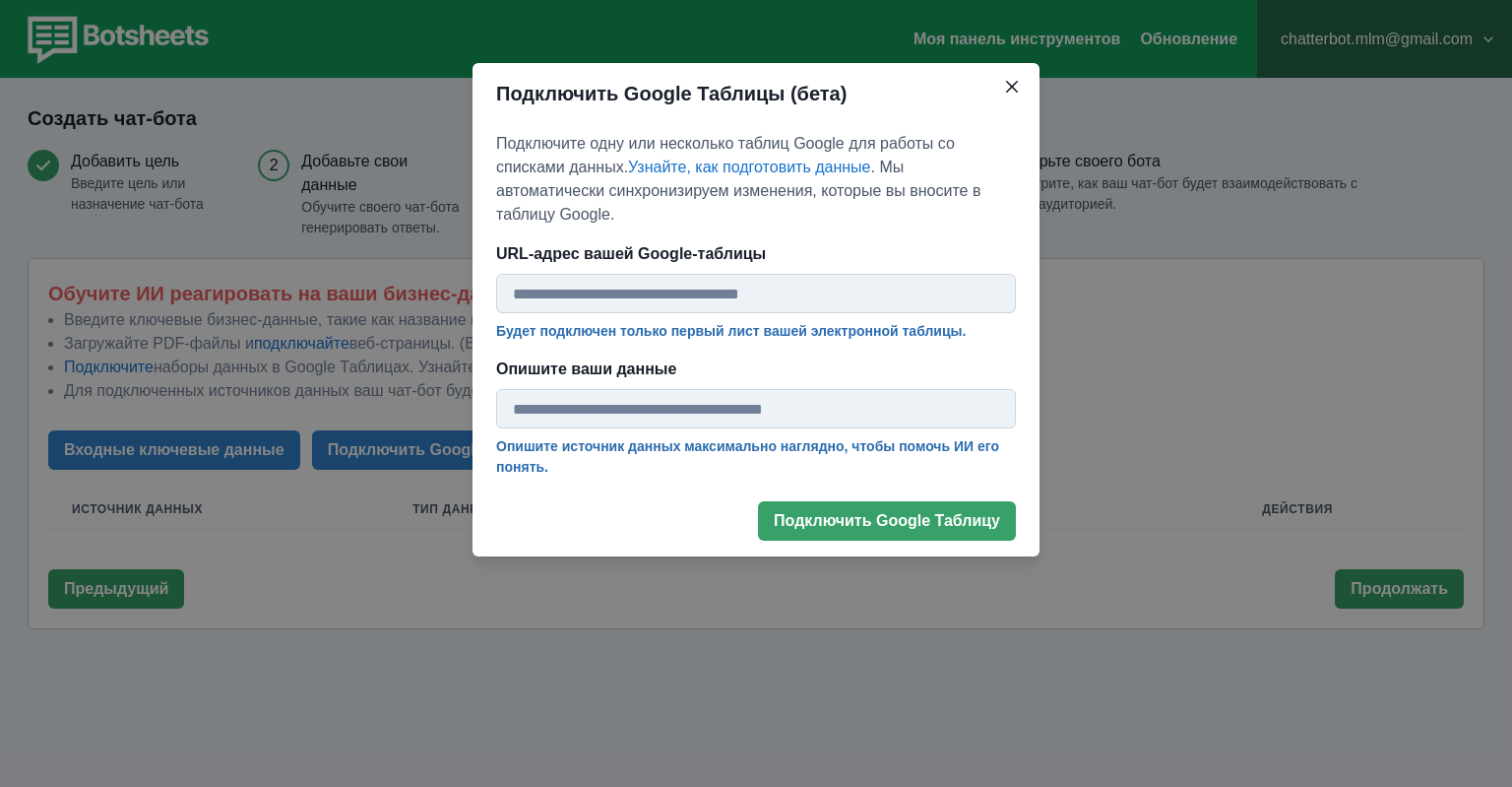 paste on "**********" 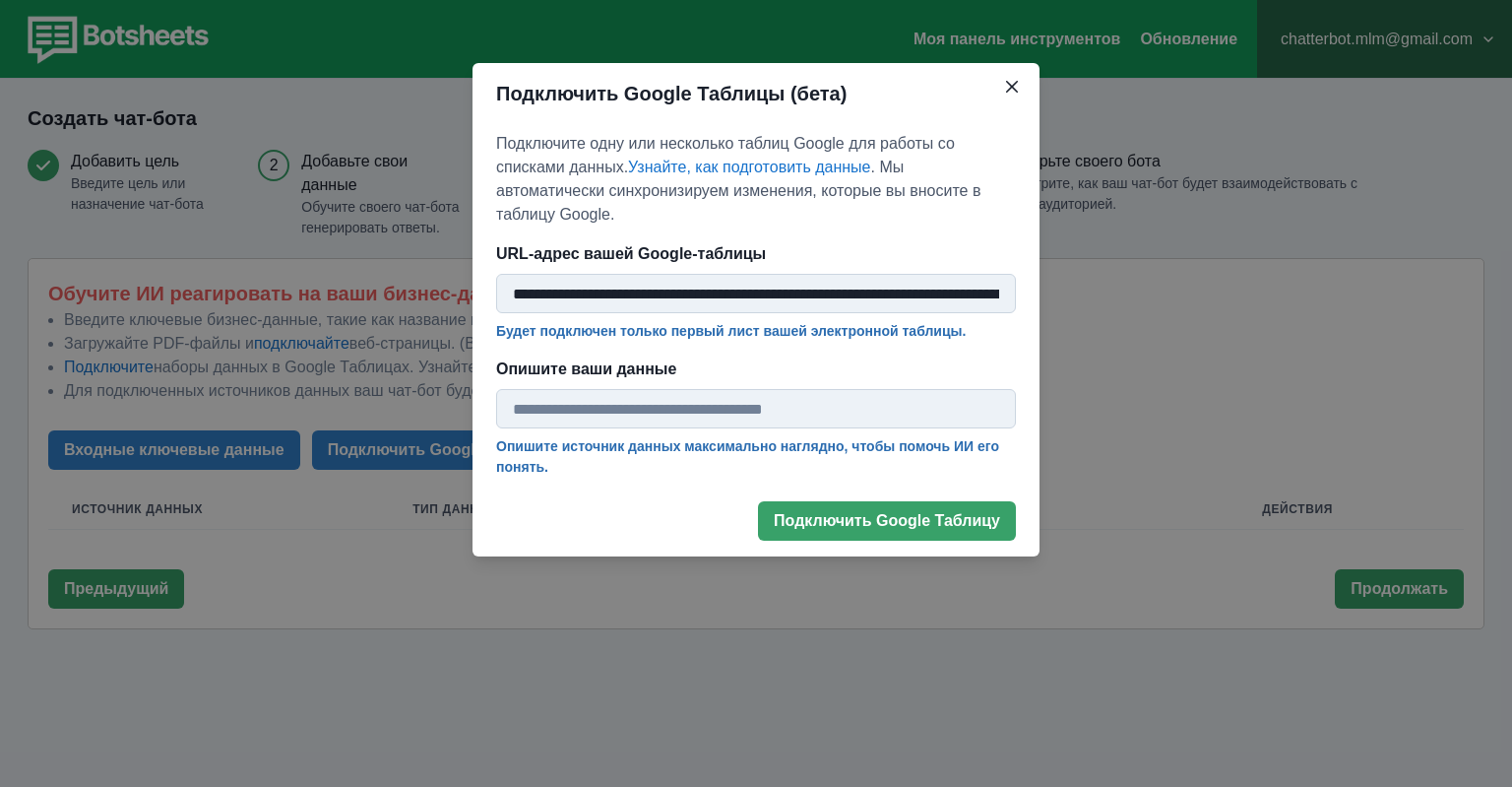 scroll, scrollTop: 0, scrollLeft: 319, axis: horizontal 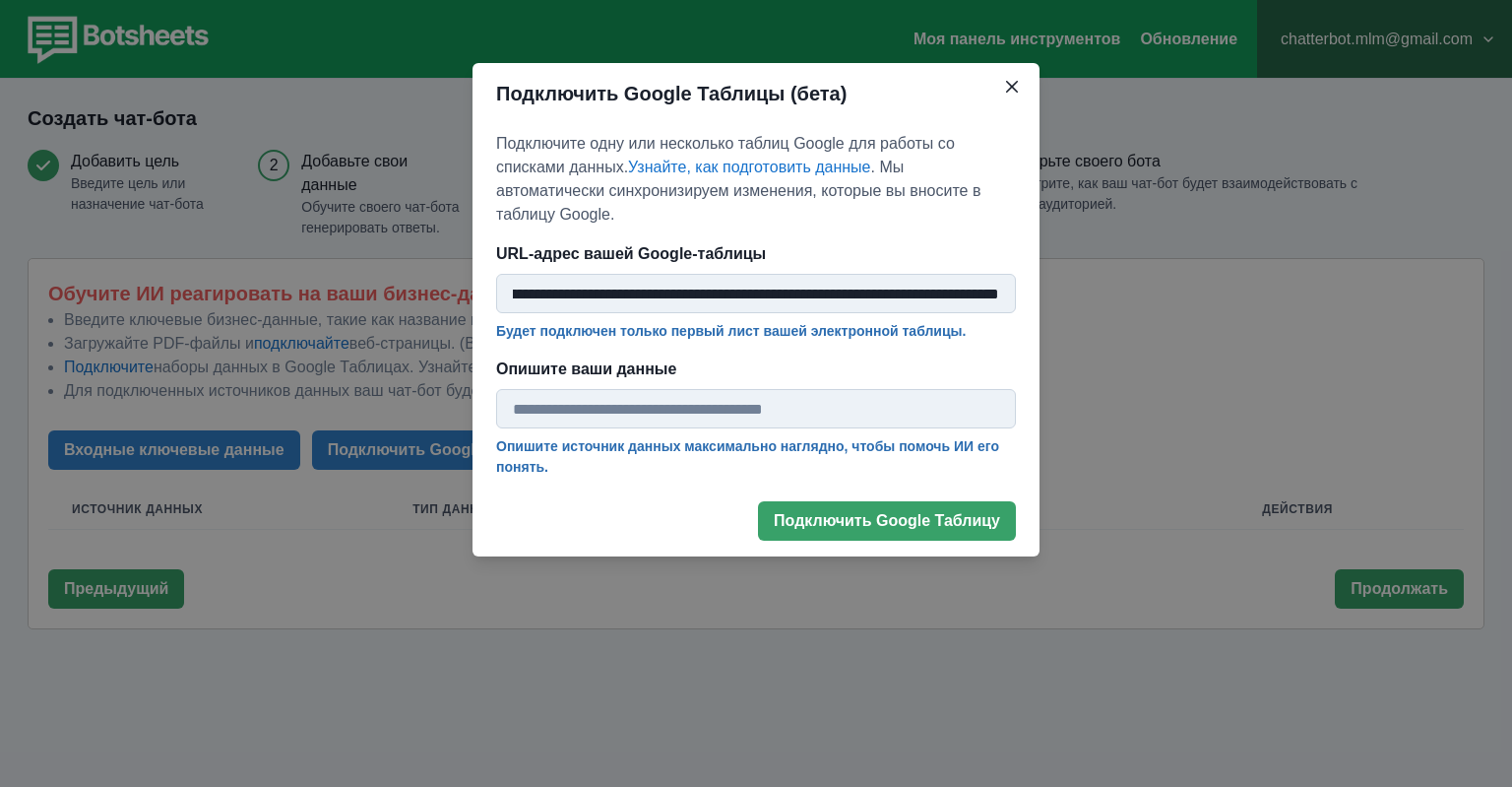 type on "**********" 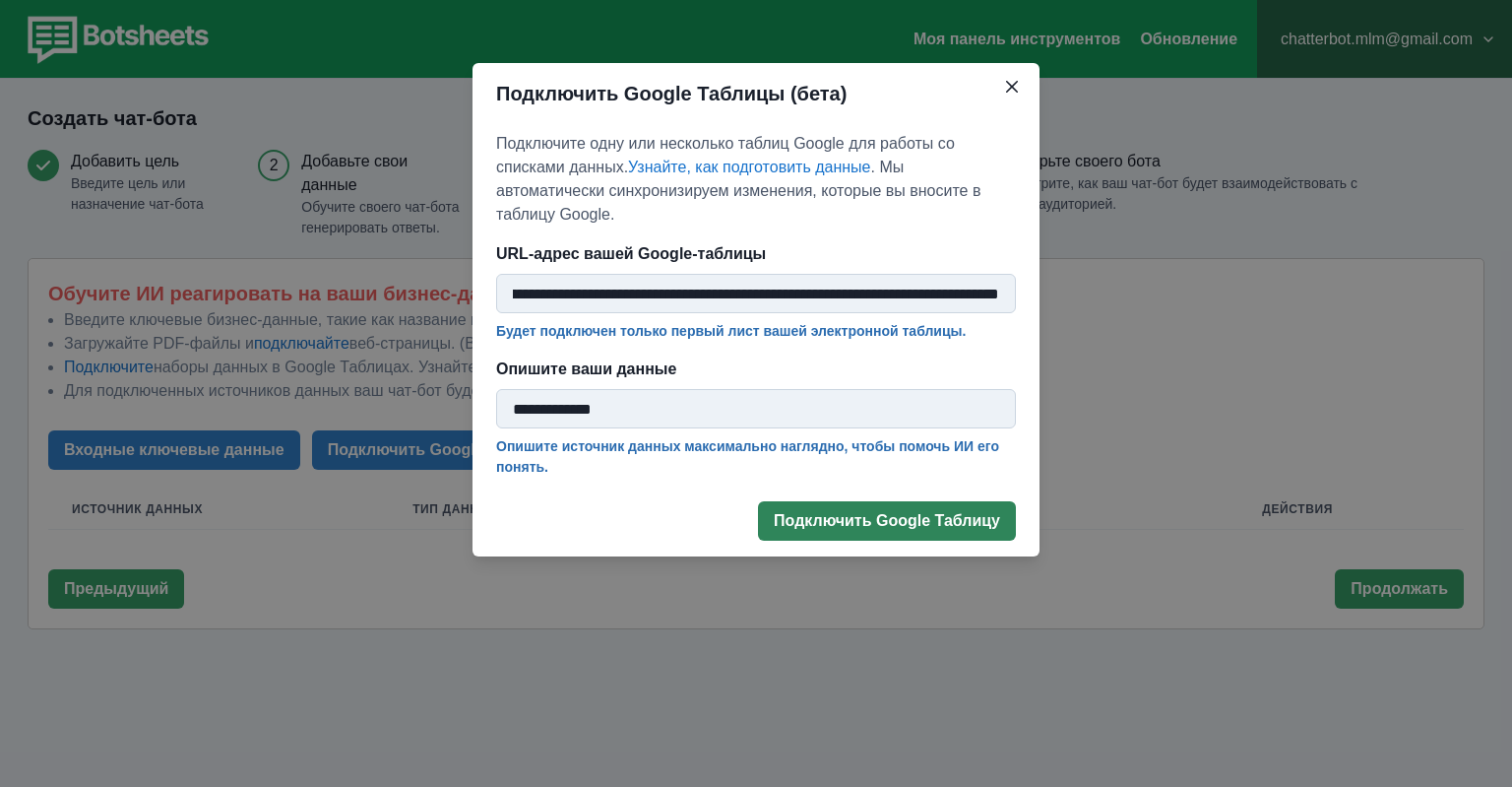 type on "**********" 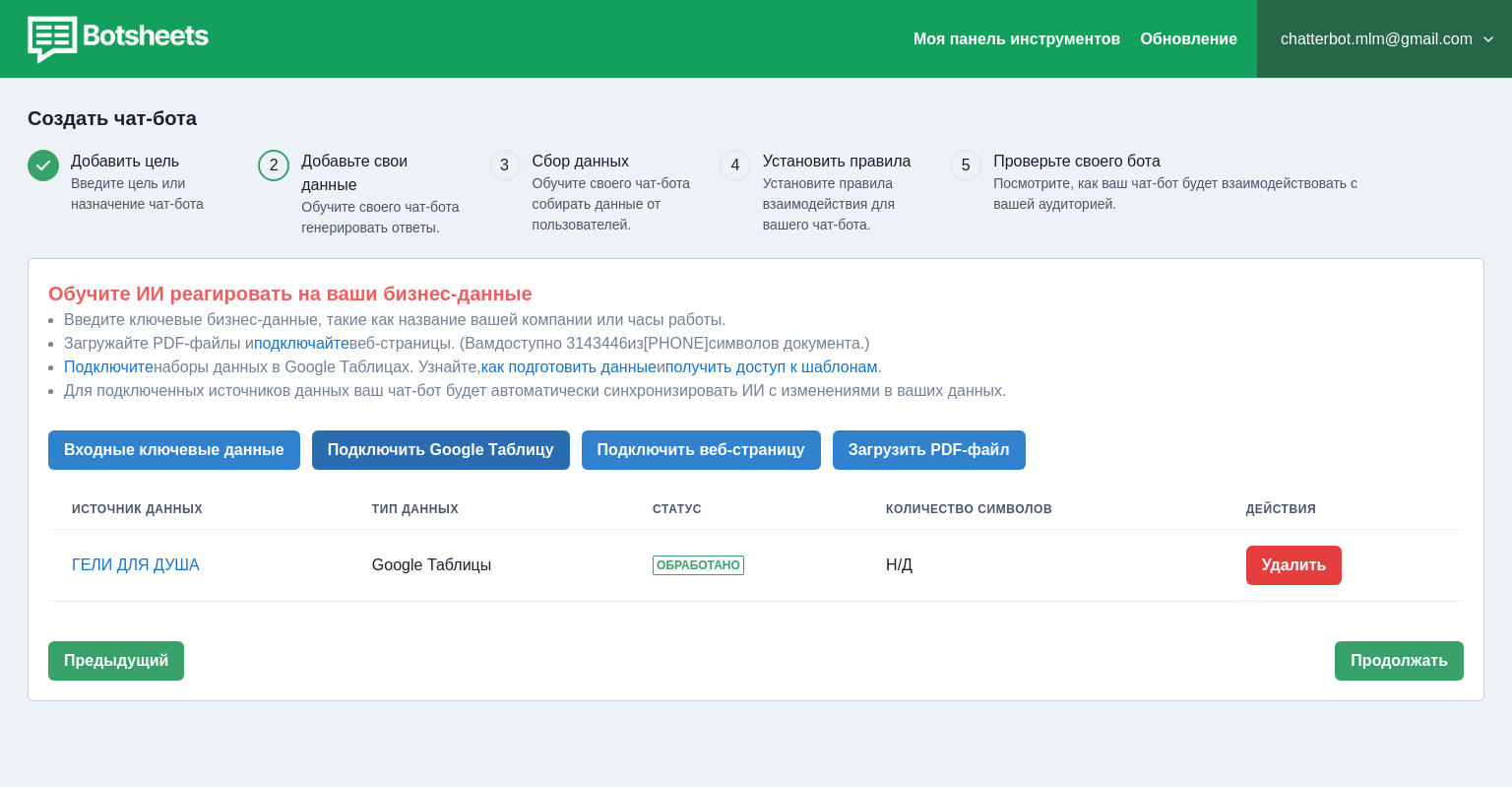 click on "Подключить Google Таблицу" at bounding box center (441, 450) 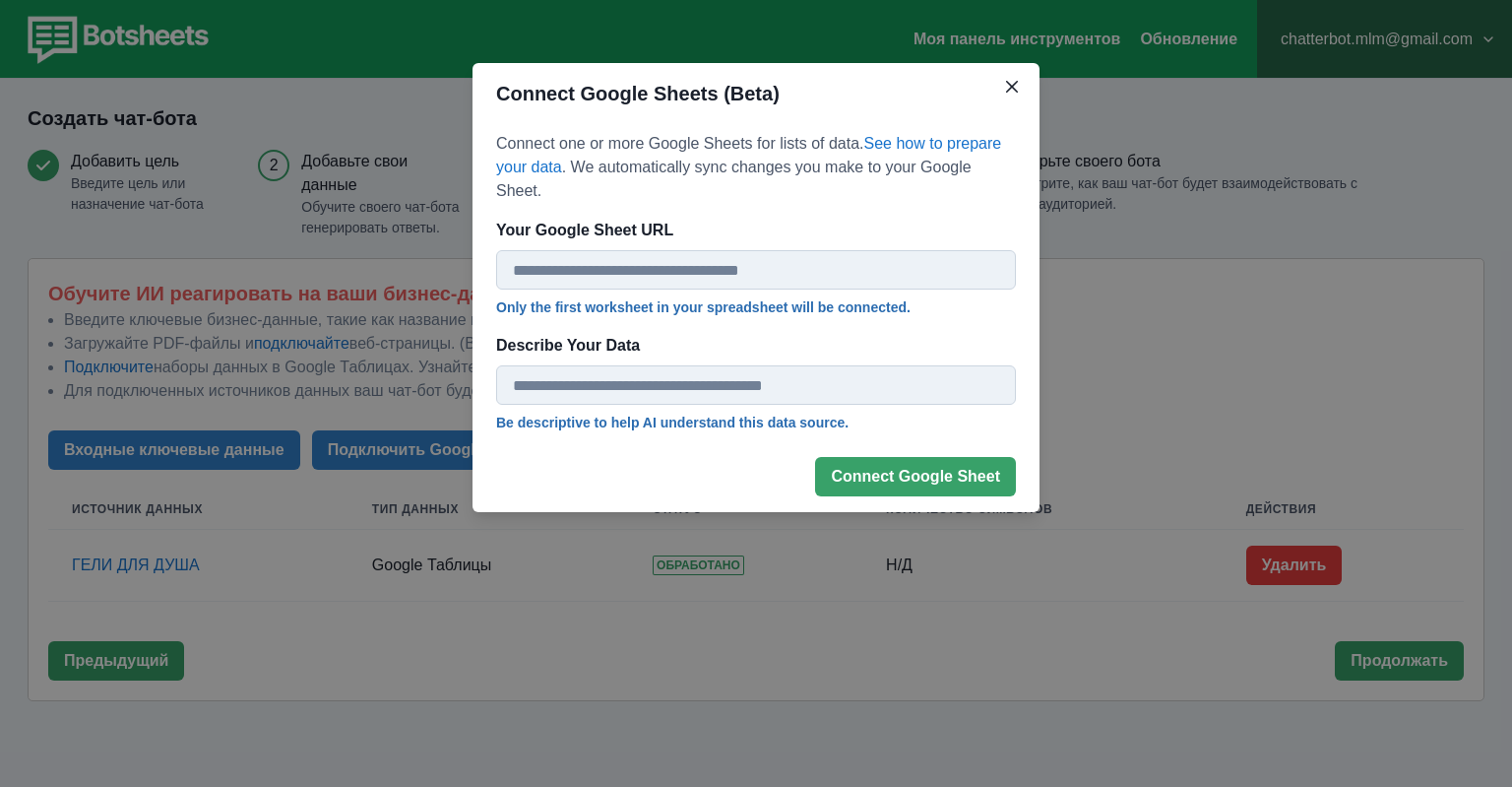 click on "Your Google Sheet URL" at bounding box center [756, 270] 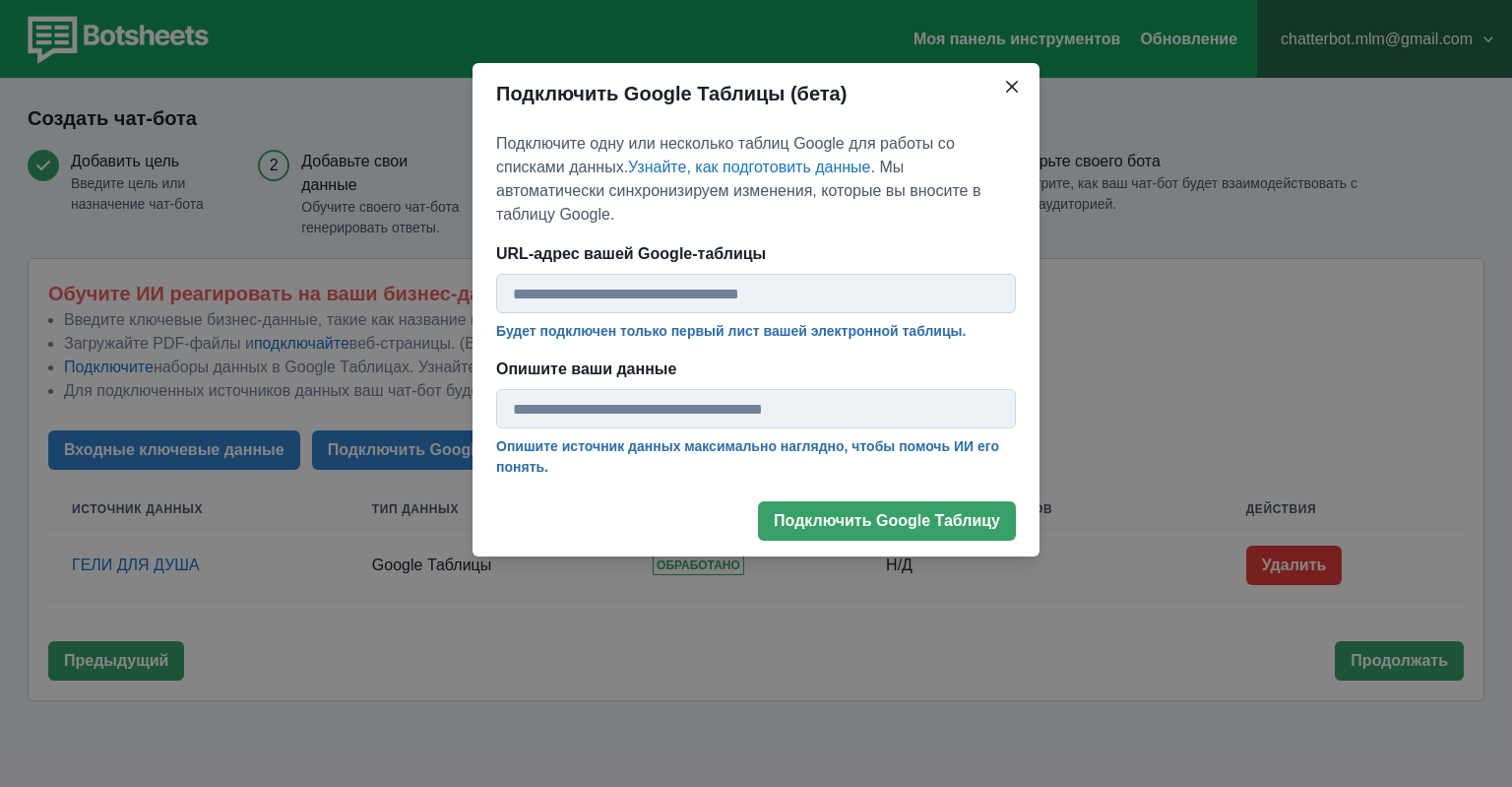 paste on "**********" 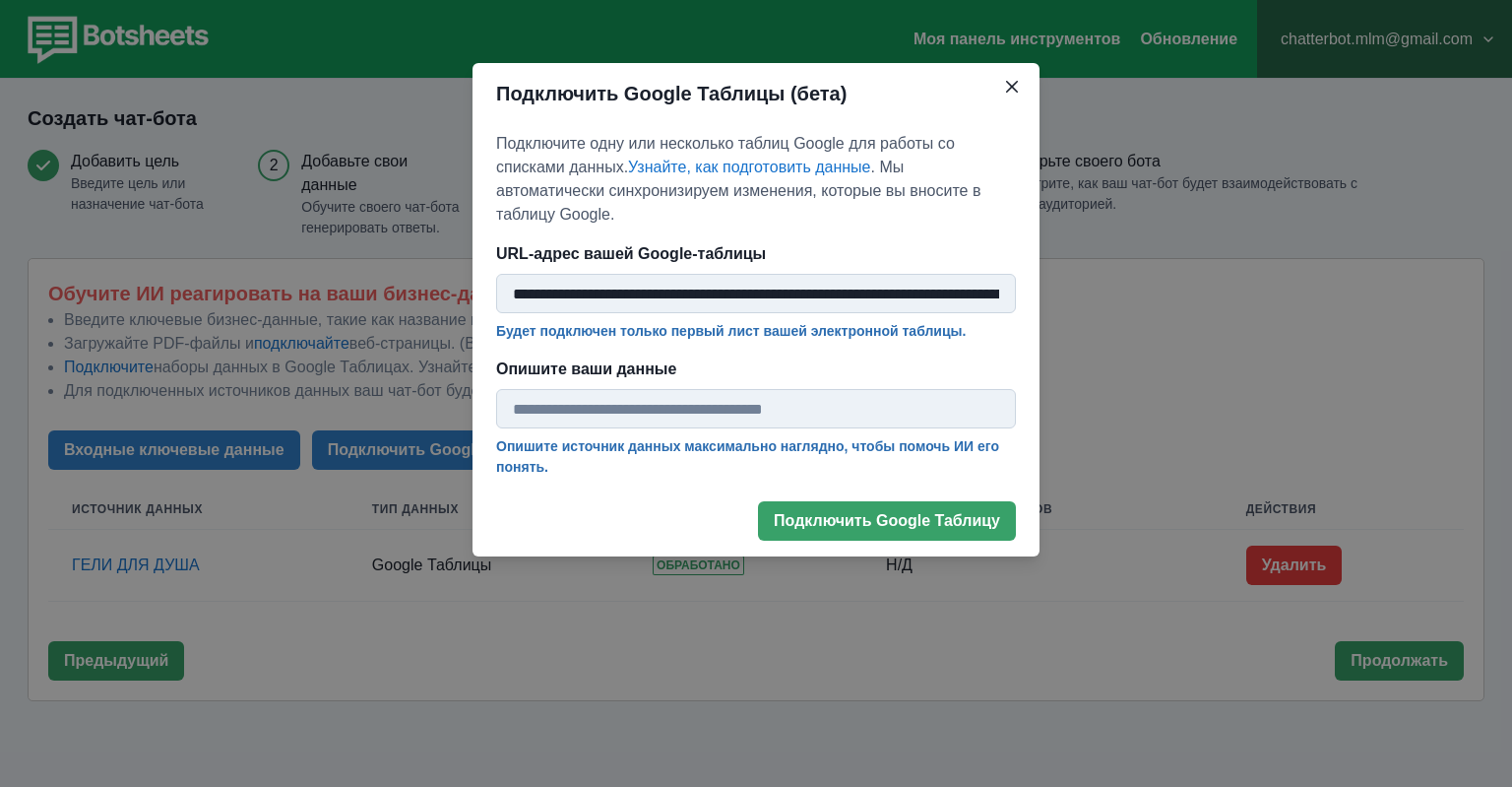 scroll, scrollTop: 0, scrollLeft: 294, axis: horizontal 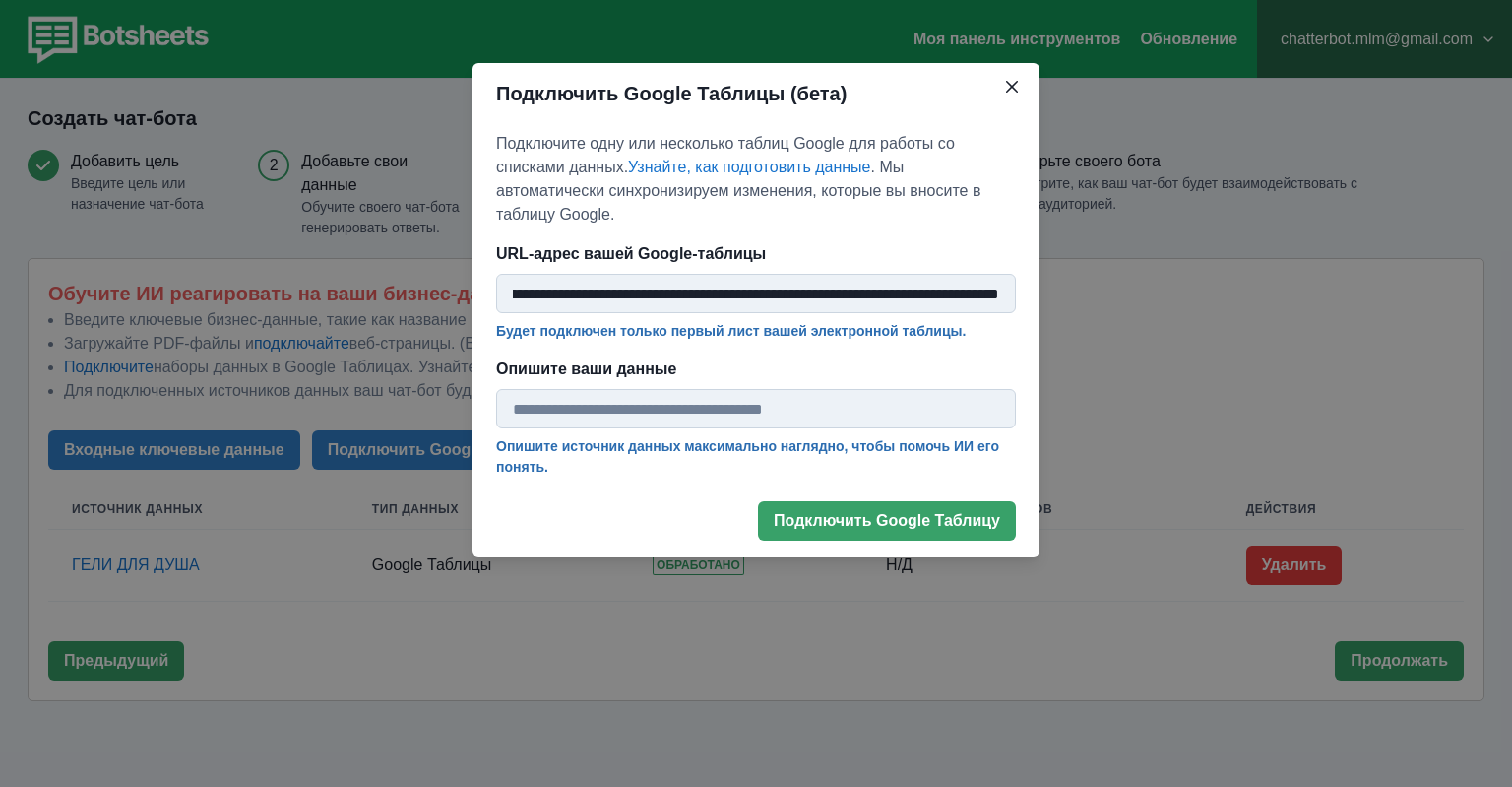 type on "**********" 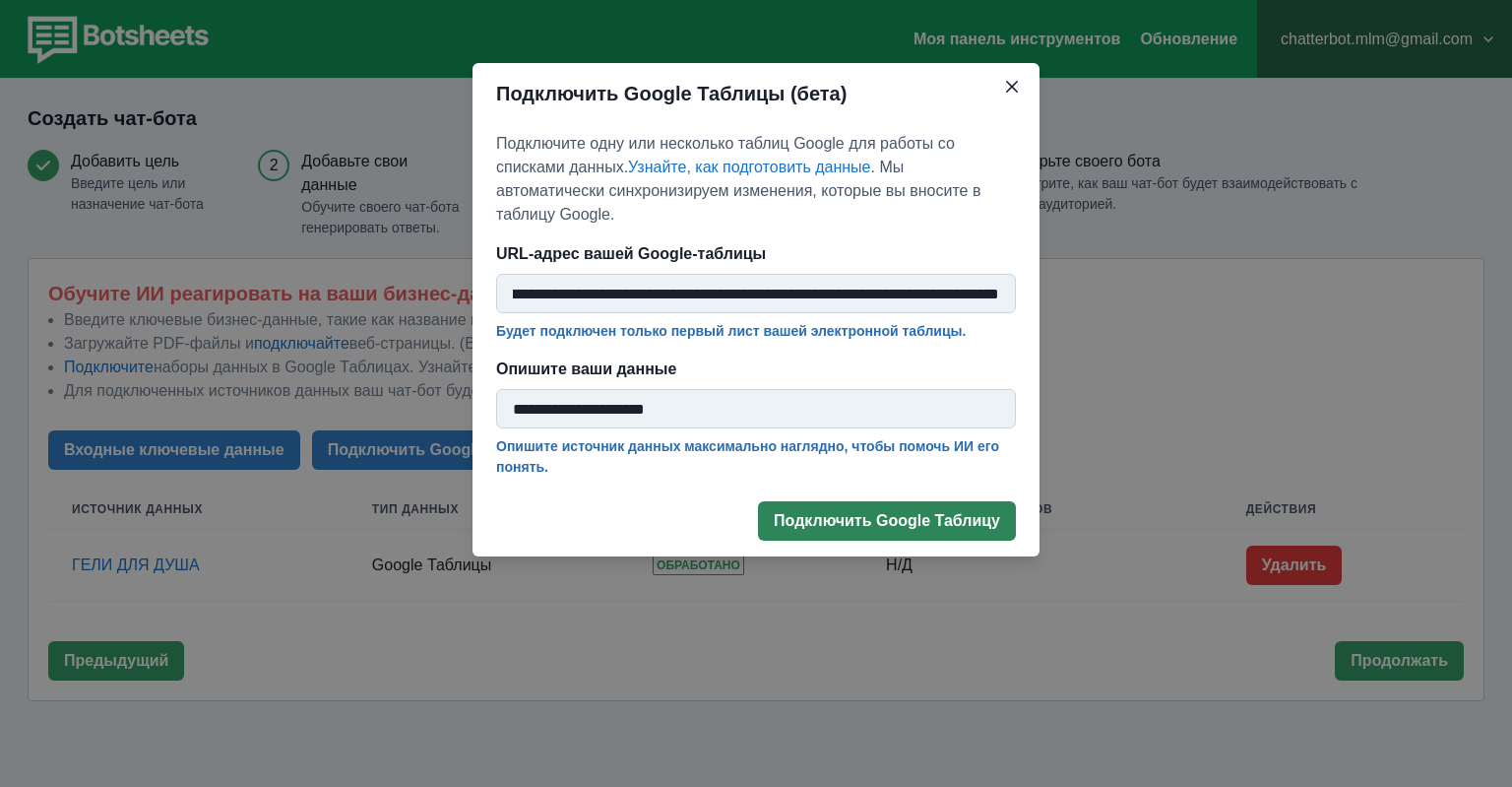 type on "**********" 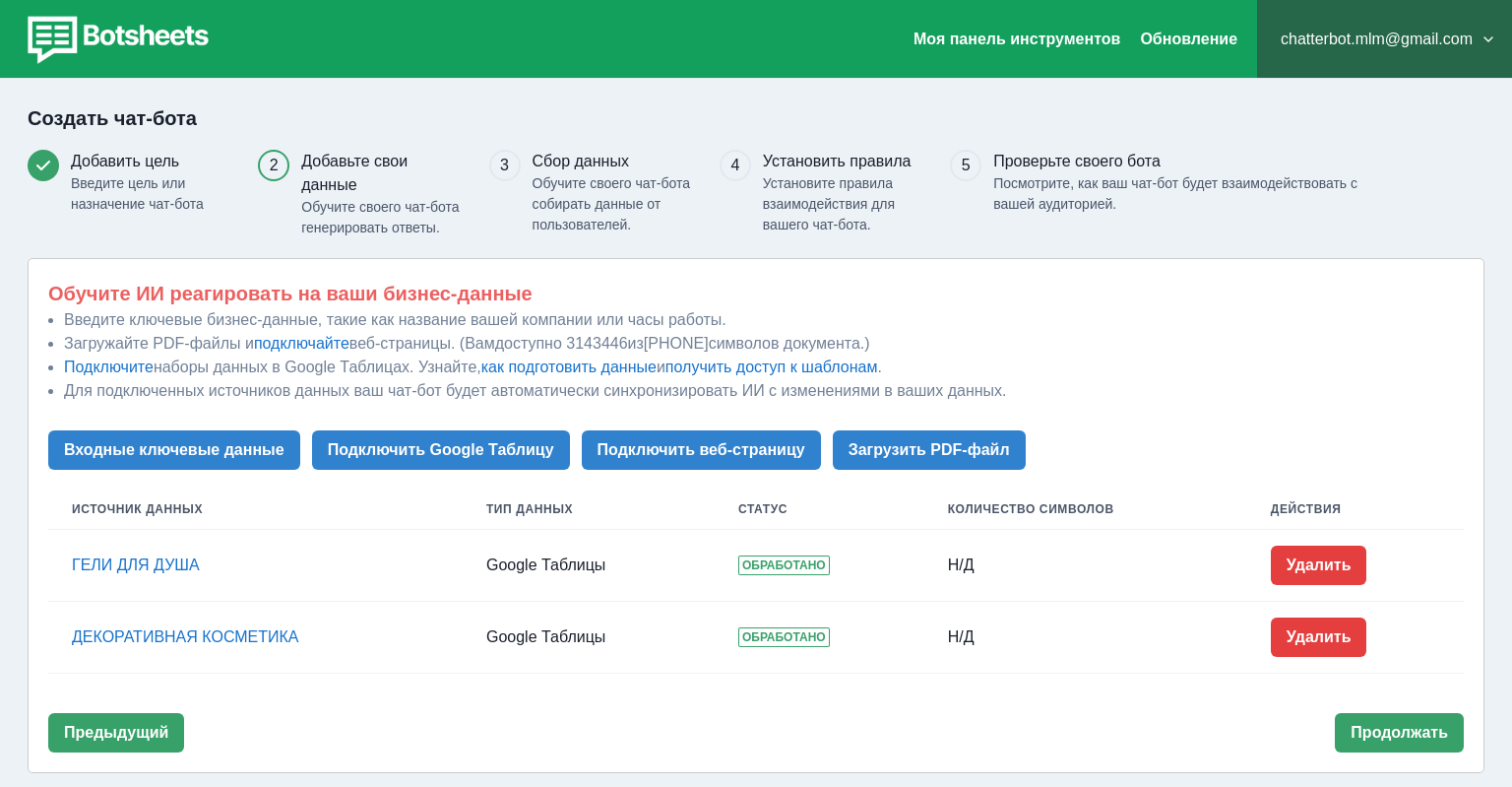 scroll, scrollTop: 16, scrollLeft: 0, axis: vertical 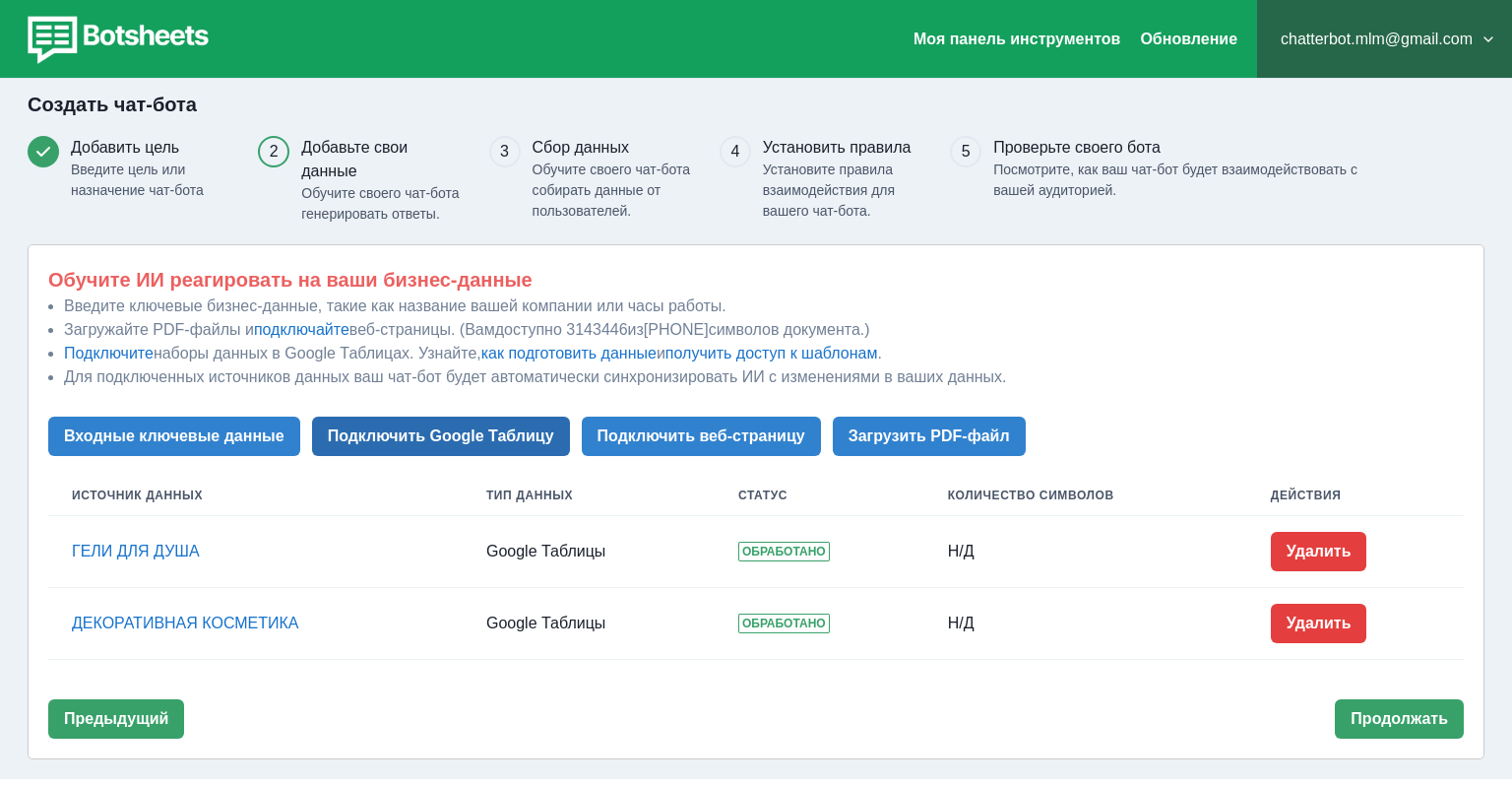 click on "Подключить Google Таблицу" at bounding box center (441, 436) 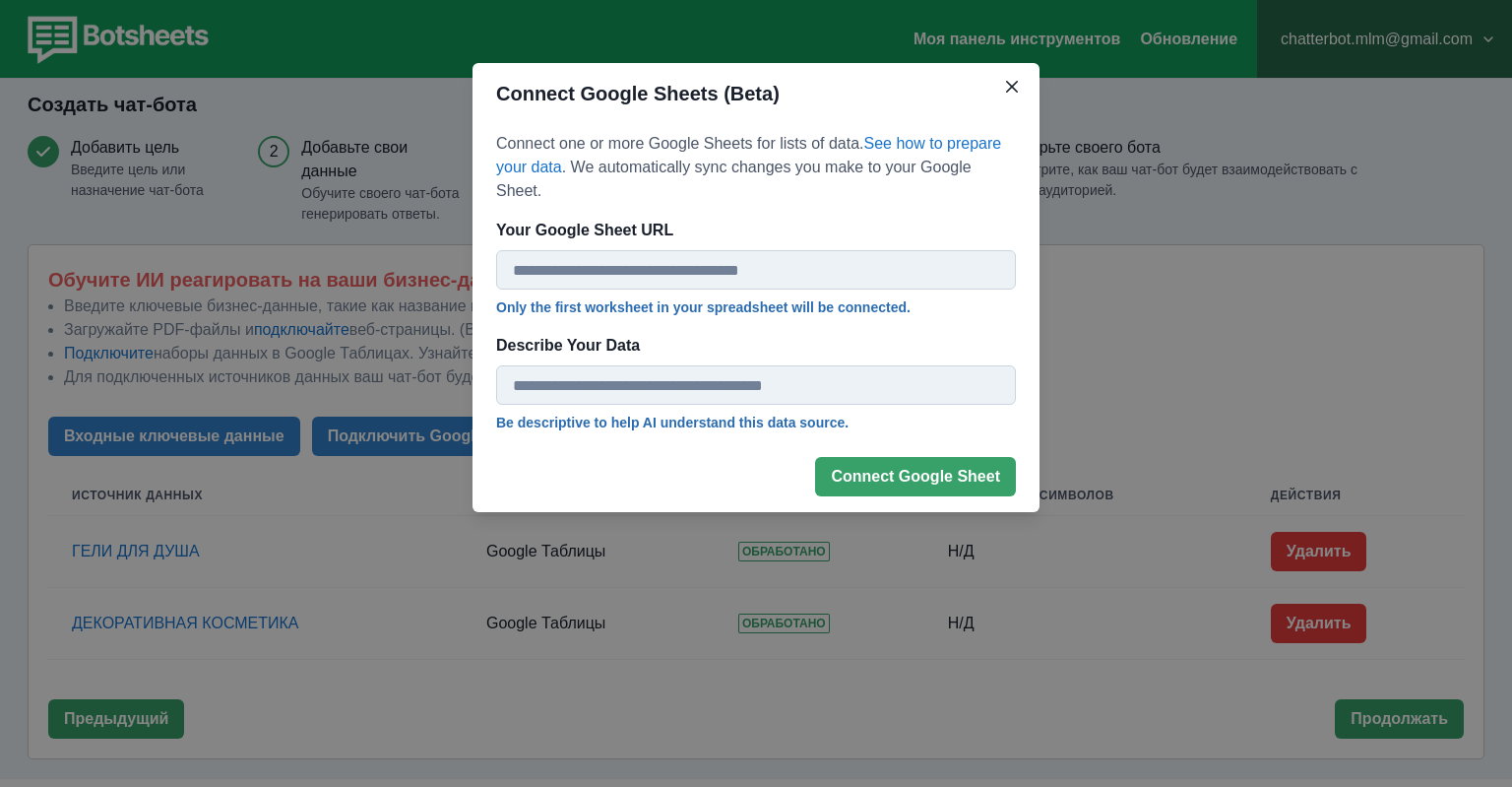 click on "Your Google Sheet URL" at bounding box center [756, 270] 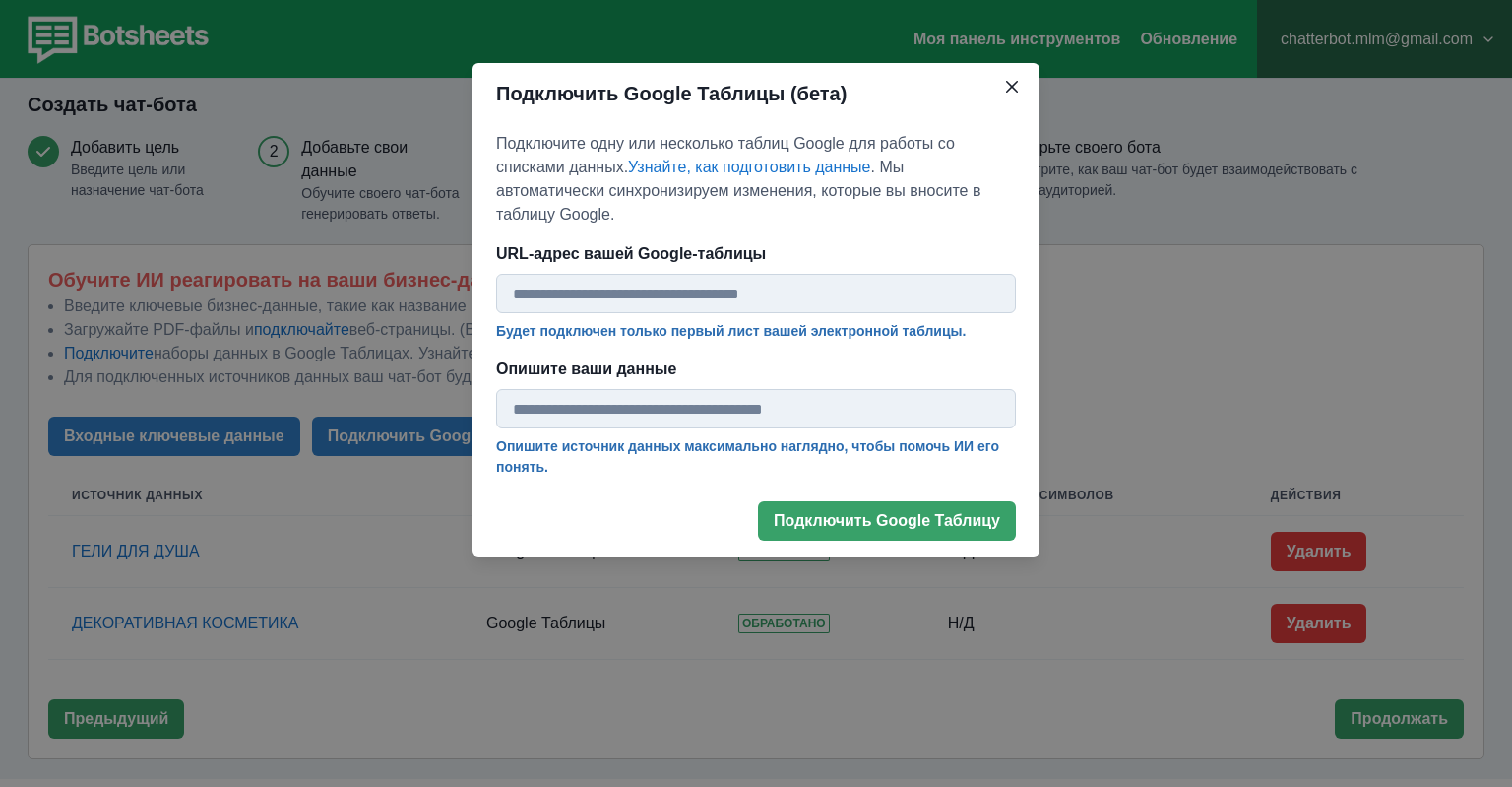 paste on "**********" 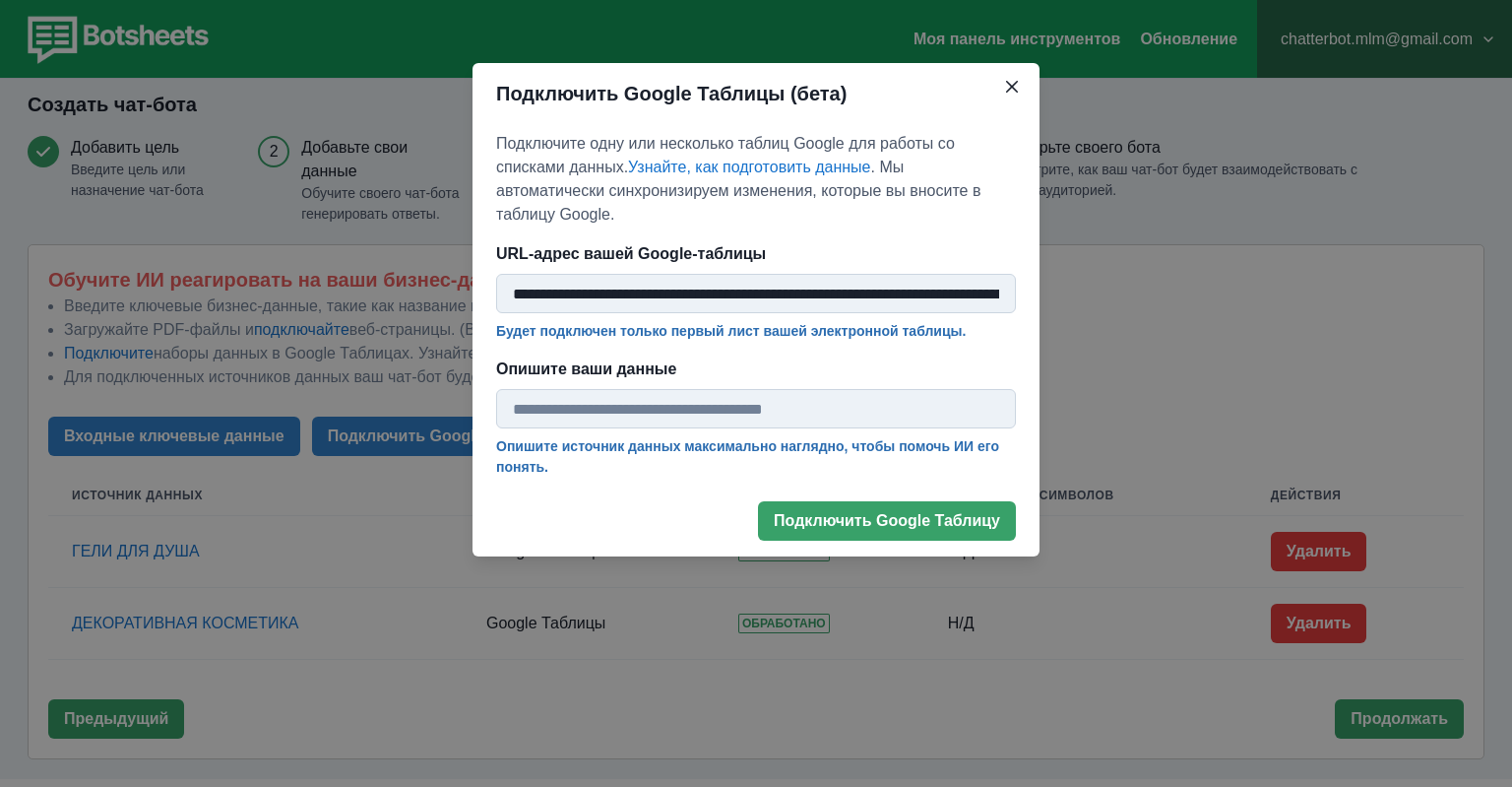 scroll, scrollTop: 0, scrollLeft: 305, axis: horizontal 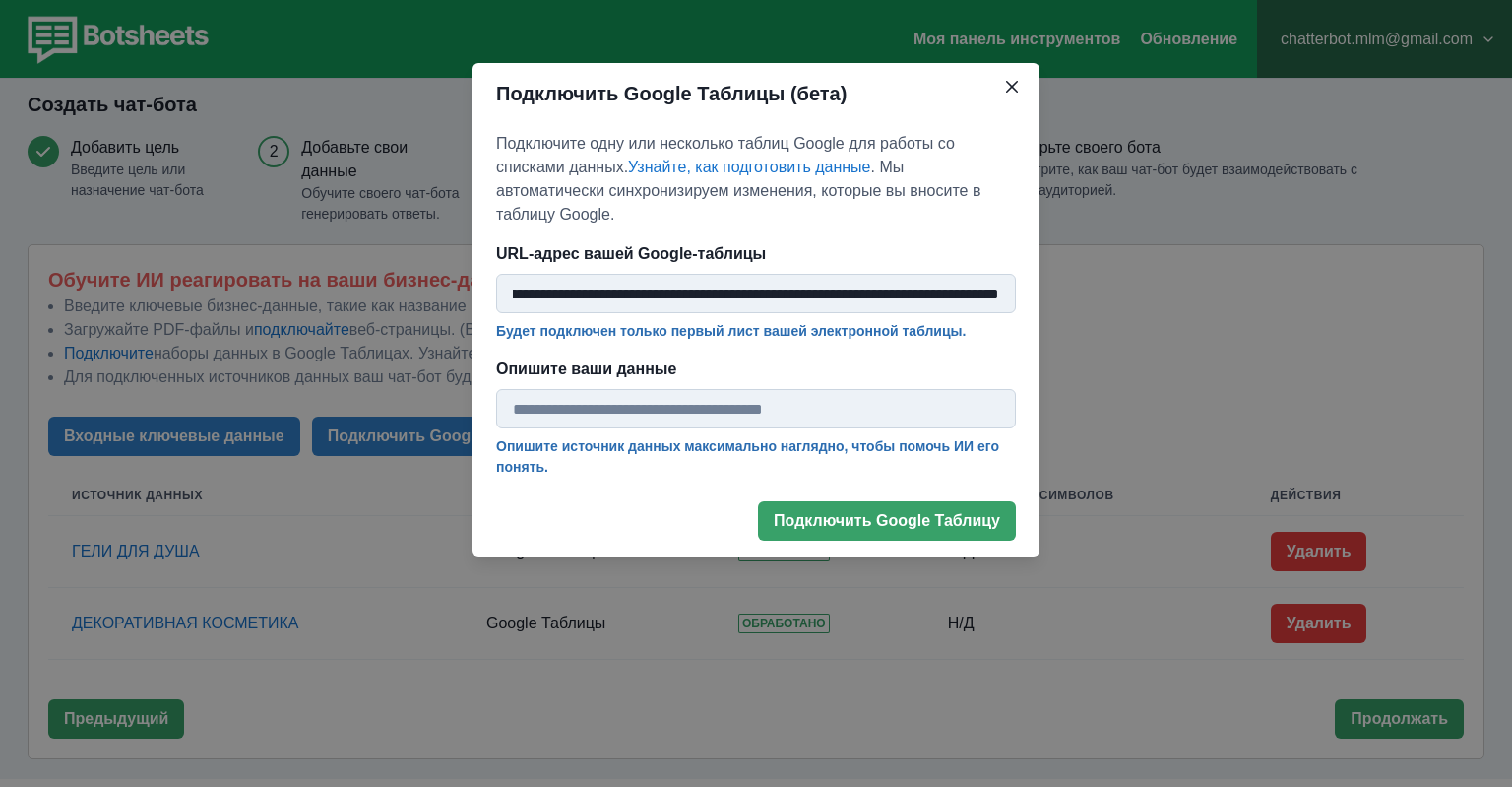 type on "**********" 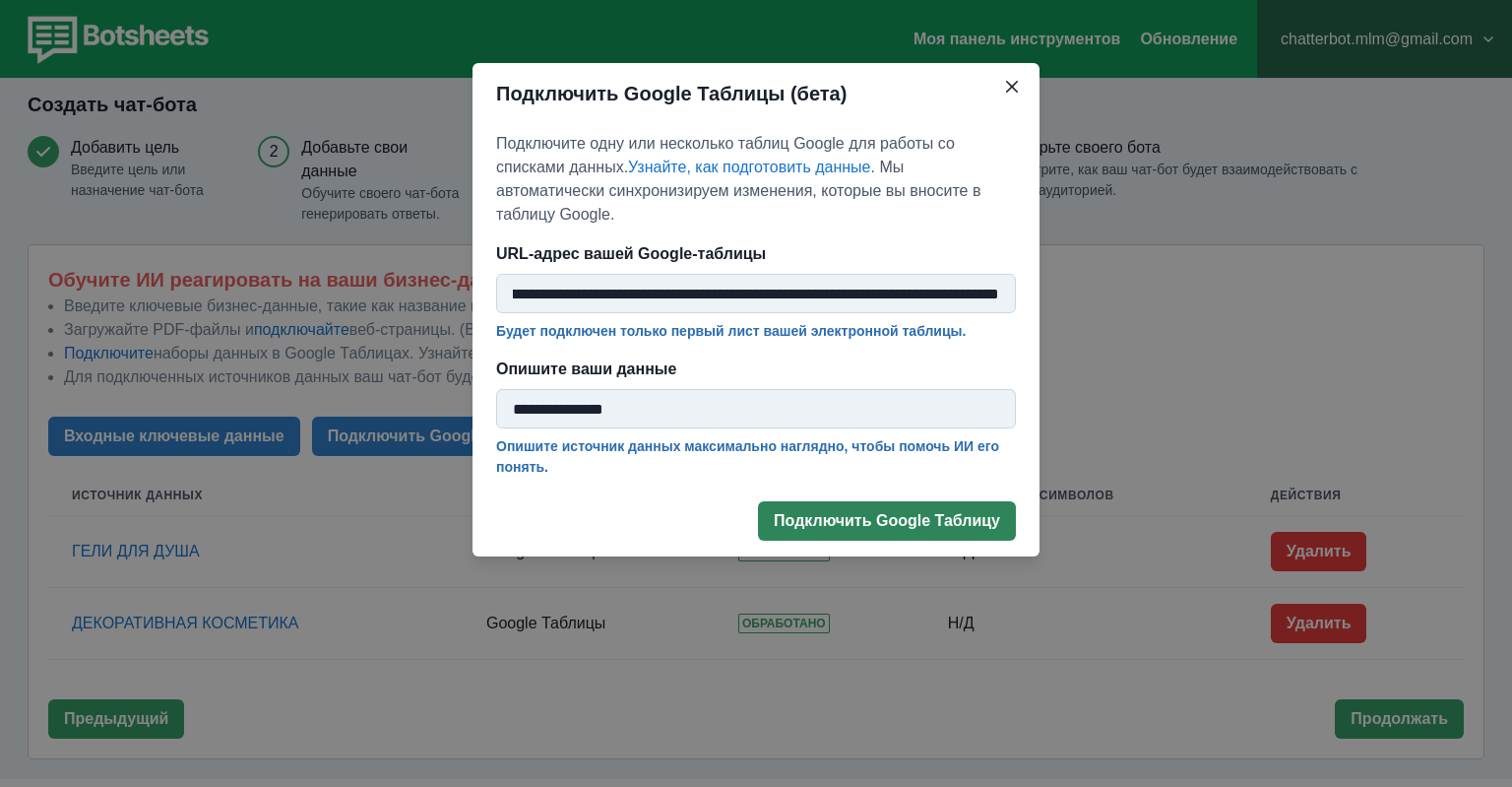type on "**********" 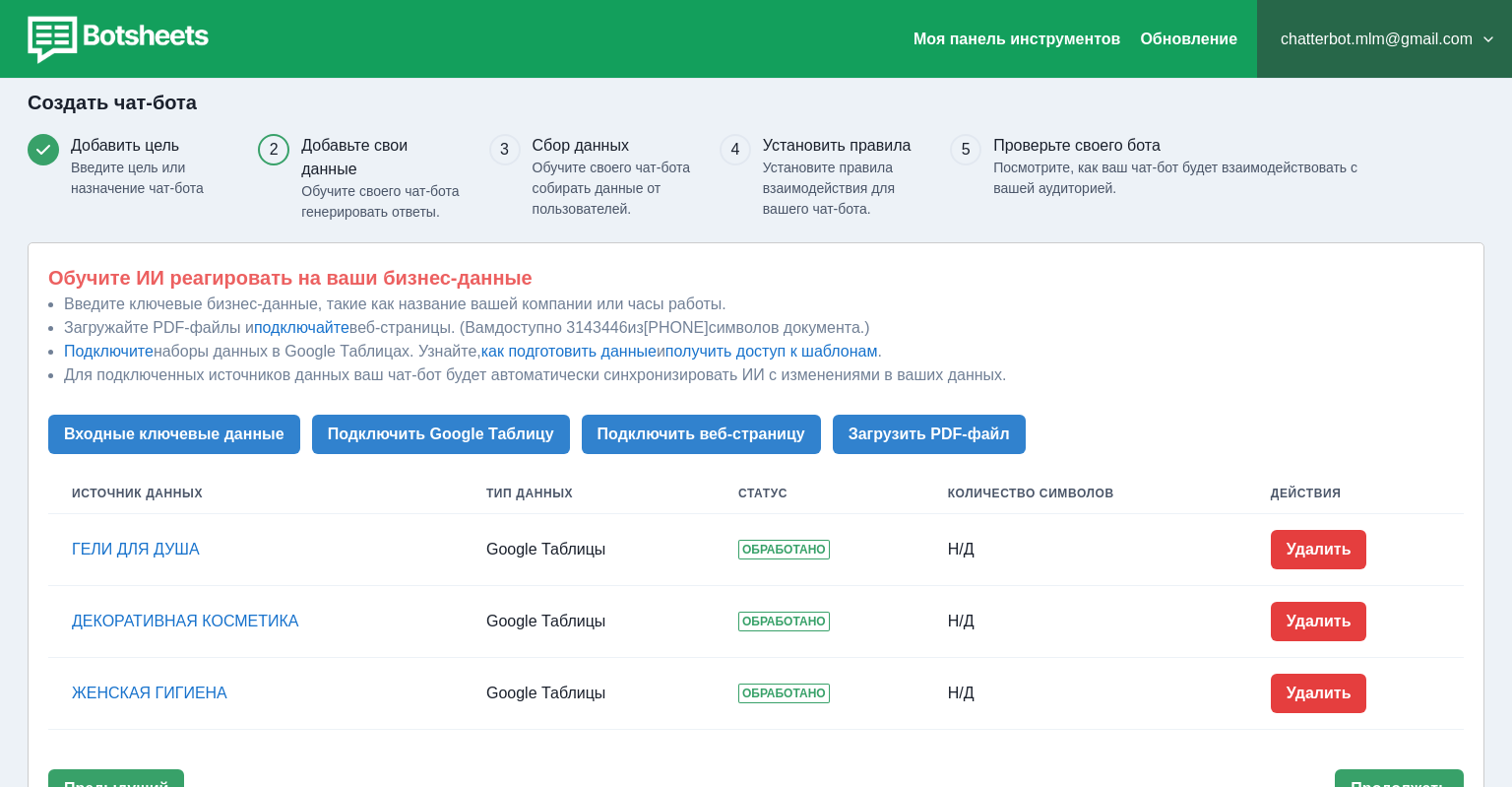 scroll, scrollTop: 87, scrollLeft: 0, axis: vertical 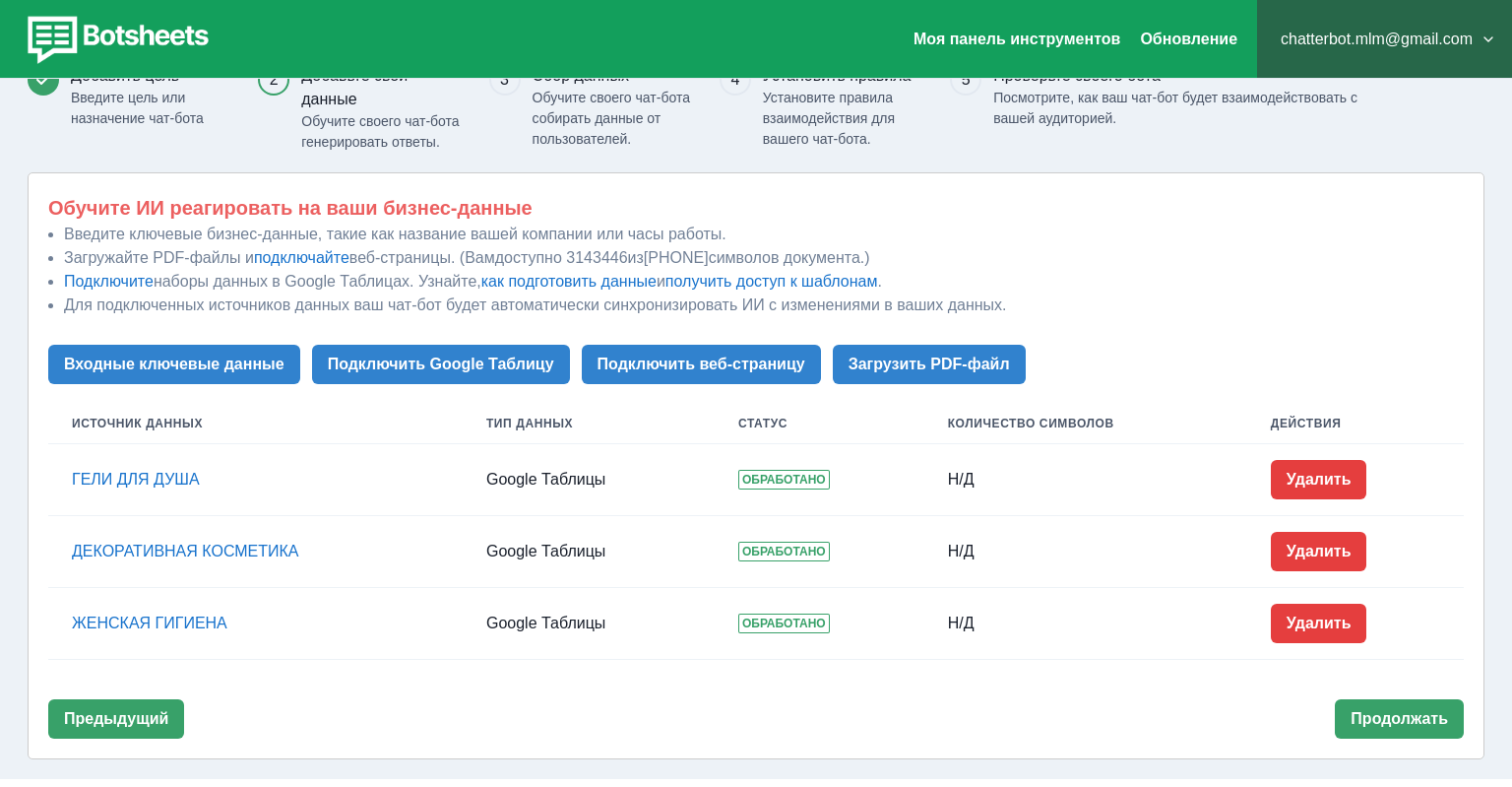 type 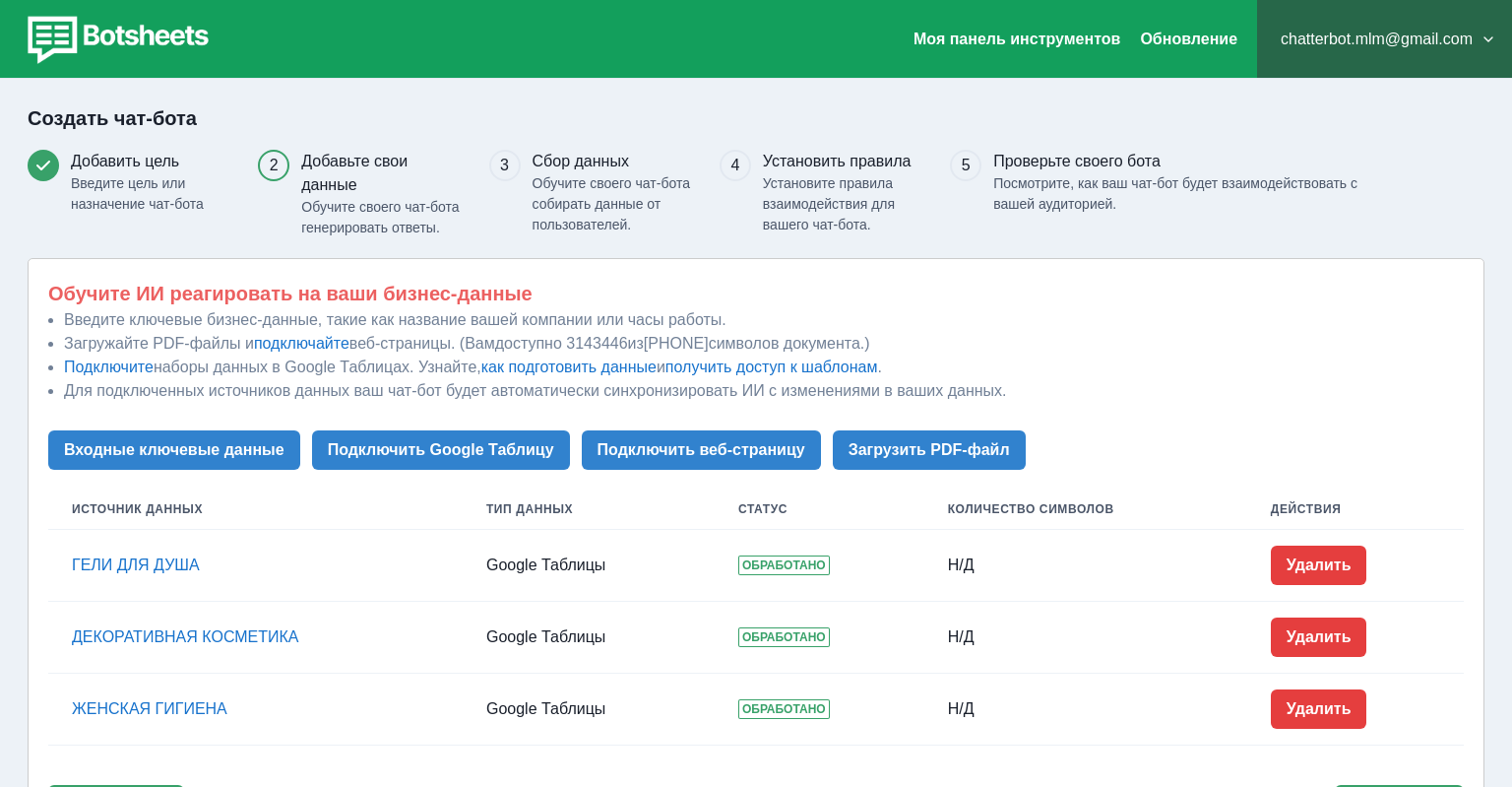 scroll, scrollTop: 87, scrollLeft: 0, axis: vertical 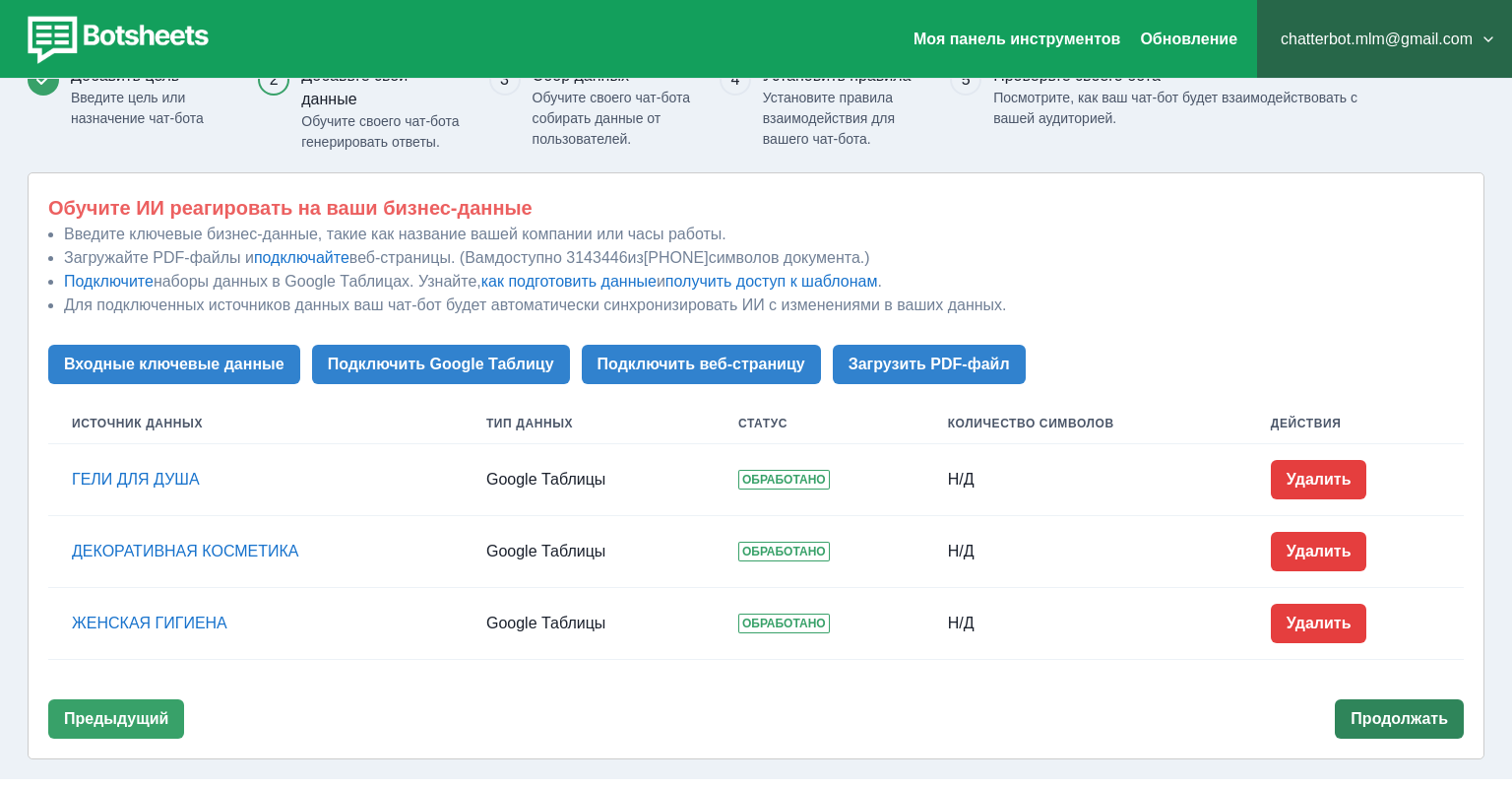 click on "Продолжать" at bounding box center (1399, 719) 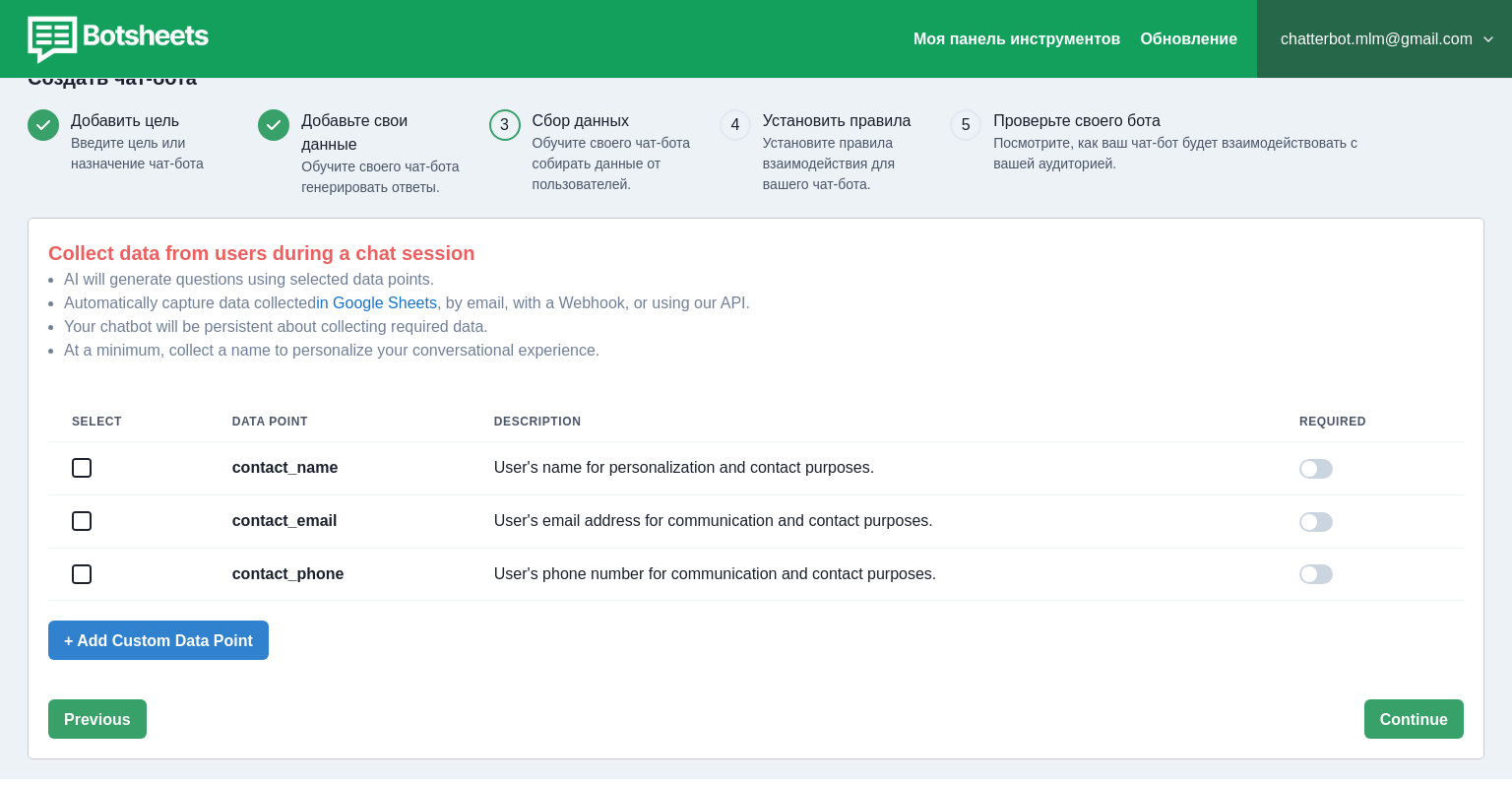 scroll, scrollTop: 48, scrollLeft: 0, axis: vertical 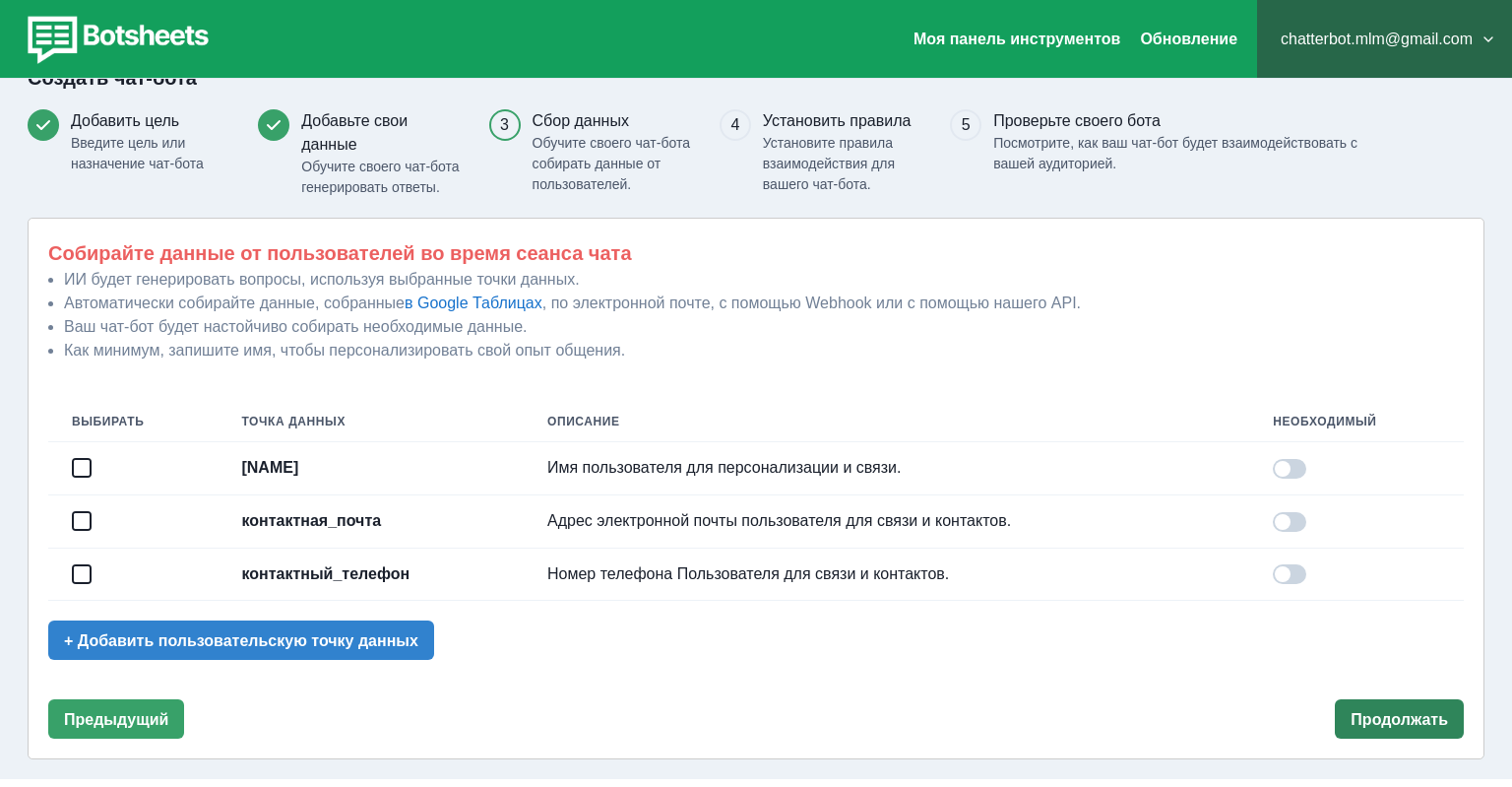 click on "Продолжать" at bounding box center (1399, 719) 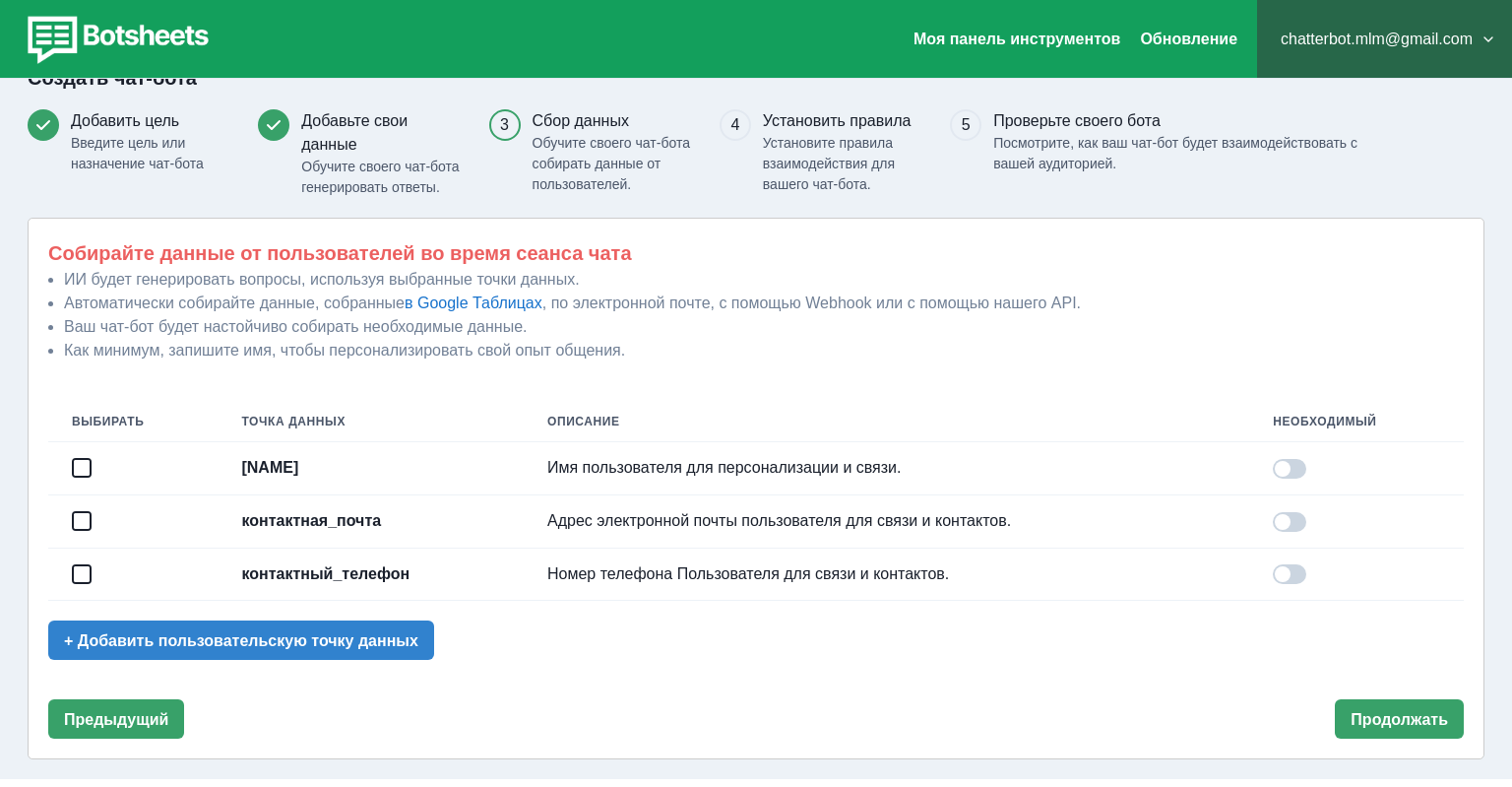 click at bounding box center (82, 574) 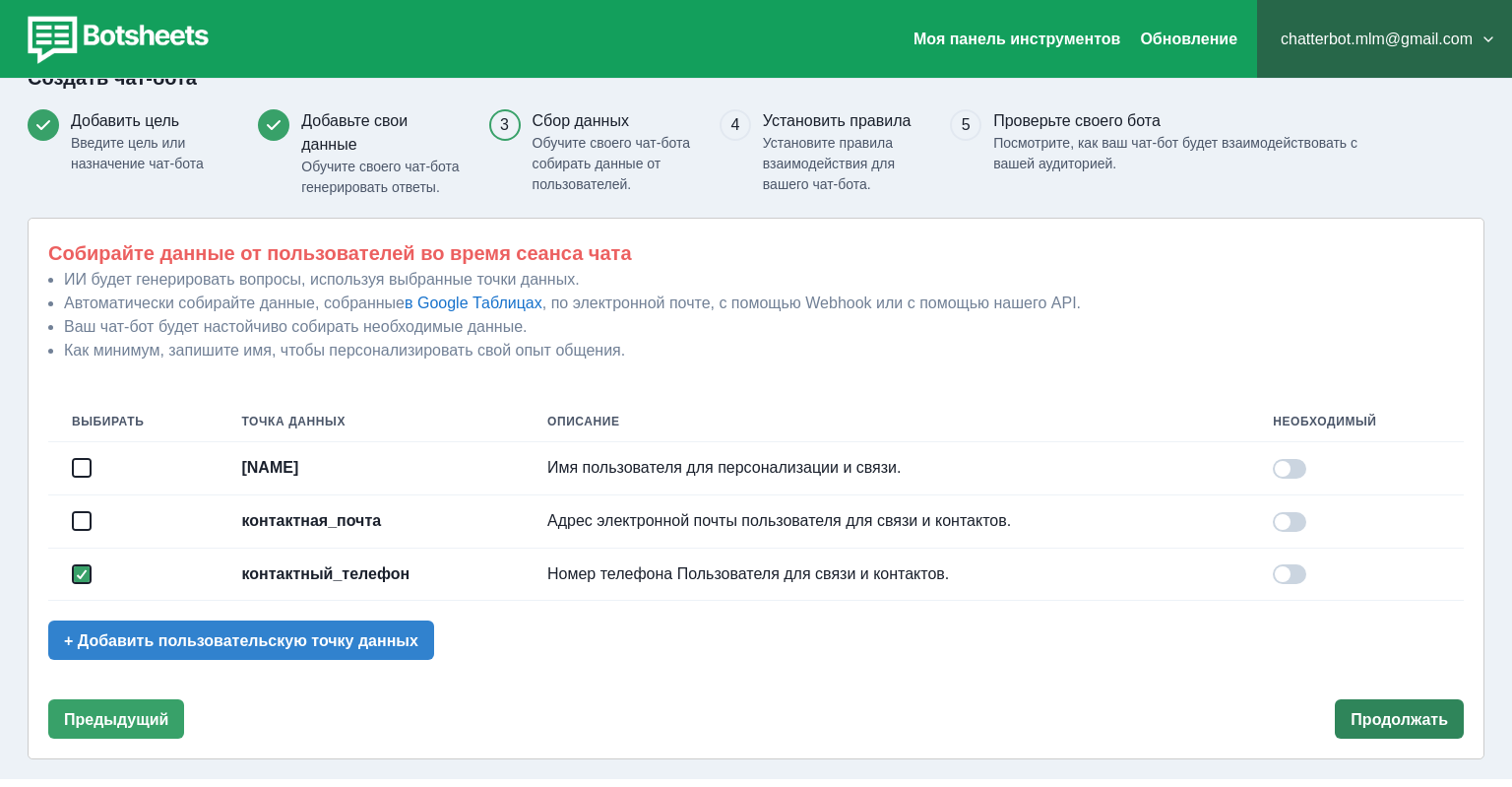 click on "Продолжать" at bounding box center (1399, 719) 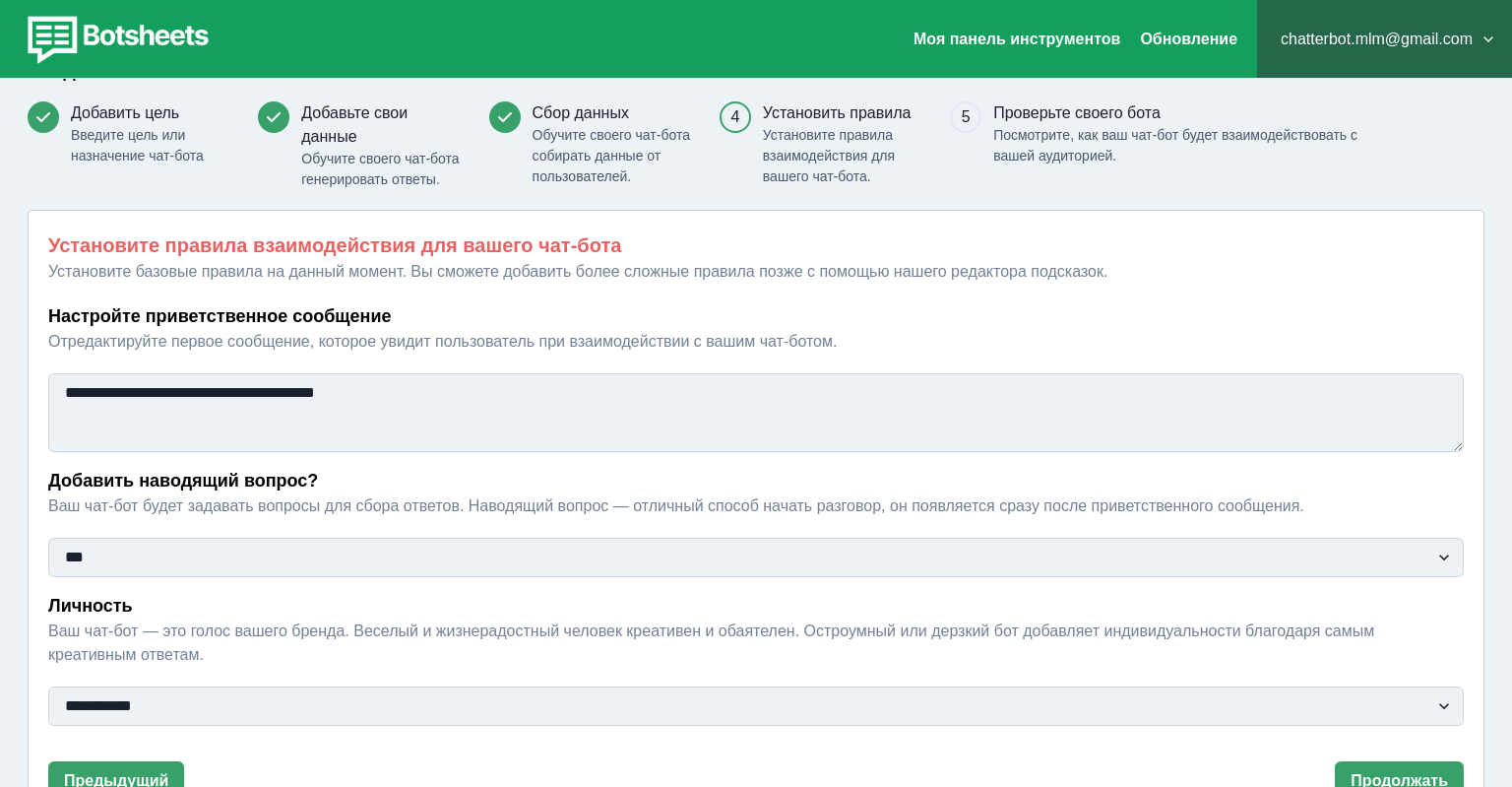 click on "**********" at bounding box center [756, 413] 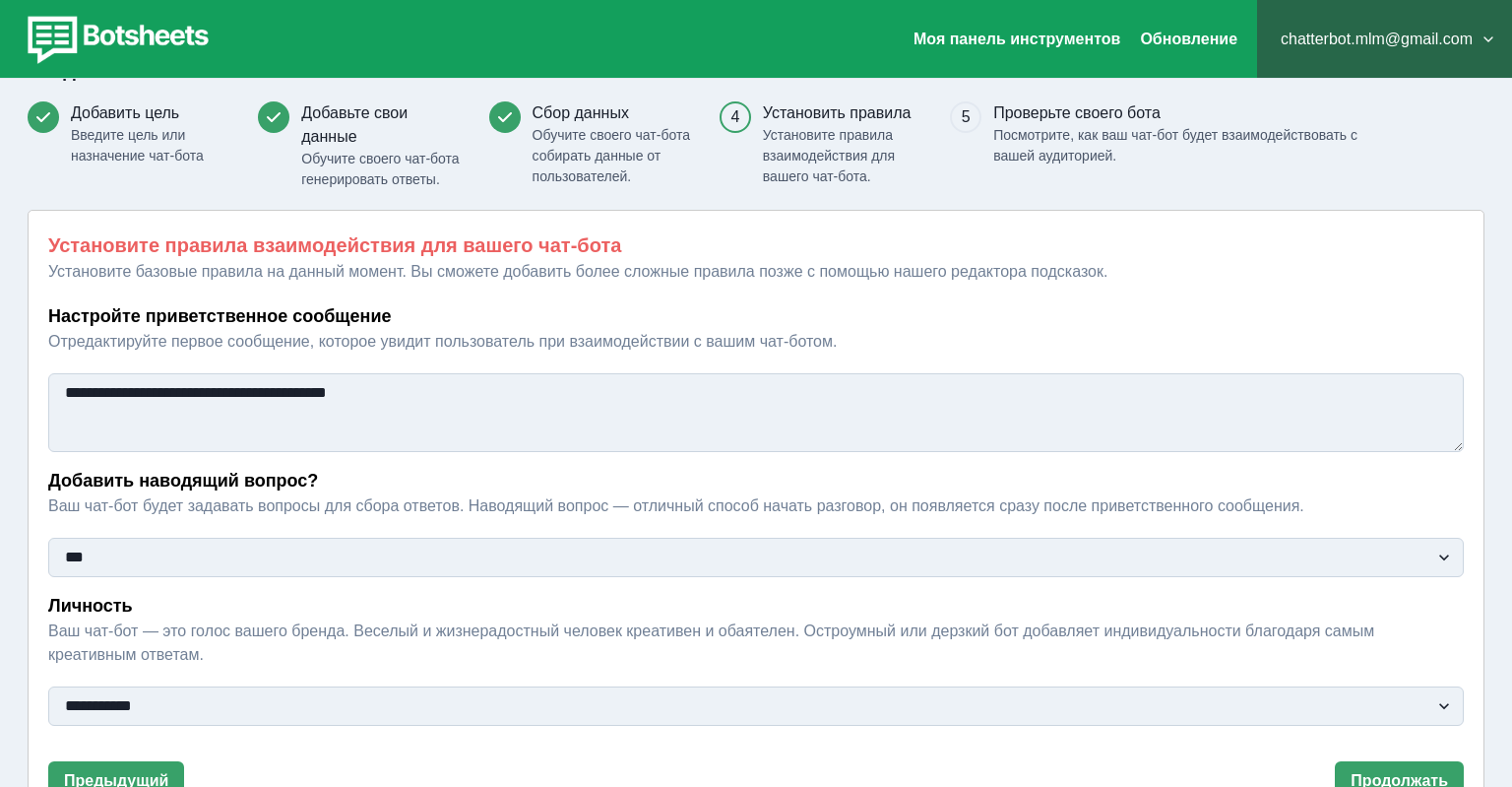 type on "**********" 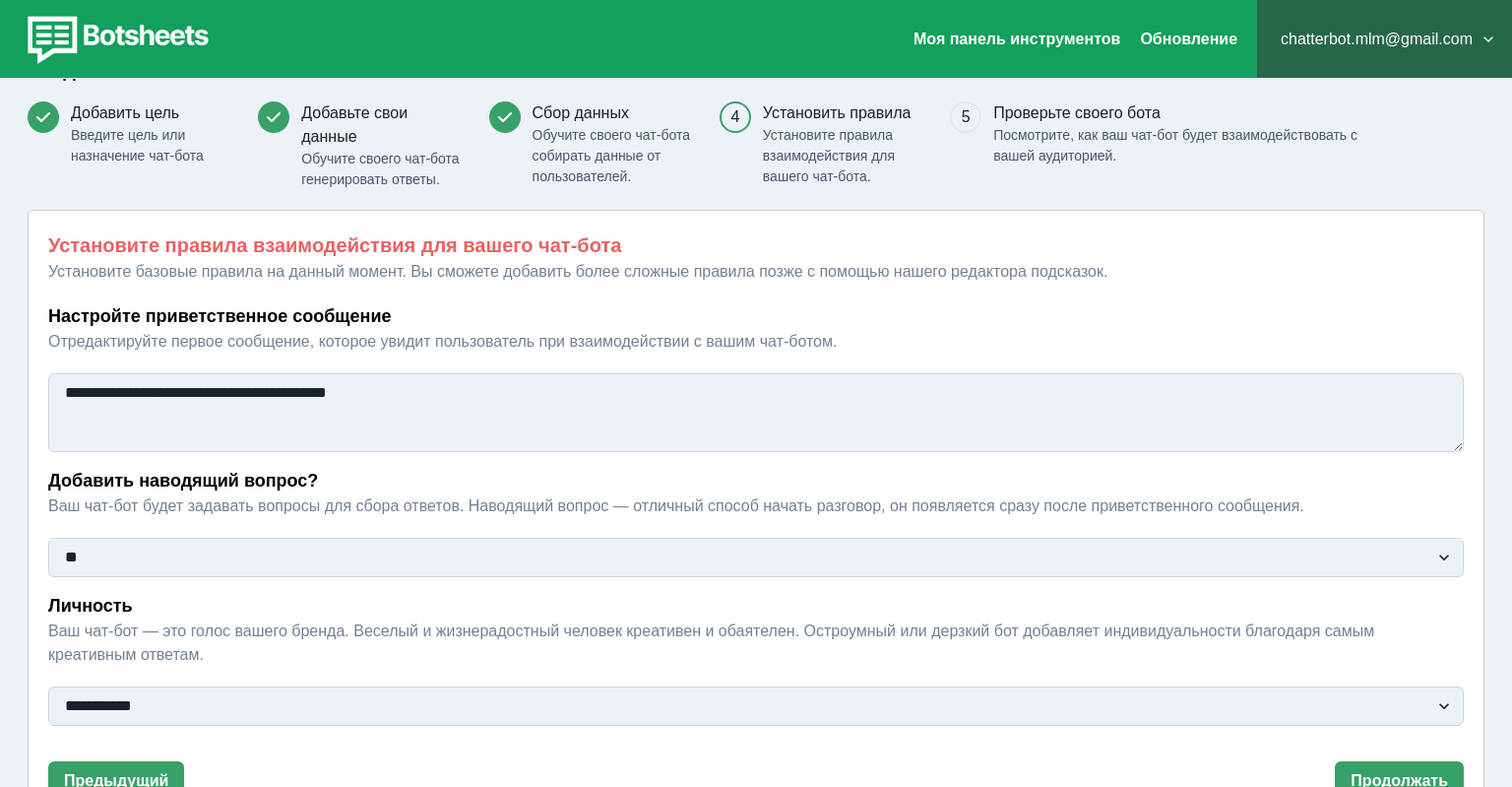 click on "**" at bounding box center [0, 0] 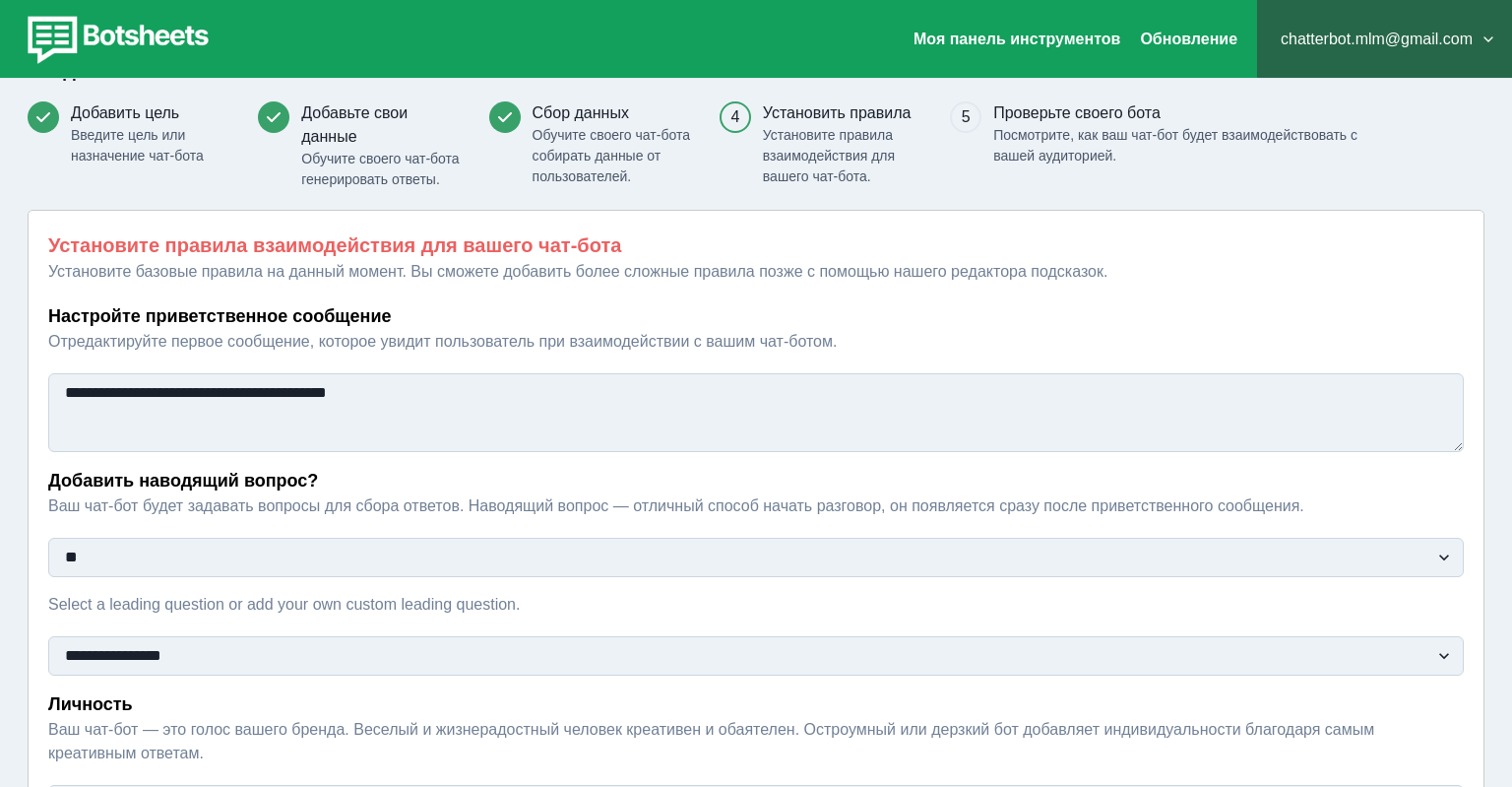 scroll, scrollTop: 153, scrollLeft: 0, axis: vertical 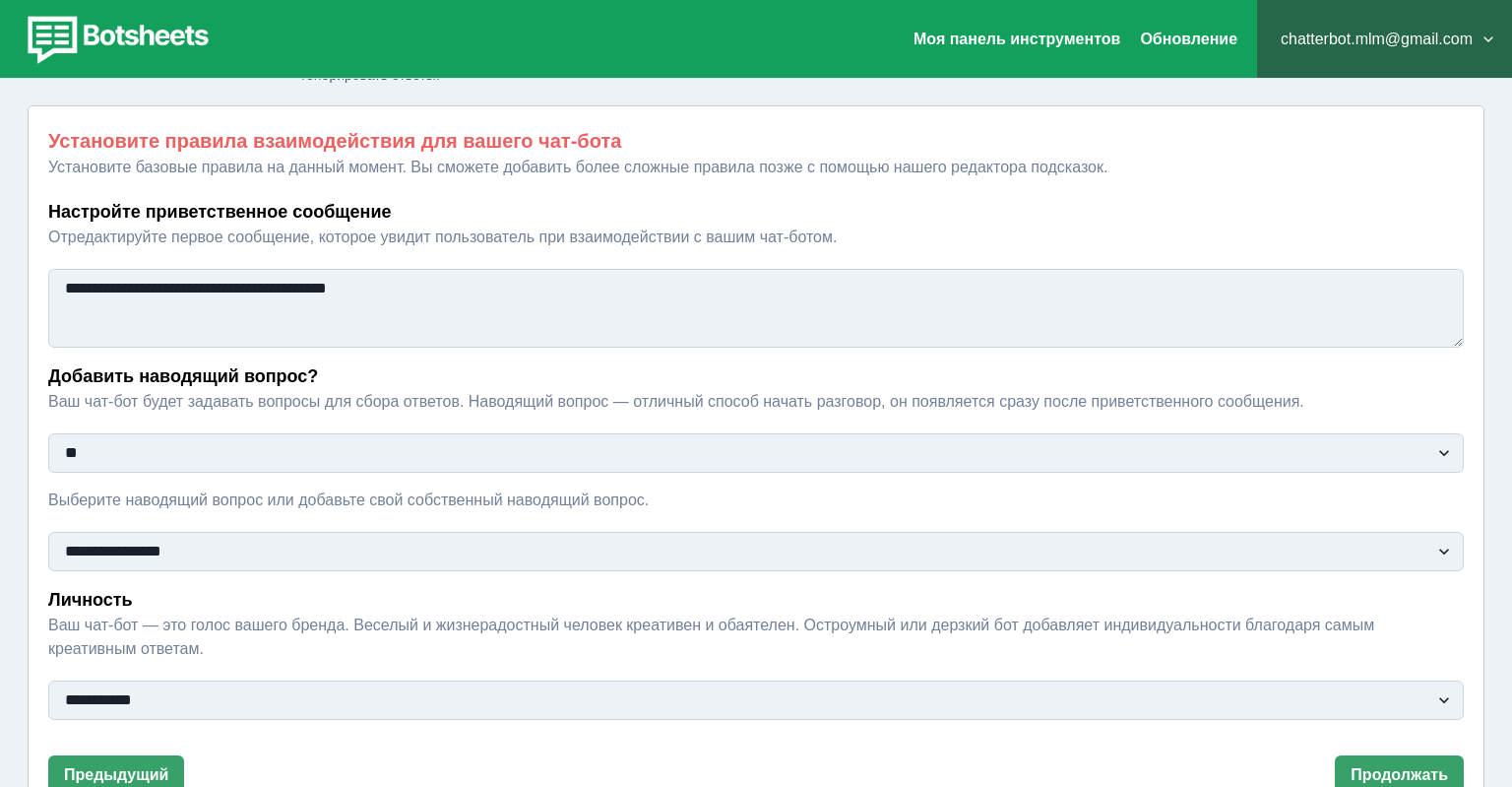 click on "**********" at bounding box center (756, 552) 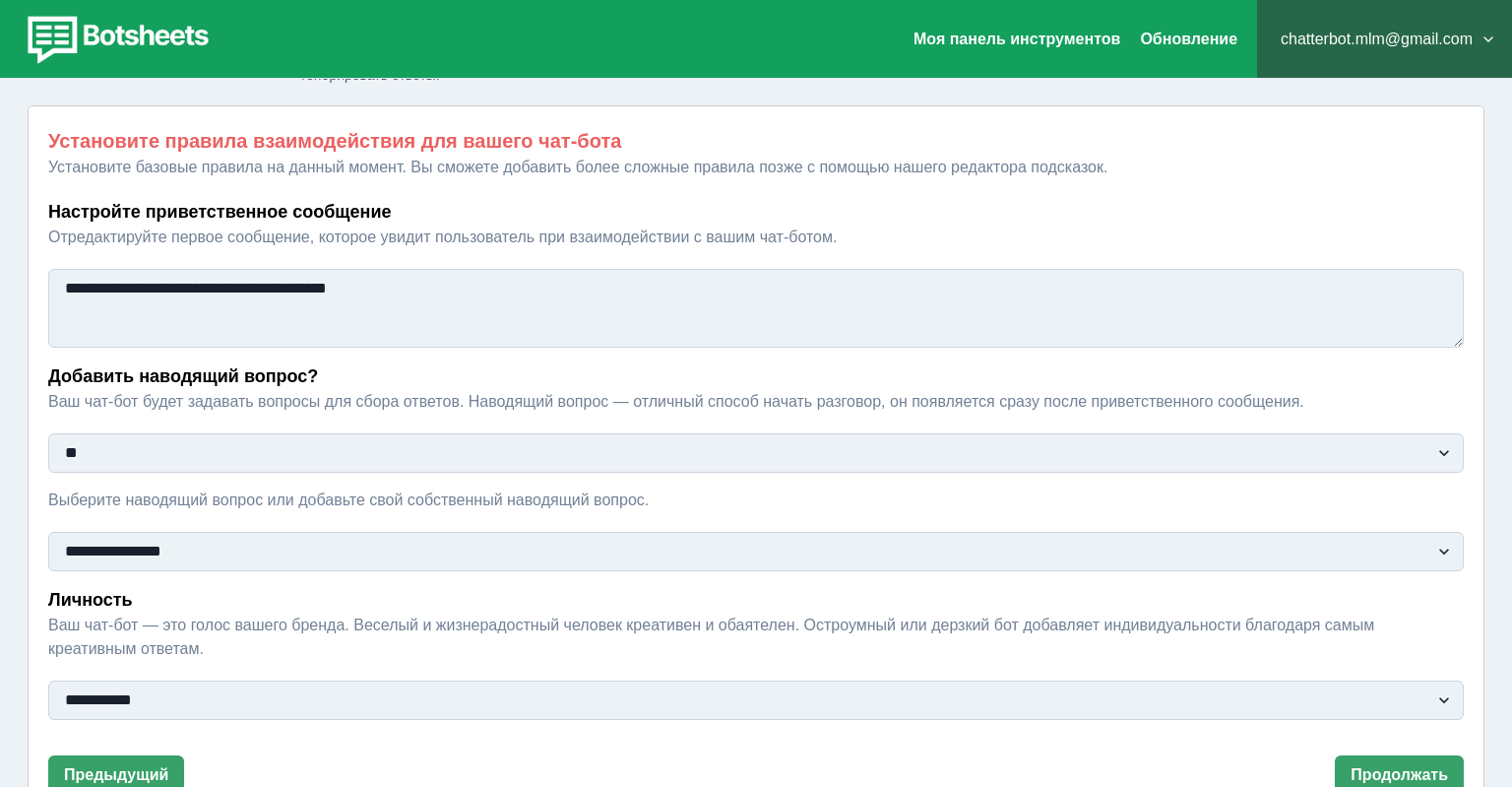 select on "**********" 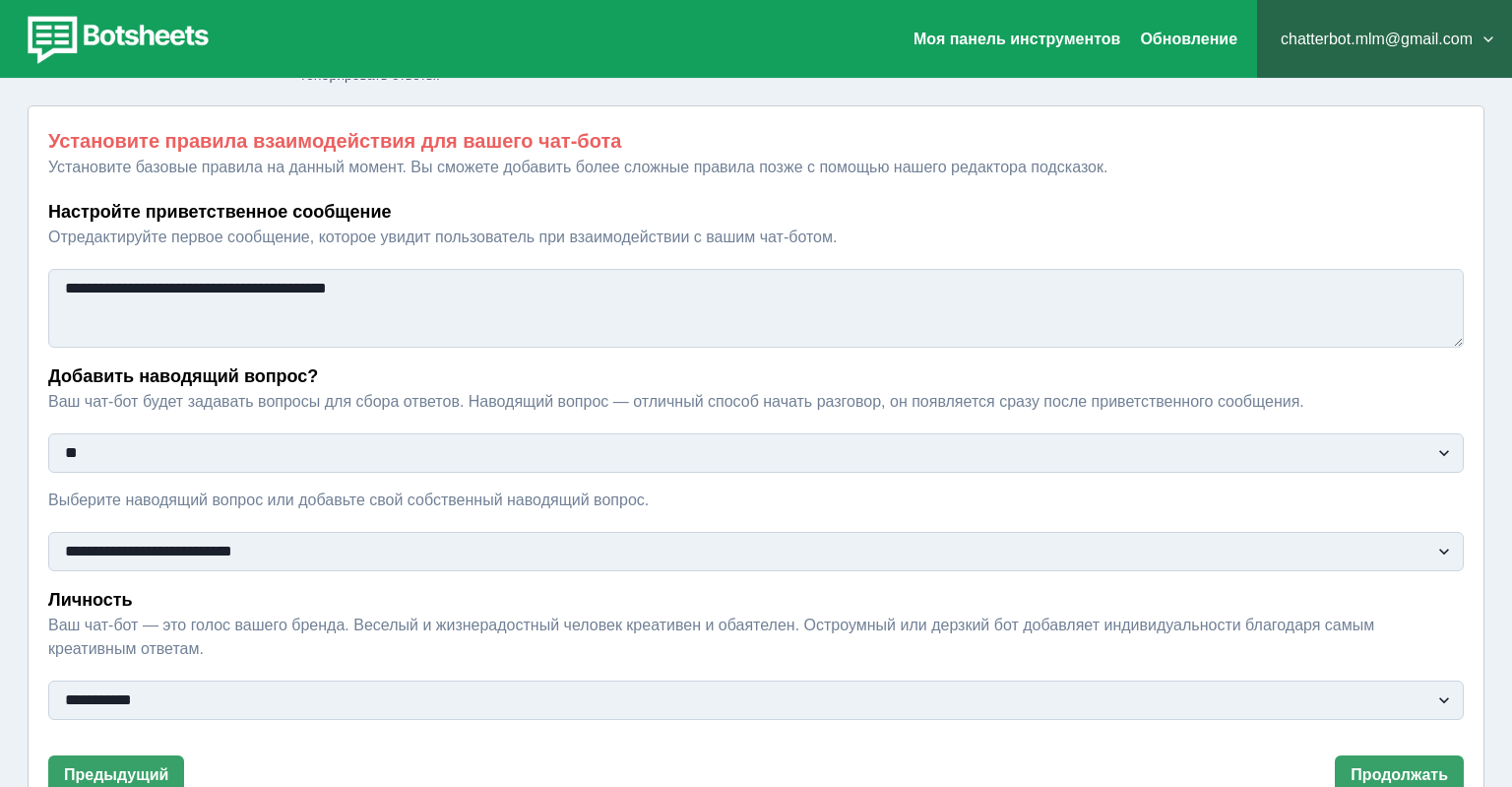 click on "**********" at bounding box center (0, 0) 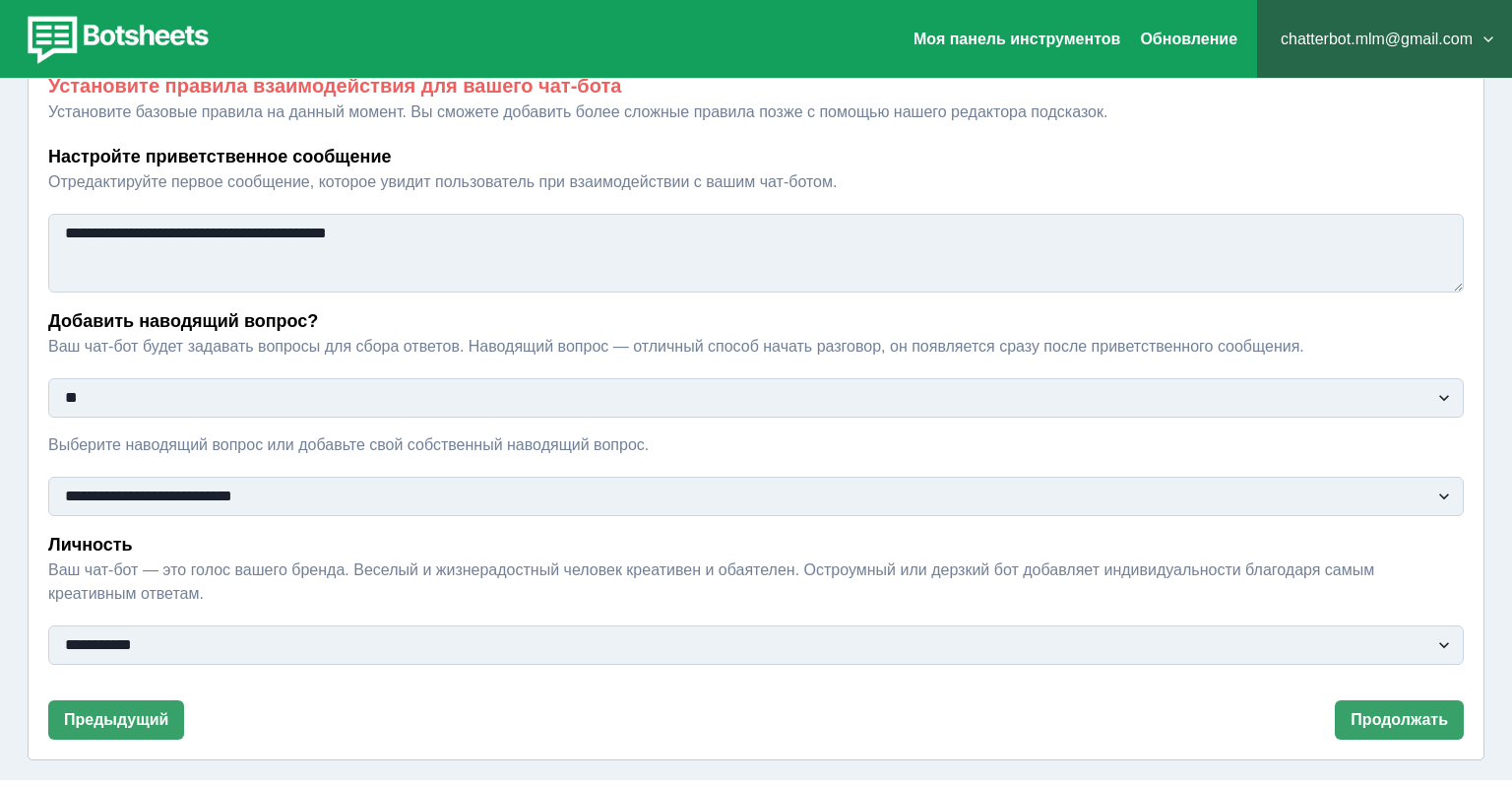 click on "**********" at bounding box center (756, 645) 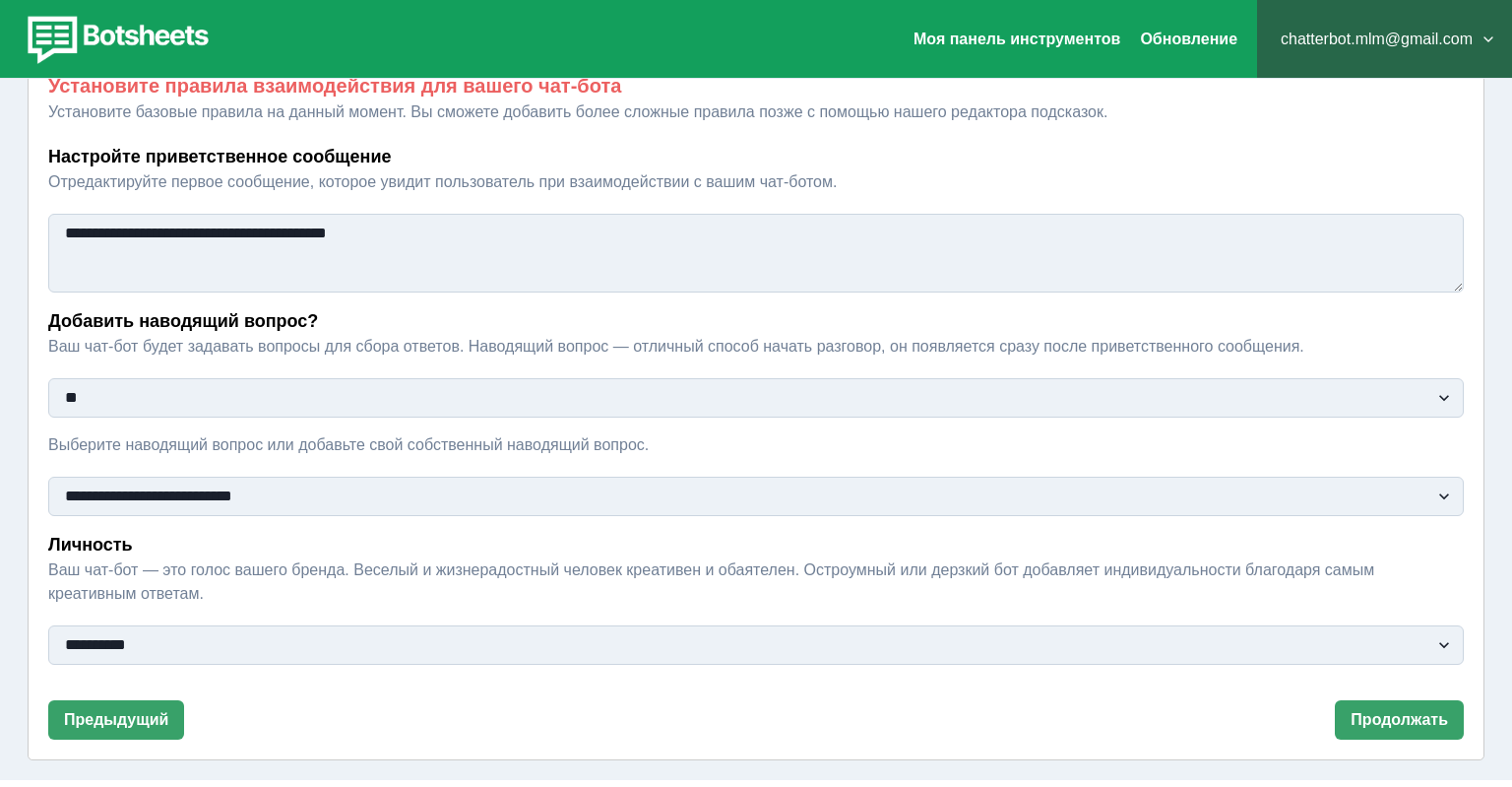 click on "**********" at bounding box center [0, 0] 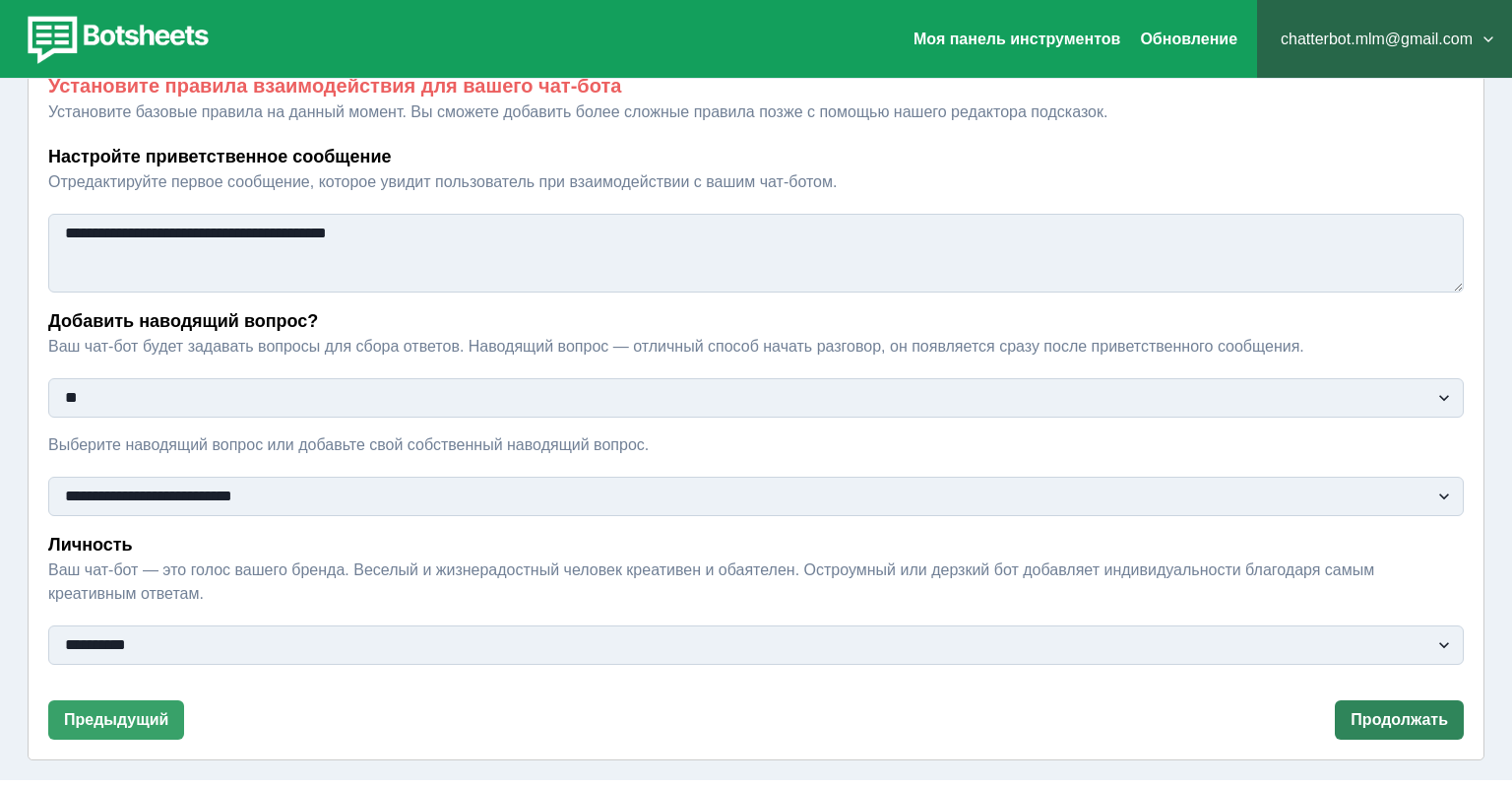 click on "Продолжать" at bounding box center (1399, 720) 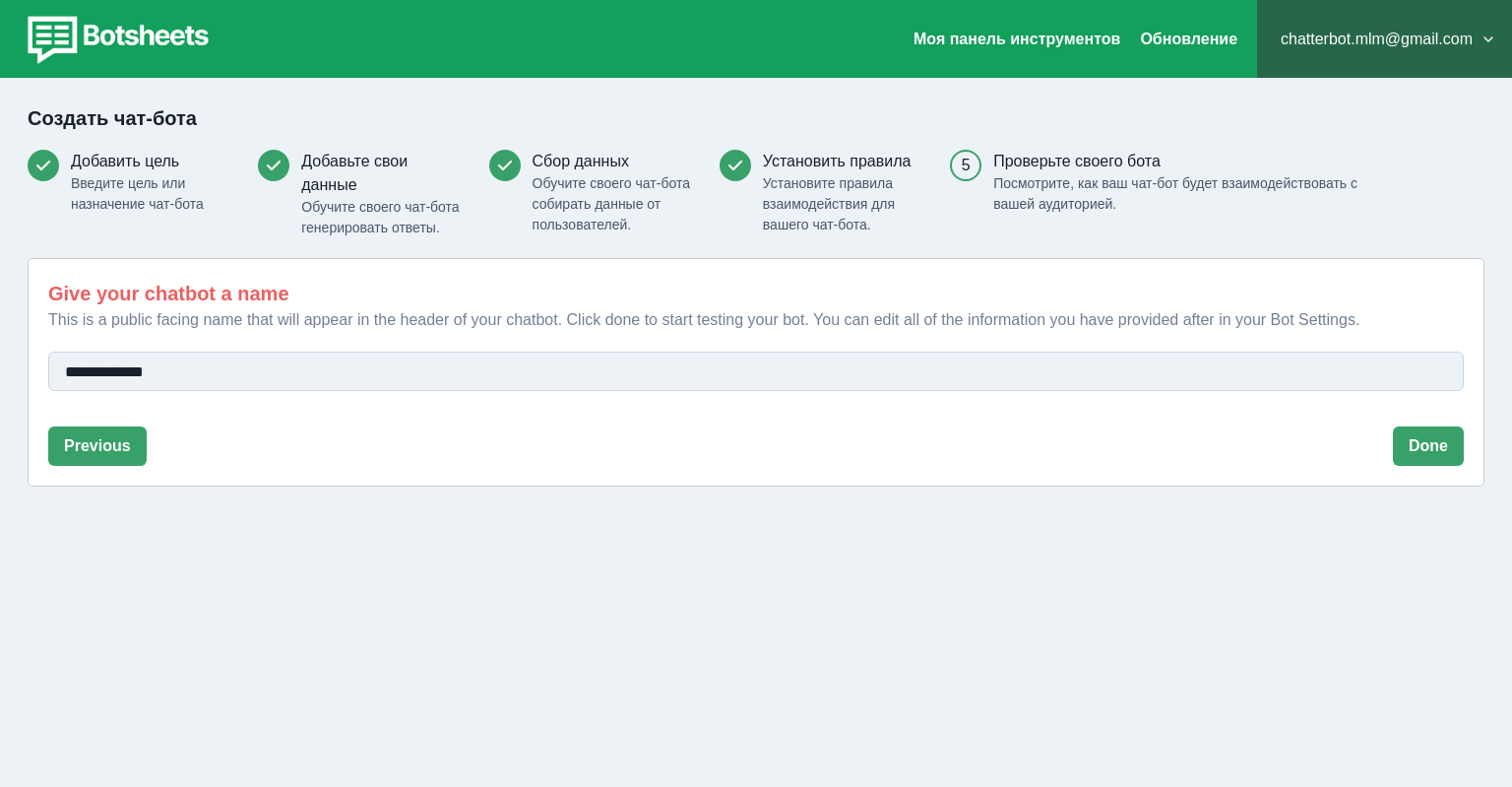 scroll, scrollTop: 0, scrollLeft: 0, axis: both 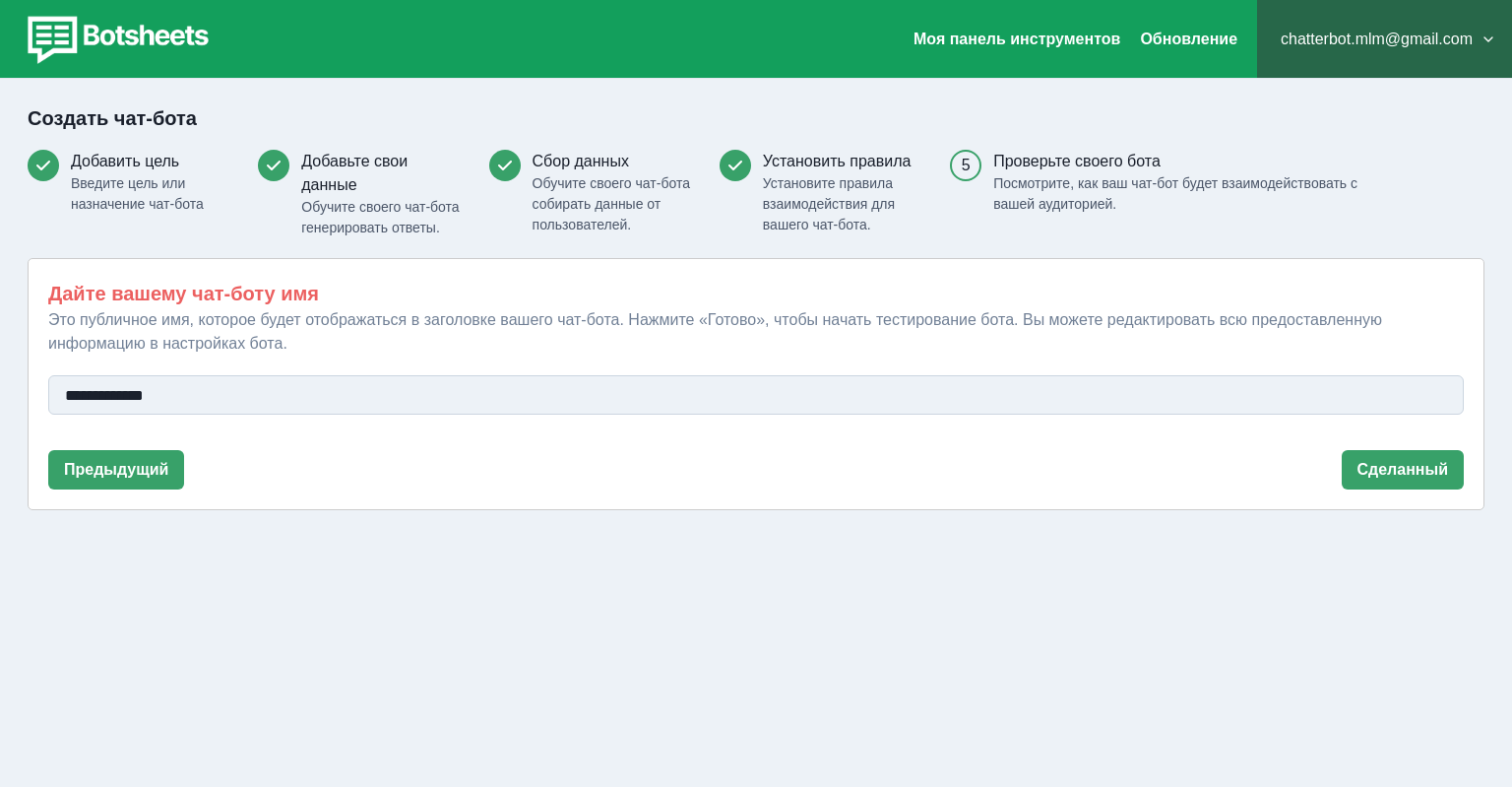 click on "**********" at bounding box center [756, 395] 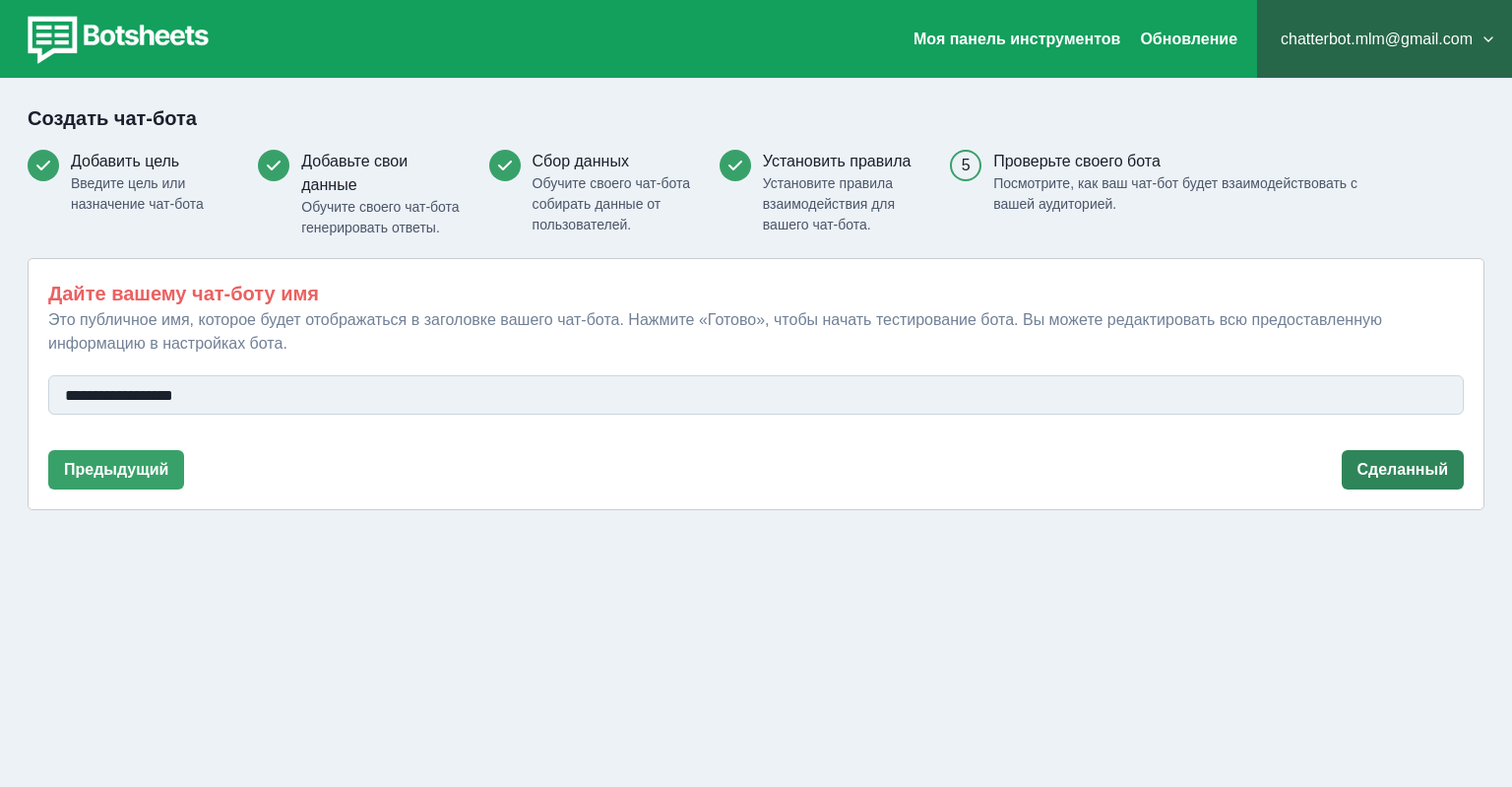 type on "**********" 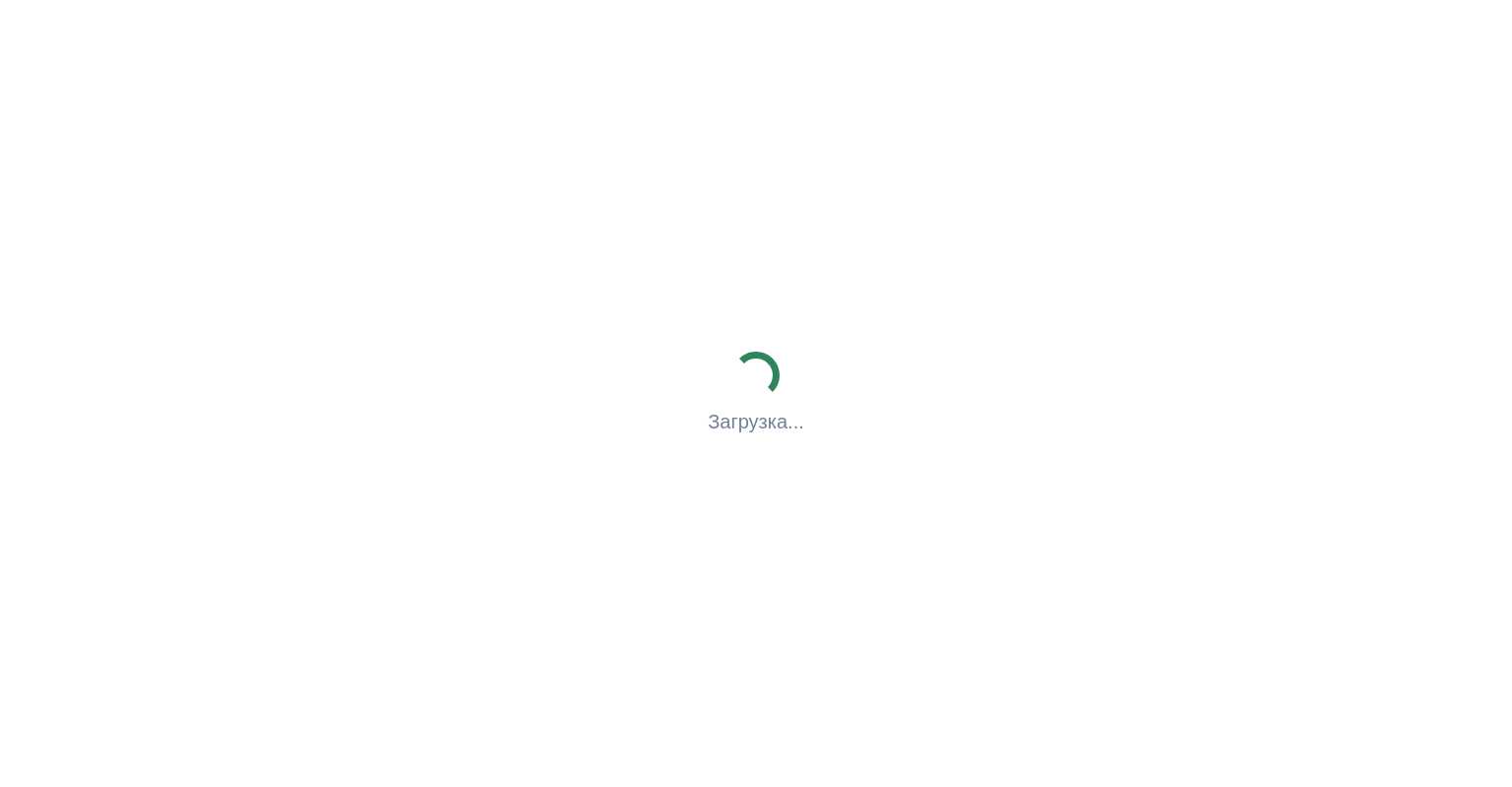 scroll, scrollTop: 0, scrollLeft: 0, axis: both 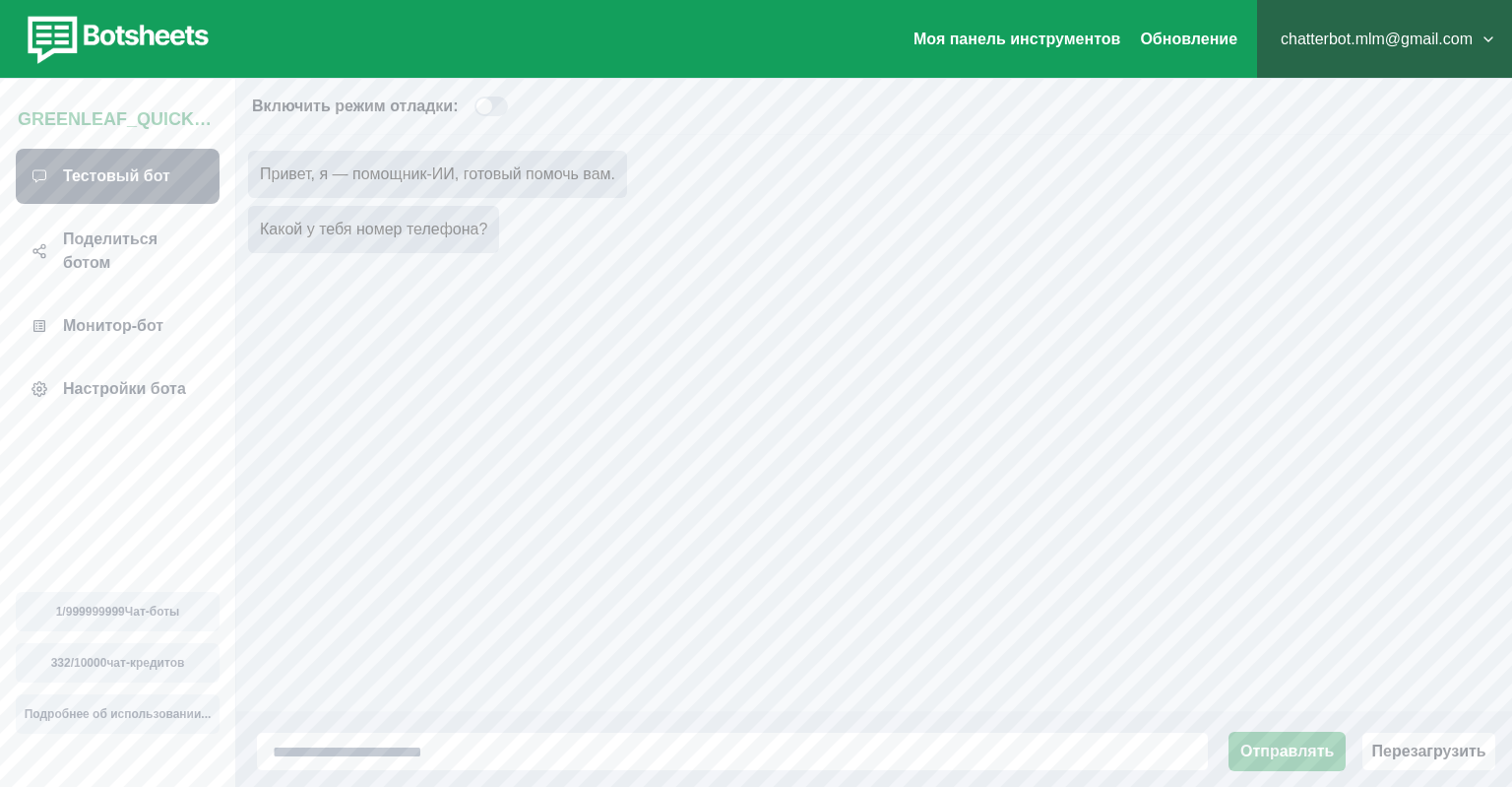 click on "Привет, я — помощник-ИИ, готовый помочь вам.  Какой у тебя номер телефона?" at bounding box center [874, 423] 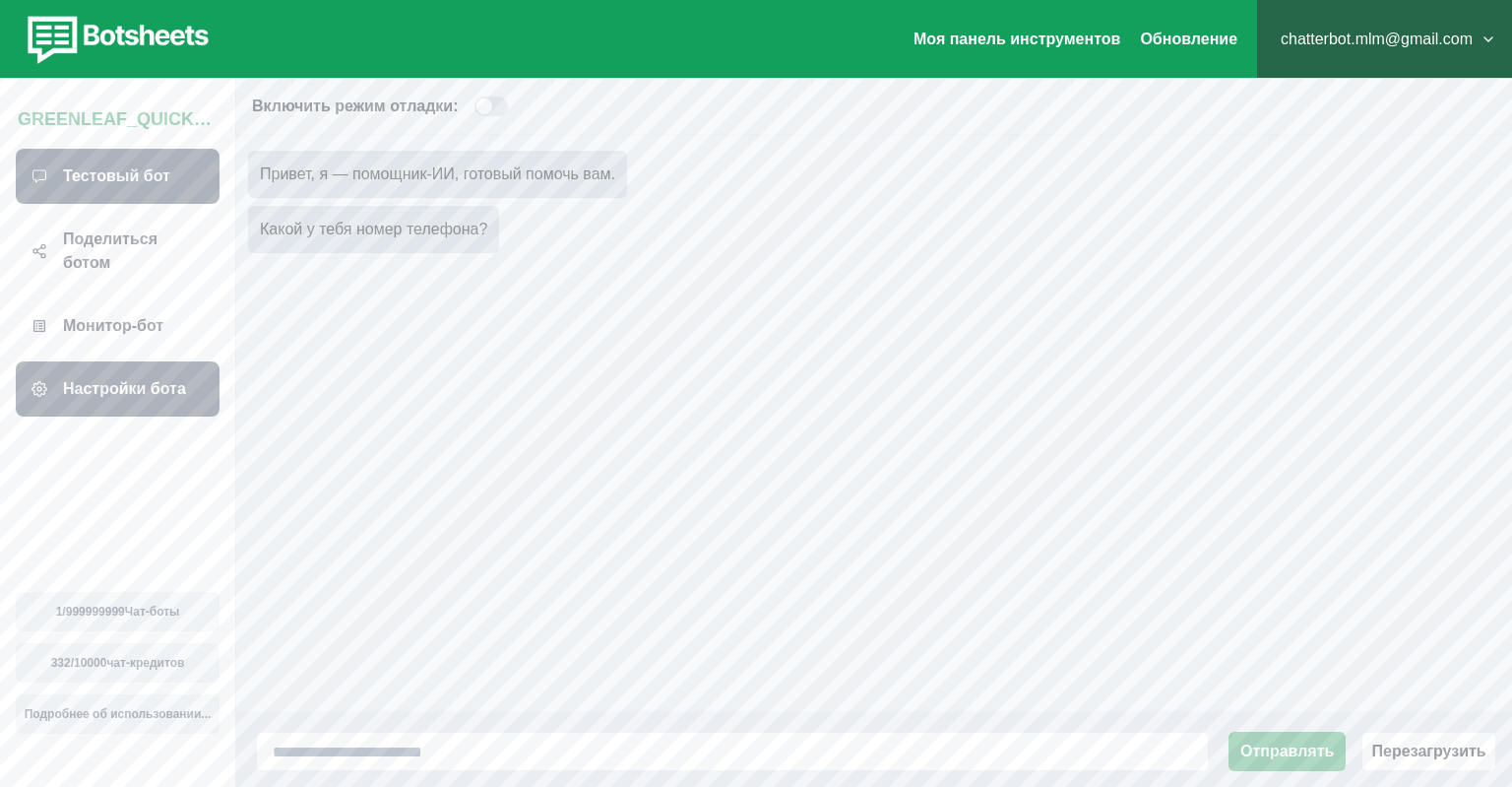 click on "Настройки бота" at bounding box center [124, 389] 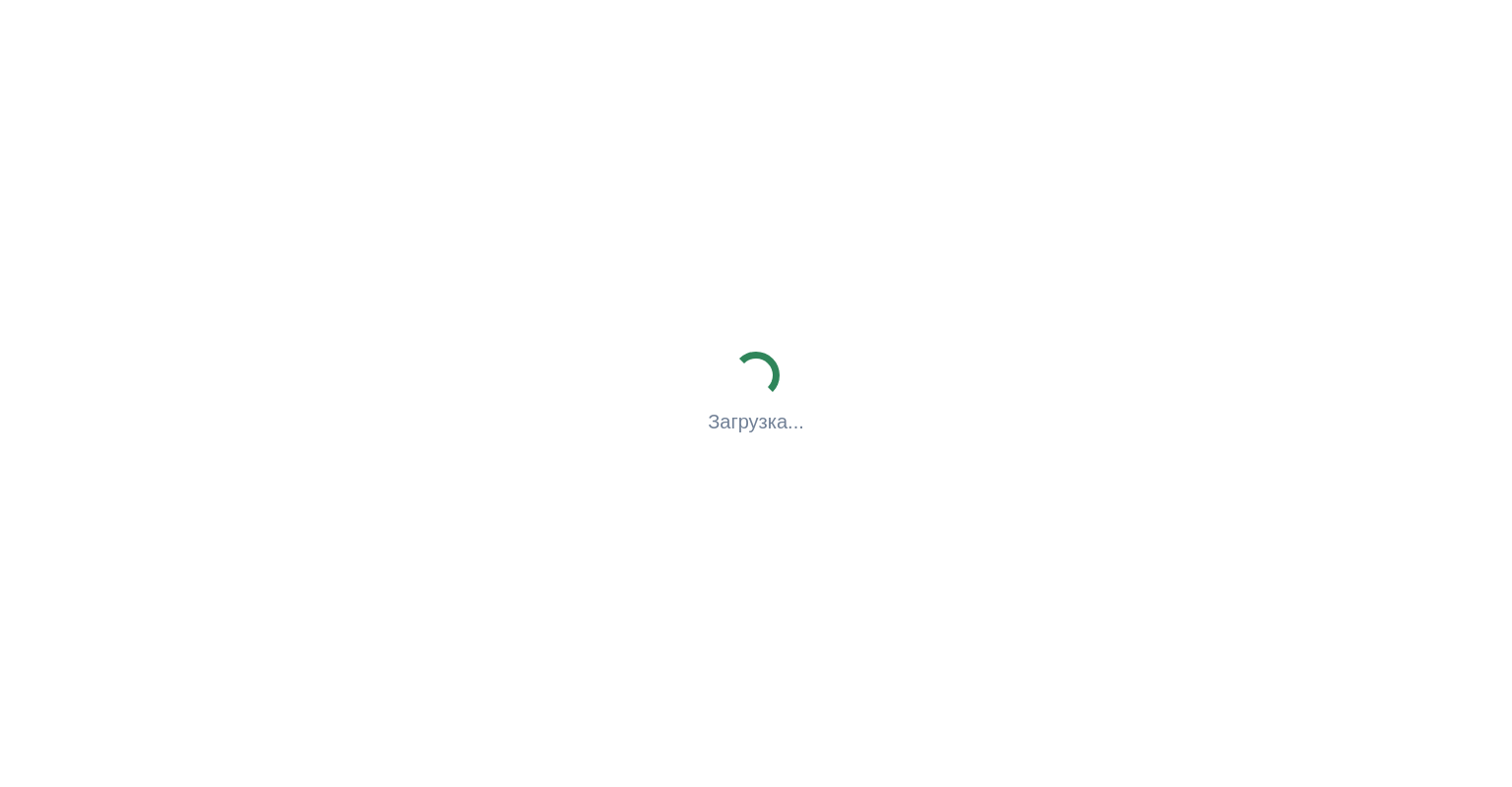 scroll, scrollTop: 0, scrollLeft: 0, axis: both 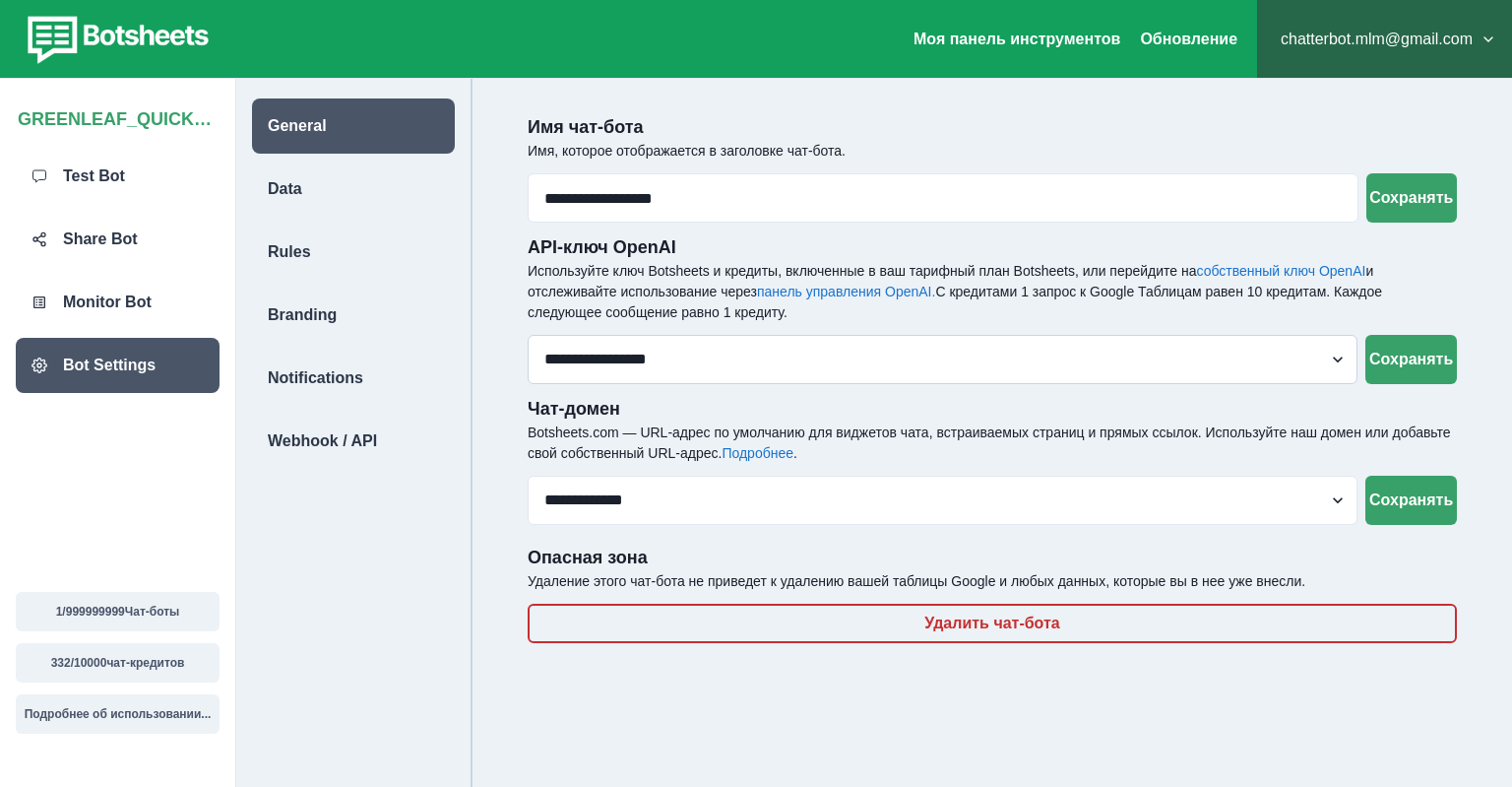 click on "**********" at bounding box center [942, 360] 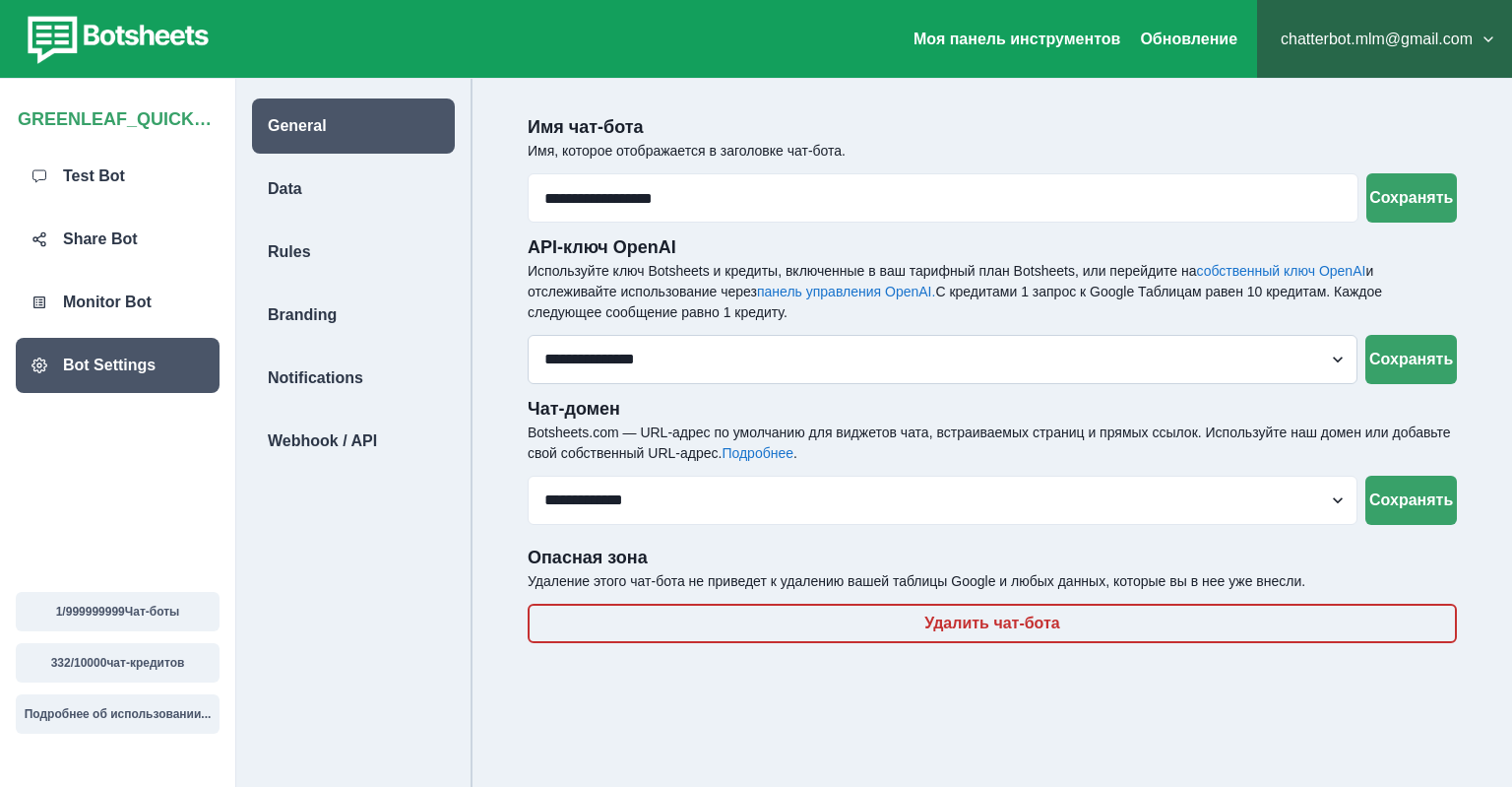 click on "**********" at bounding box center (0, 0) 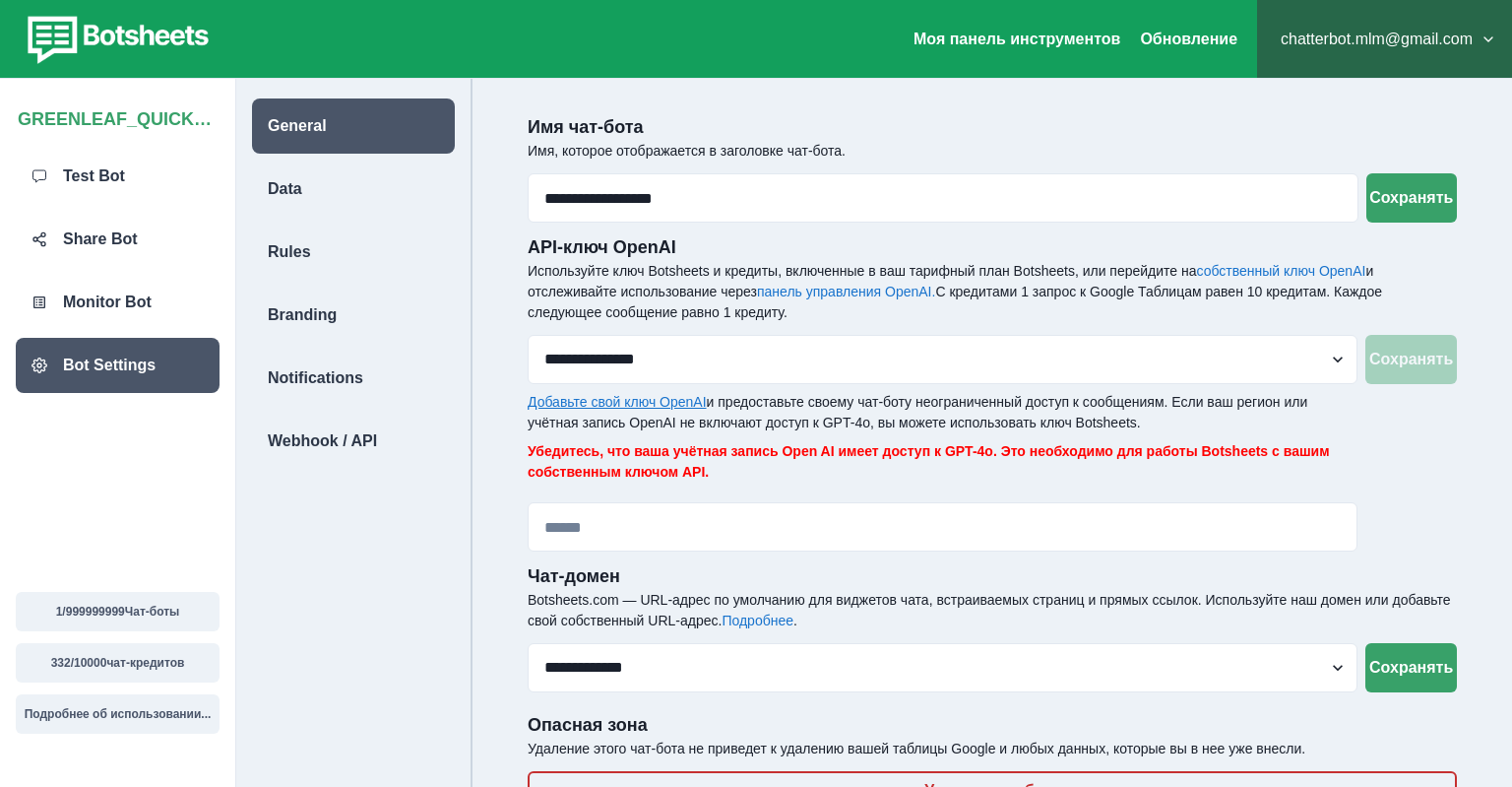 click on "Добавьте свой ключ OpenAI" at bounding box center [617, 402] 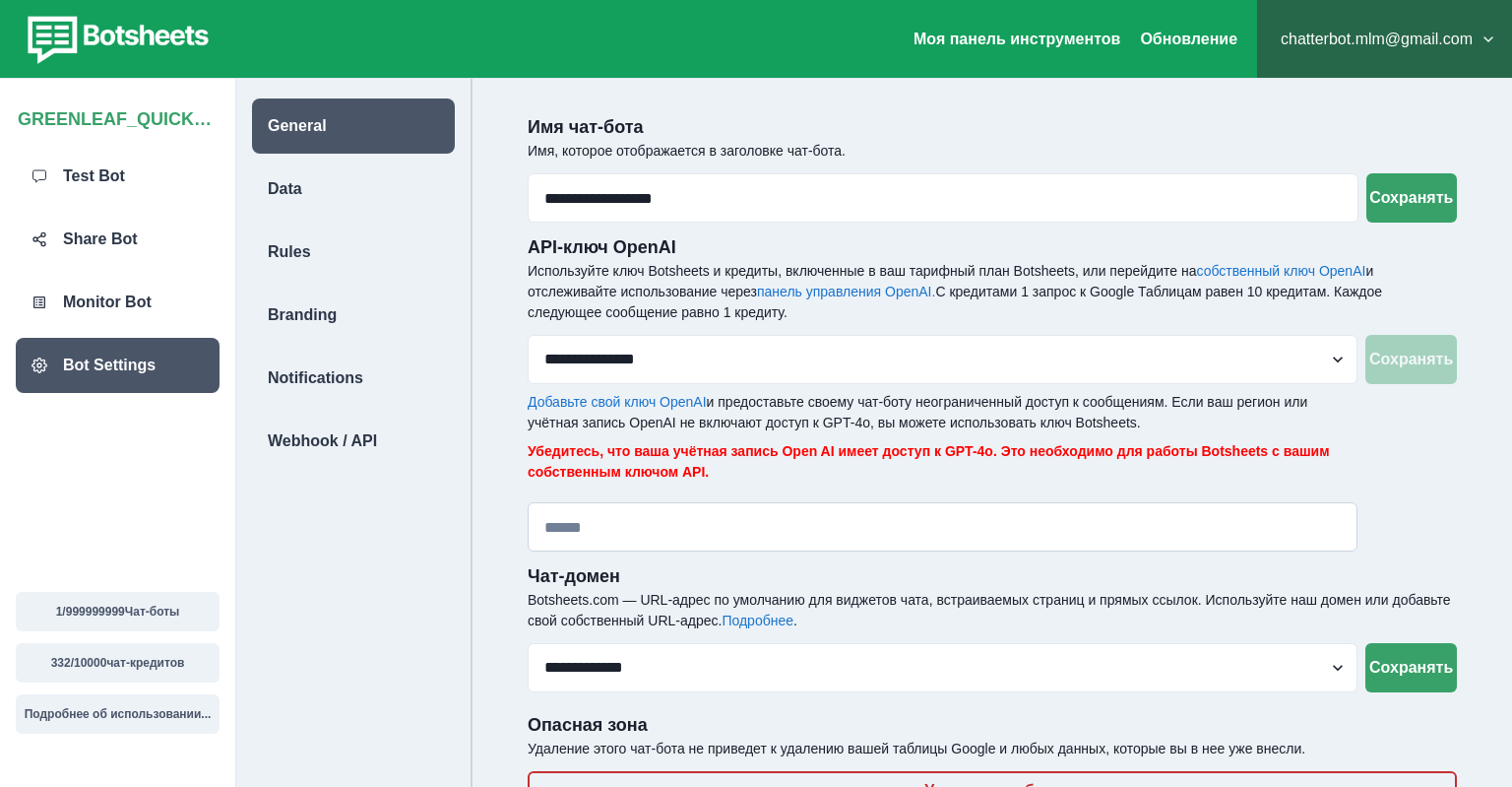 paste on "**********" 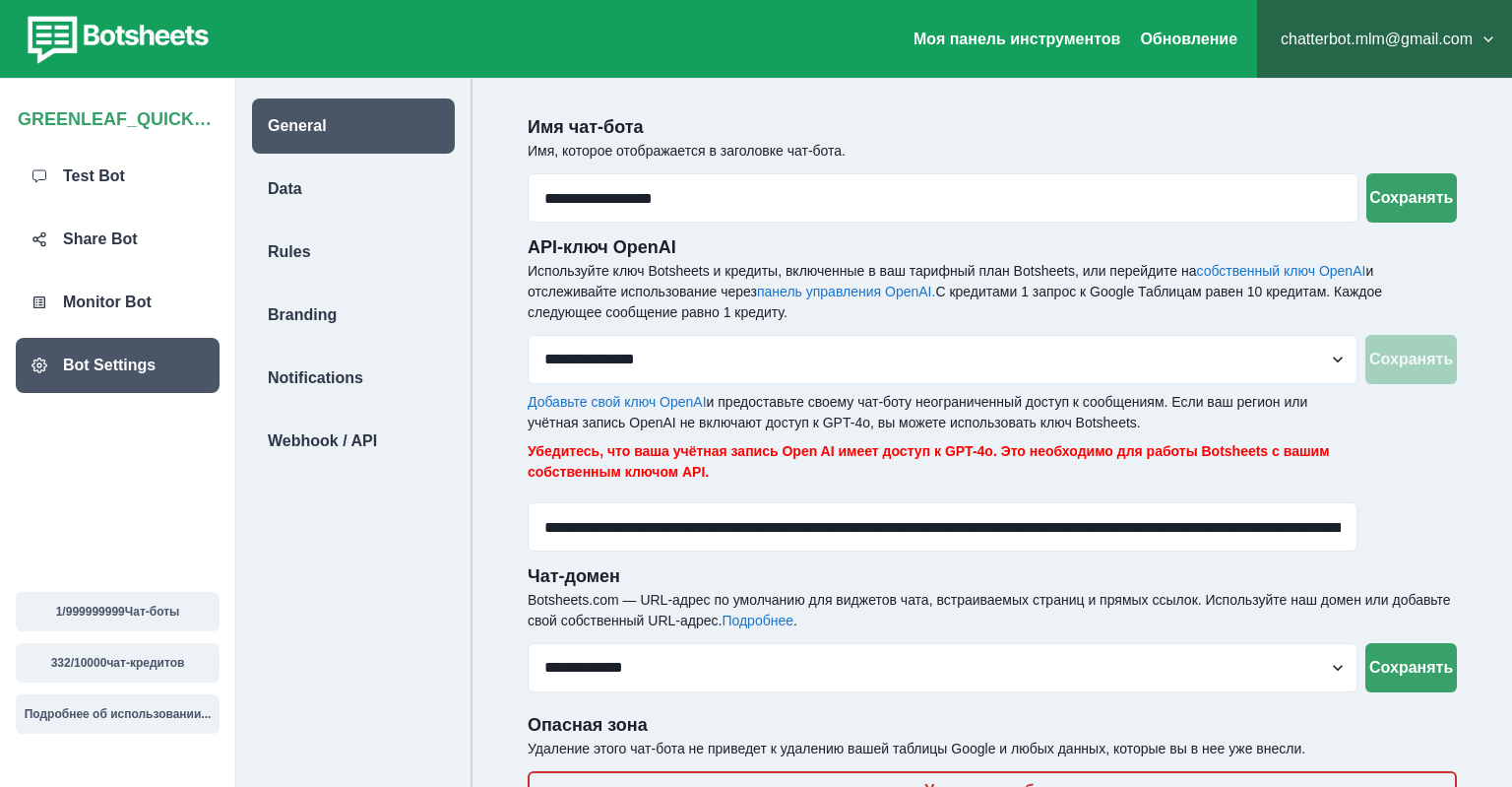 scroll, scrollTop: 0, scrollLeft: 604, axis: horizontal 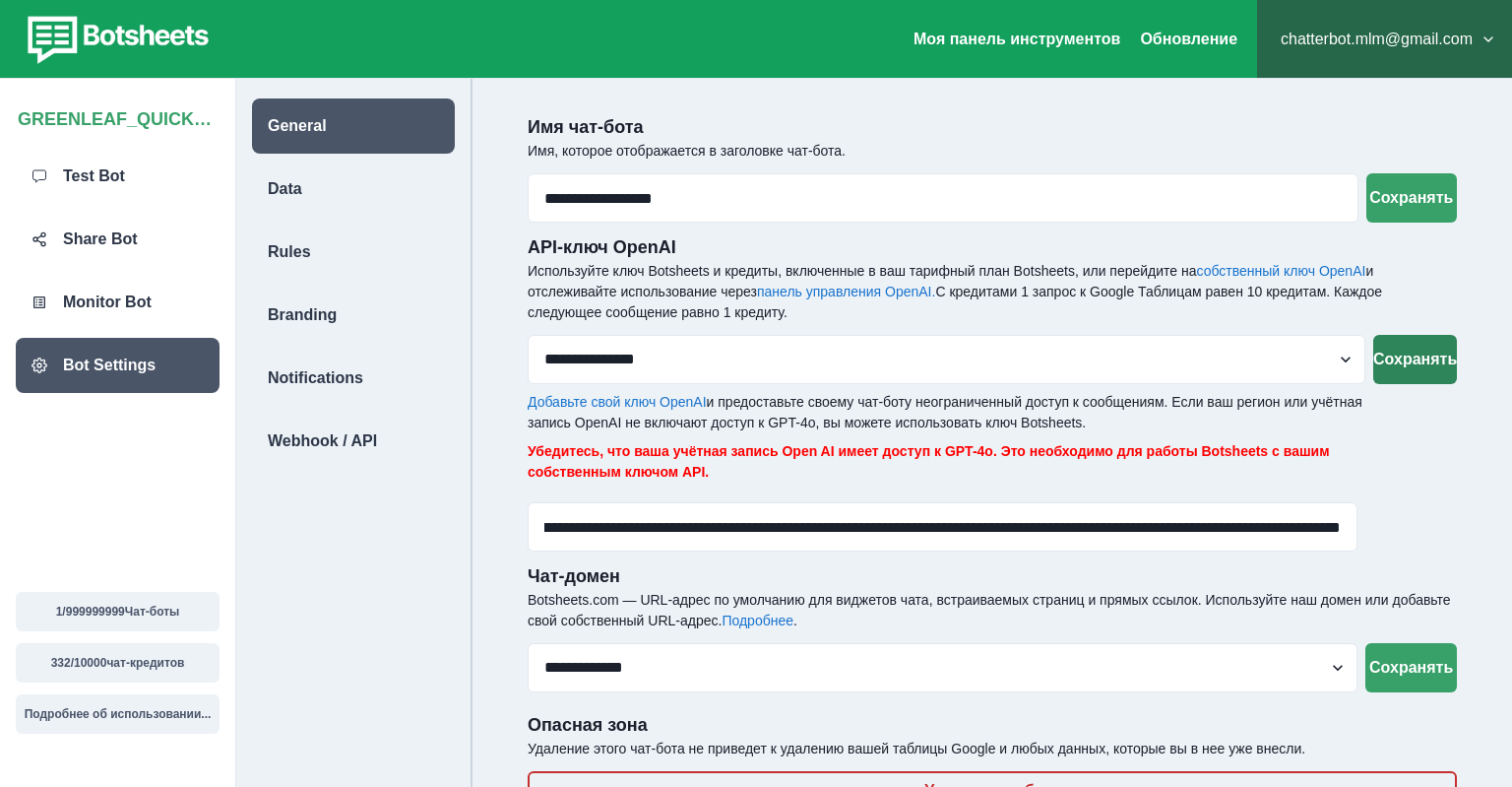 type on "**********" 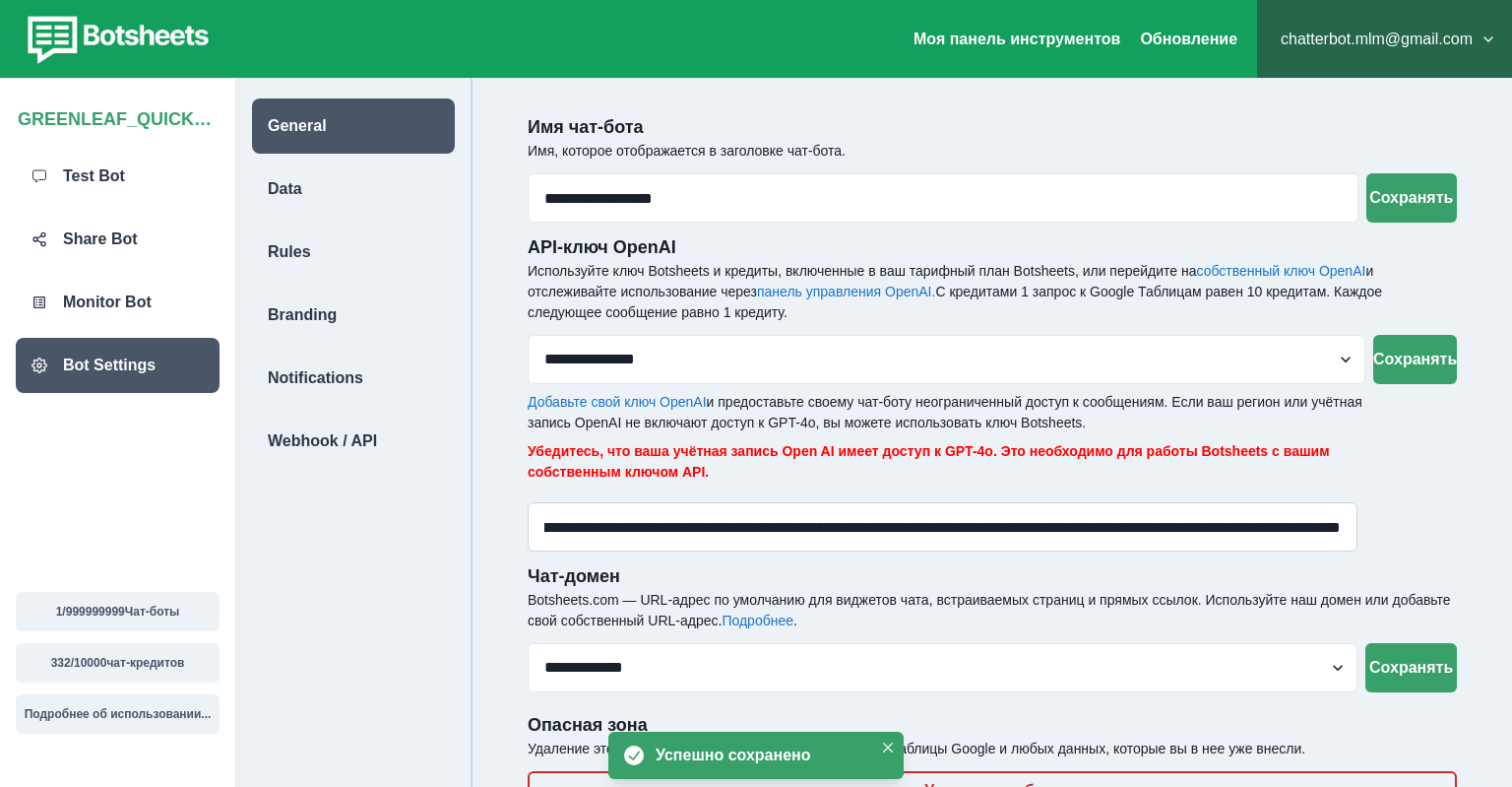 scroll, scrollTop: 79, scrollLeft: 0, axis: vertical 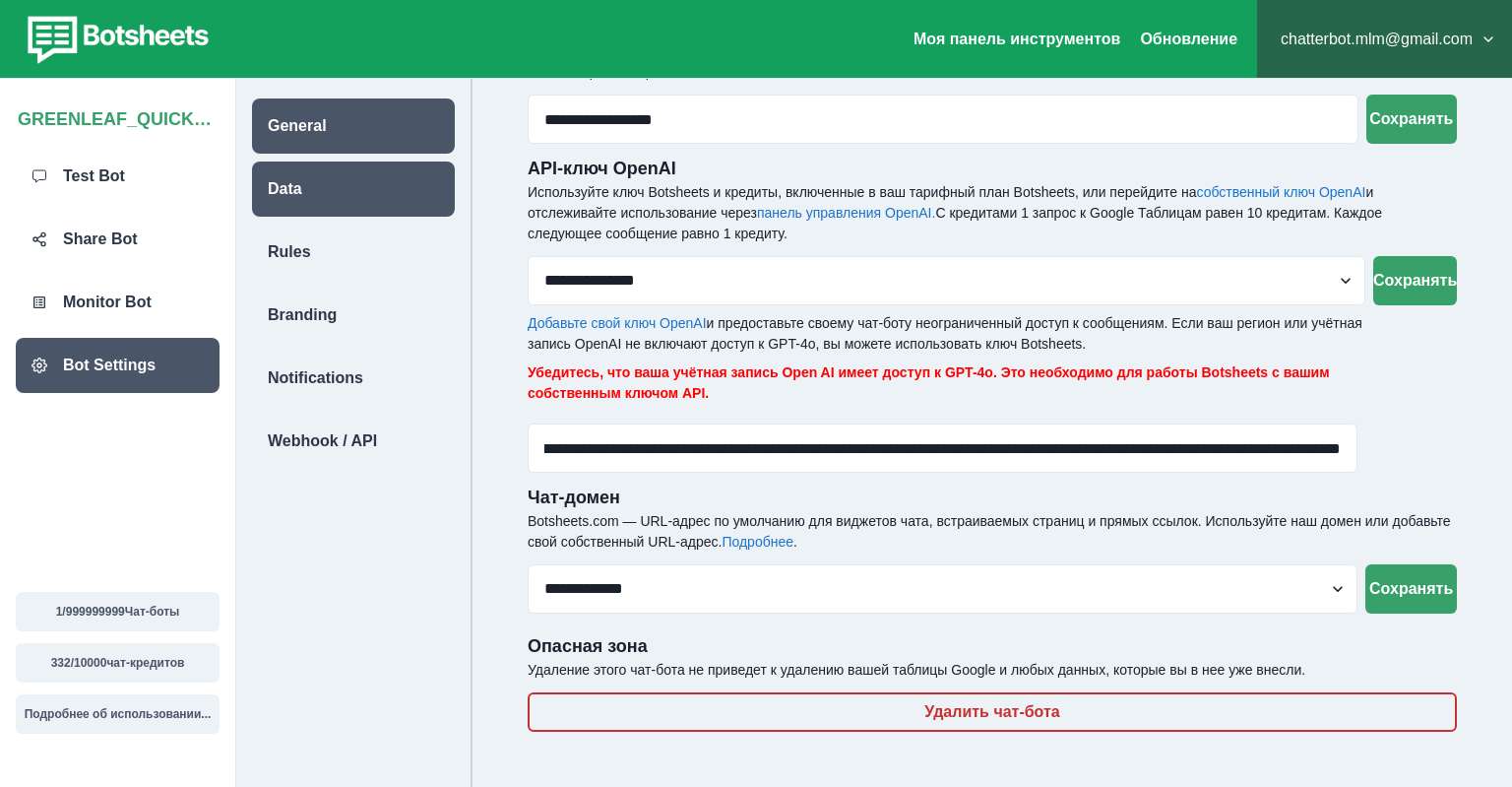 click on "Data" at bounding box center (284, 189) 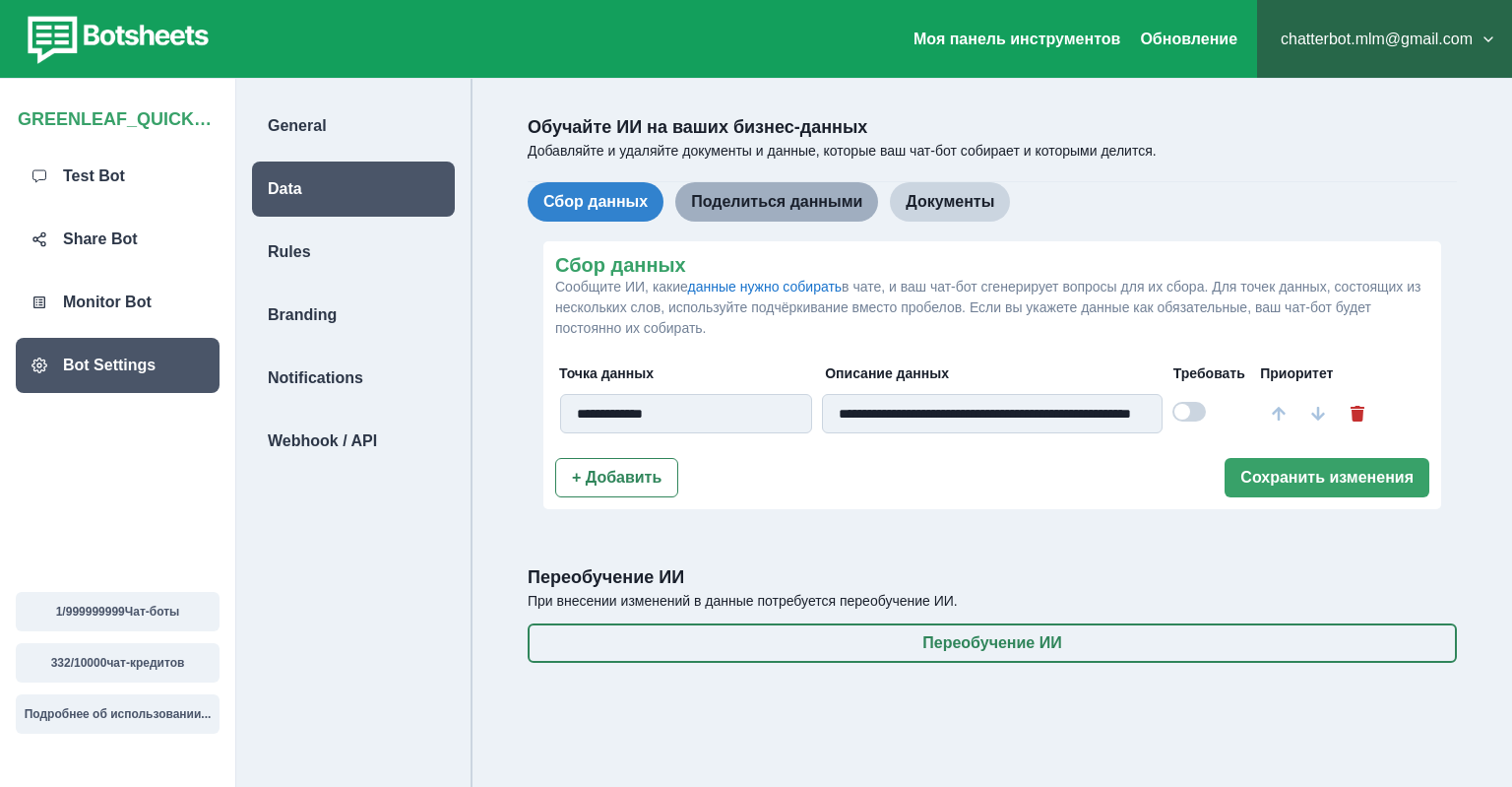 click on "Поделиться данными" at bounding box center [777, 202] 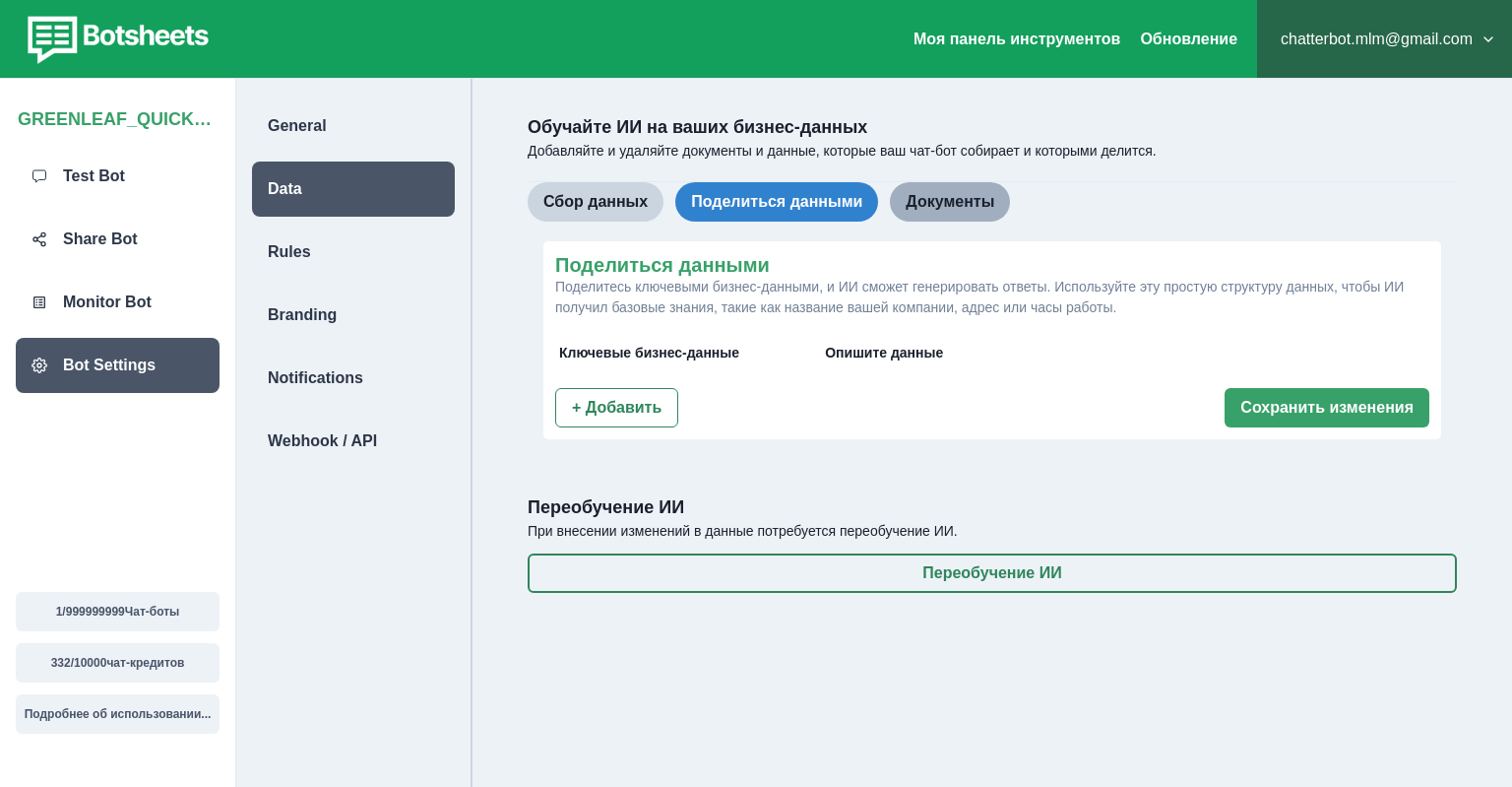 click on "Документы" at bounding box center (950, 202) 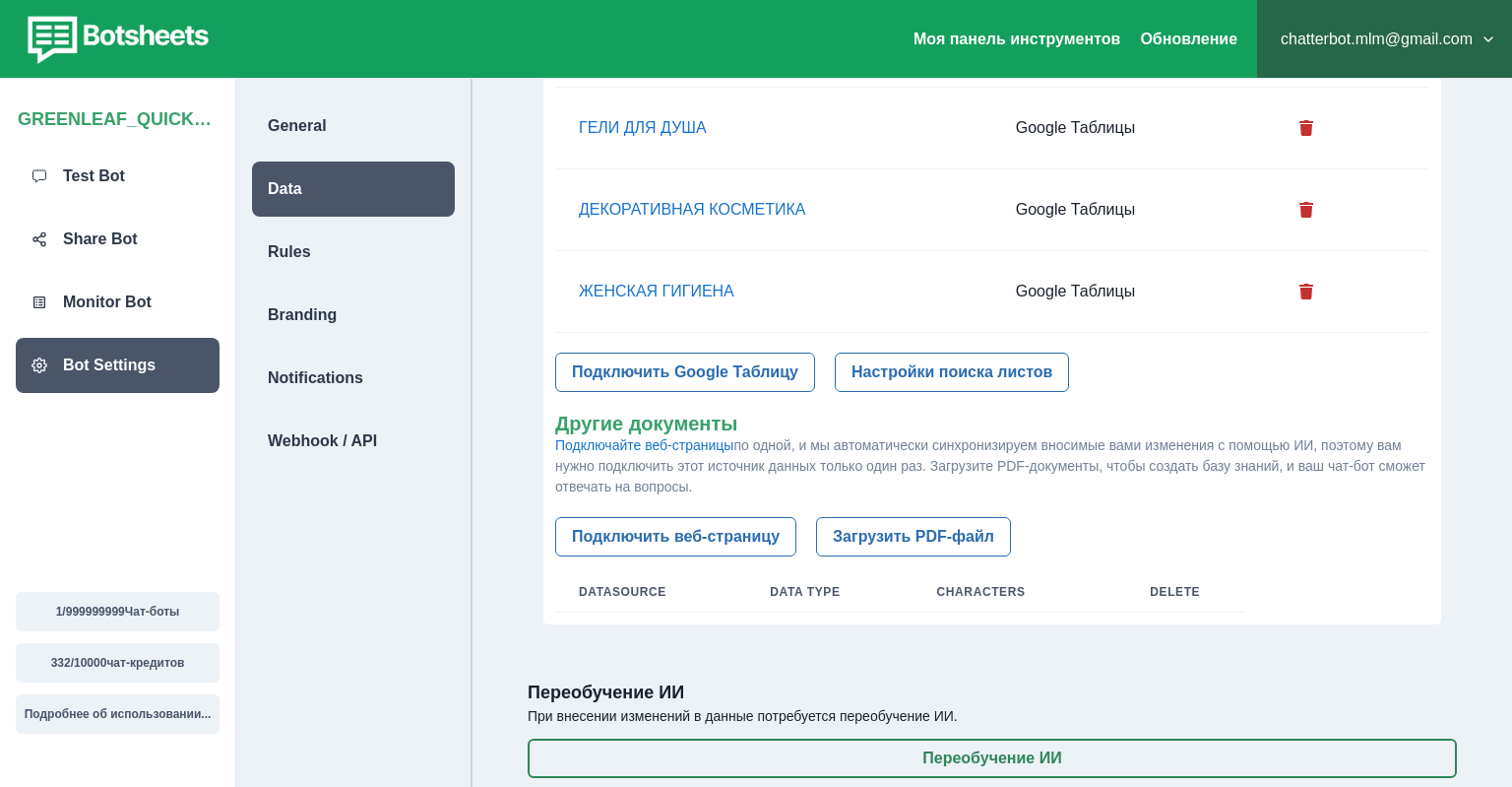 scroll, scrollTop: 356, scrollLeft: 0, axis: vertical 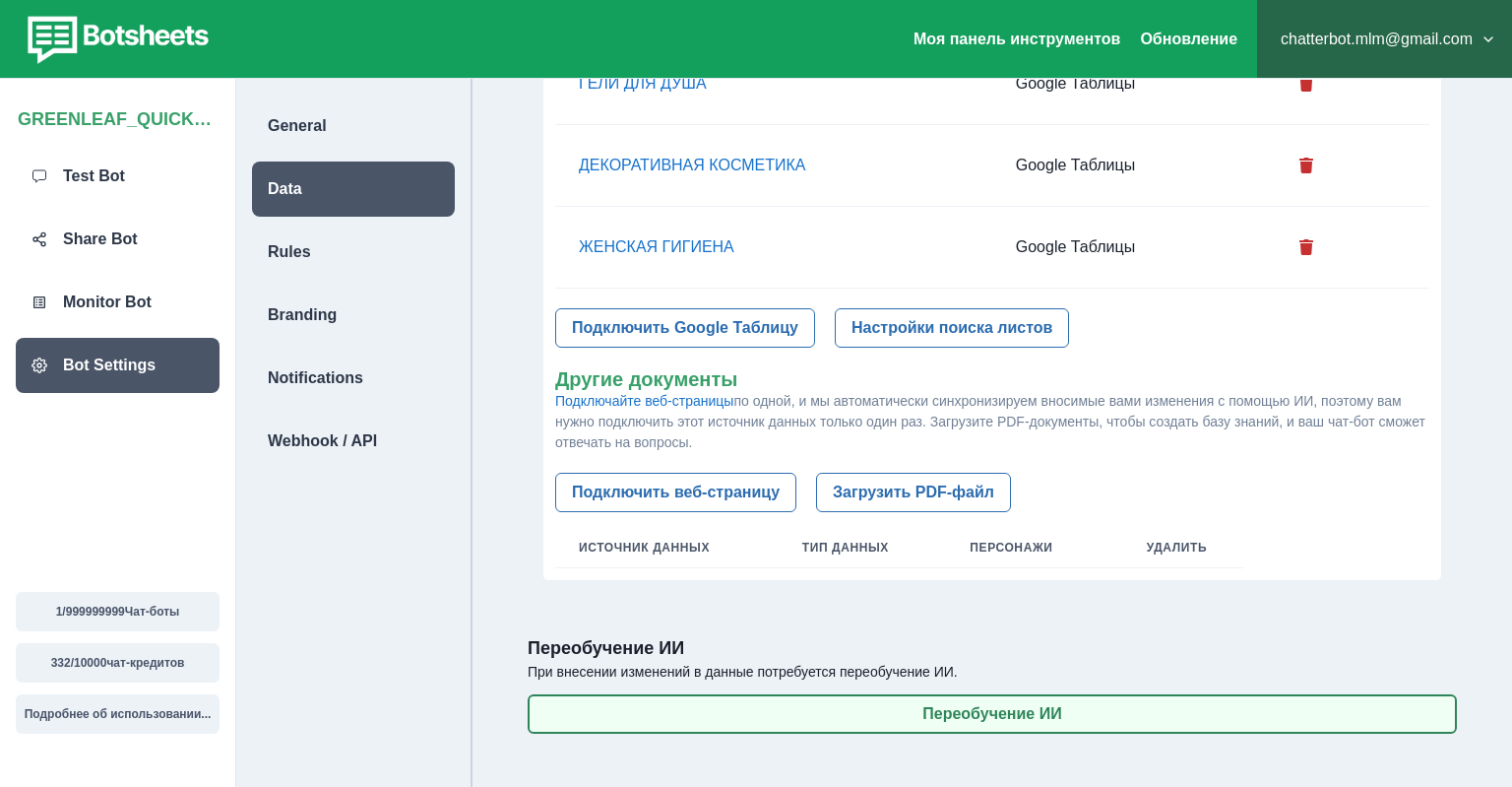 click on "Переобучение ИИ" at bounding box center (992, 714) 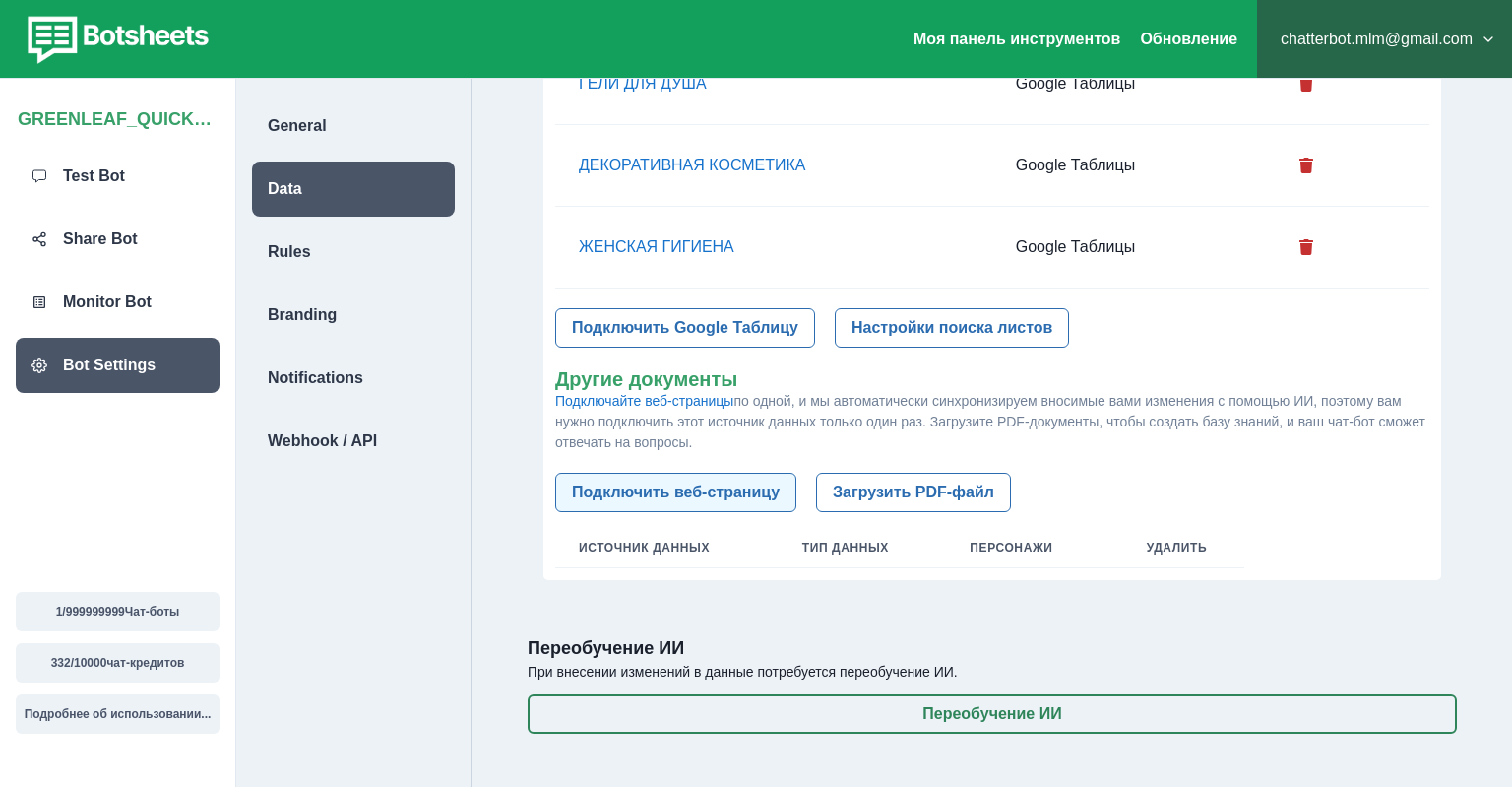 click on "Подключить веб-страницу" at bounding box center (675, 492) 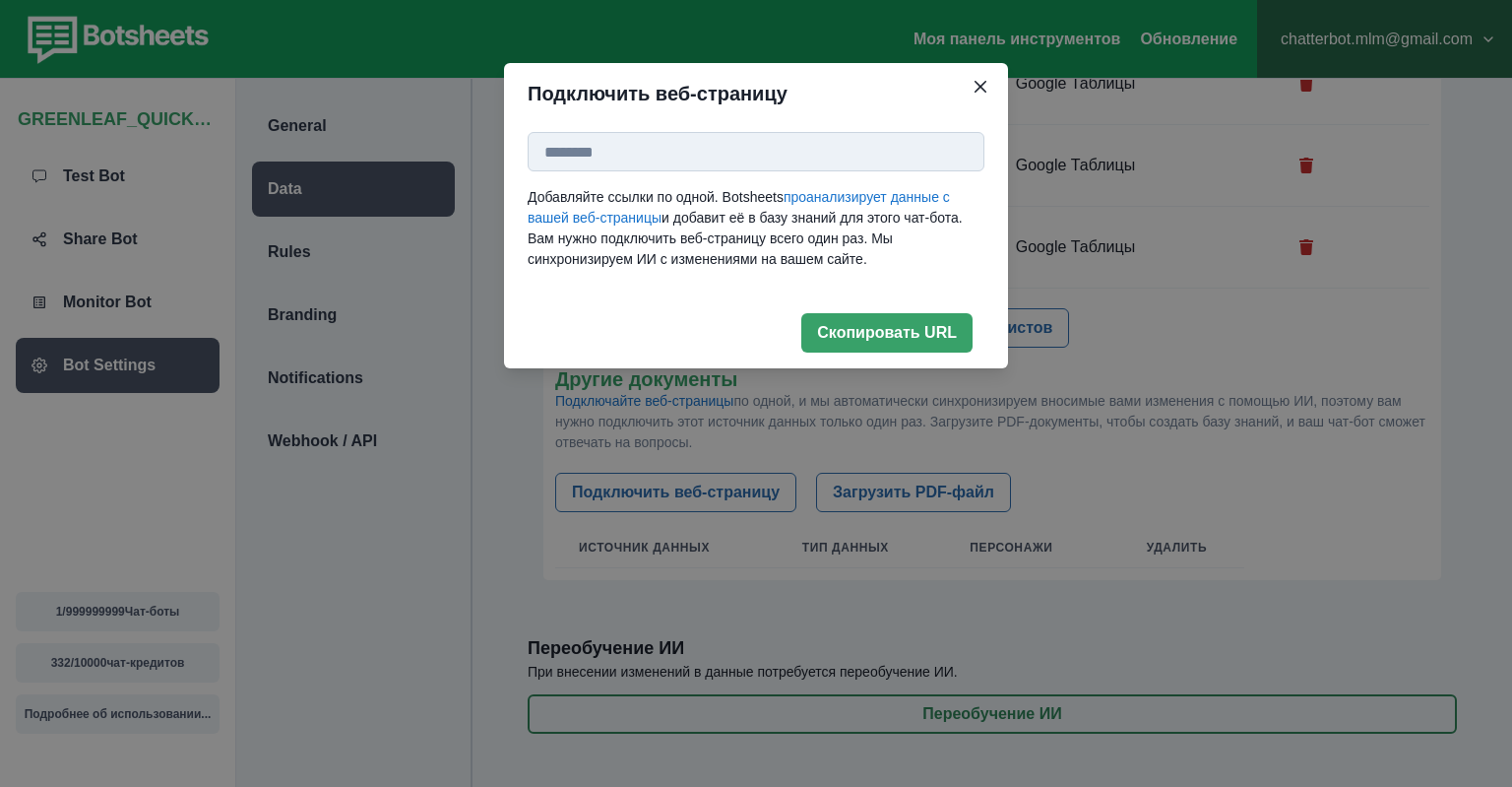 paste on "**********" 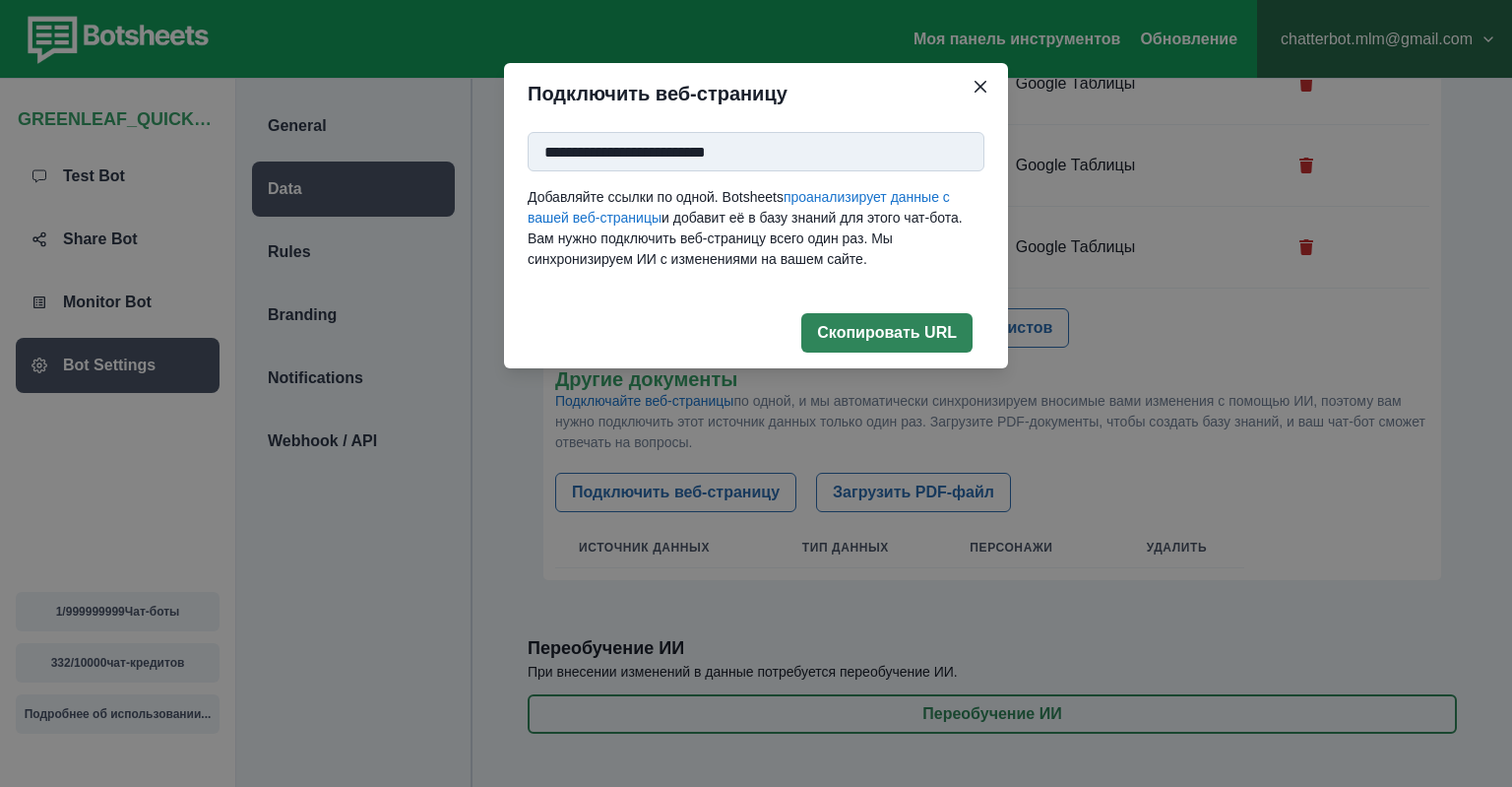 type on "**********" 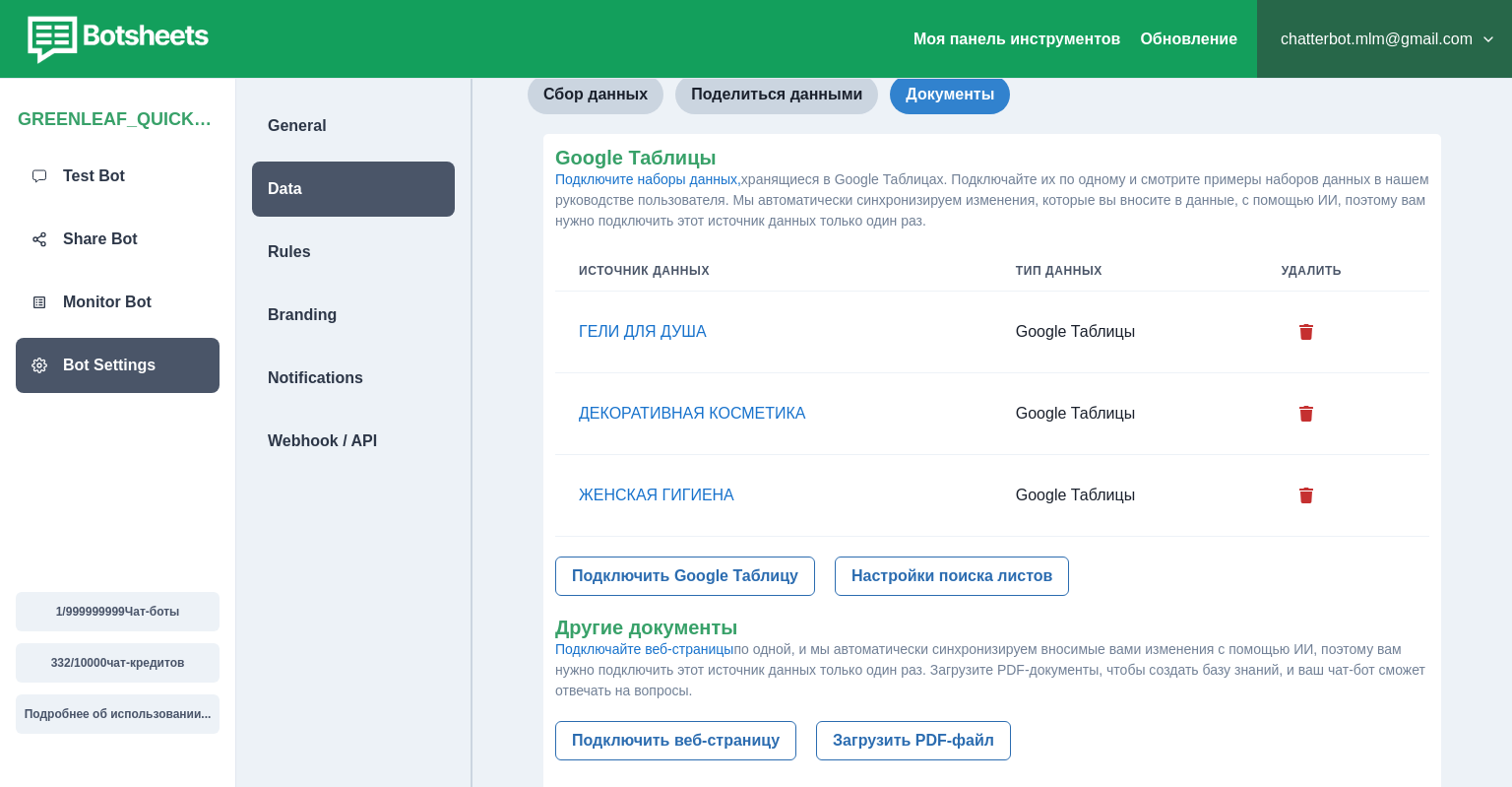 scroll, scrollTop: 420, scrollLeft: 0, axis: vertical 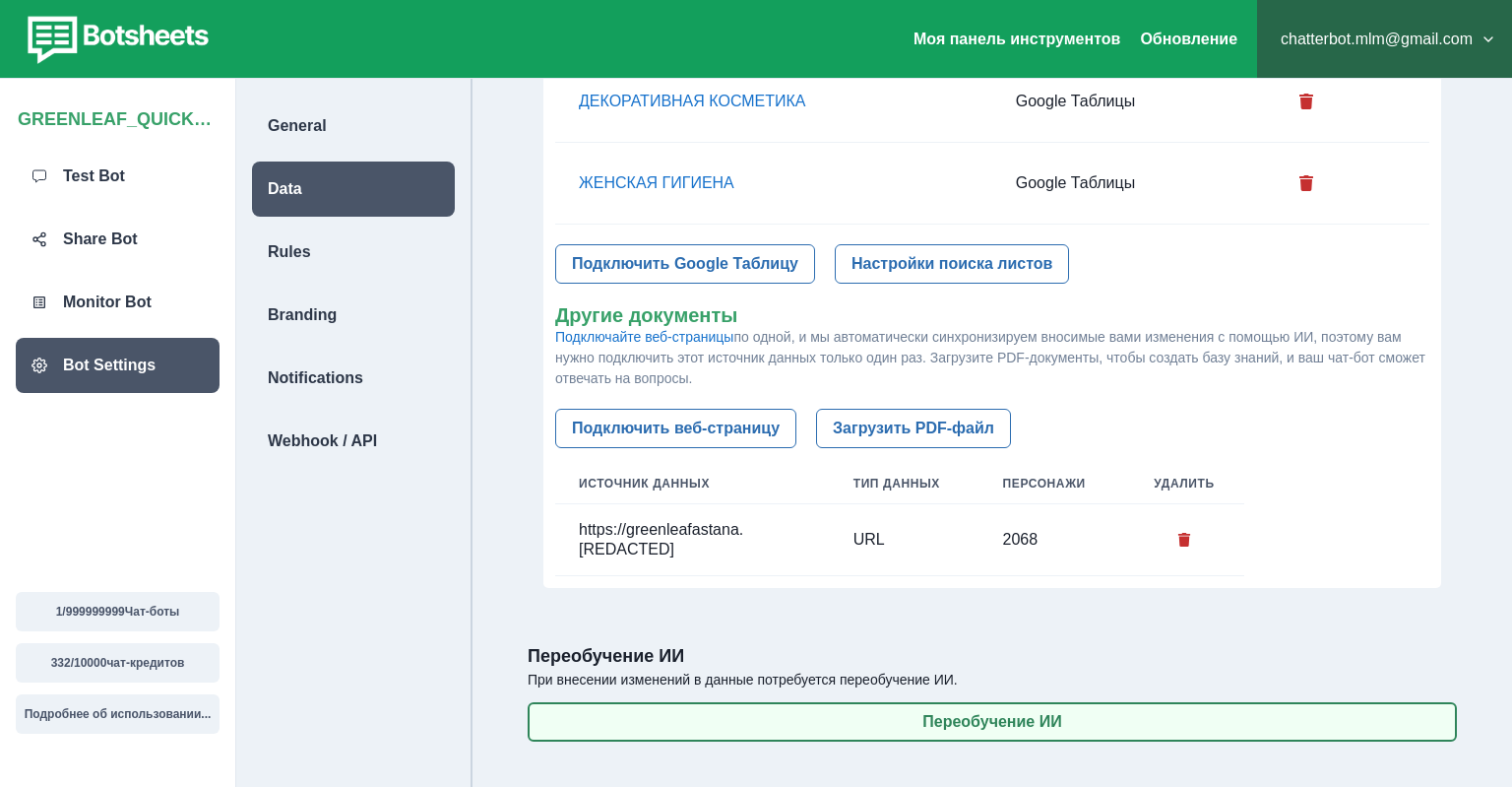 click on "Переобучение ИИ" at bounding box center [992, 722] 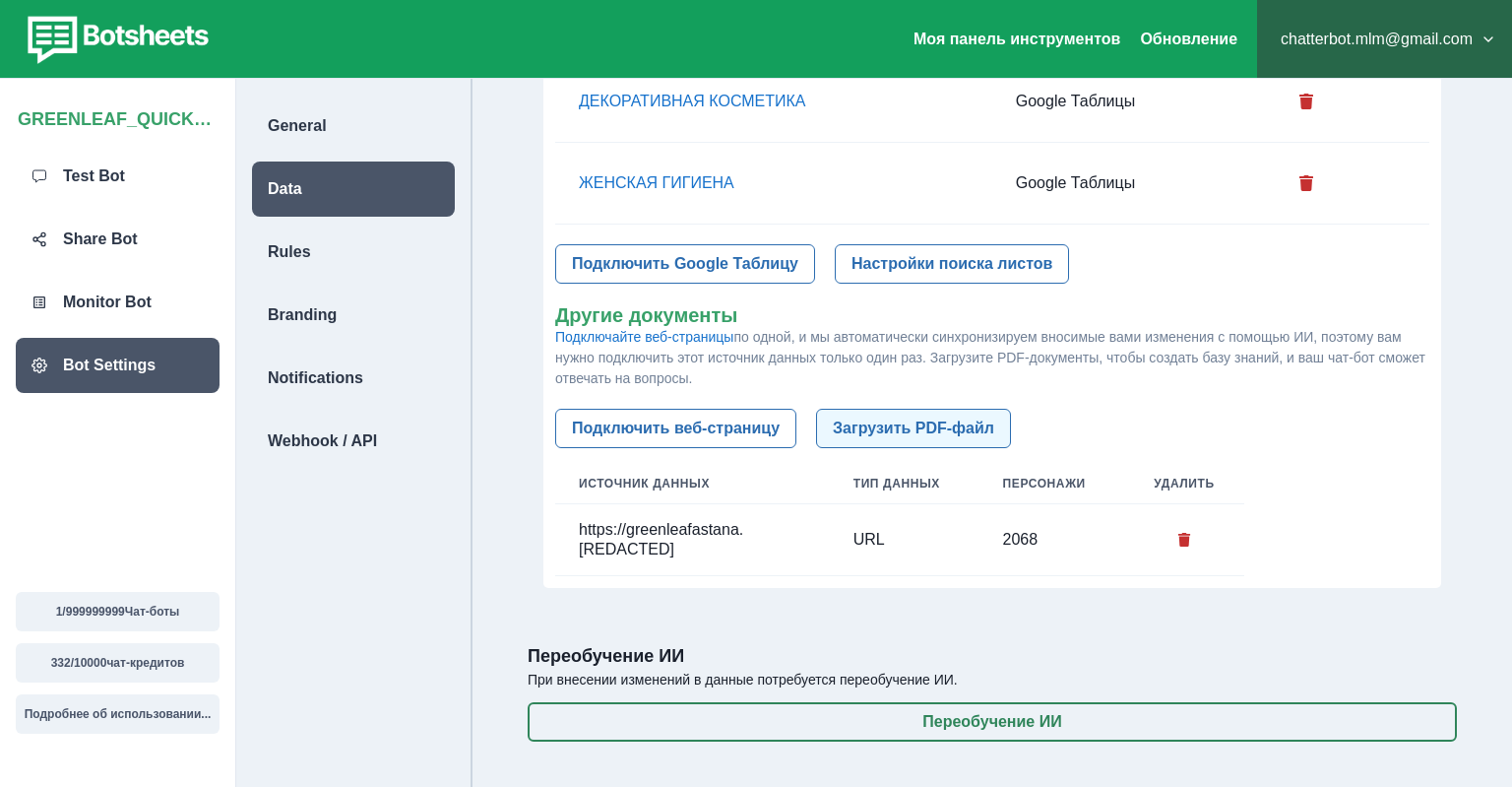 click on "Загрузить PDF-файл" at bounding box center (914, 428) 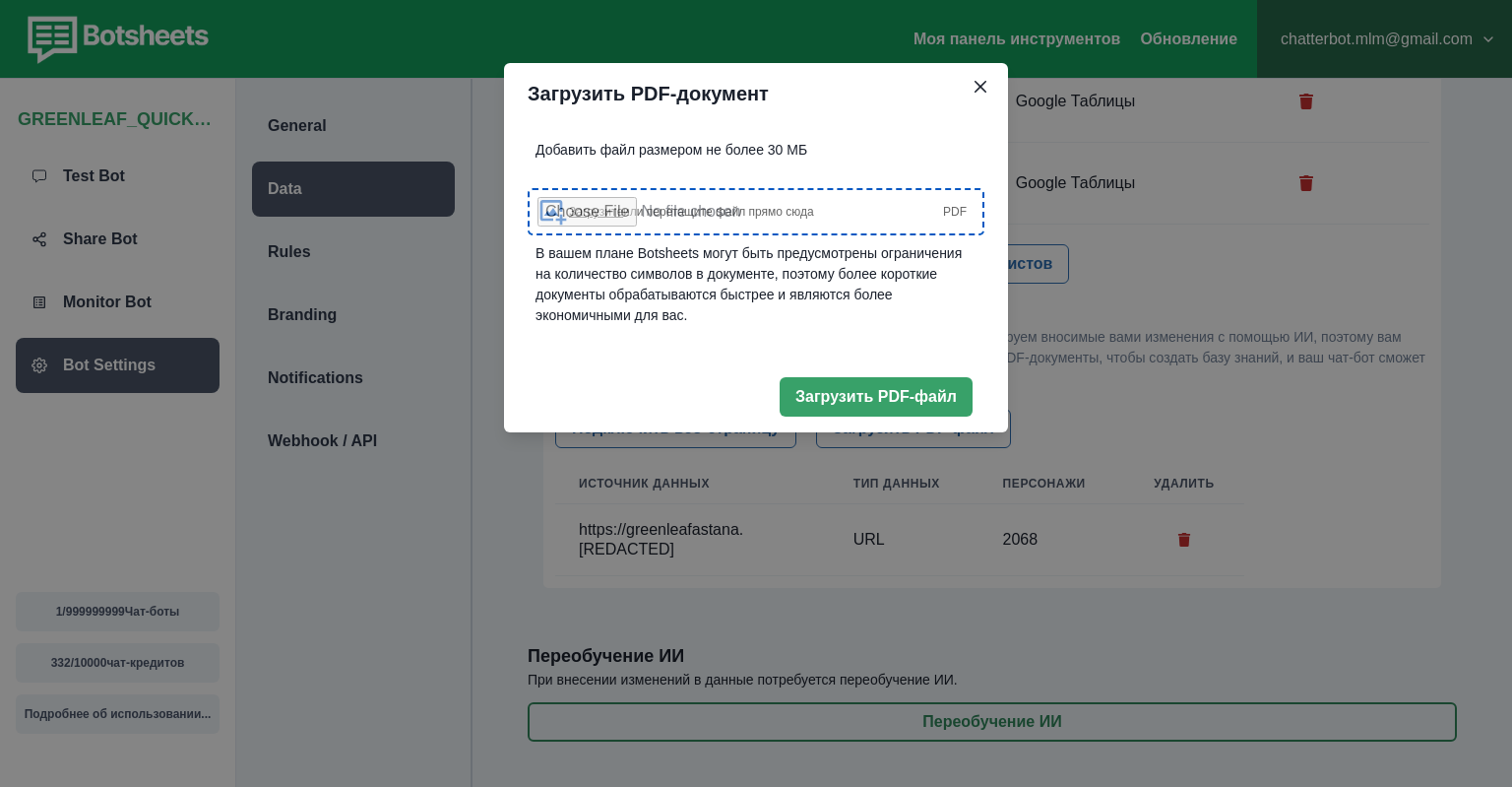 click on "Загрузите" at bounding box center (596, 212) 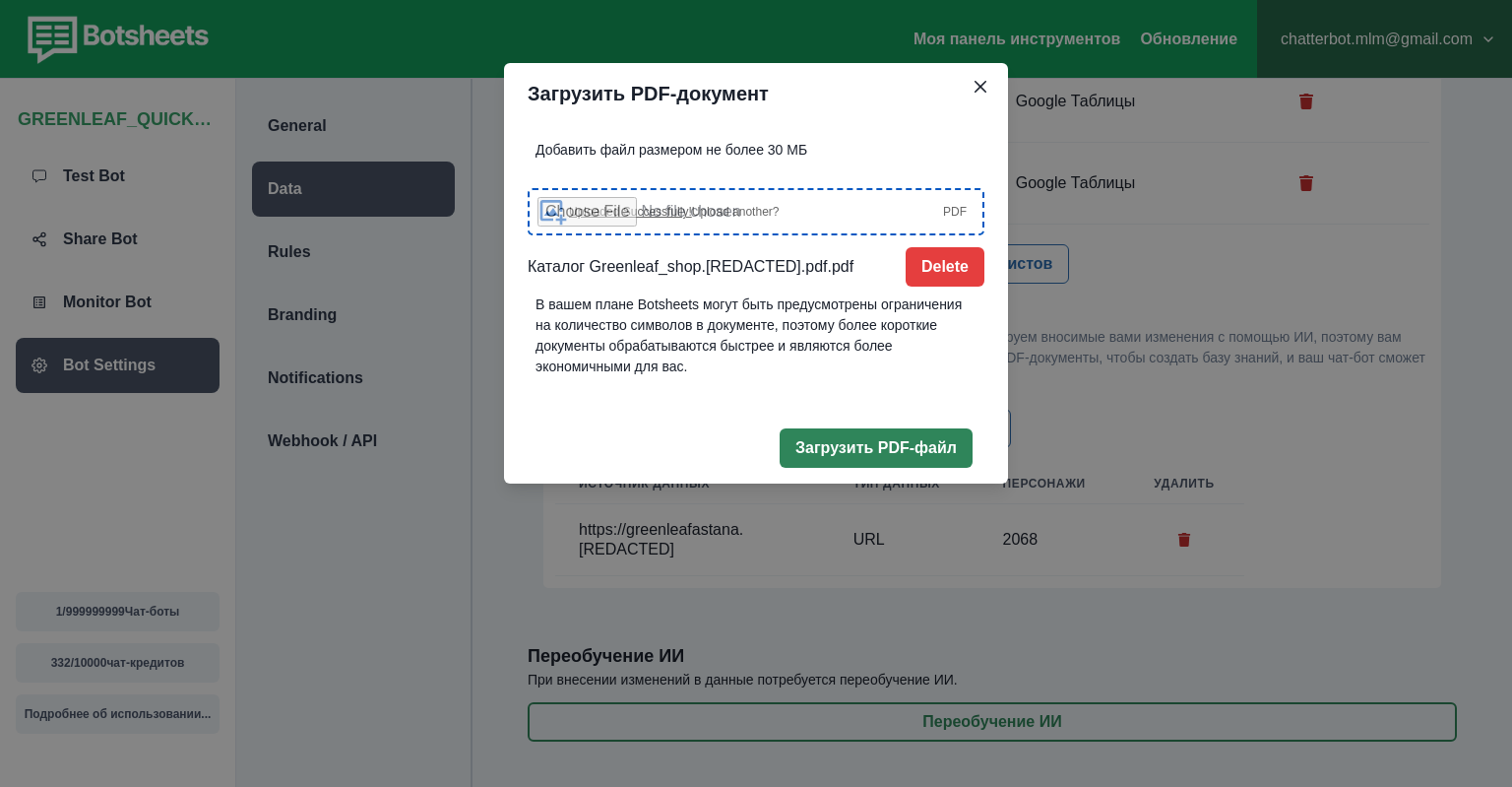 click on "Загрузить PDF-файл" at bounding box center (876, 448) 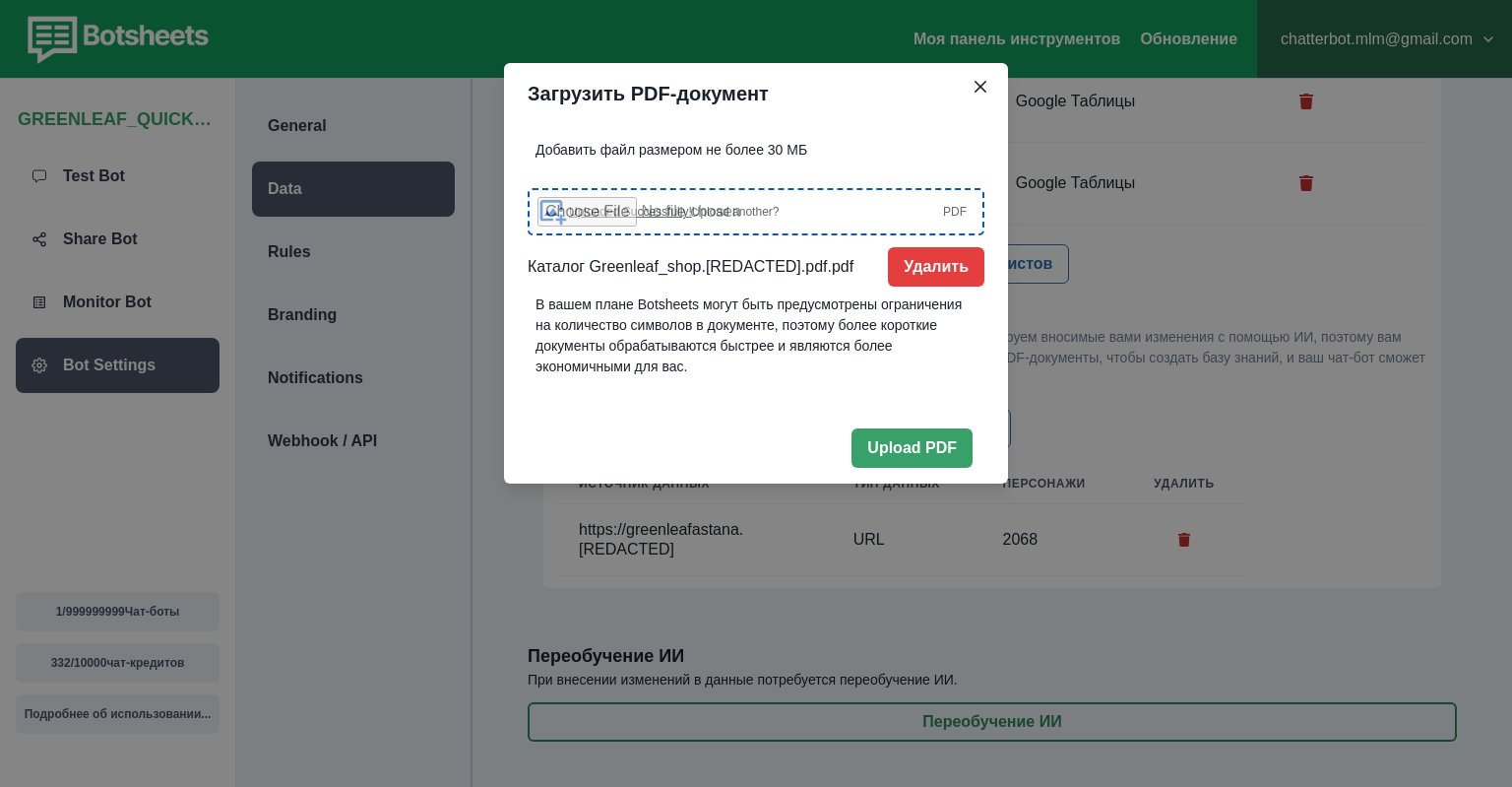 click on "Uploaded Successfully!" at bounding box center (630, 212) 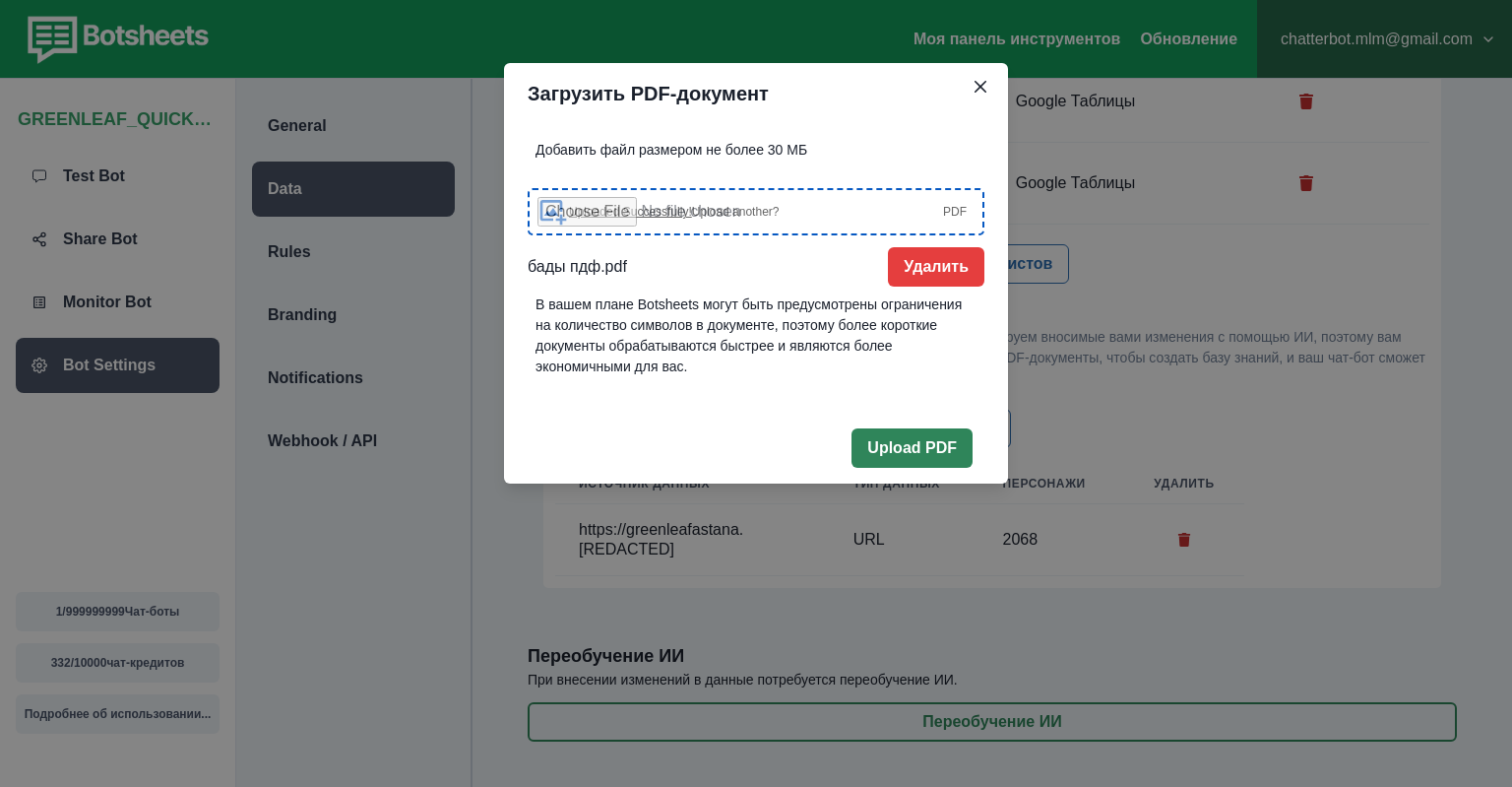 click on "Upload PDF" at bounding box center [912, 448] 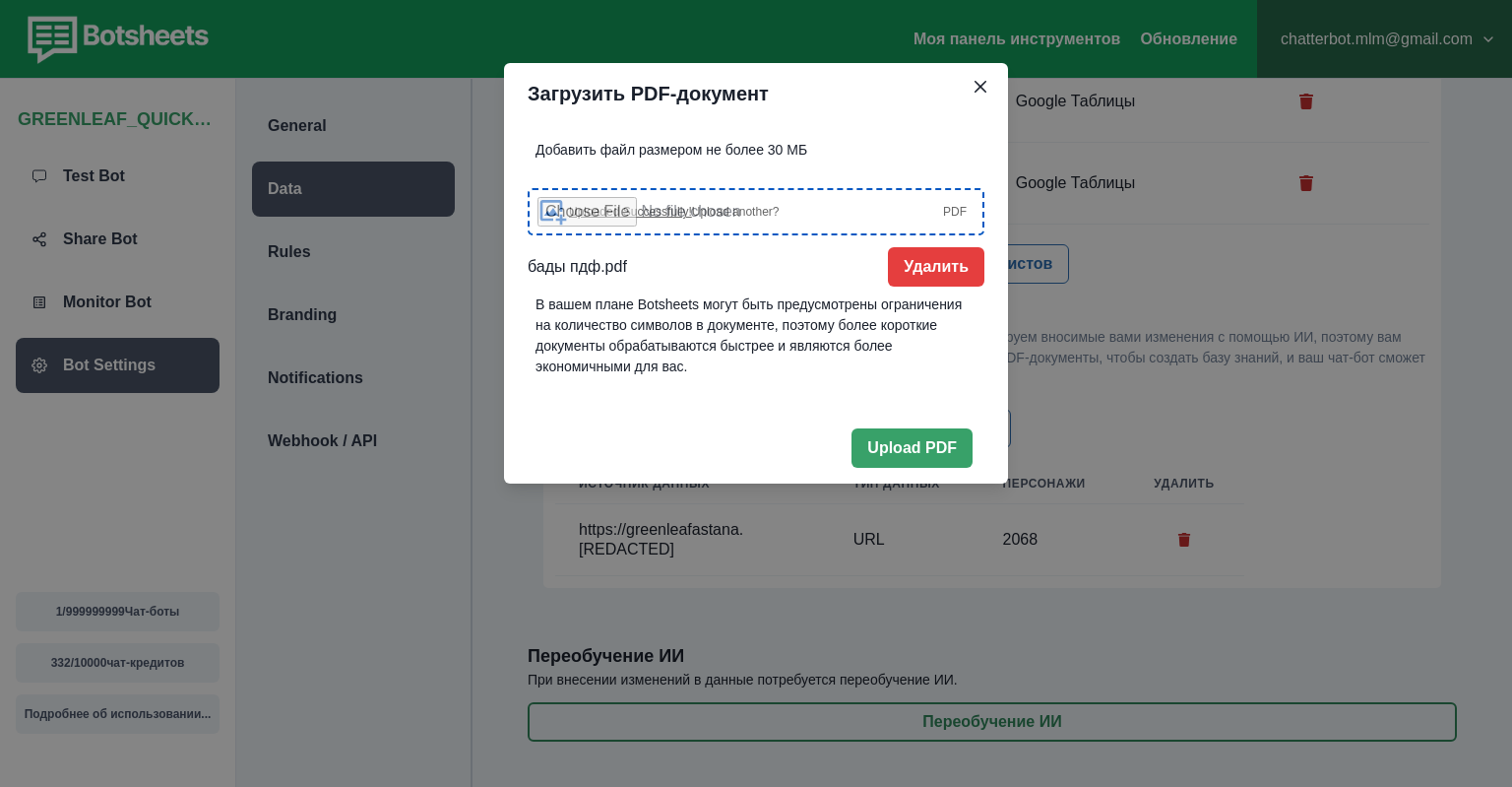 click on "Upload PDF" at bounding box center [756, 448] 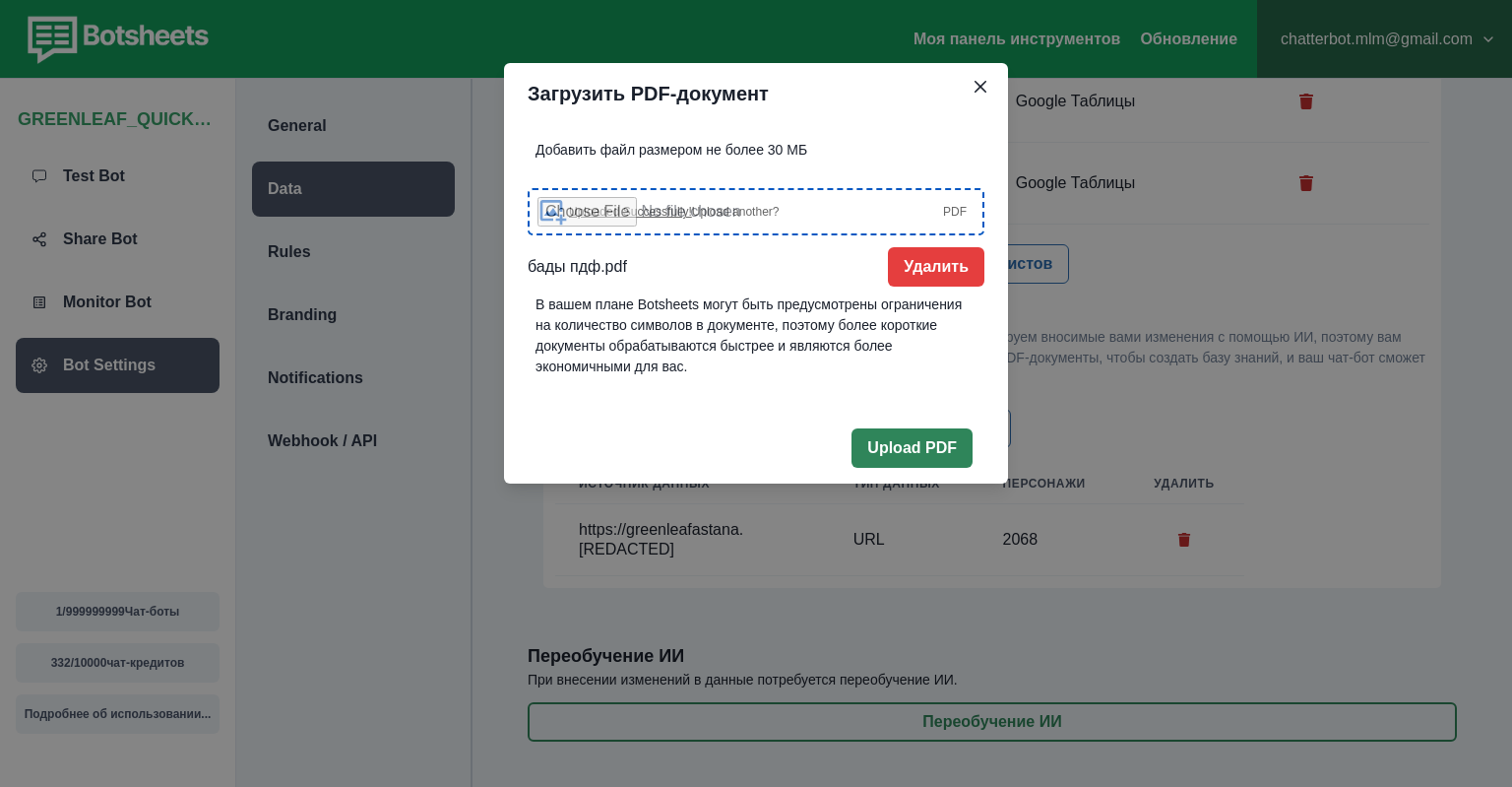 click on "Upload PDF" at bounding box center [912, 448] 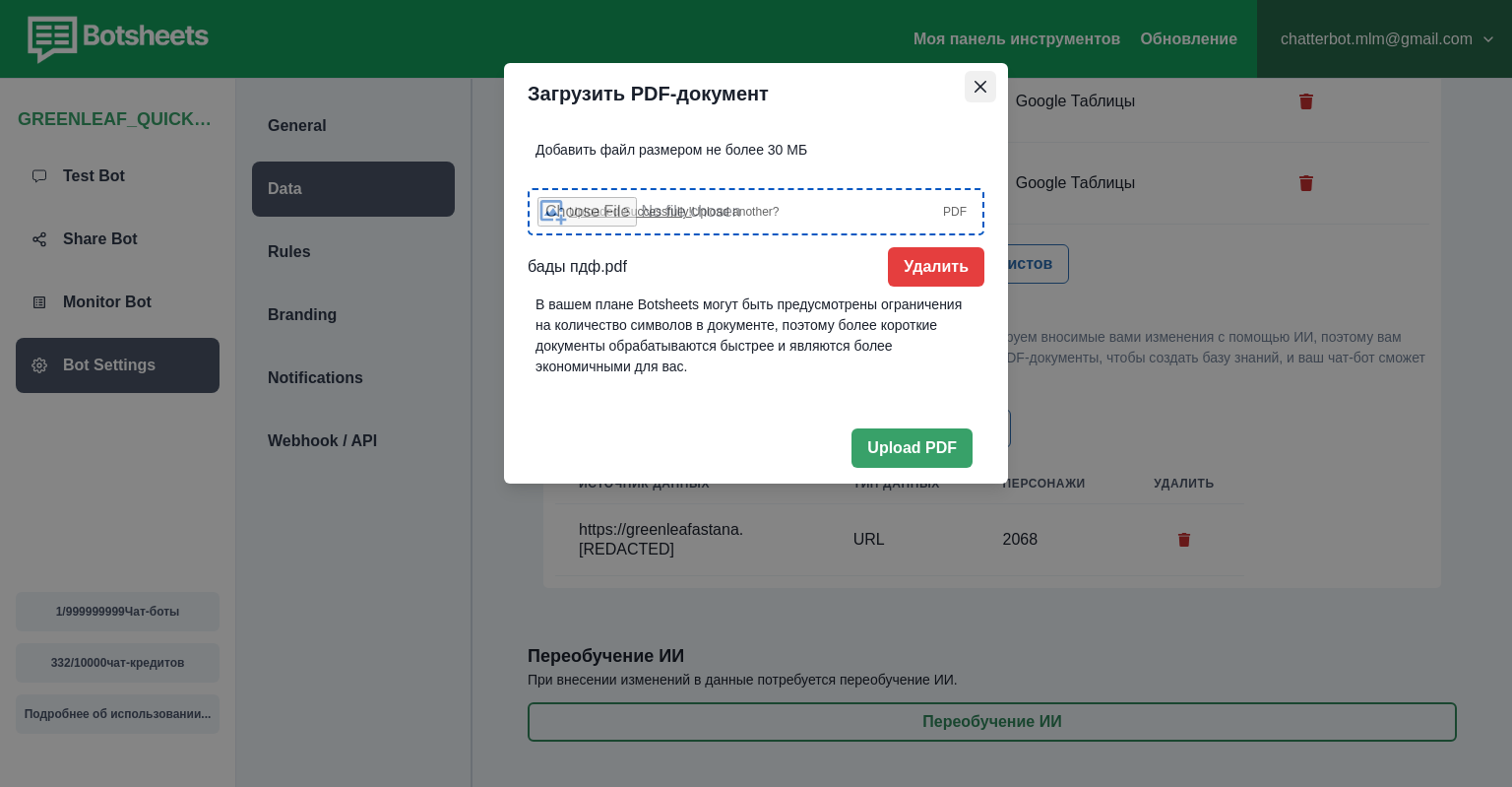 click at bounding box center [980, 87] 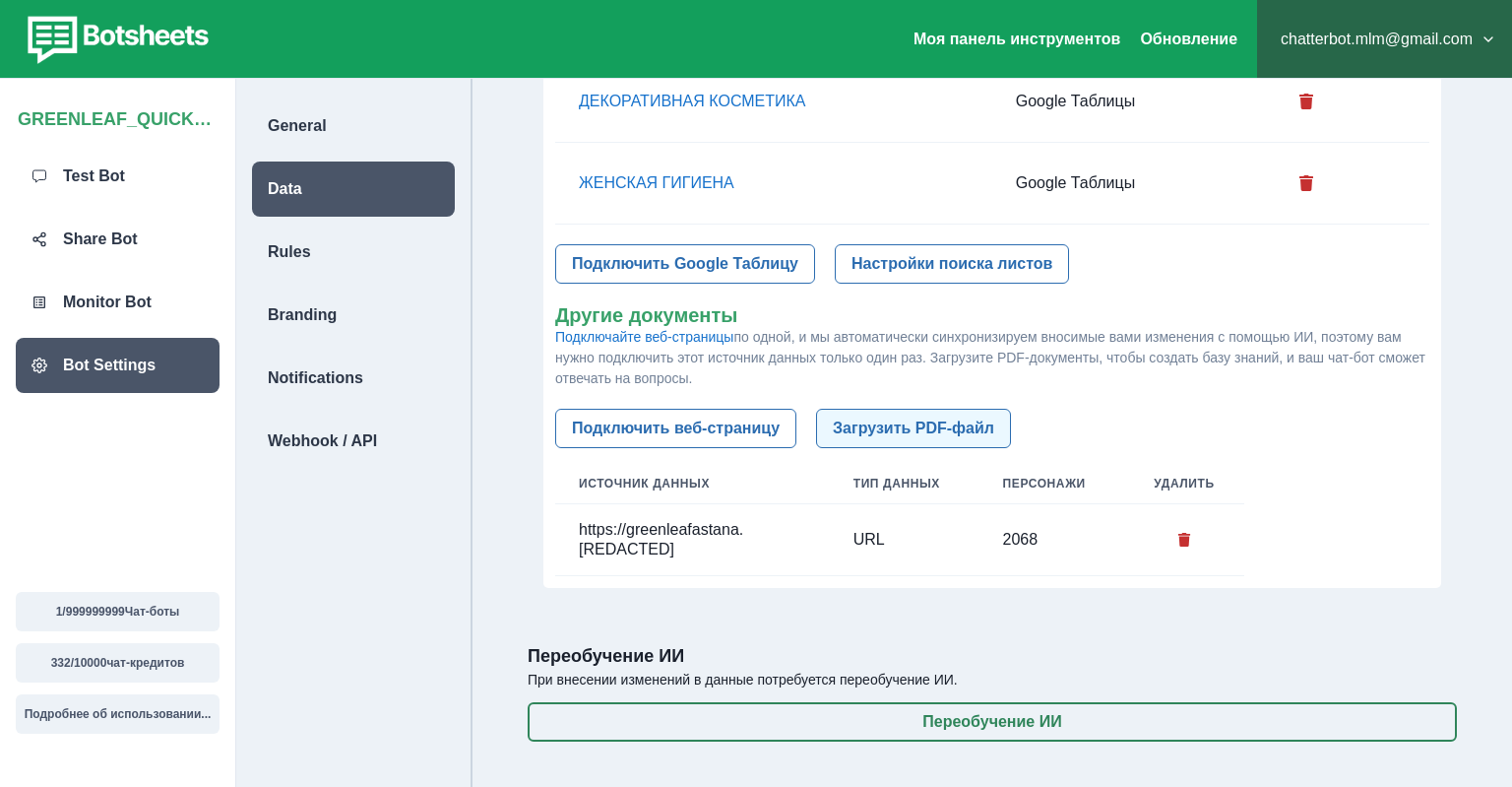click on "Загрузить PDF-файл" at bounding box center [914, 428] 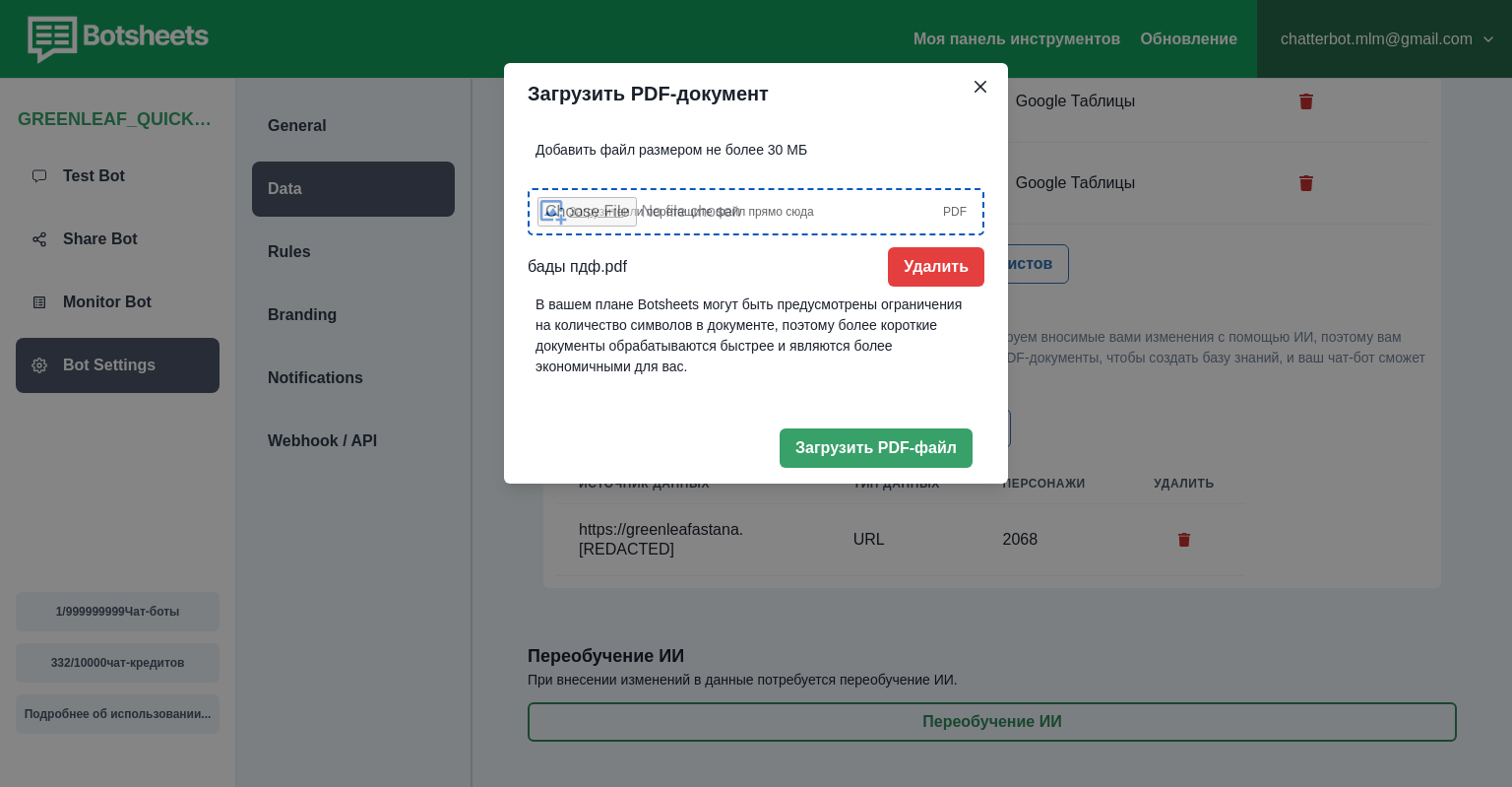 click at bounding box center (758, 267) 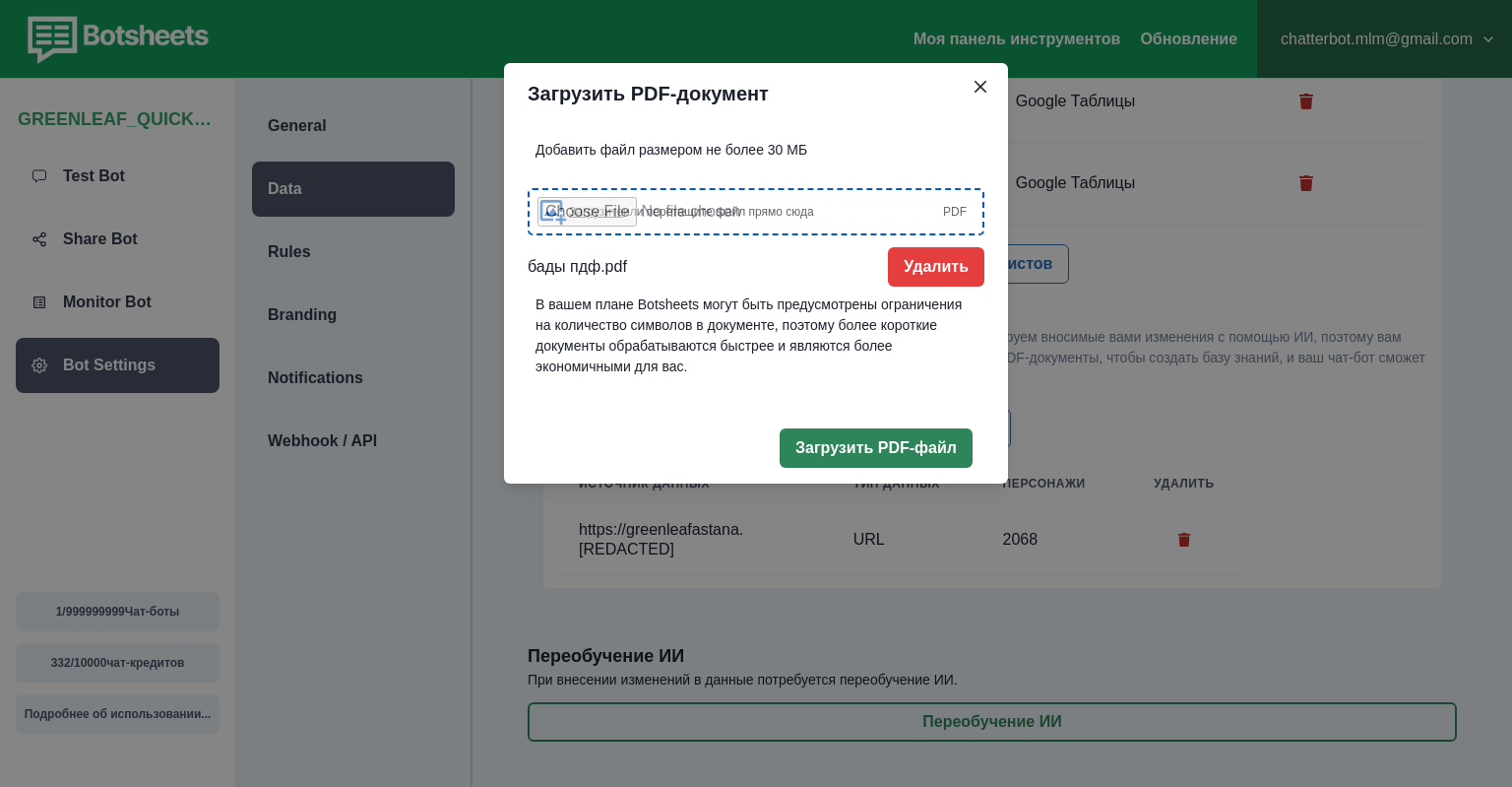 click on "Загрузить PDF-файл" at bounding box center [876, 448] 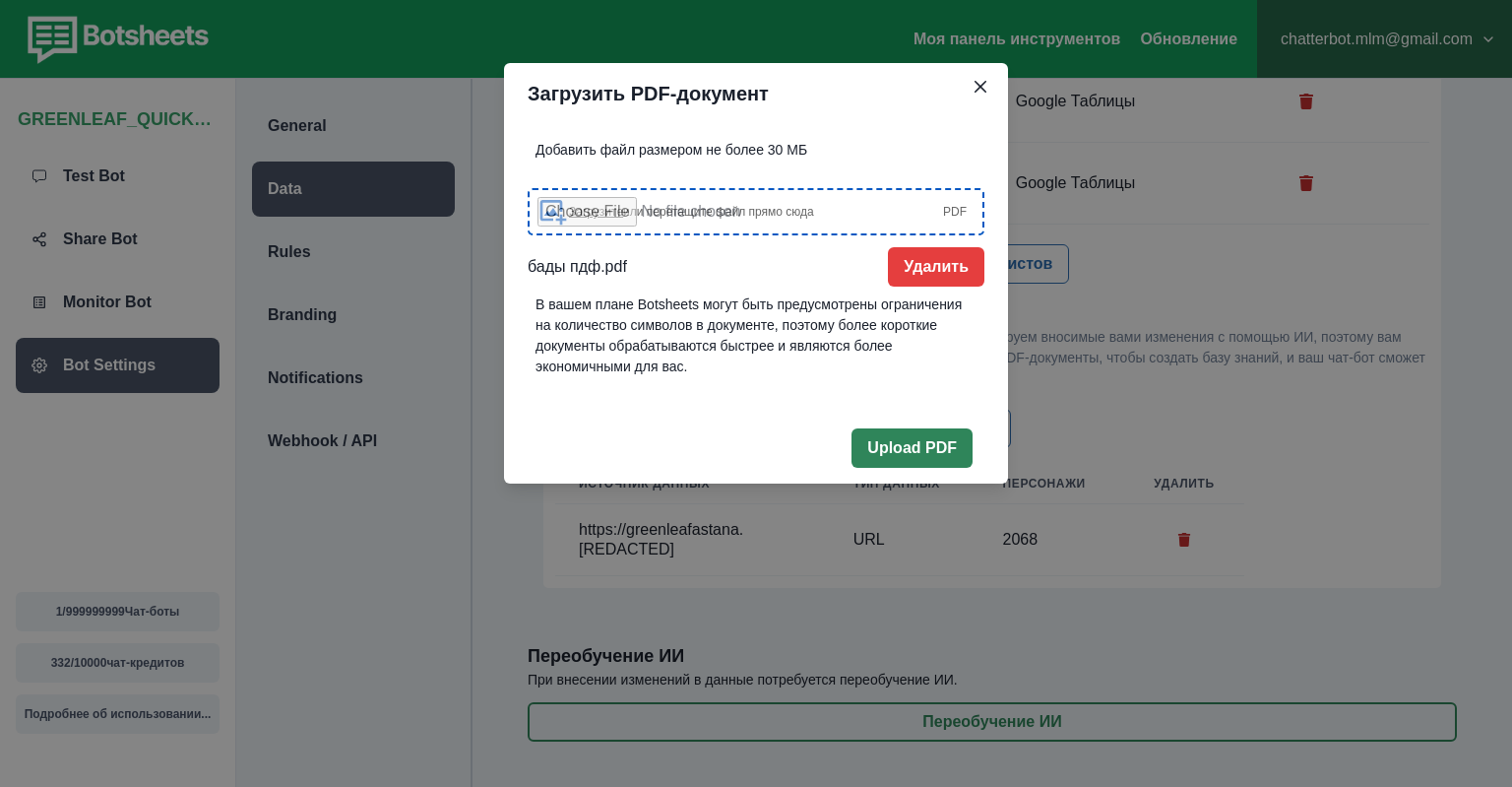 click on "Upload PDF" at bounding box center (912, 448) 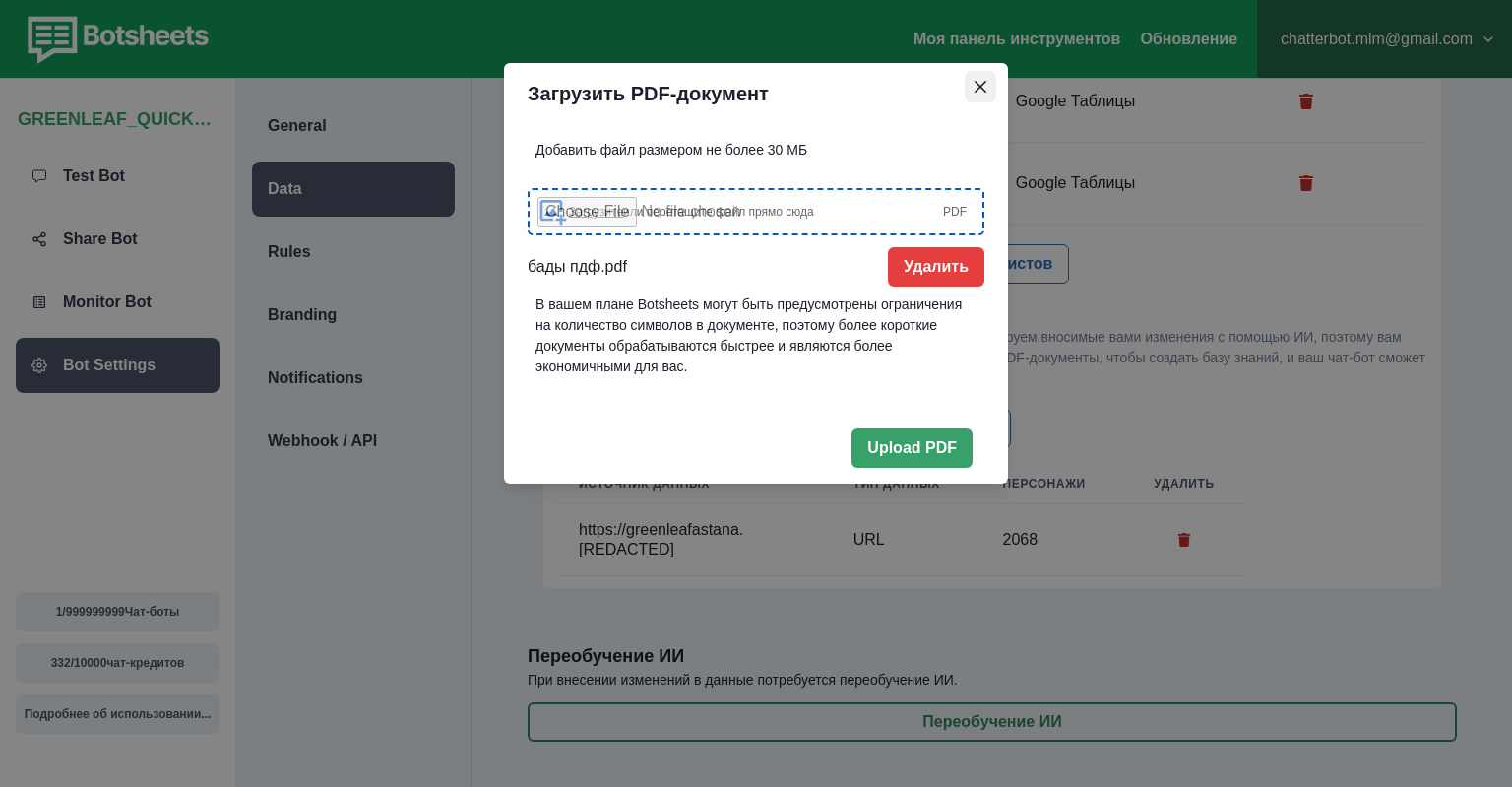 click at bounding box center [980, 87] 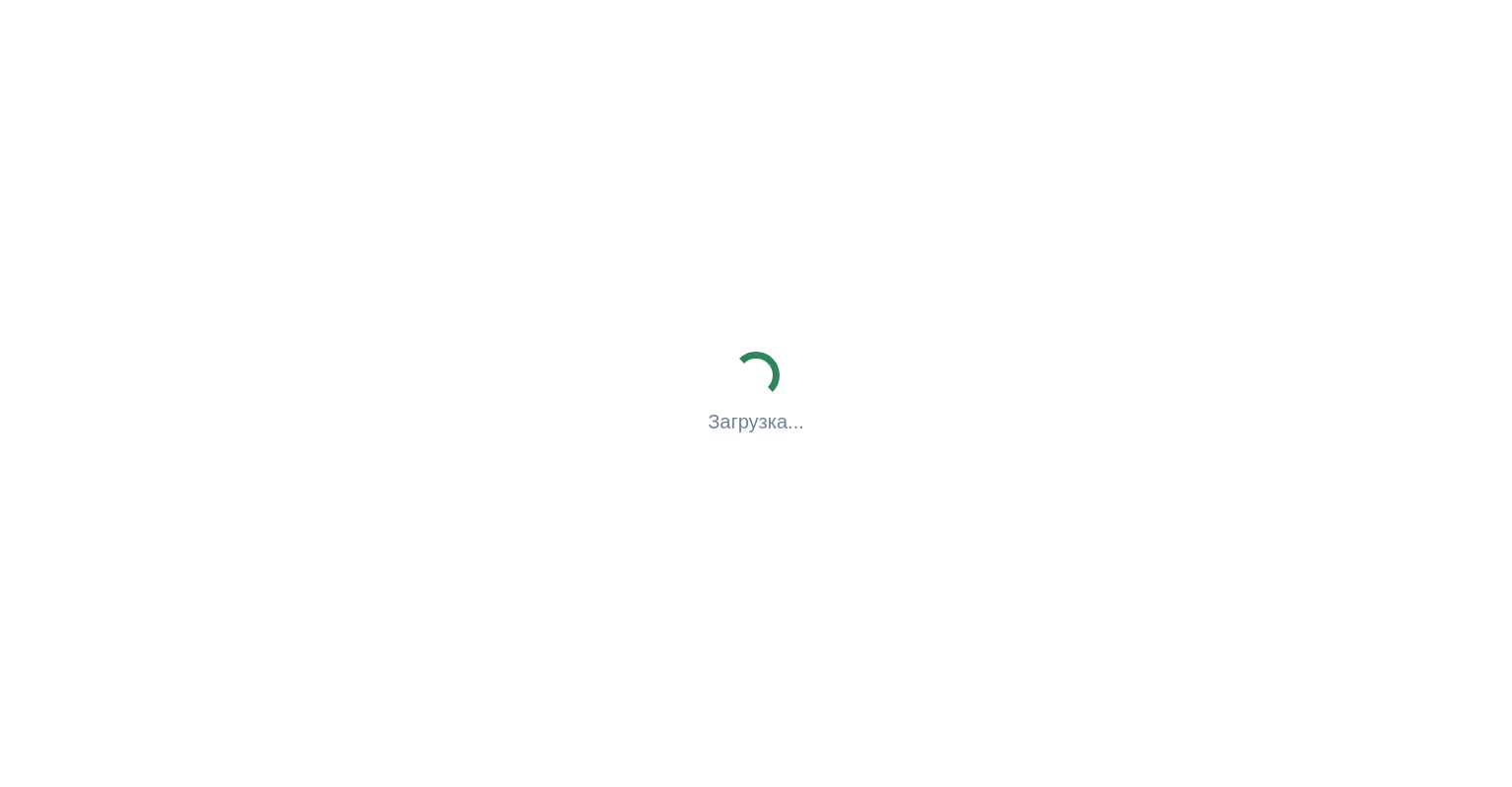 scroll, scrollTop: 79, scrollLeft: 0, axis: vertical 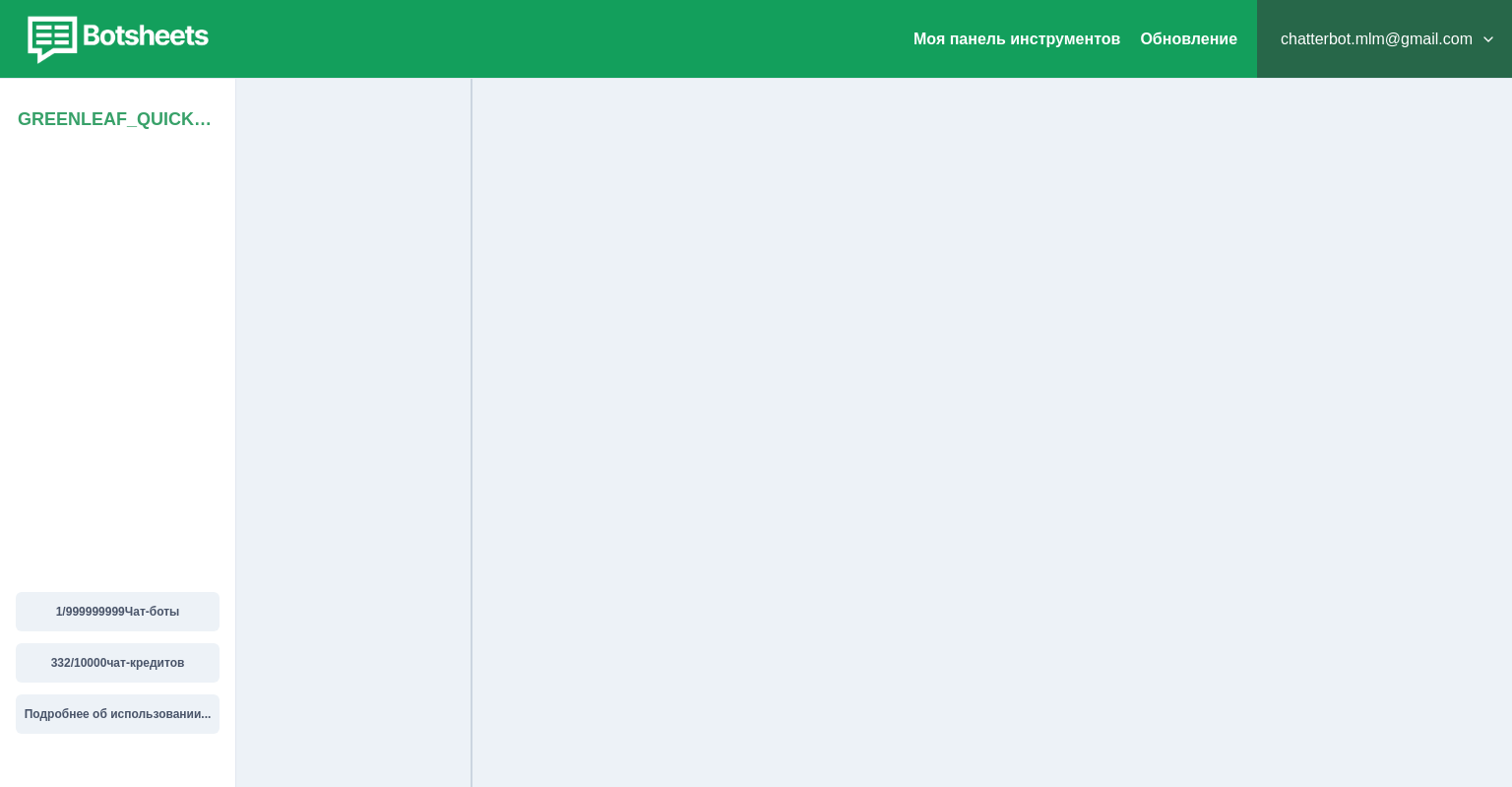 select on "**********" 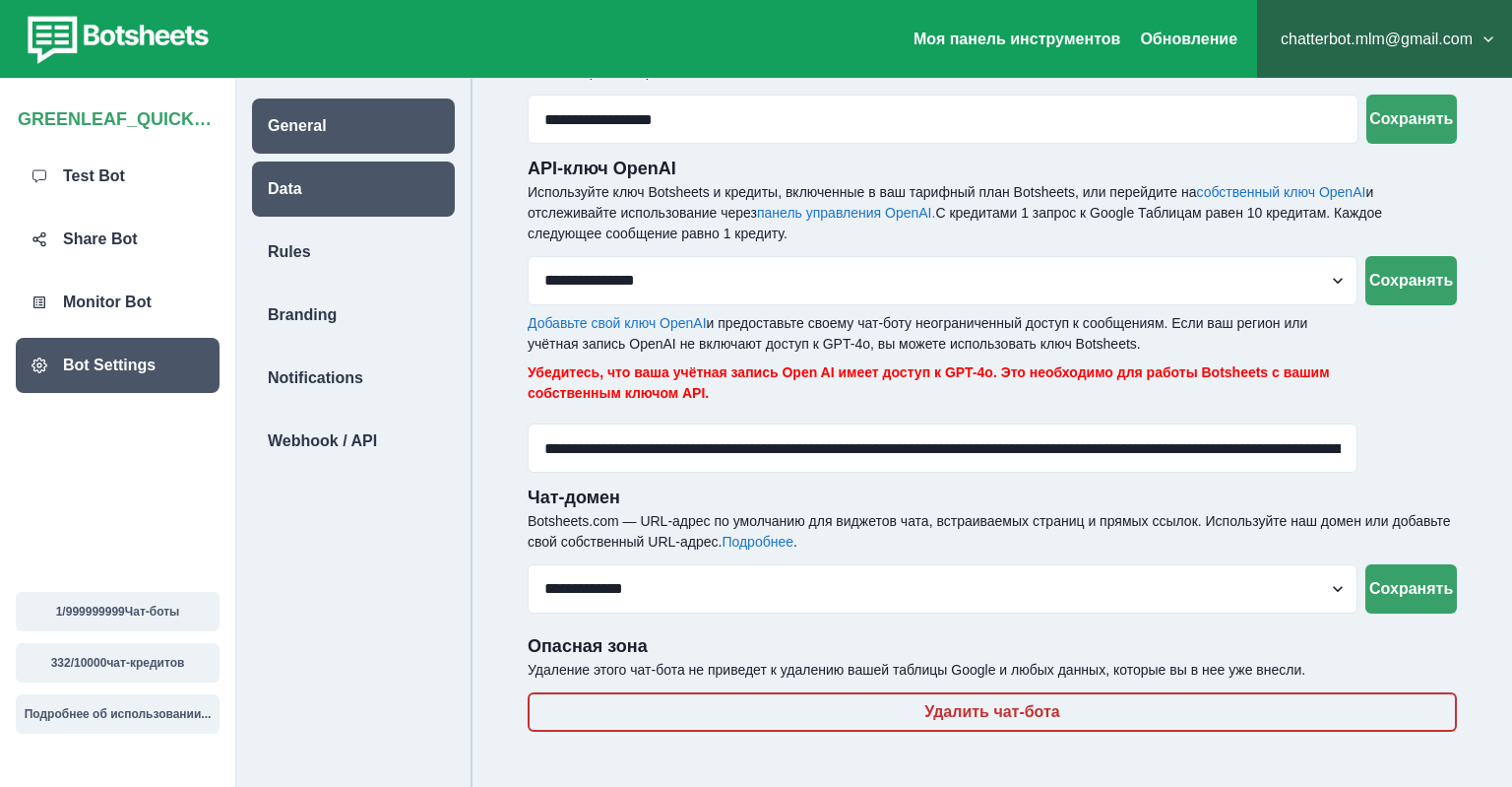click on "Data" at bounding box center (353, 189) 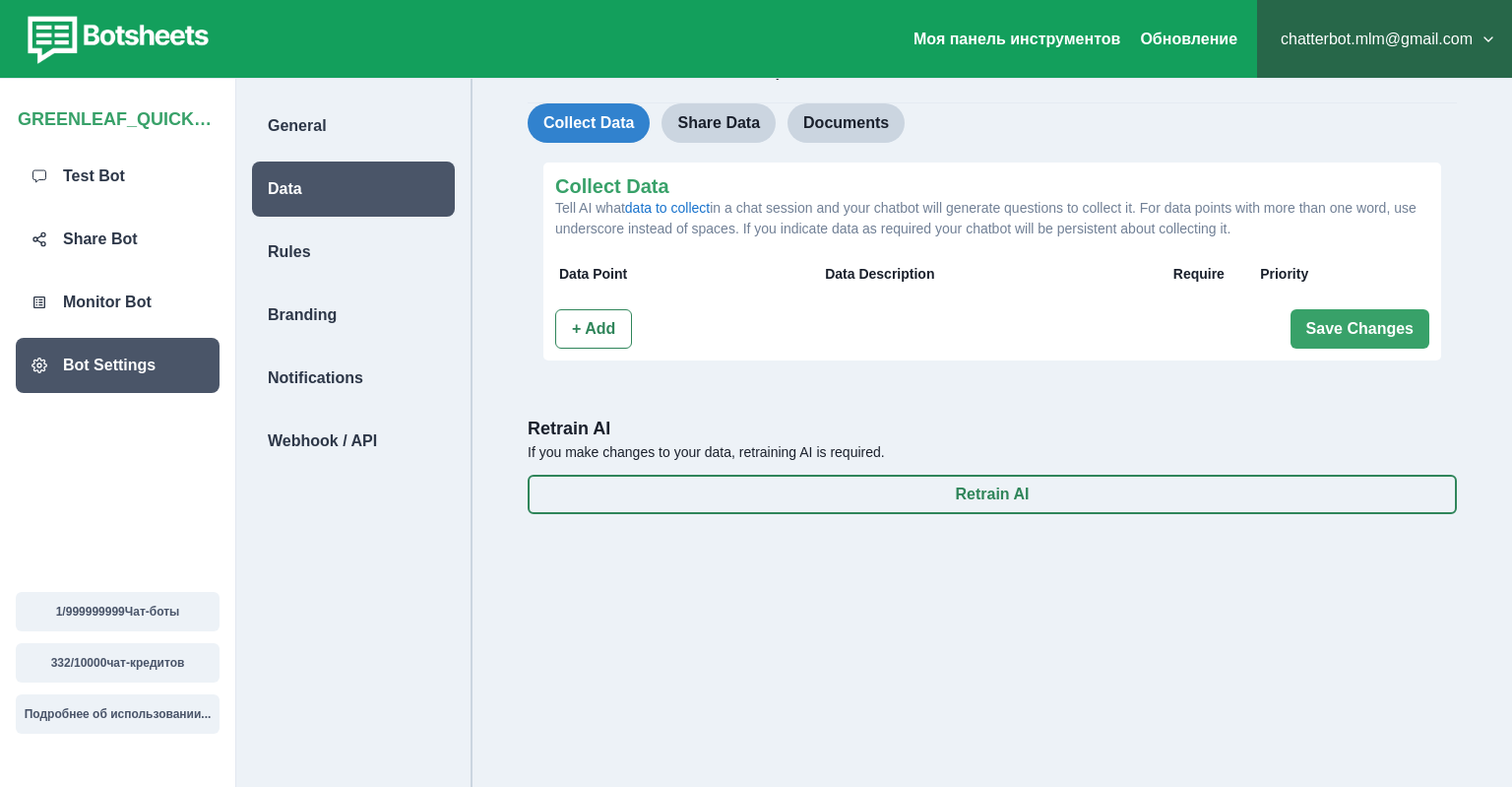 scroll, scrollTop: 0, scrollLeft: 0, axis: both 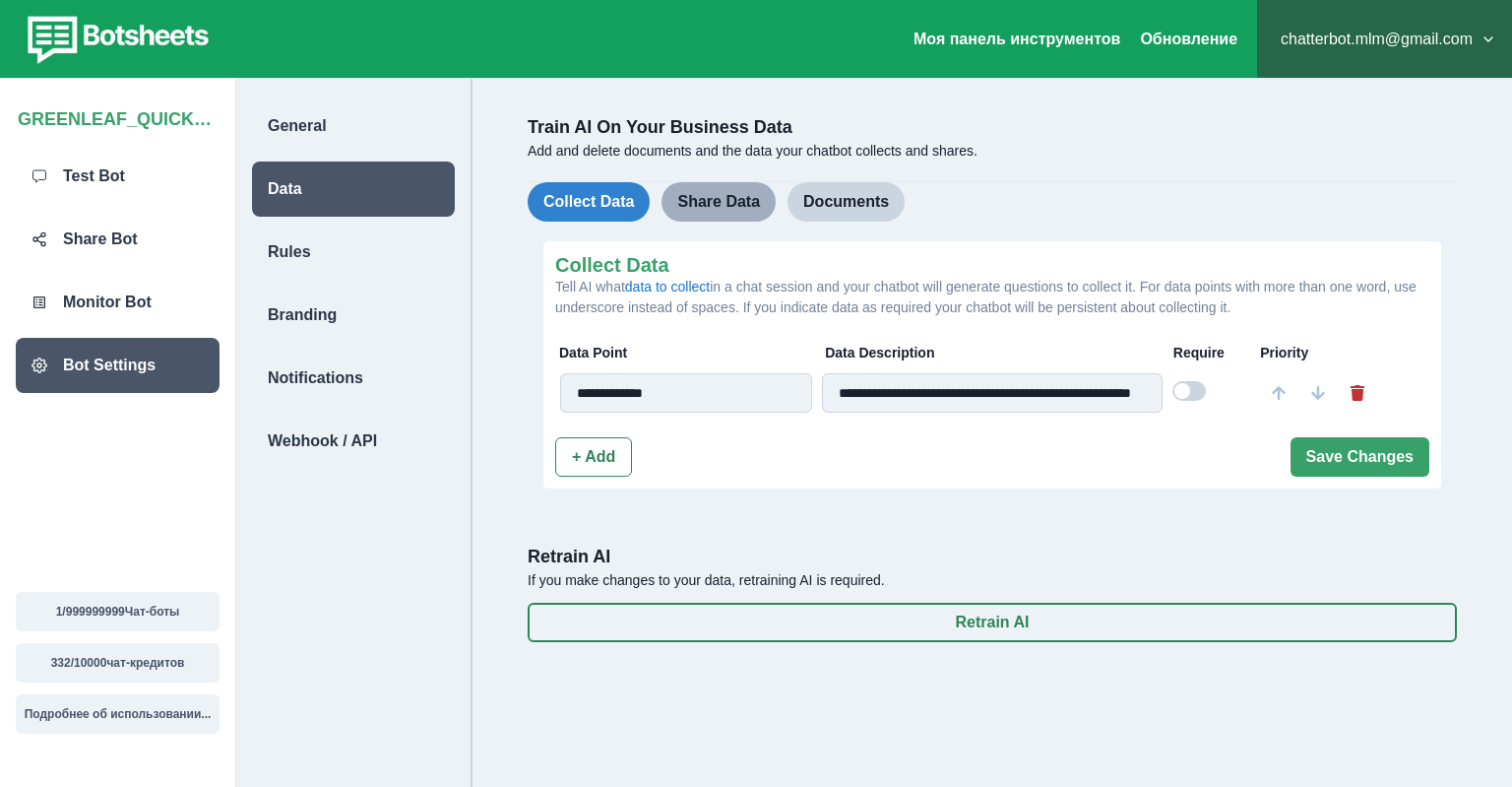 click on "Collect Data Share Data Documents" at bounding box center (992, 202) 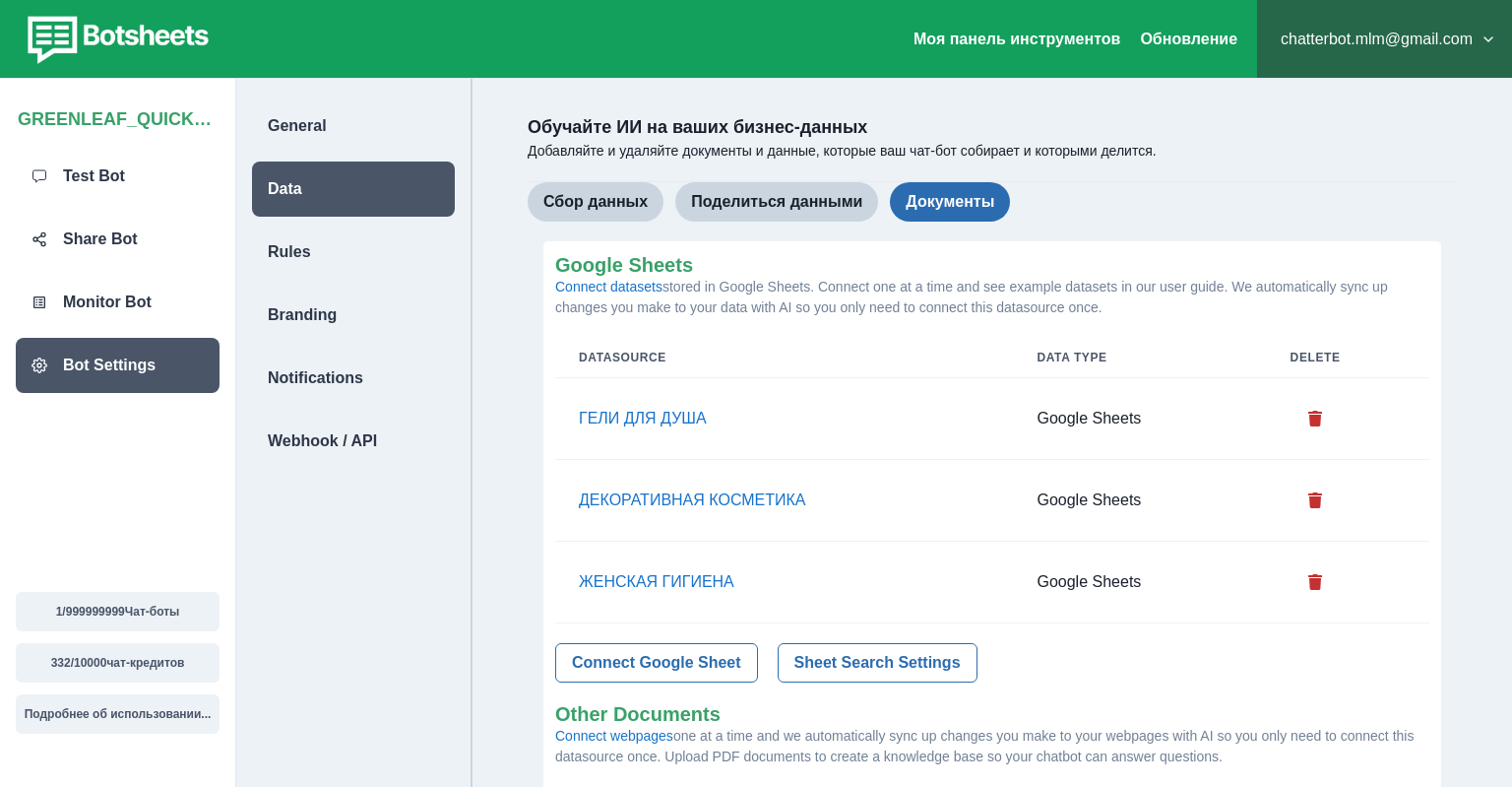 click on "Документы" at bounding box center [950, 202] 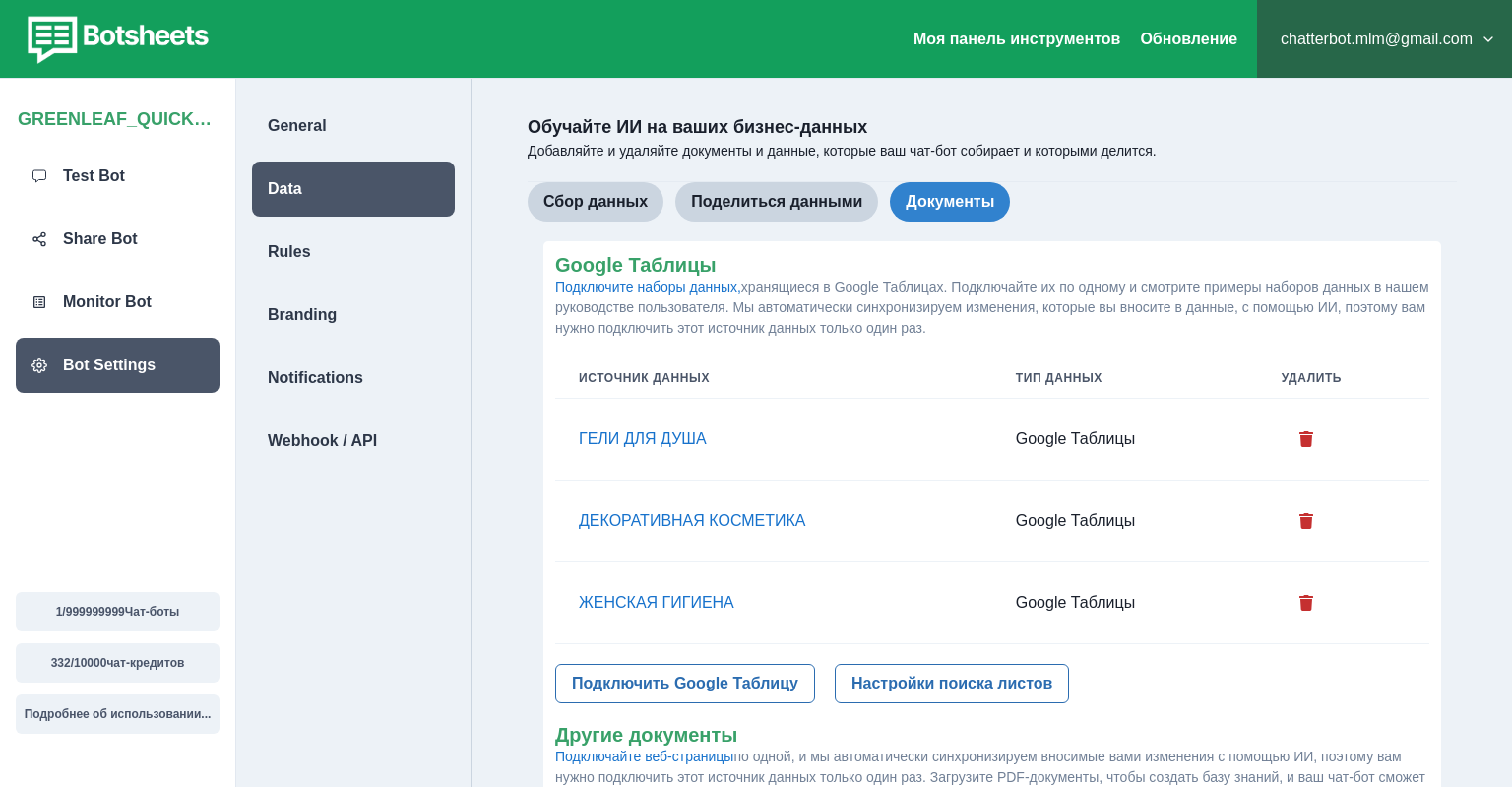 type 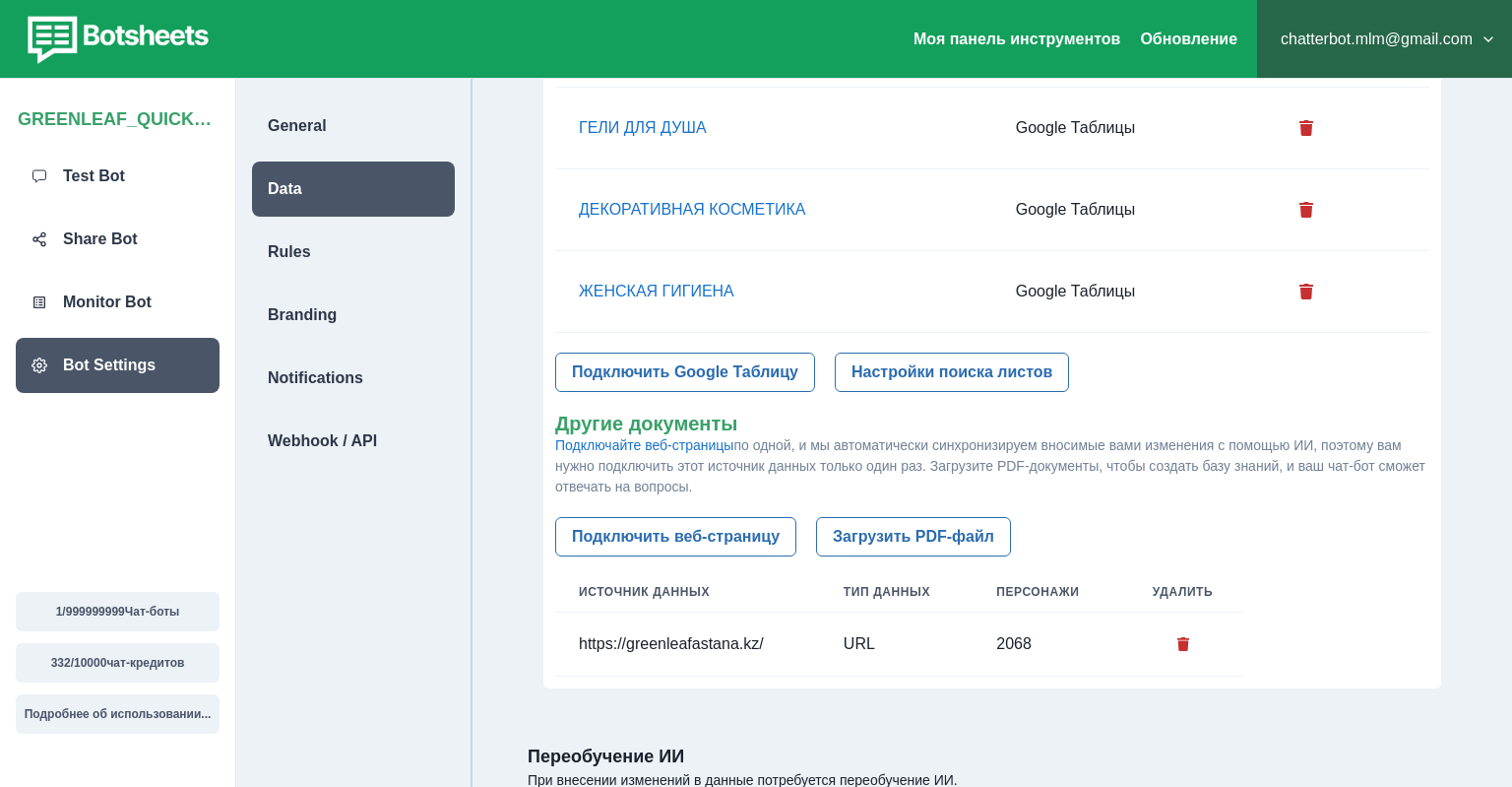 scroll, scrollTop: 420, scrollLeft: 0, axis: vertical 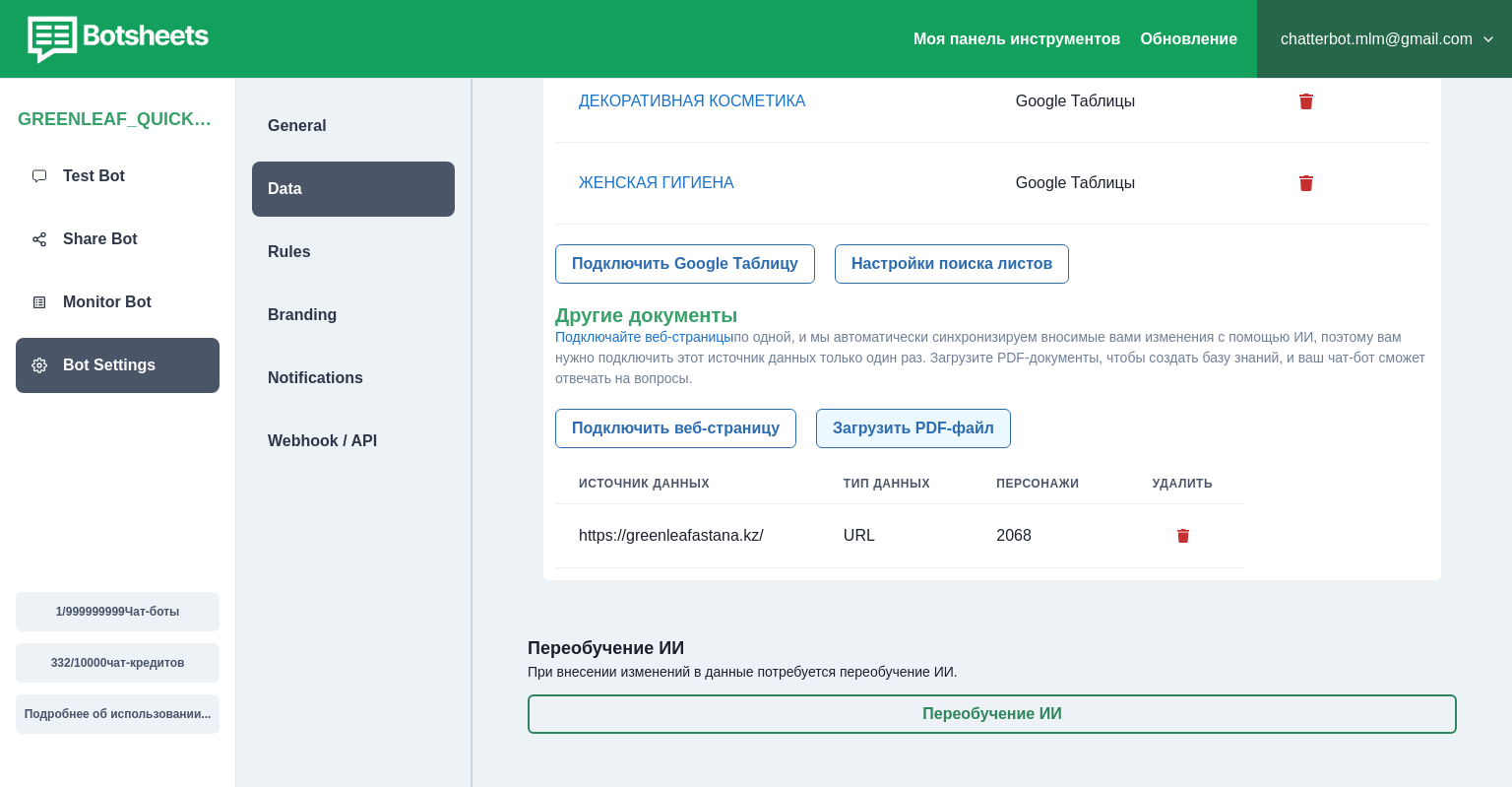 click on "Загрузить PDF-файл" at bounding box center (914, 428) 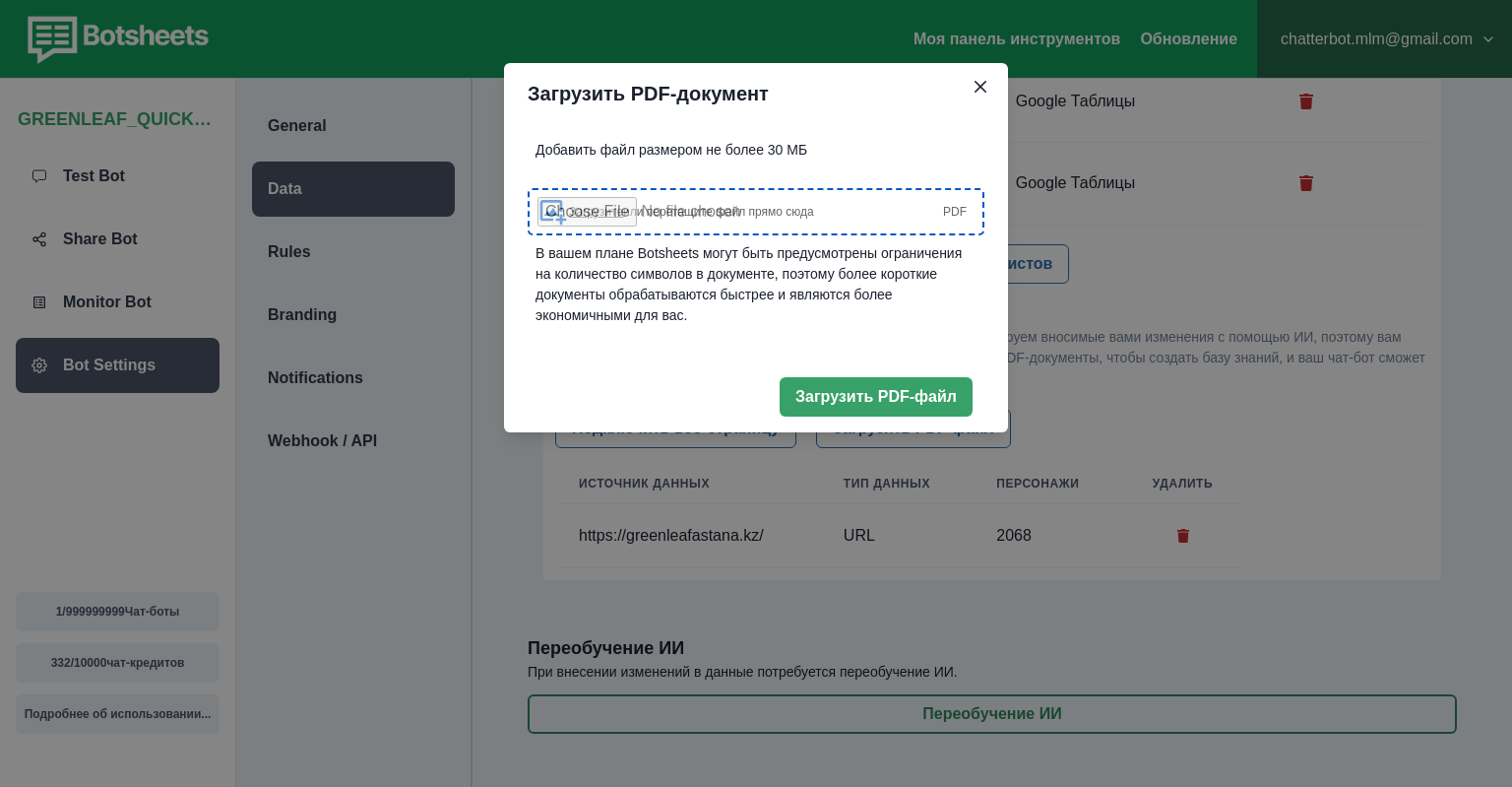 click on "Загрузите   или перетащите файл прямо сюда" at bounding box center (691, 212) 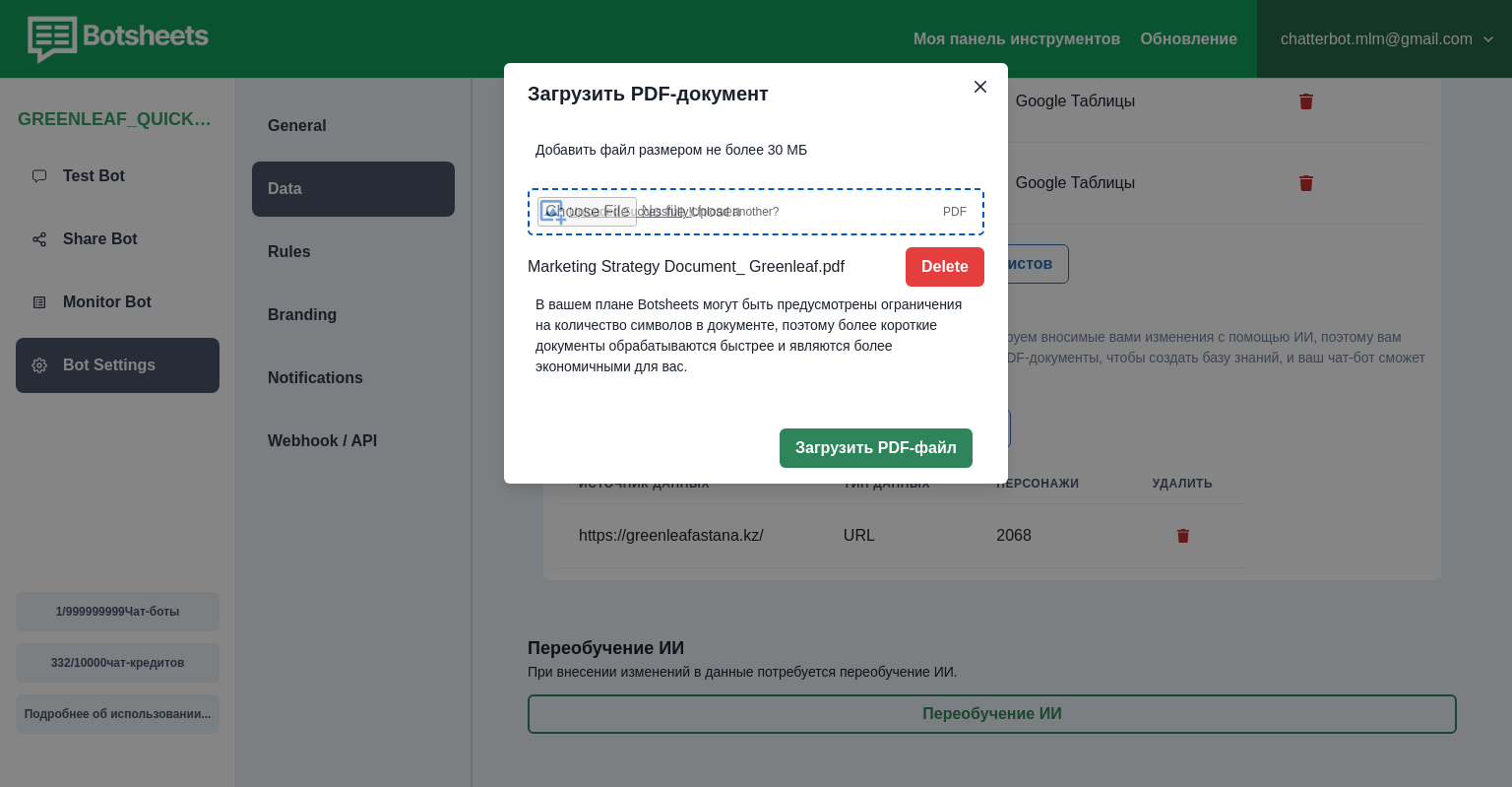 click on "Загрузить PDF-файл" at bounding box center (876, 448) 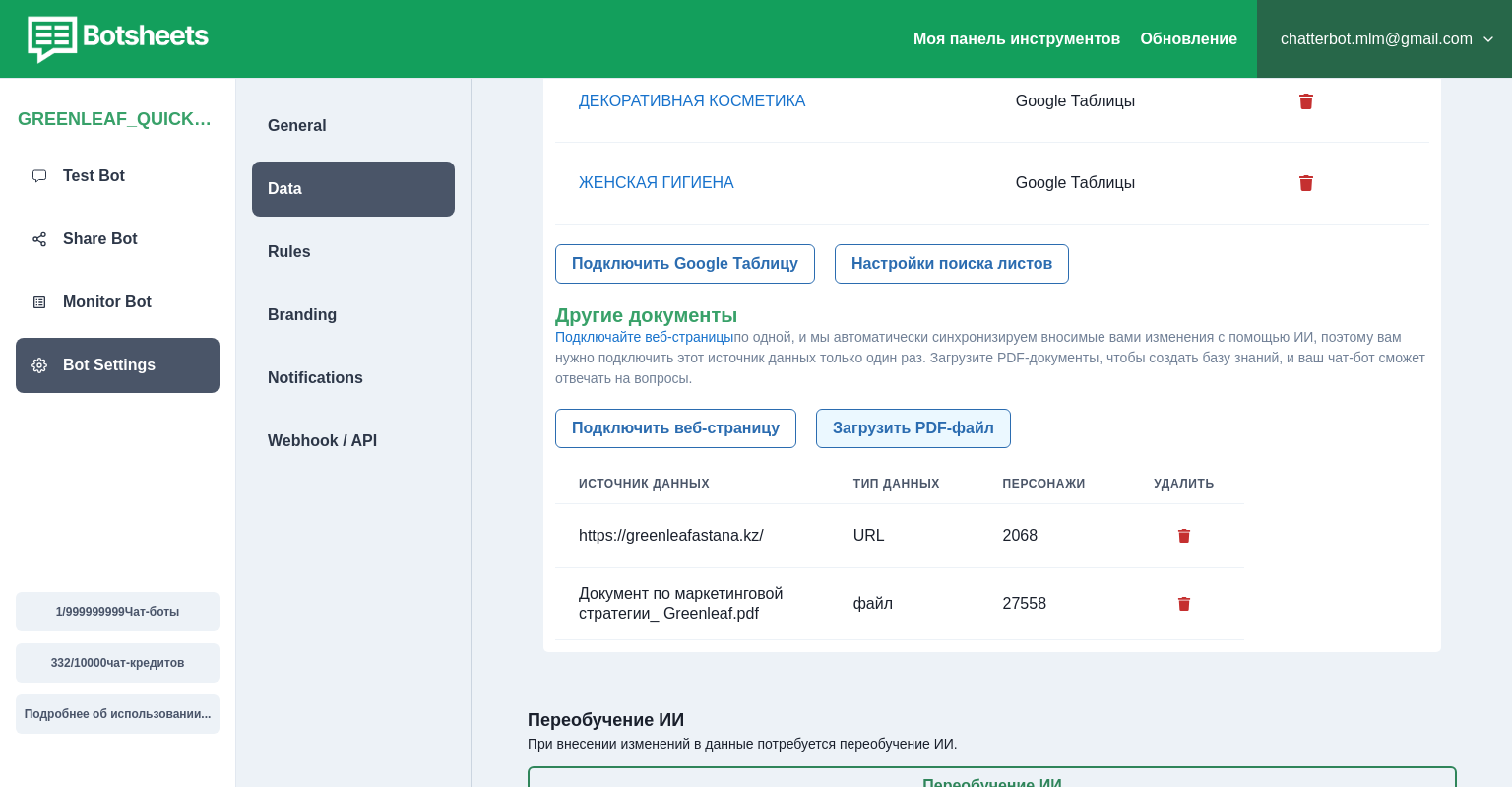 click on "Загрузить PDF-файл" at bounding box center (914, 428) 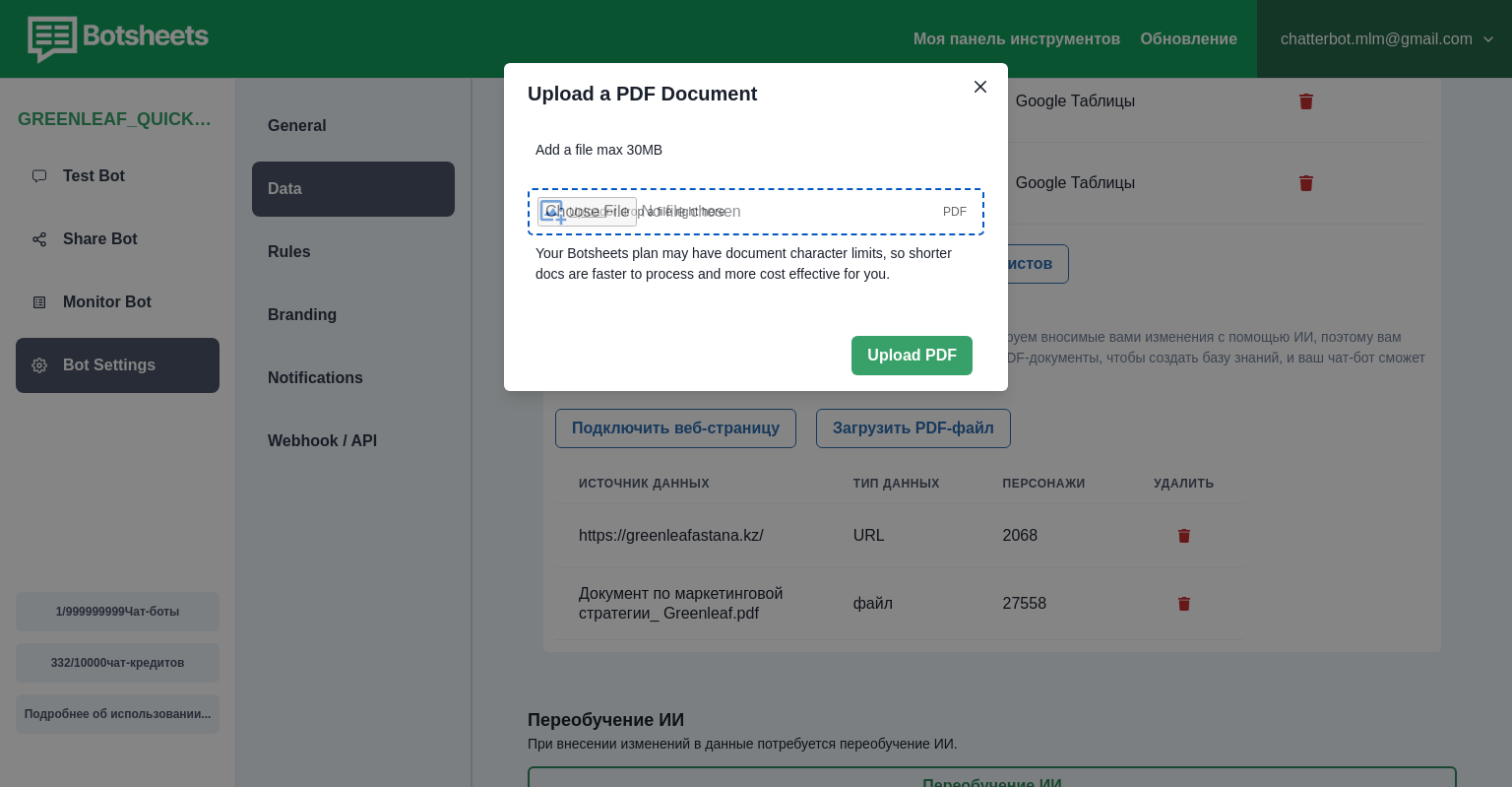 click on "Upload  or drop a file right here" at bounding box center [647, 212] 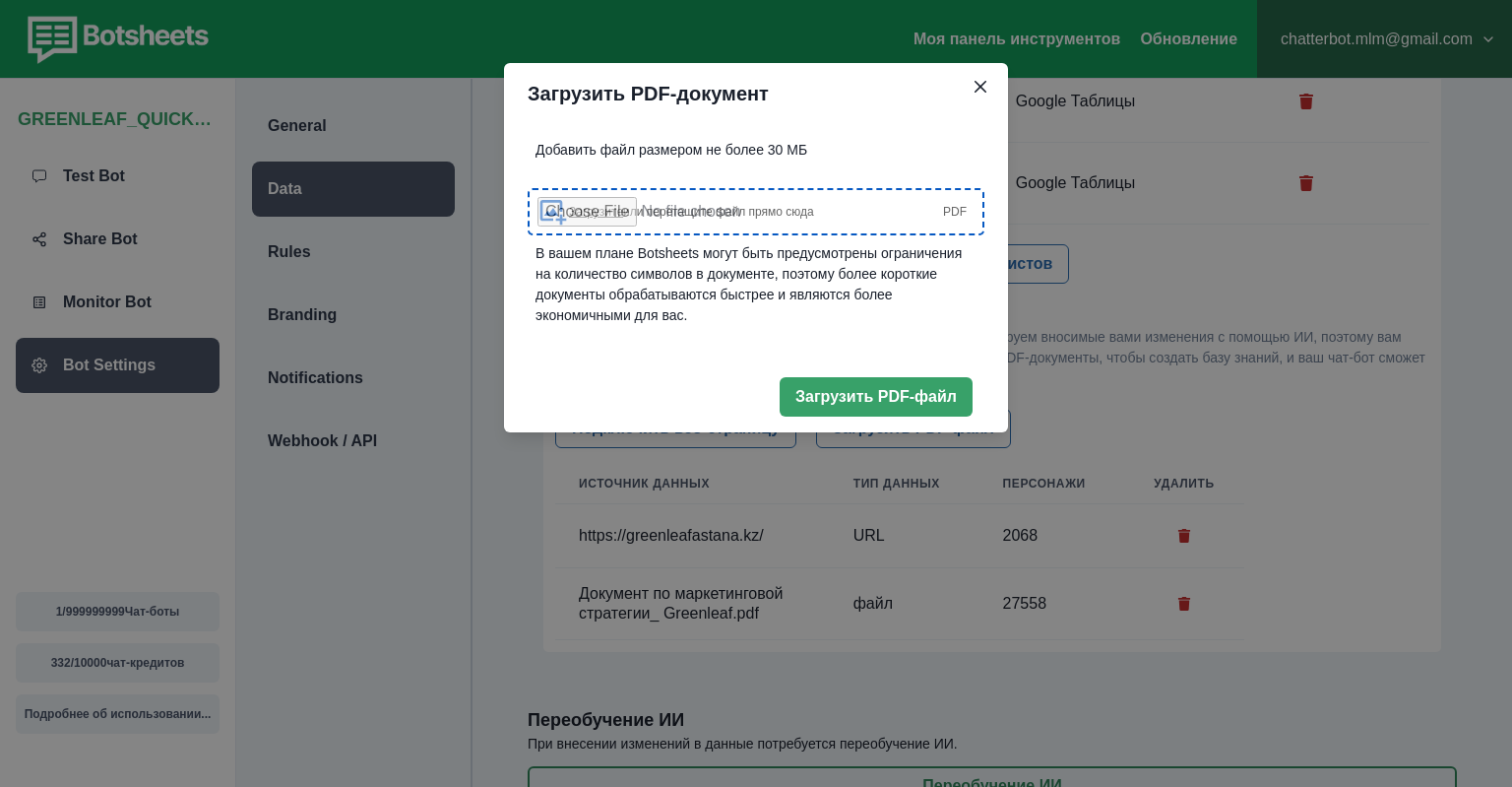 type on "**********" 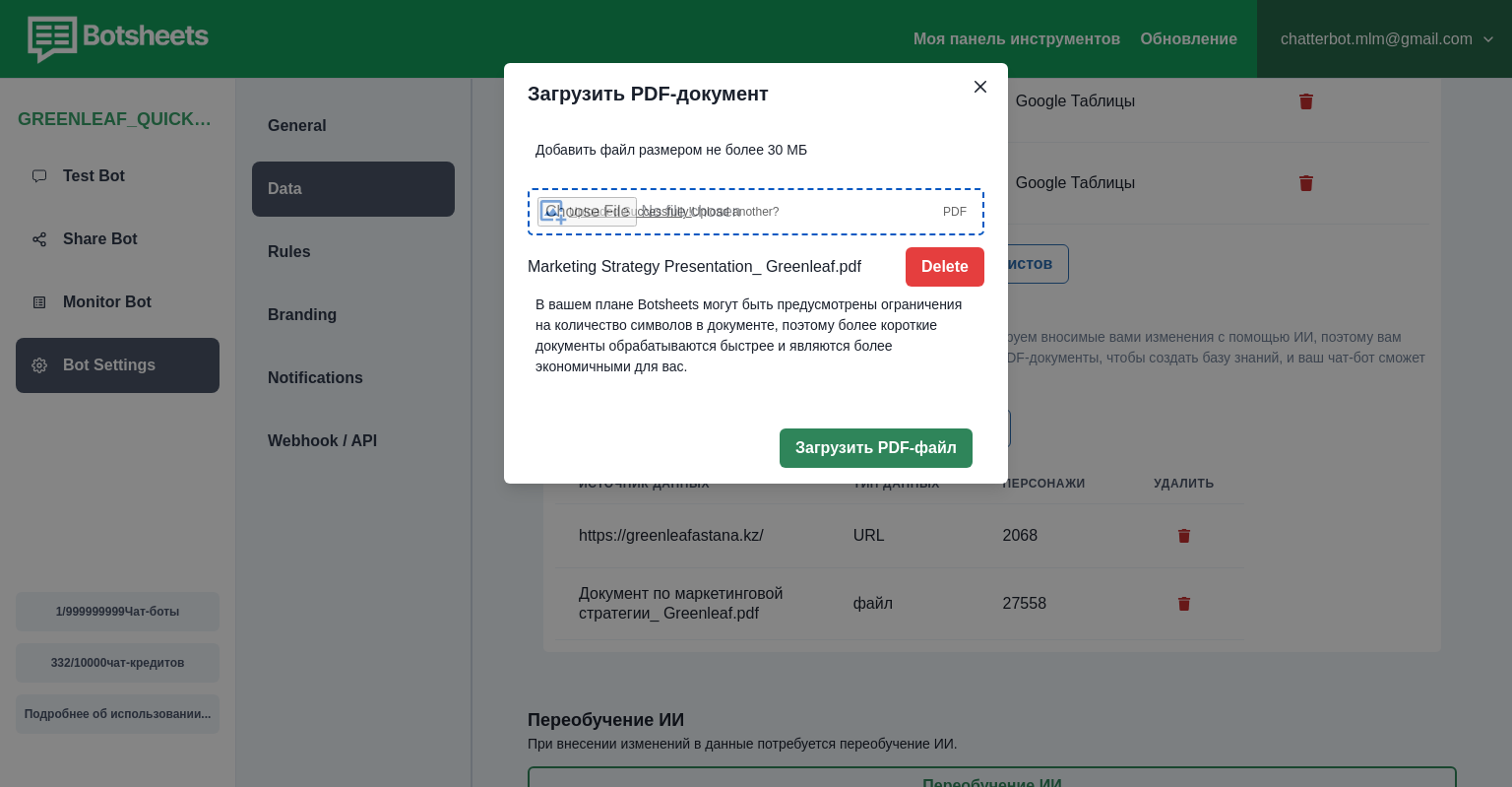 click on "Загрузить PDF-файл" at bounding box center (876, 448) 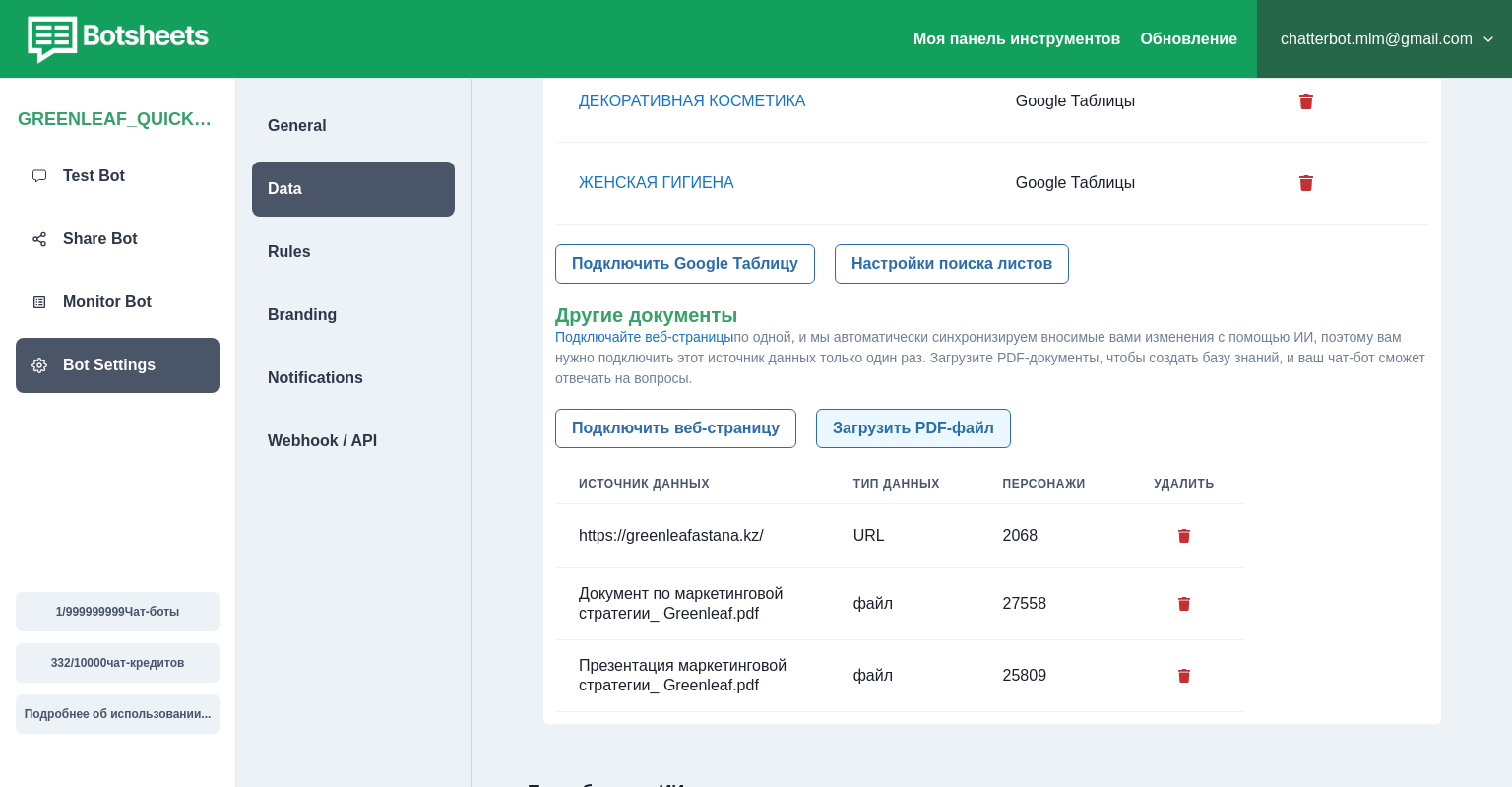 click on "Загрузить PDF-файл" at bounding box center (914, 428) 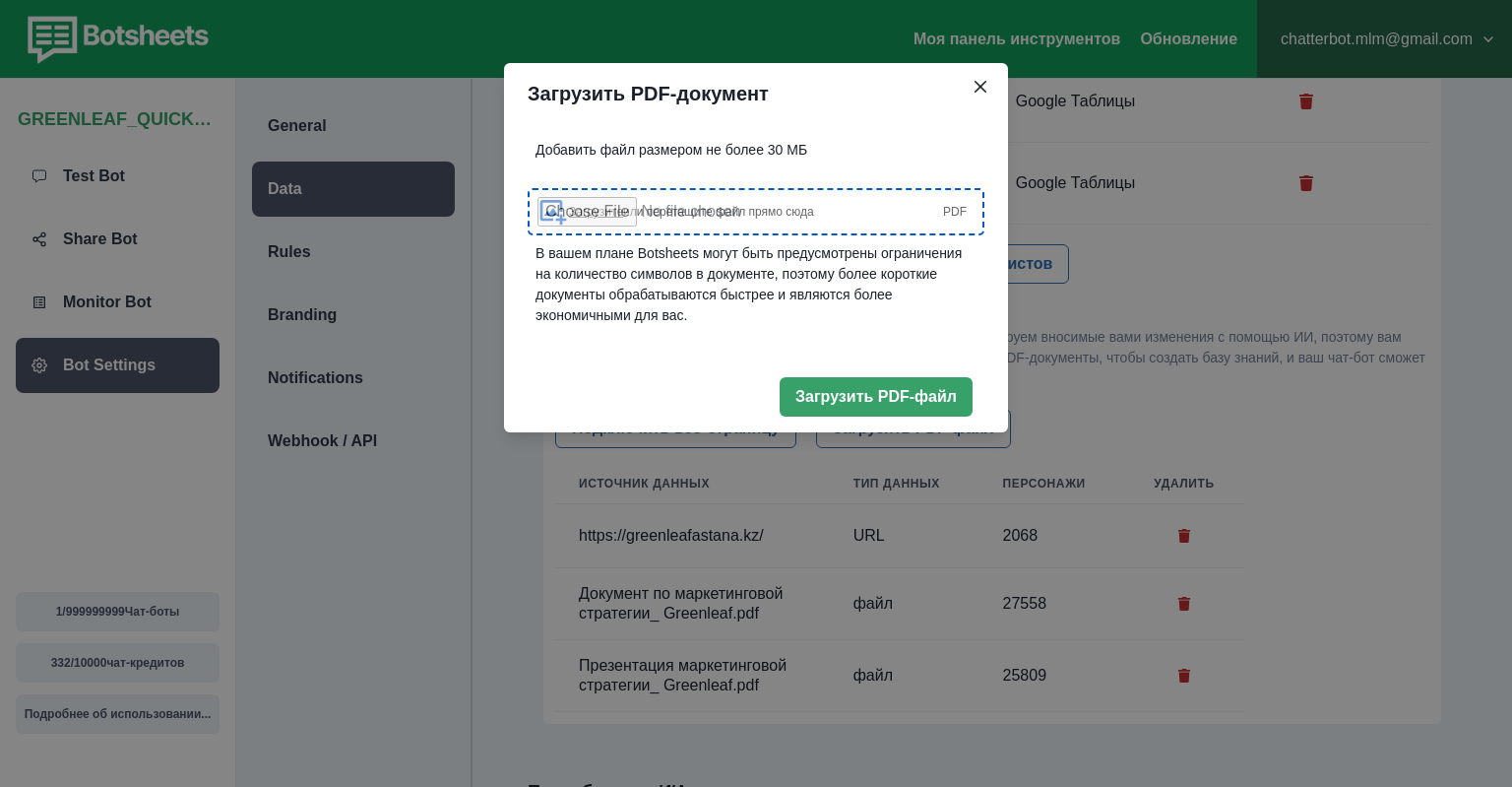 click on "Загрузите   или перетащите файл прямо сюда   PDF" at bounding box center (756, 212) 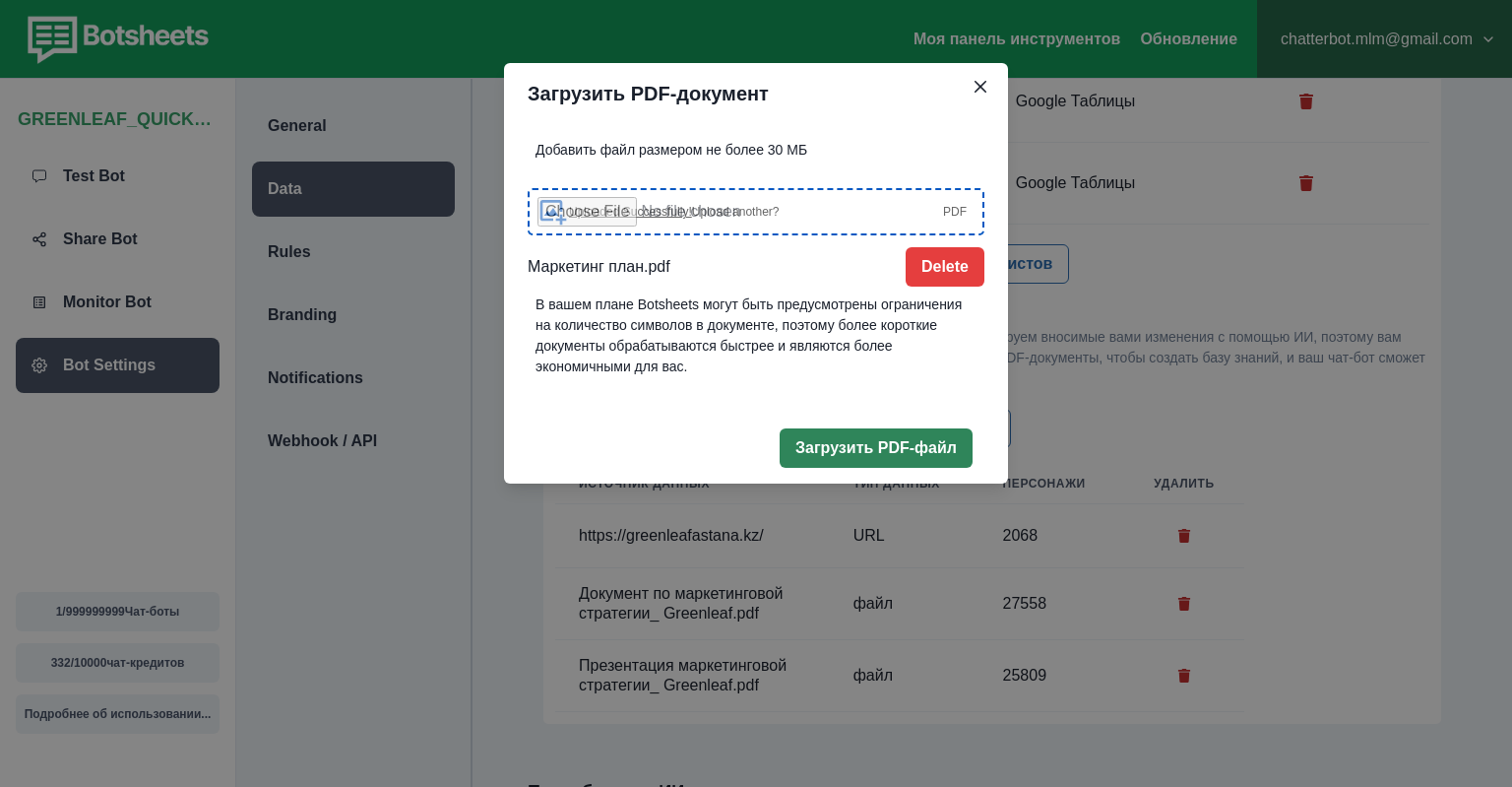 click on "Загрузить PDF-файл" at bounding box center [876, 448] 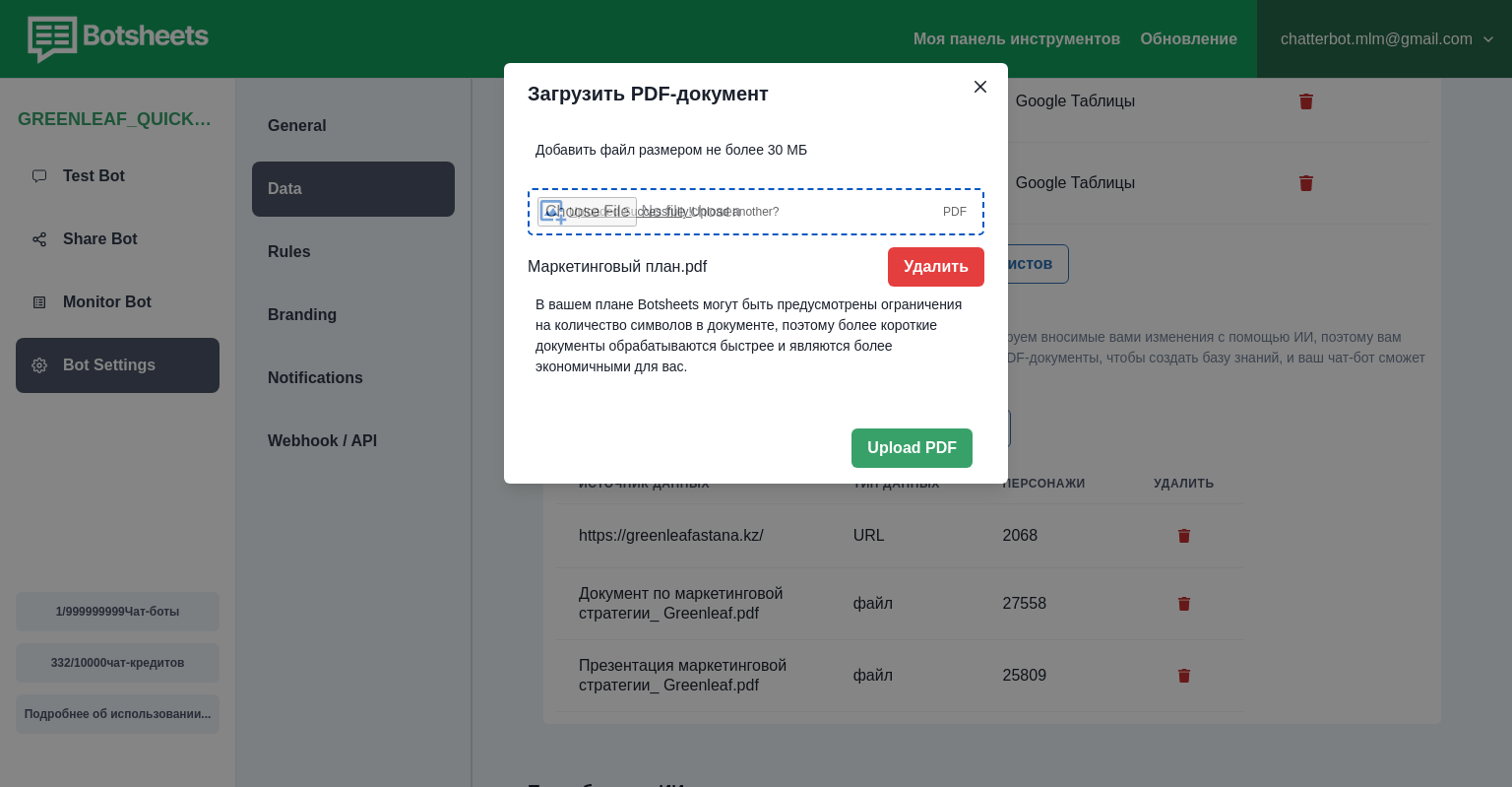 click on "Uploaded Successfully!" at bounding box center (630, 212) 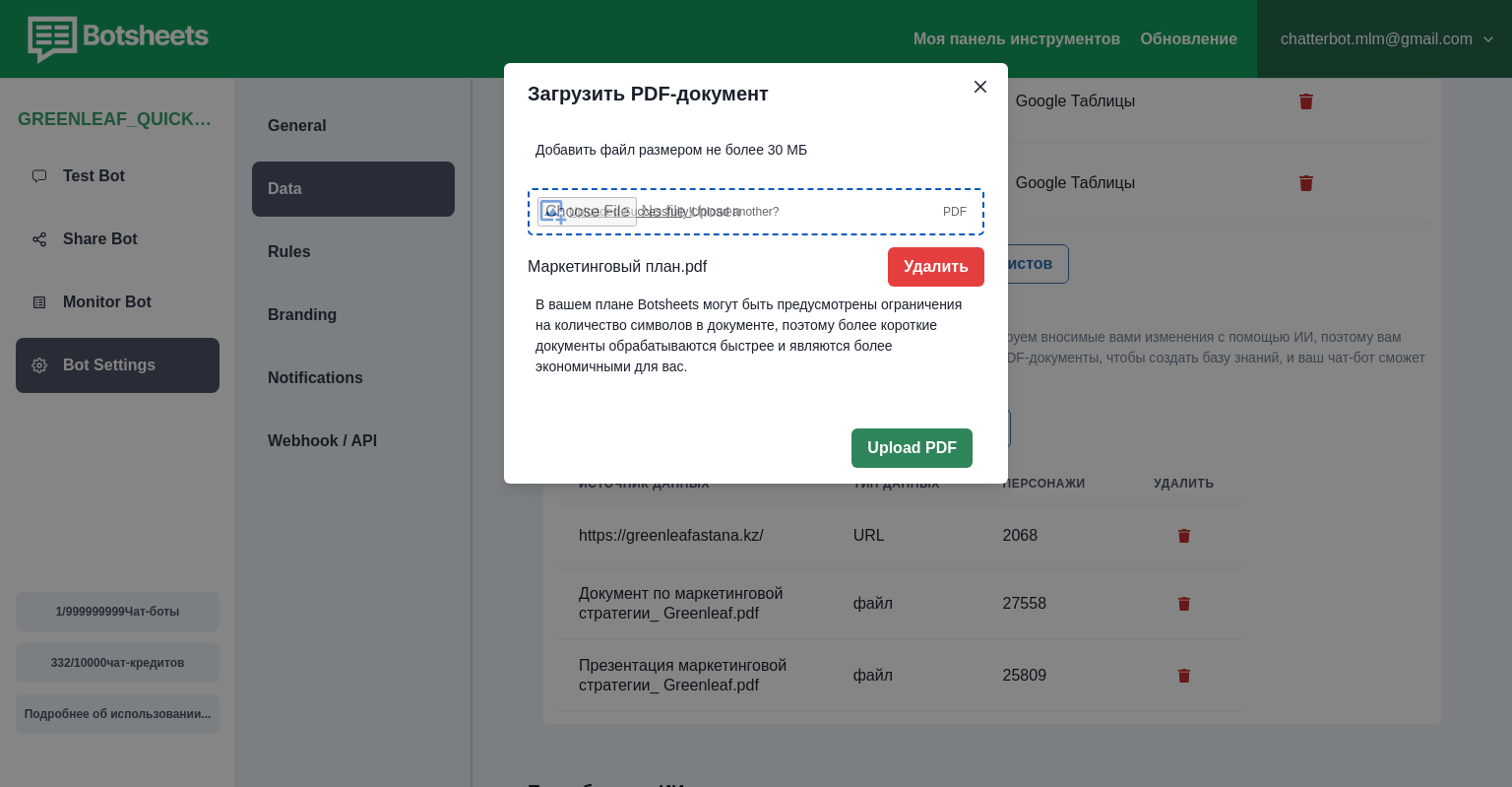click on "Upload PDF" at bounding box center [912, 448] 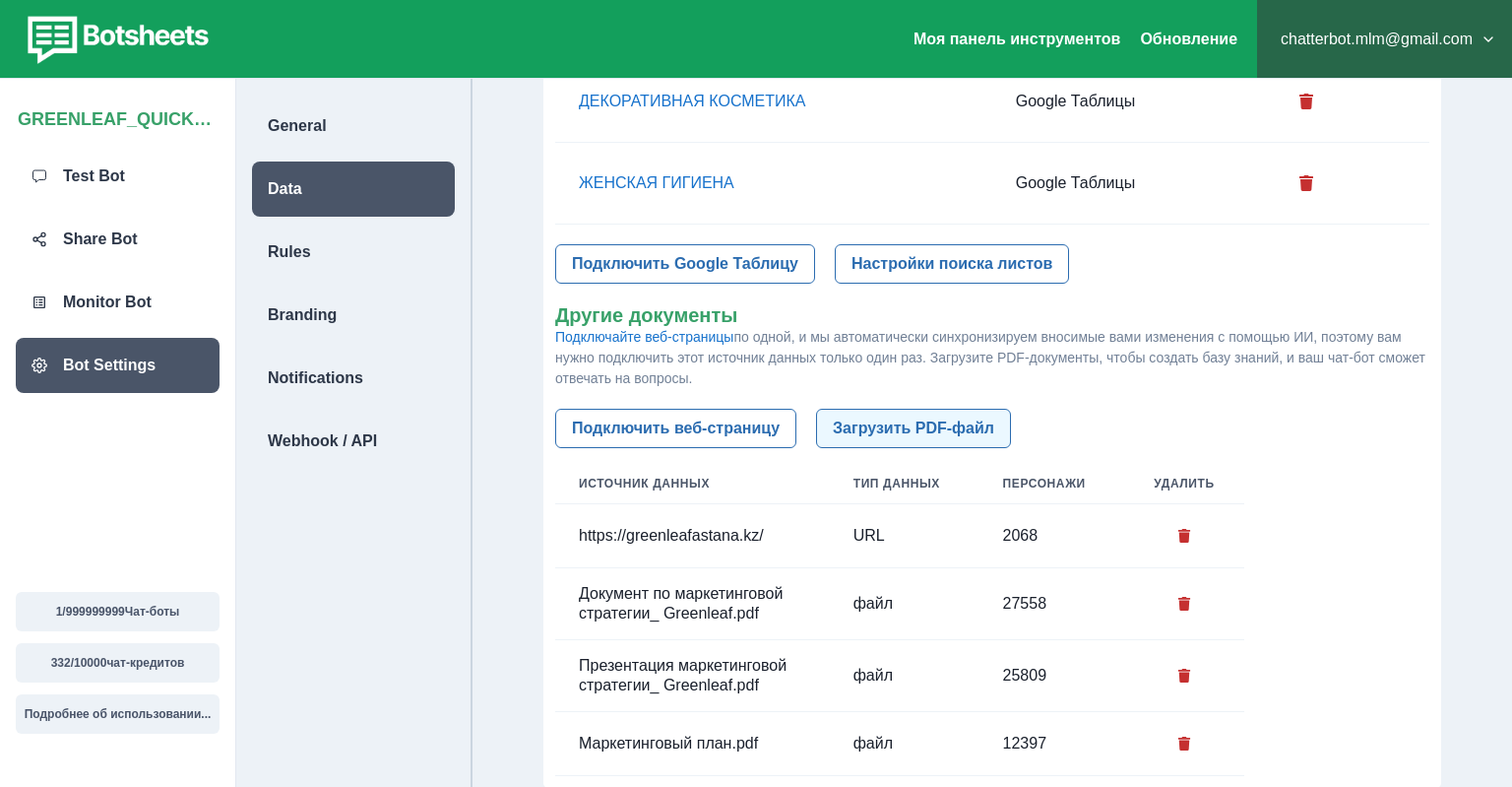click on "Загрузить PDF-файл" at bounding box center [914, 428] 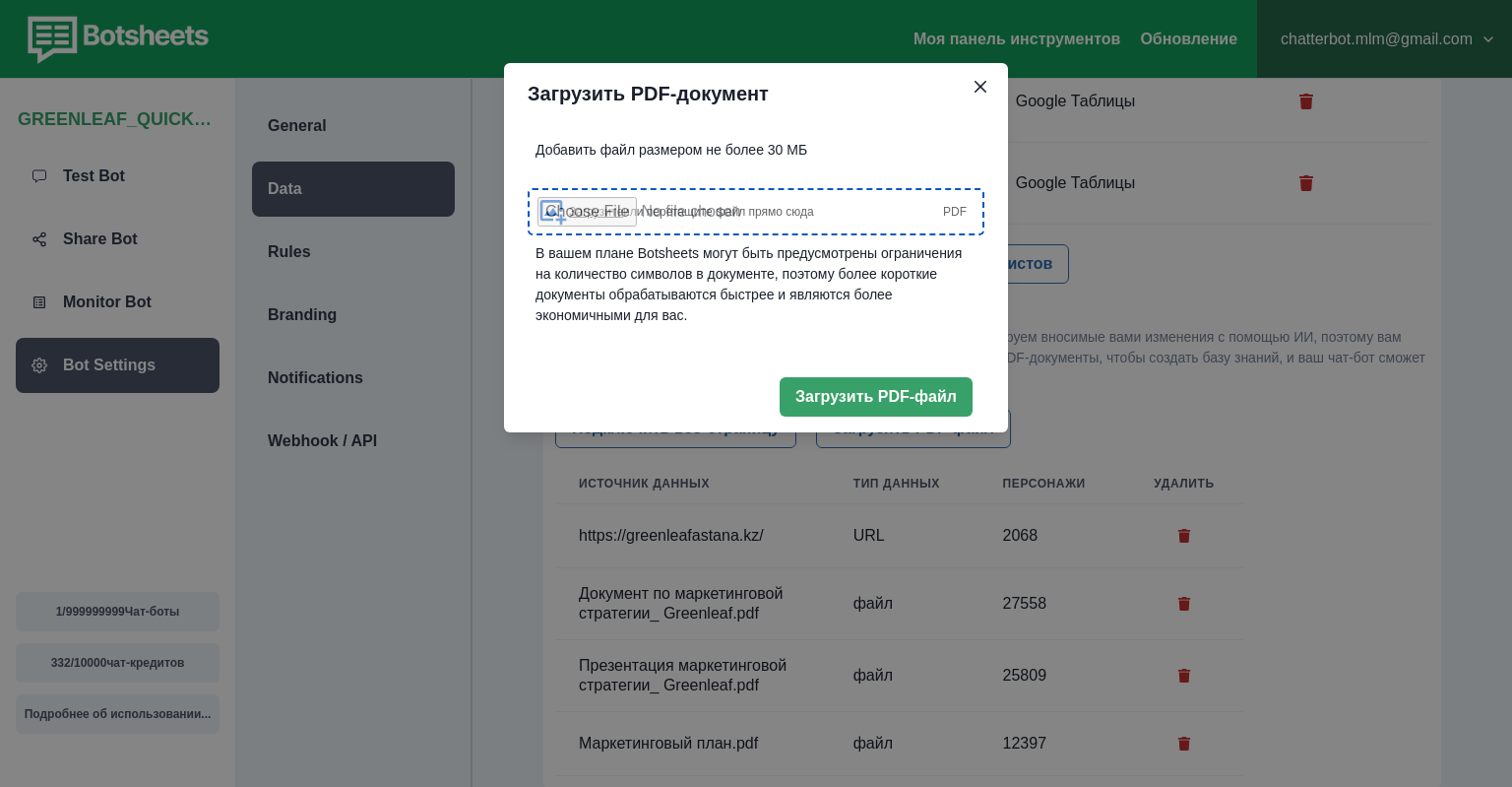 click on "Загрузите   или перетащите файл прямо сюда" at bounding box center [691, 212] 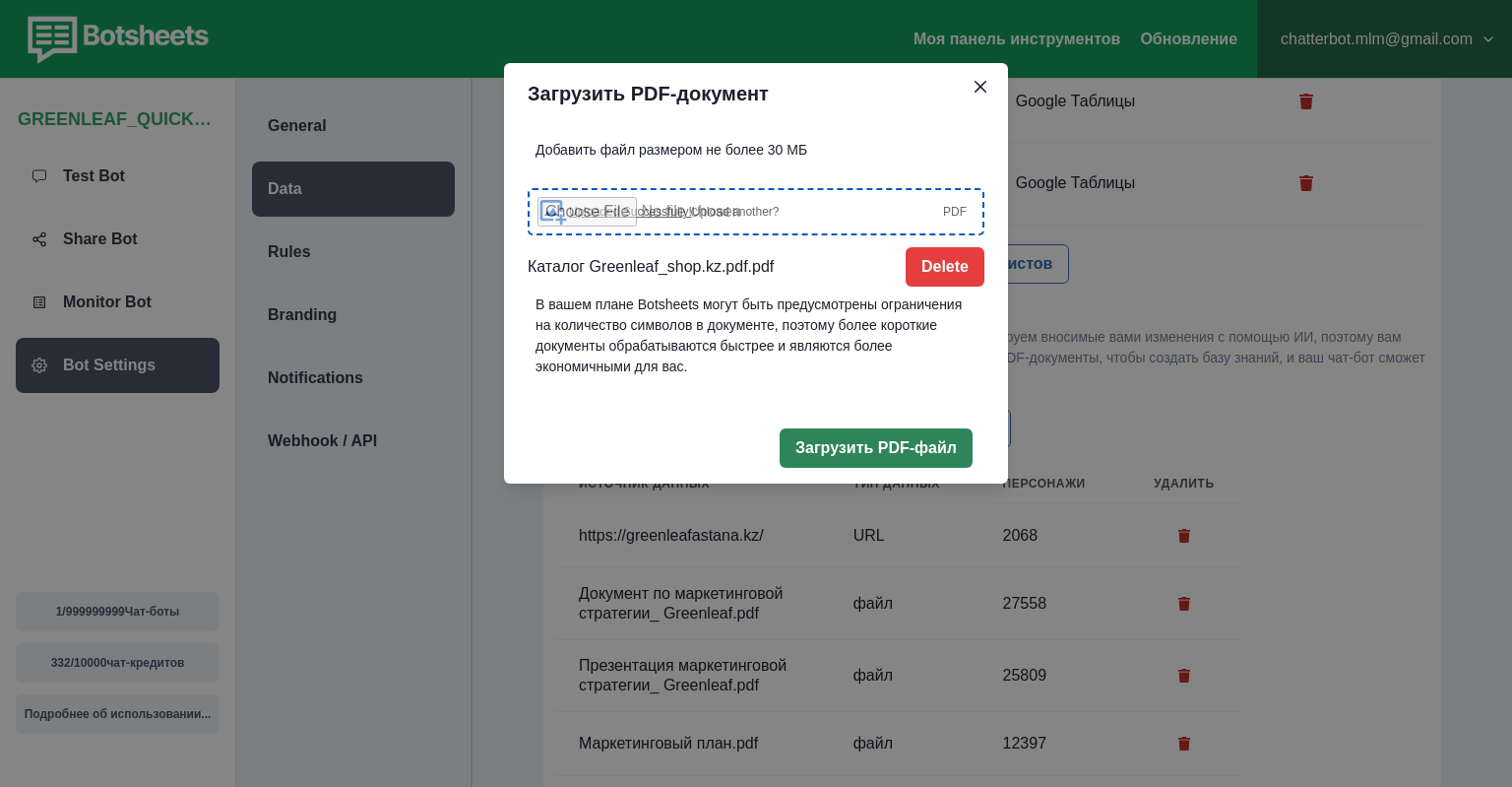 click on "Загрузить PDF-файл" at bounding box center [876, 448] 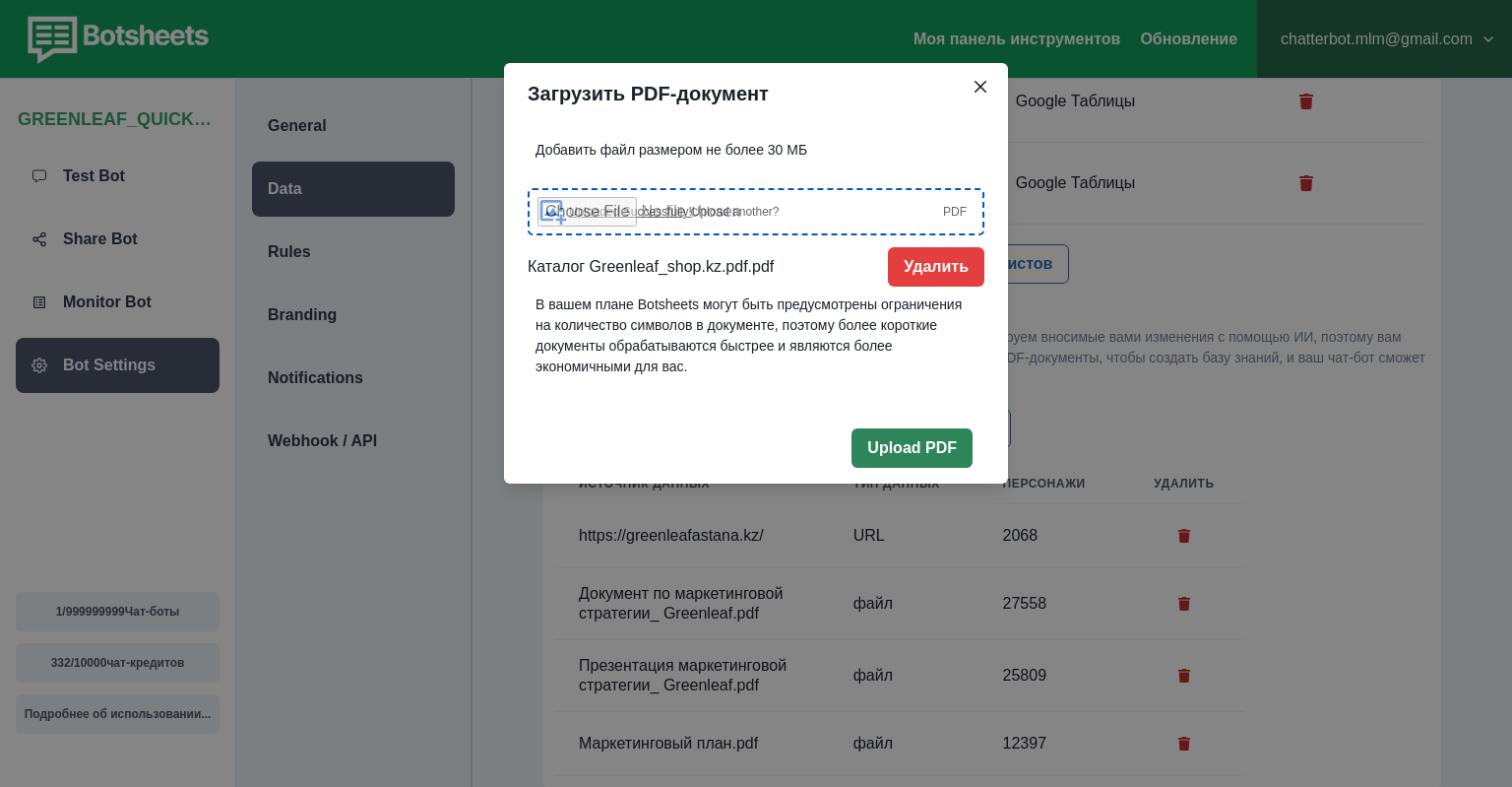 click on "Upload PDF" at bounding box center [912, 448] 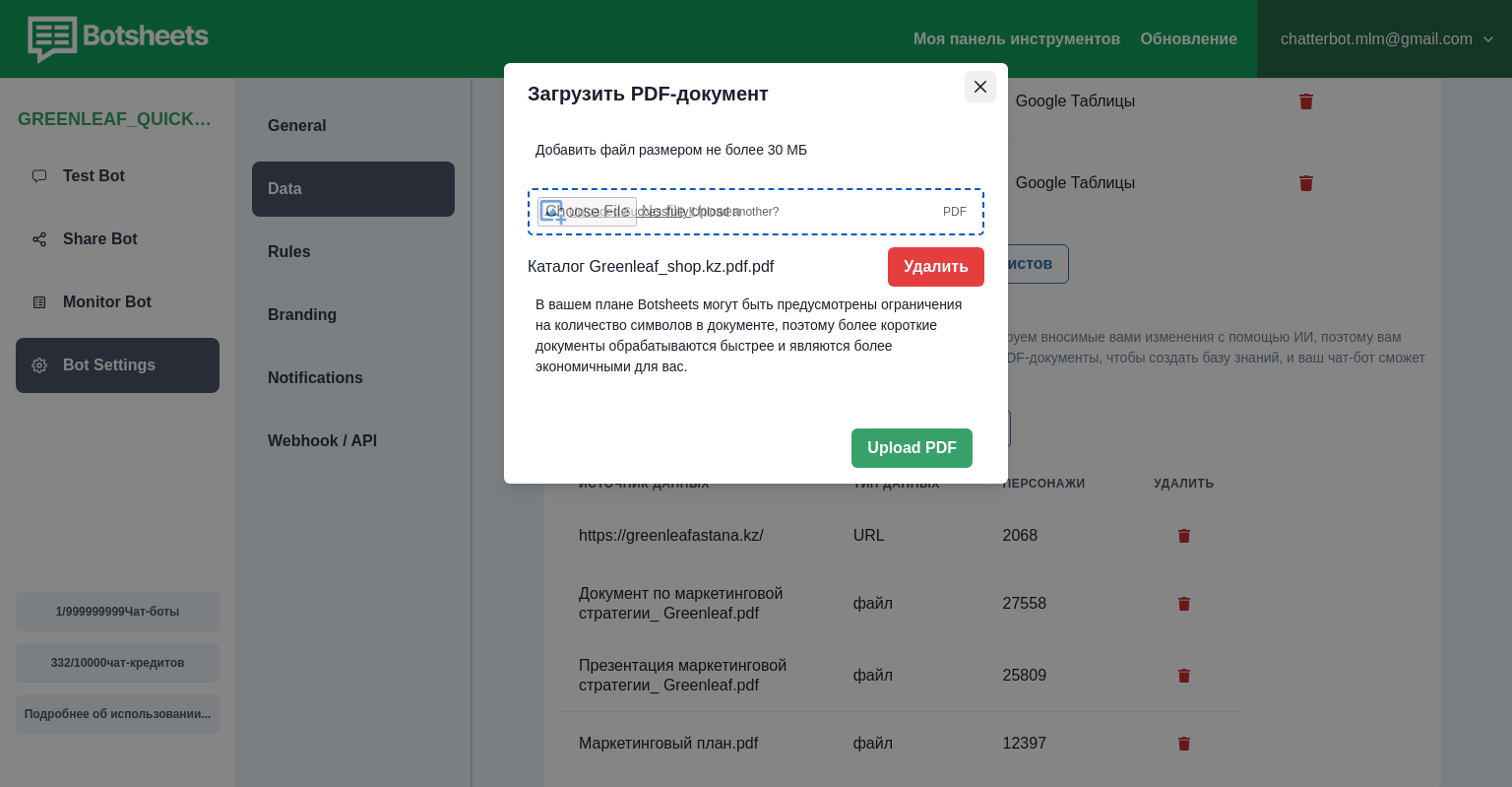 click 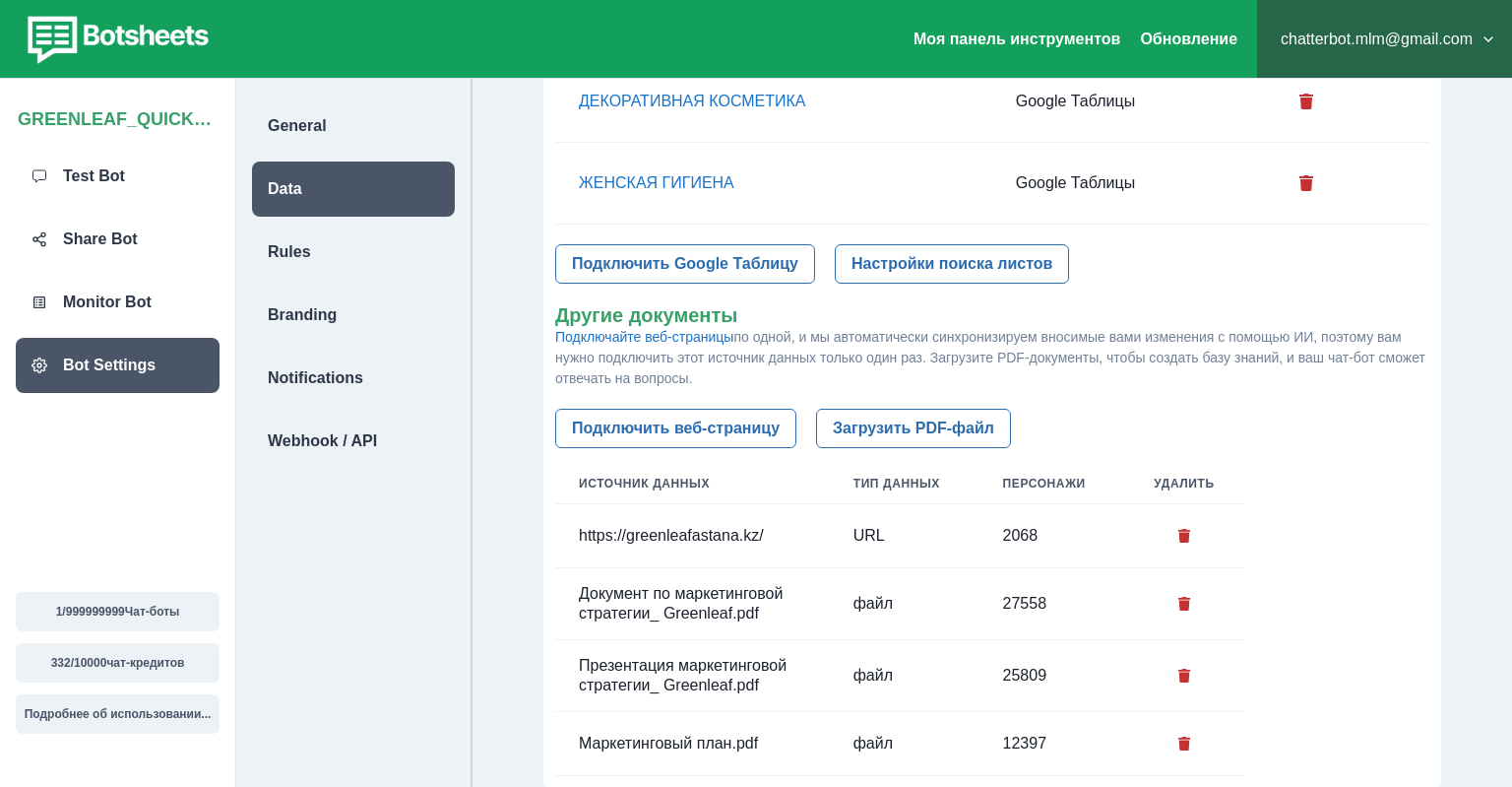 scroll, scrollTop: 626, scrollLeft: 0, axis: vertical 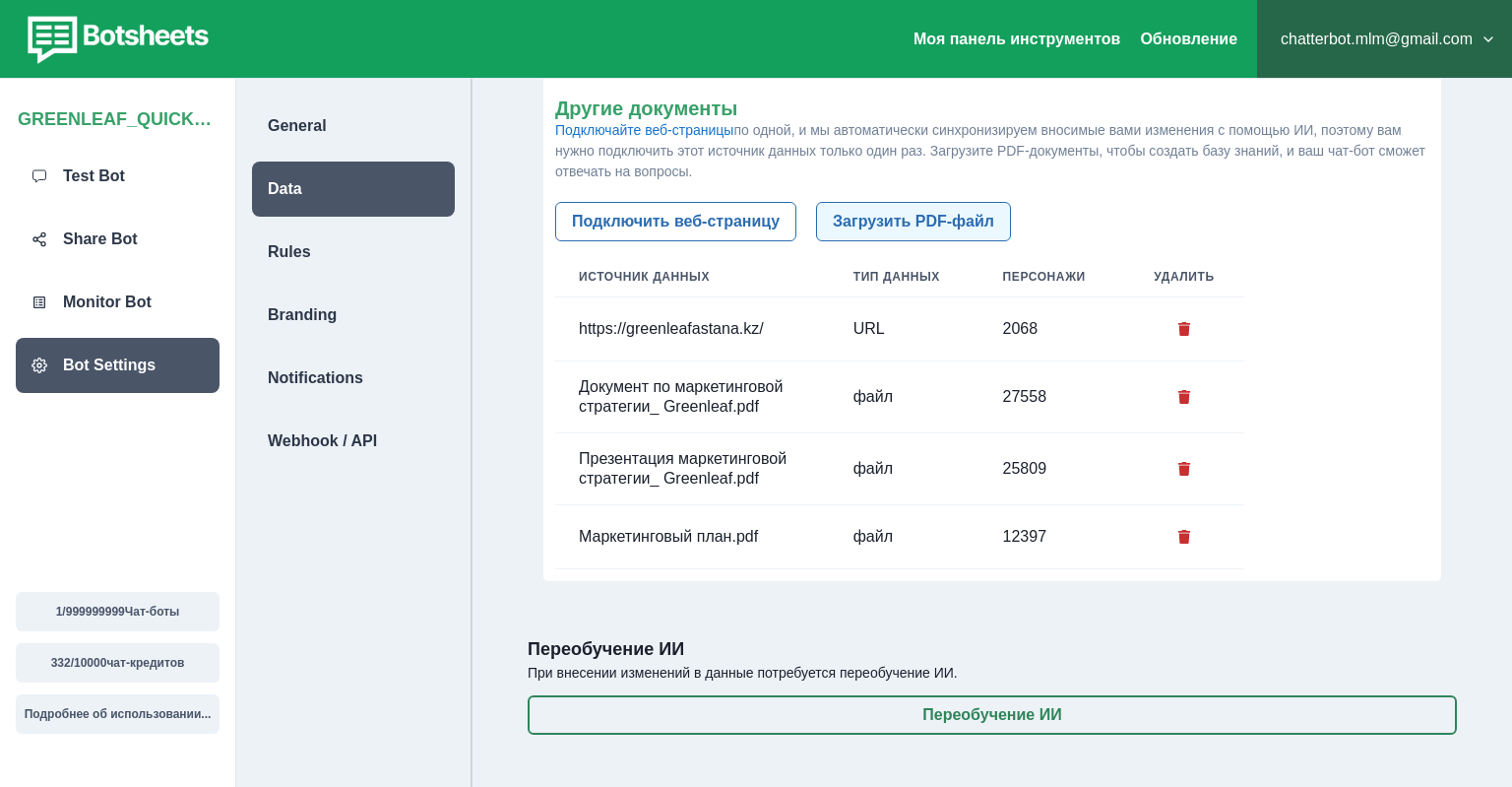 click on "Загрузить PDF-файл" at bounding box center [914, 222] 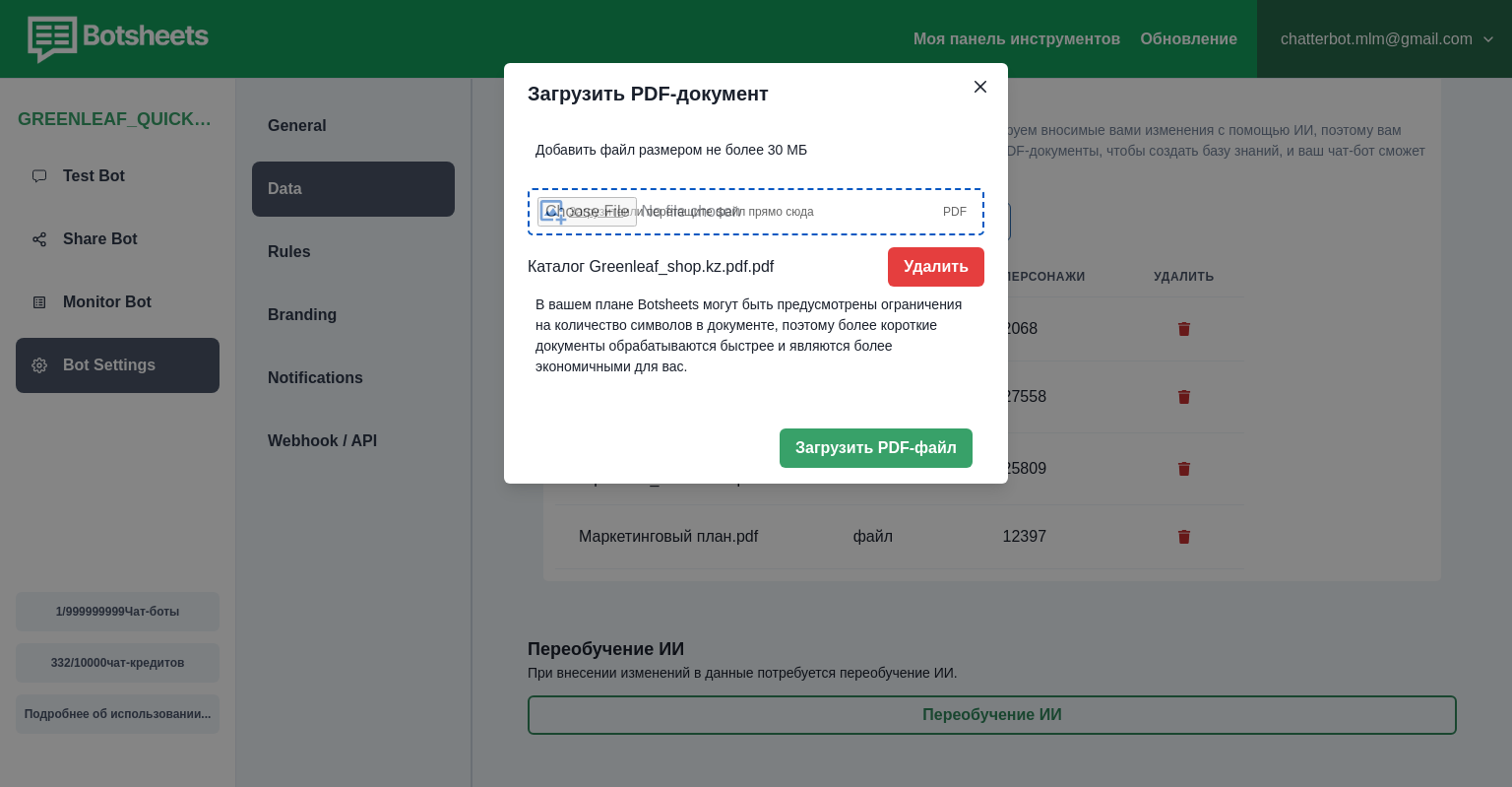 click on "Загрузите   или перетащите файл прямо сюда" at bounding box center (691, 212) 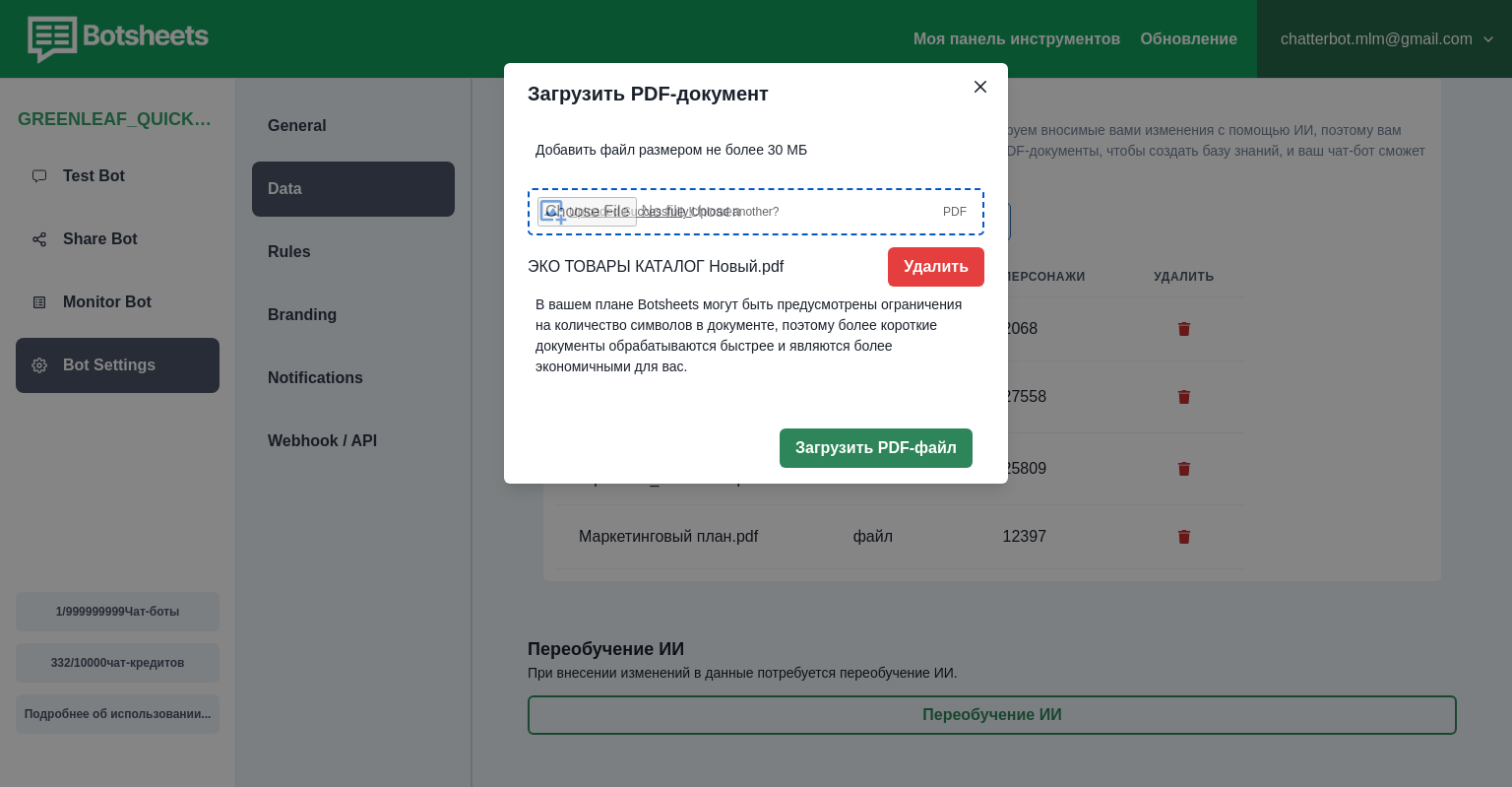 click on "Загрузить PDF-файл" at bounding box center [876, 448] 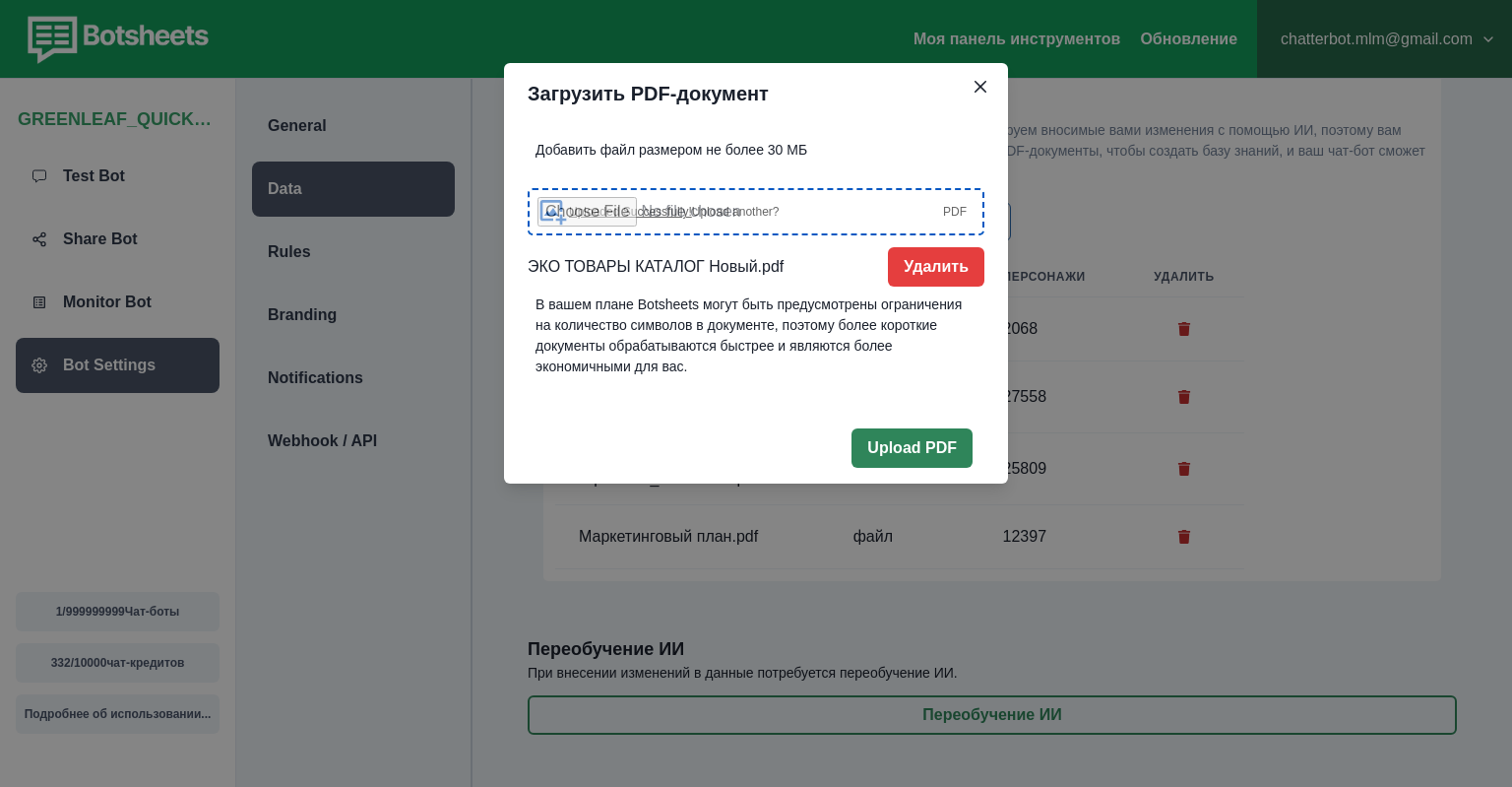 click on "Upload PDF" at bounding box center [912, 448] 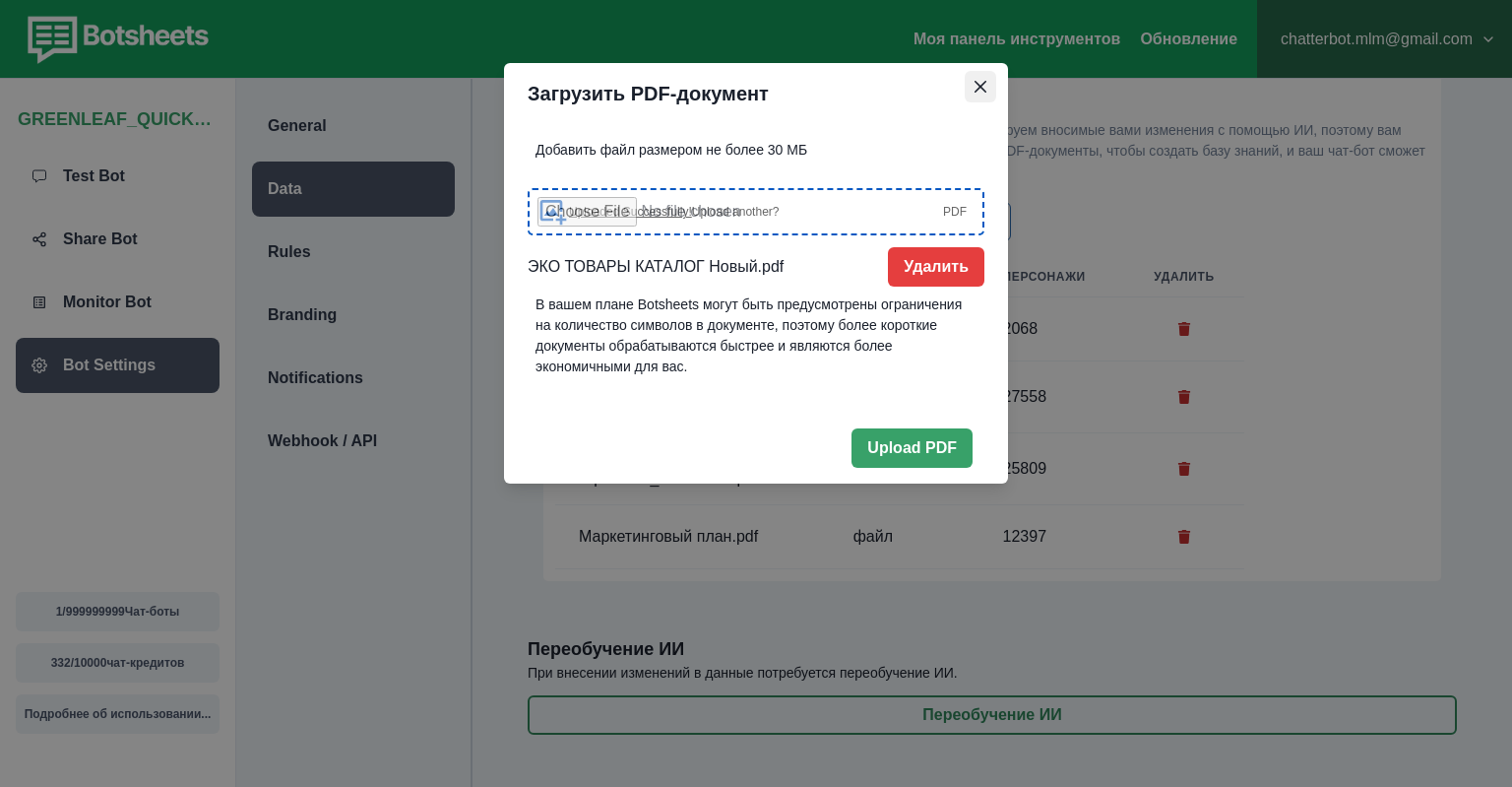 click at bounding box center (980, 87) 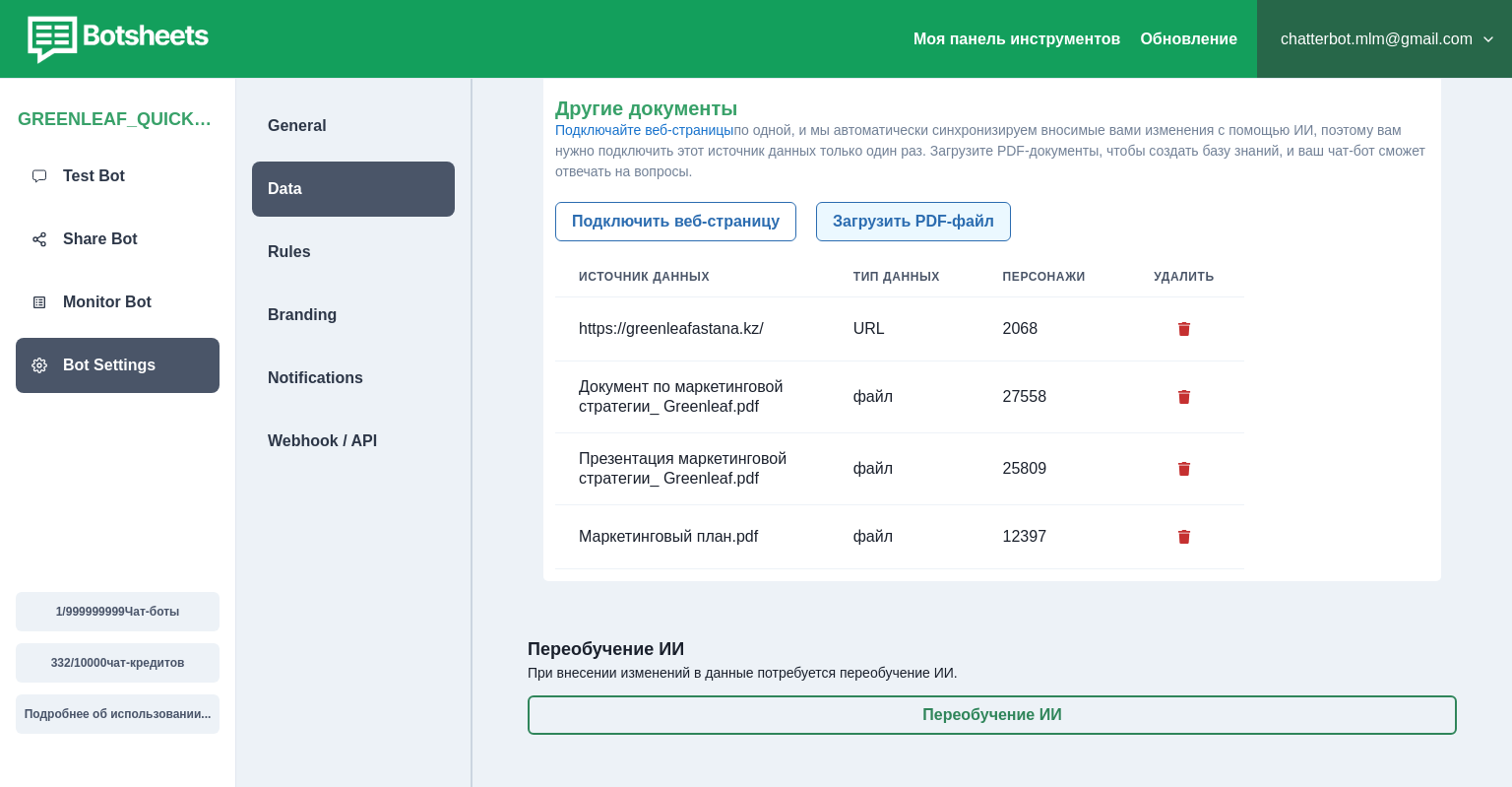click on "Загрузить PDF-файл" at bounding box center (914, 222) 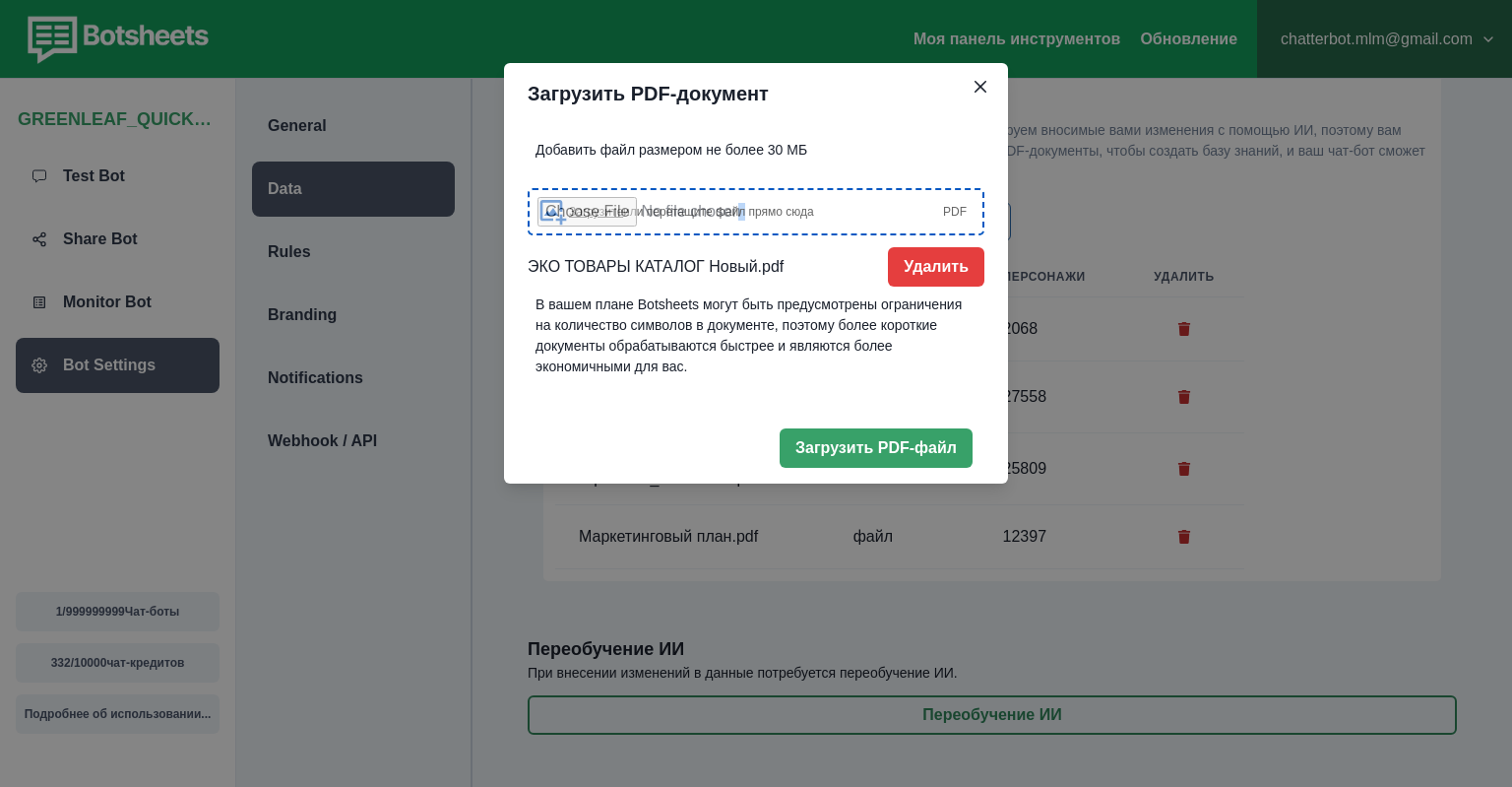click on "Загрузите   или перетащите файл прямо сюда   PDF" at bounding box center [756, 212] 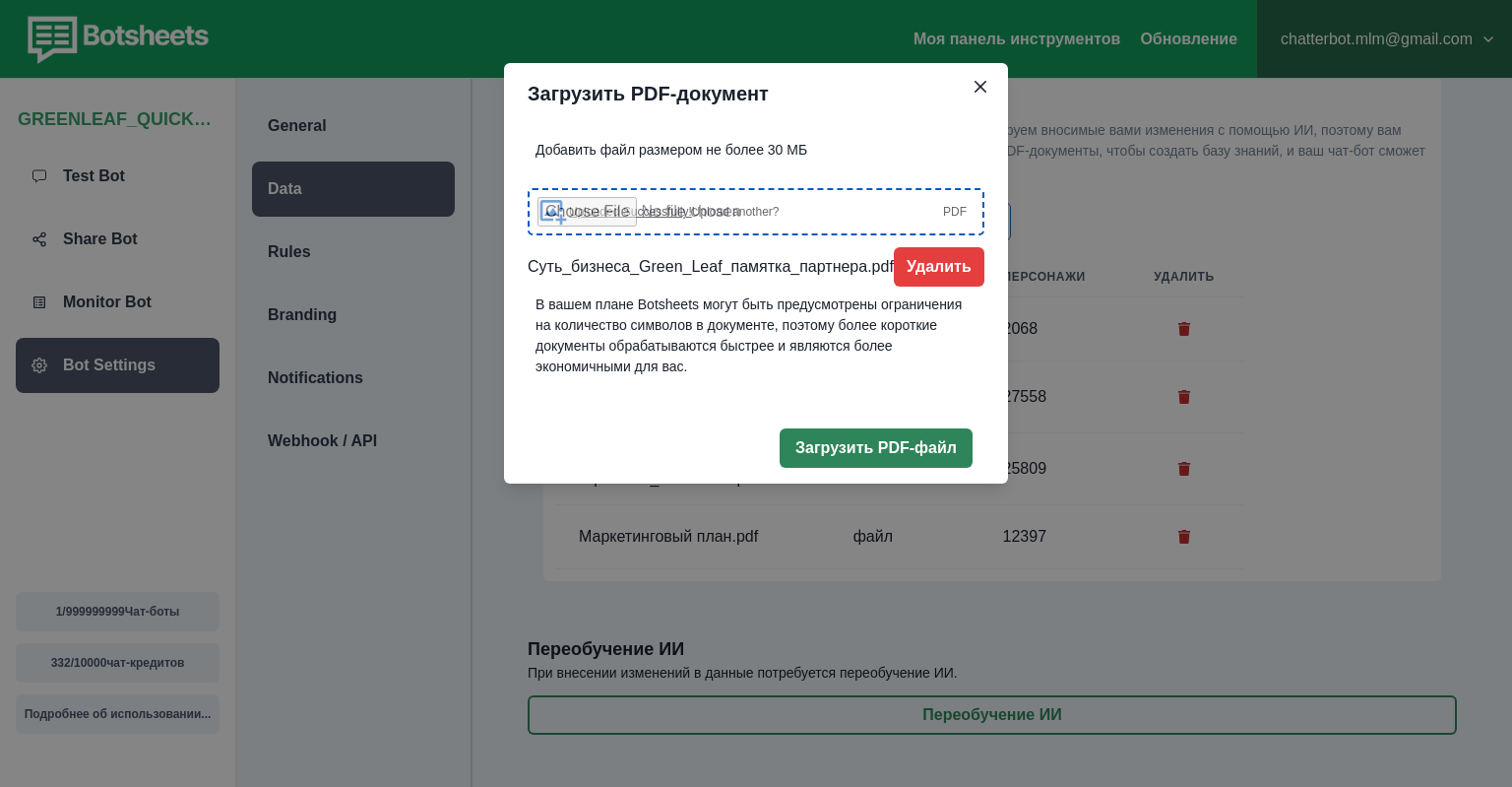 click on "Загрузить PDF-файл" at bounding box center (876, 448) 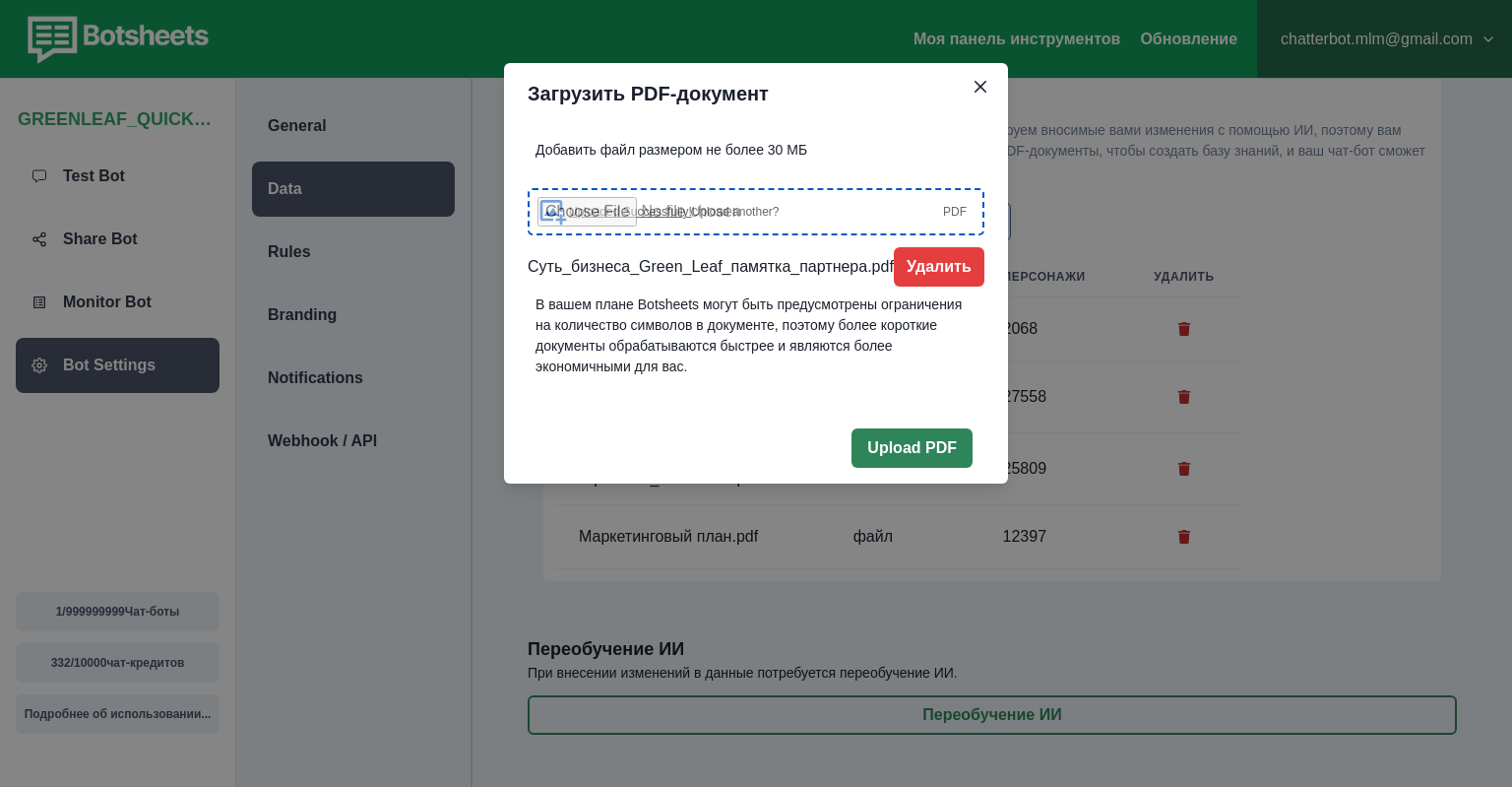 click on "Upload PDF" at bounding box center [912, 448] 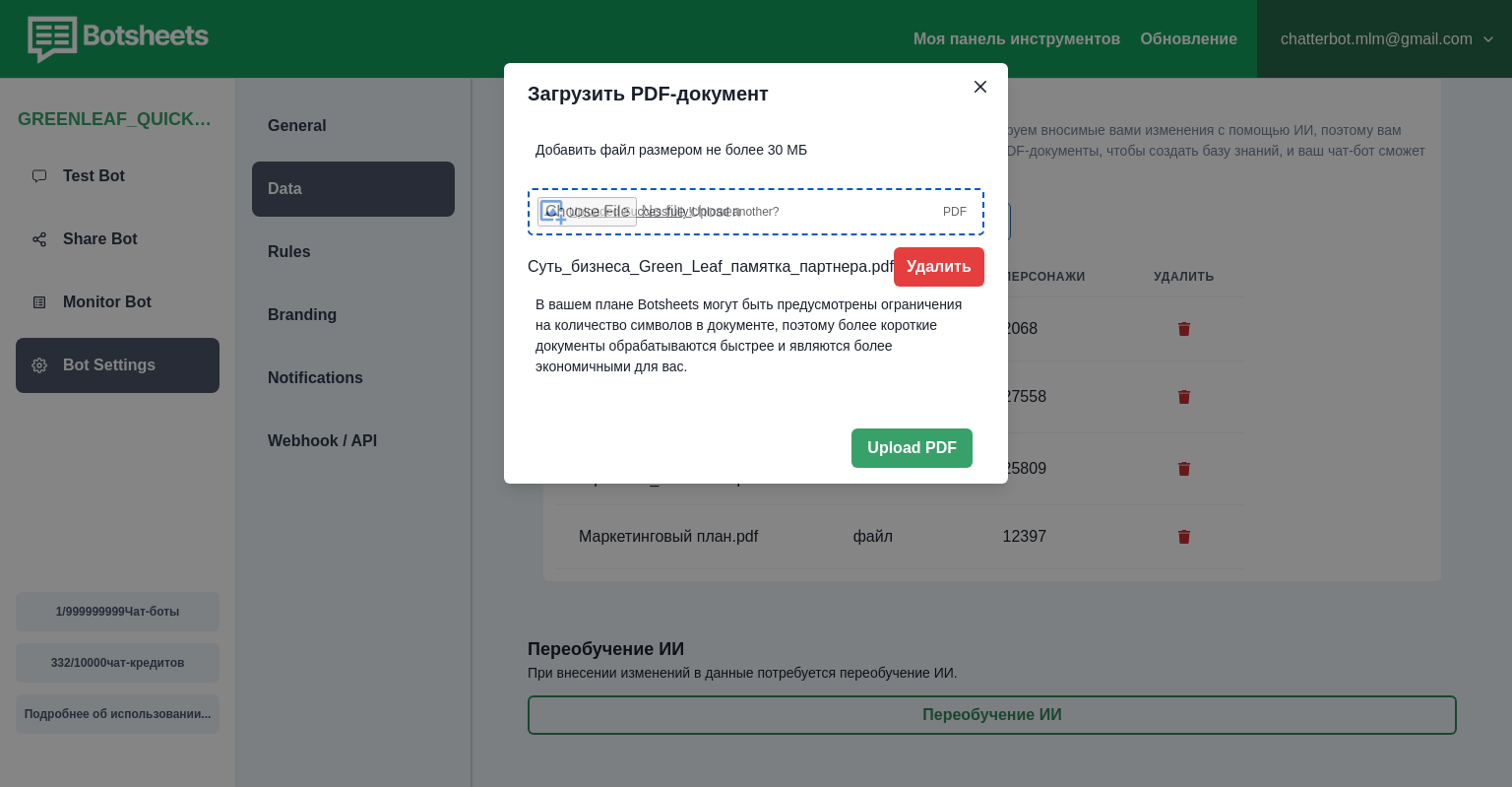 click on "Uploaded Successfully!  Upload another?" at bounding box center [673, 212] 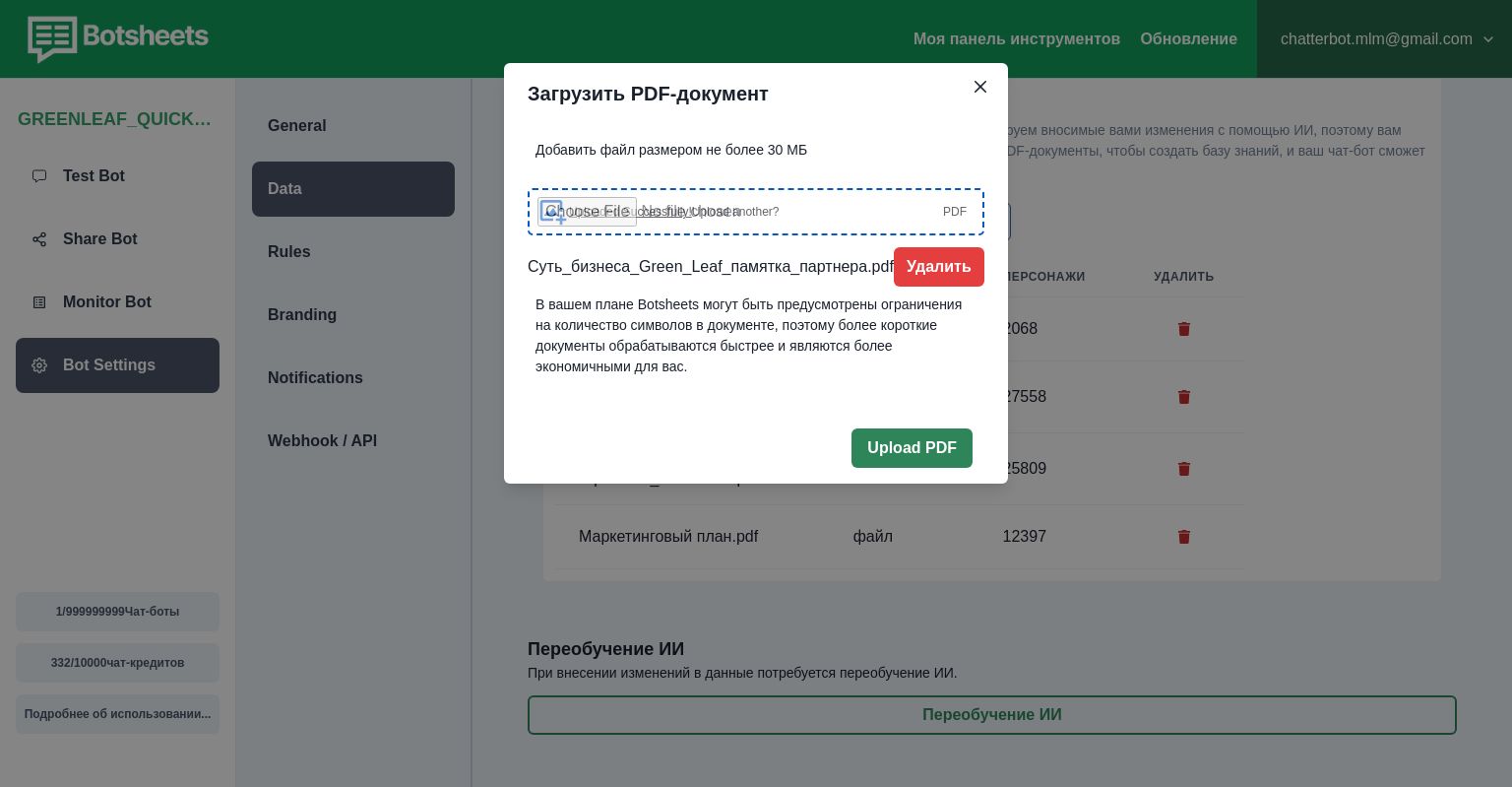 click on "Upload PDF" at bounding box center (912, 448) 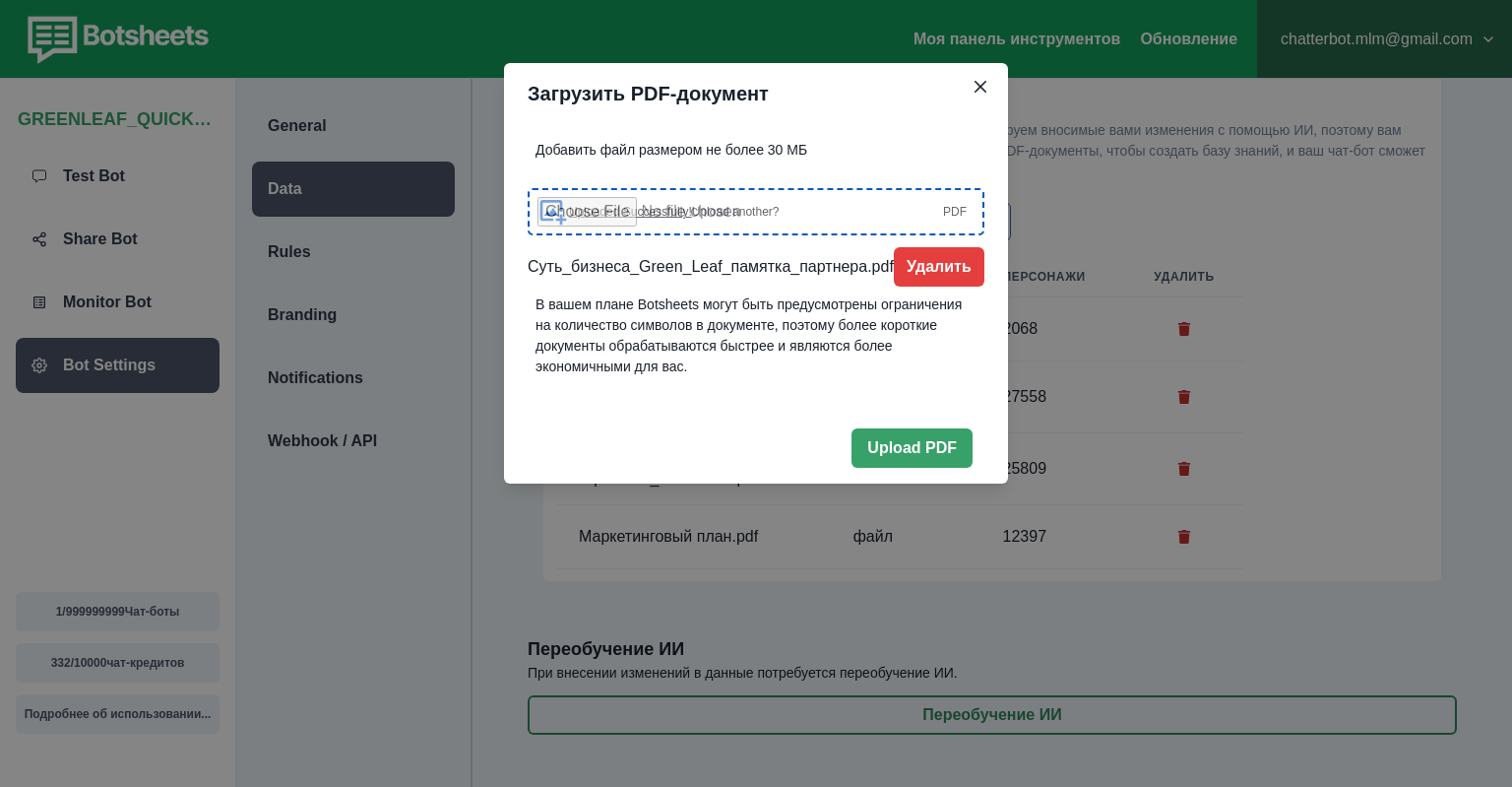 click on "Uploaded Successfully!  Upload another?" at bounding box center [673, 212] 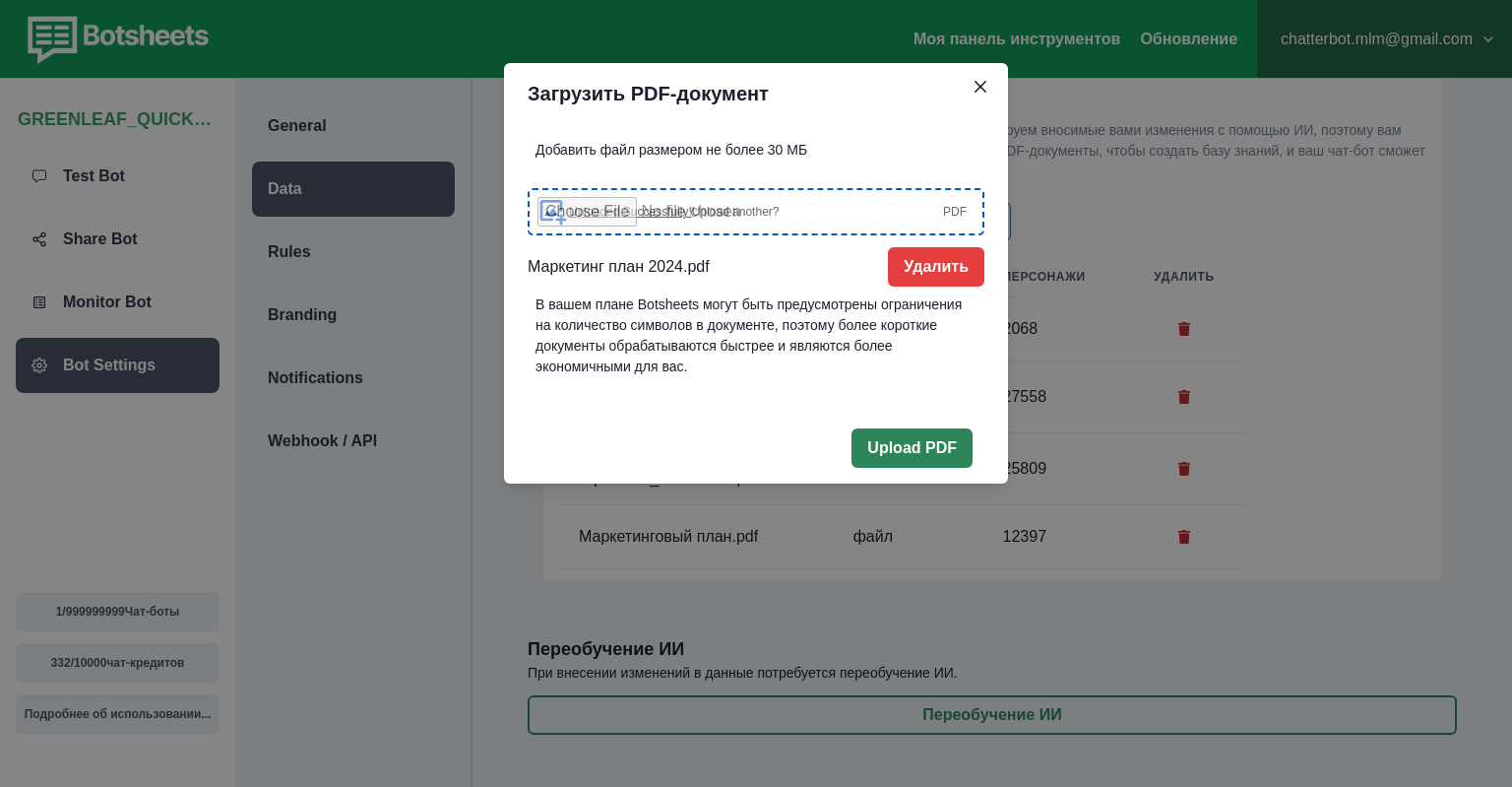 click on "Upload PDF" at bounding box center (912, 448) 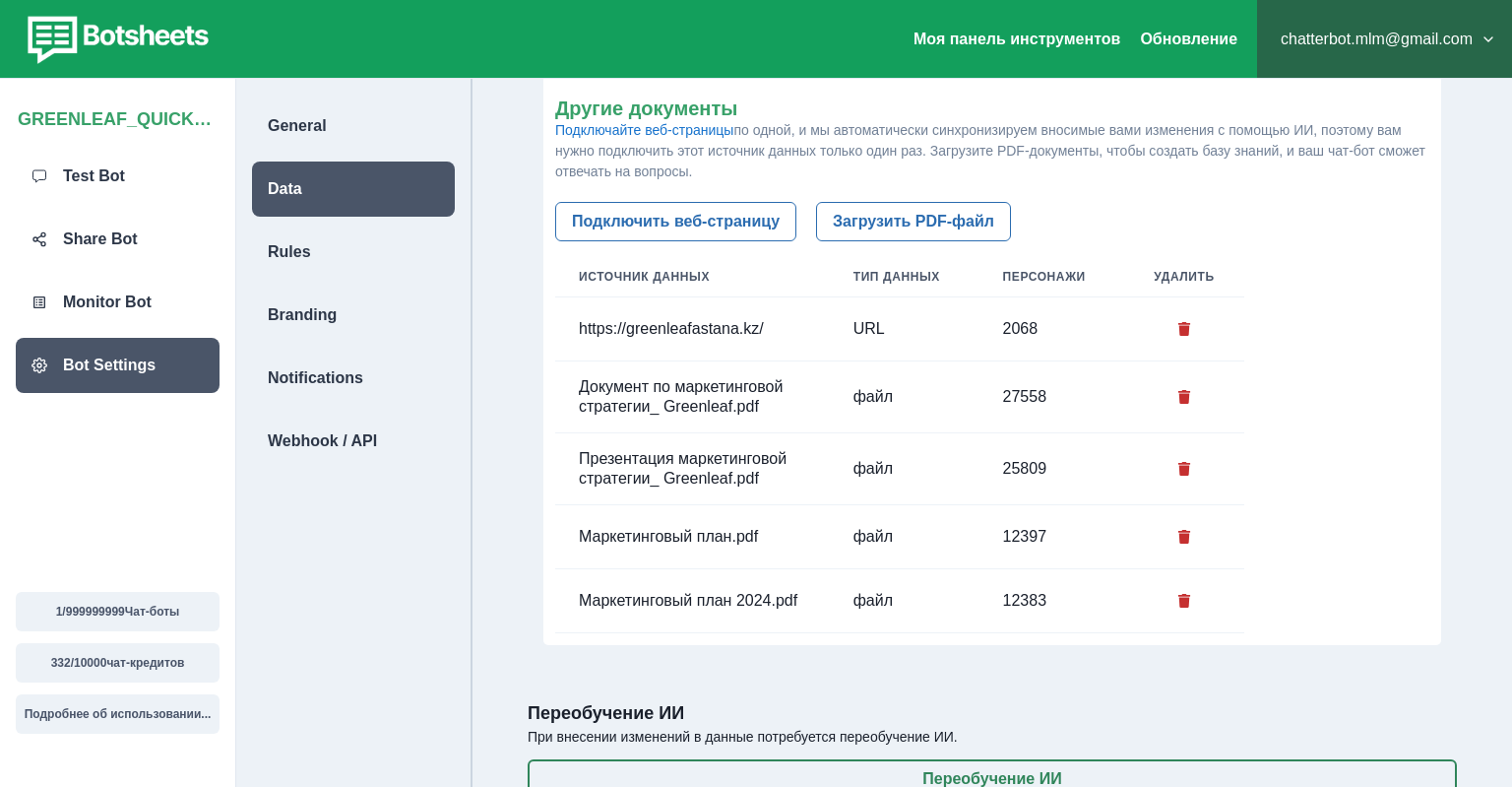 click on "Источник данных  Тип данных  Персонажи  Удалить  https://greenleafastana.kz/  URL  2068  Документ по маркетинговой стратегии_ Greenleaf.pdf  файл  27558  Презентация маркетинговой стратегии_ Greenleaf.pdf  файл  25809  Маркетинговый план.pdf  файл  12397  Маркетинговый план 2024.pdf  файл  12383" at bounding box center [992, 445] 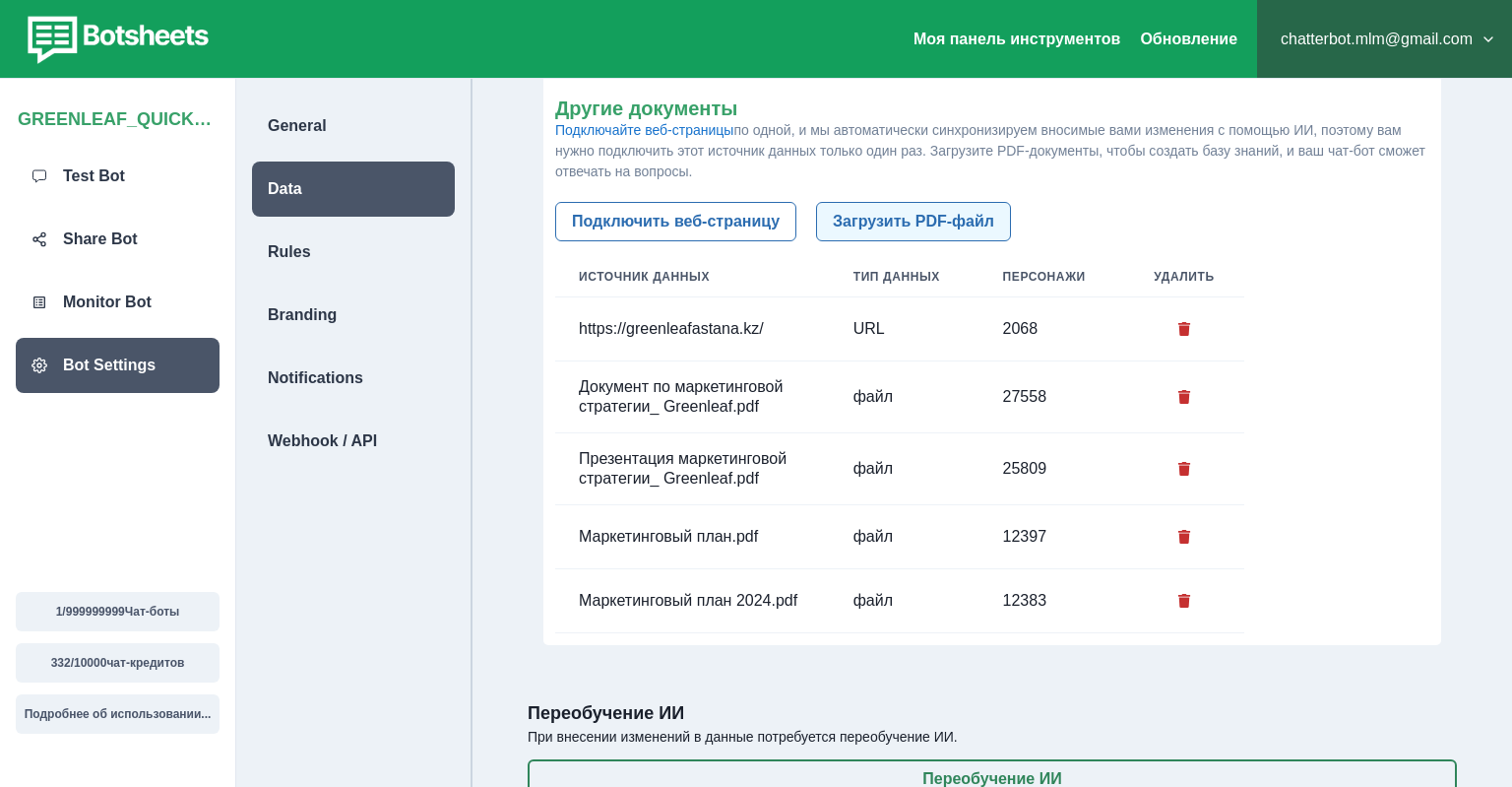 click on "Загрузить PDF-файл" at bounding box center (914, 222) 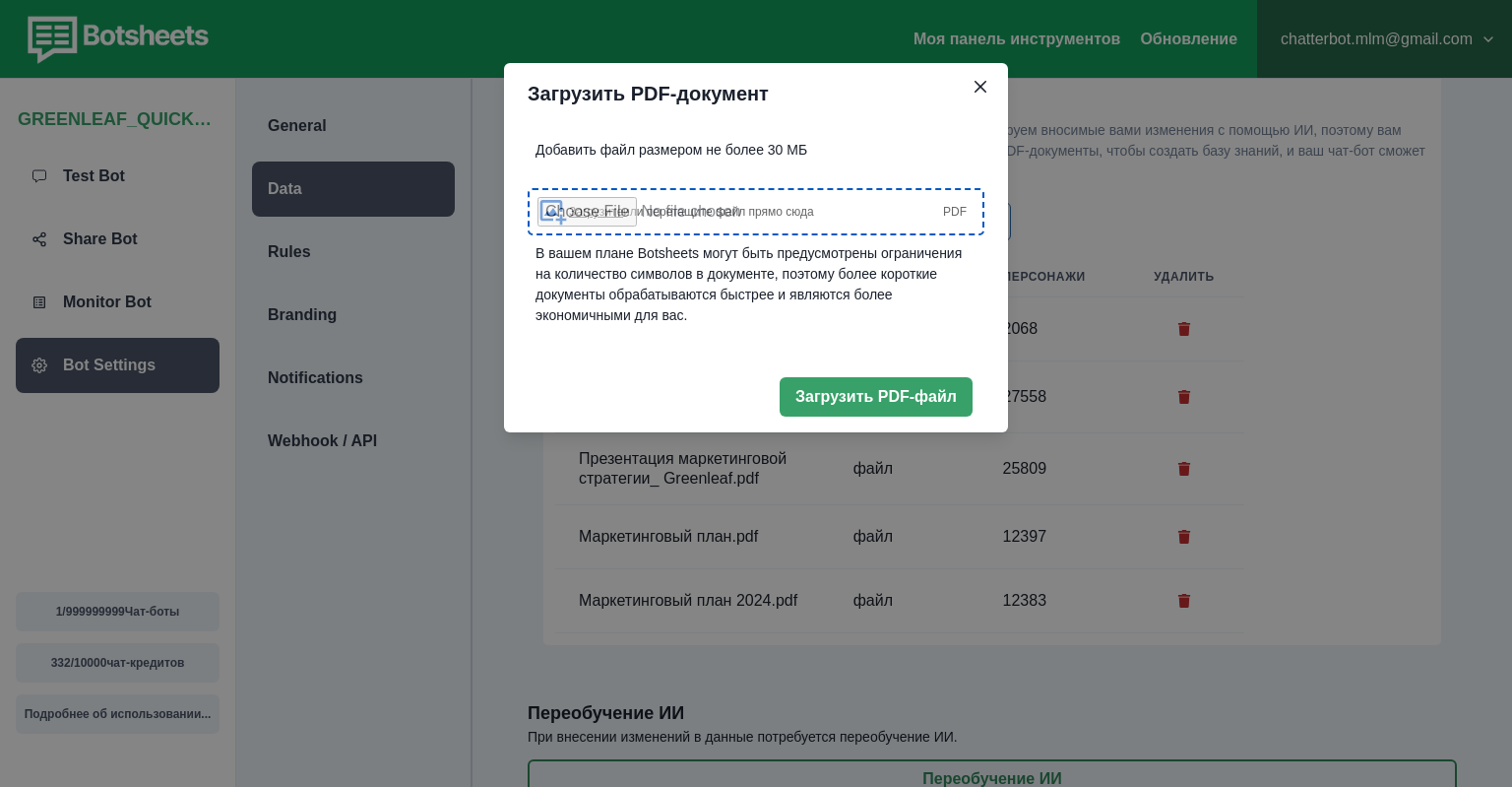 click on "Загрузите   или перетащите файл прямо сюда" at bounding box center [691, 212] 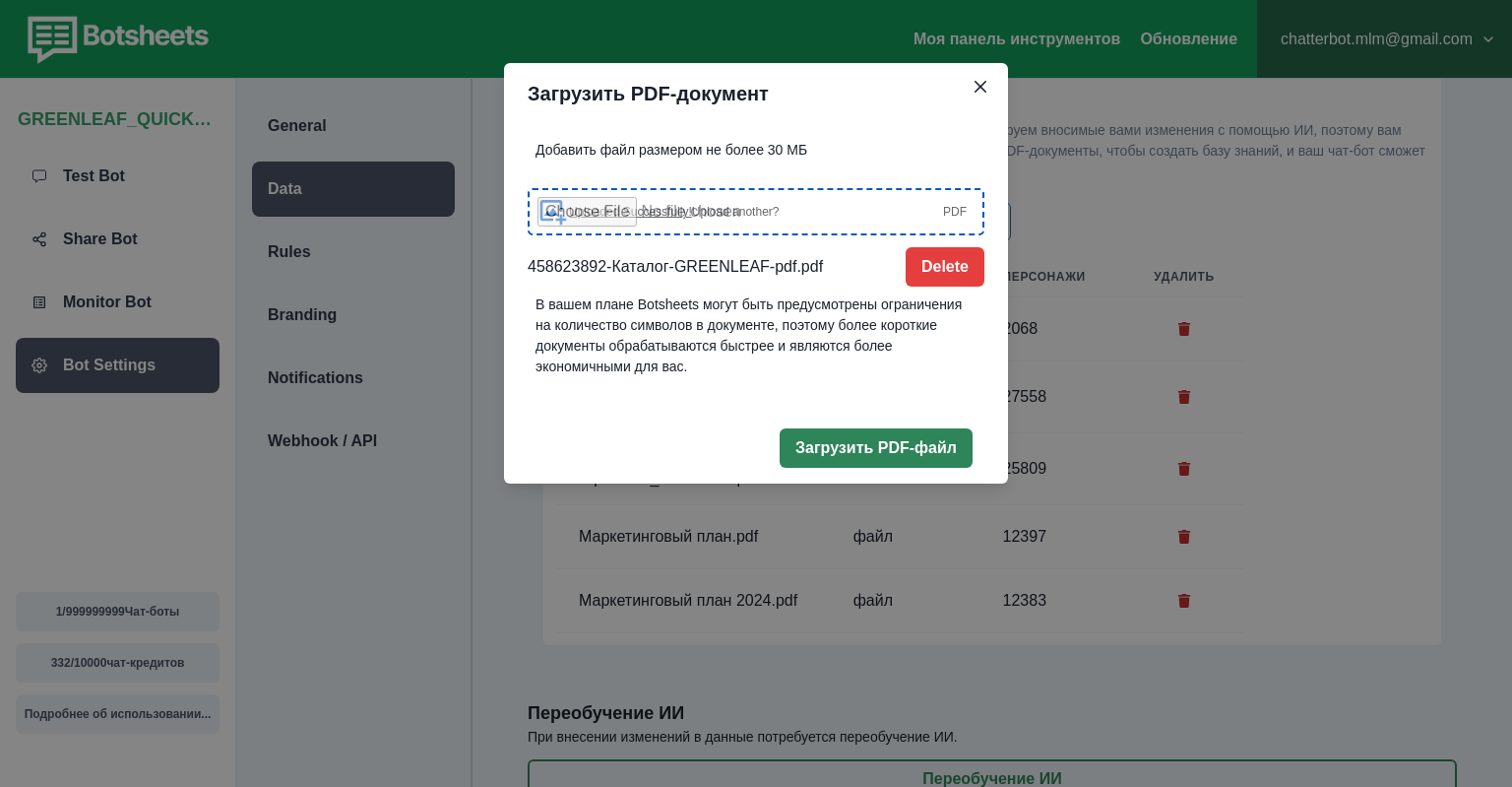 click on "Загрузить PDF-файл" at bounding box center [876, 448] 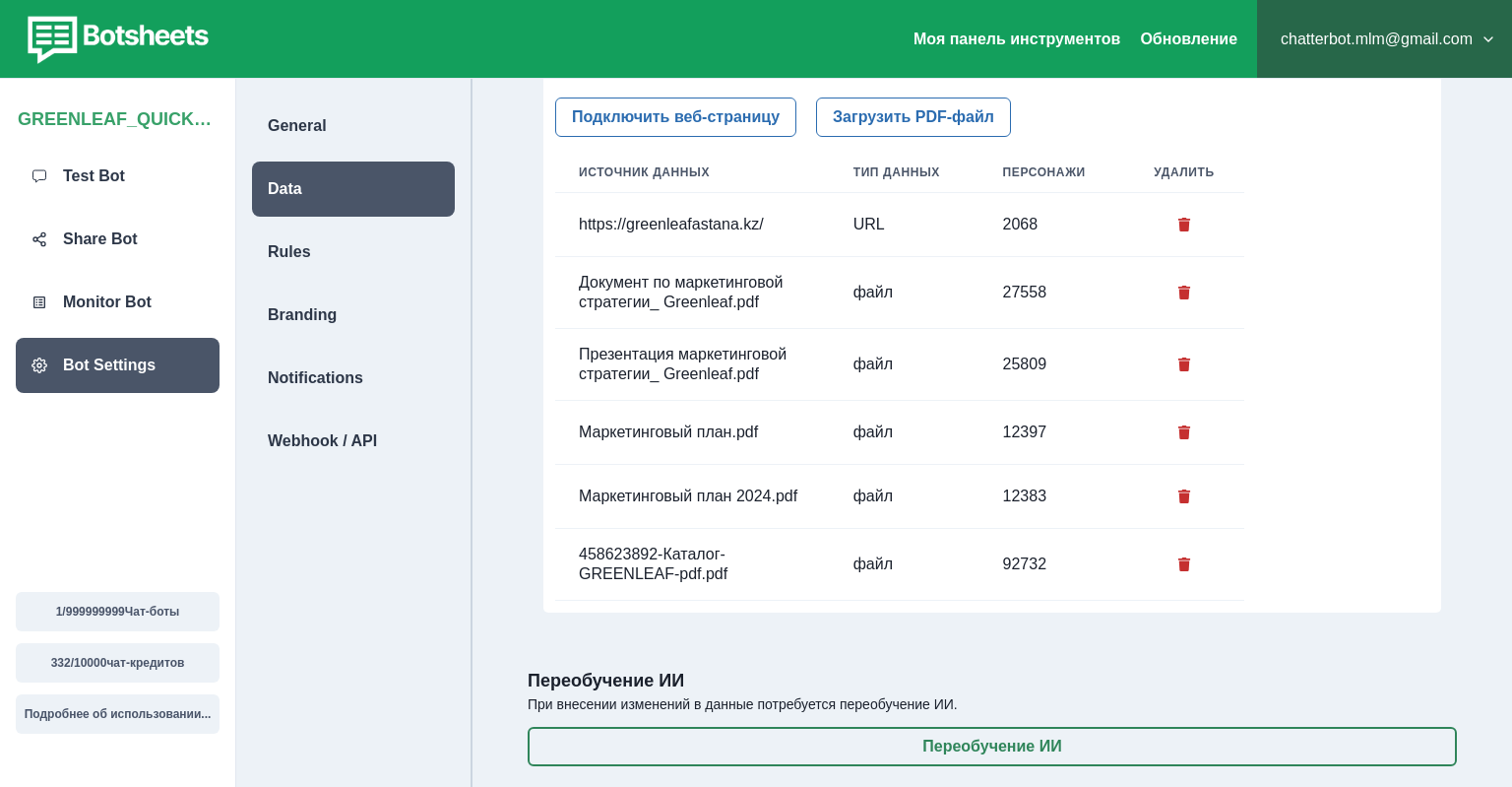 scroll, scrollTop: 626, scrollLeft: 0, axis: vertical 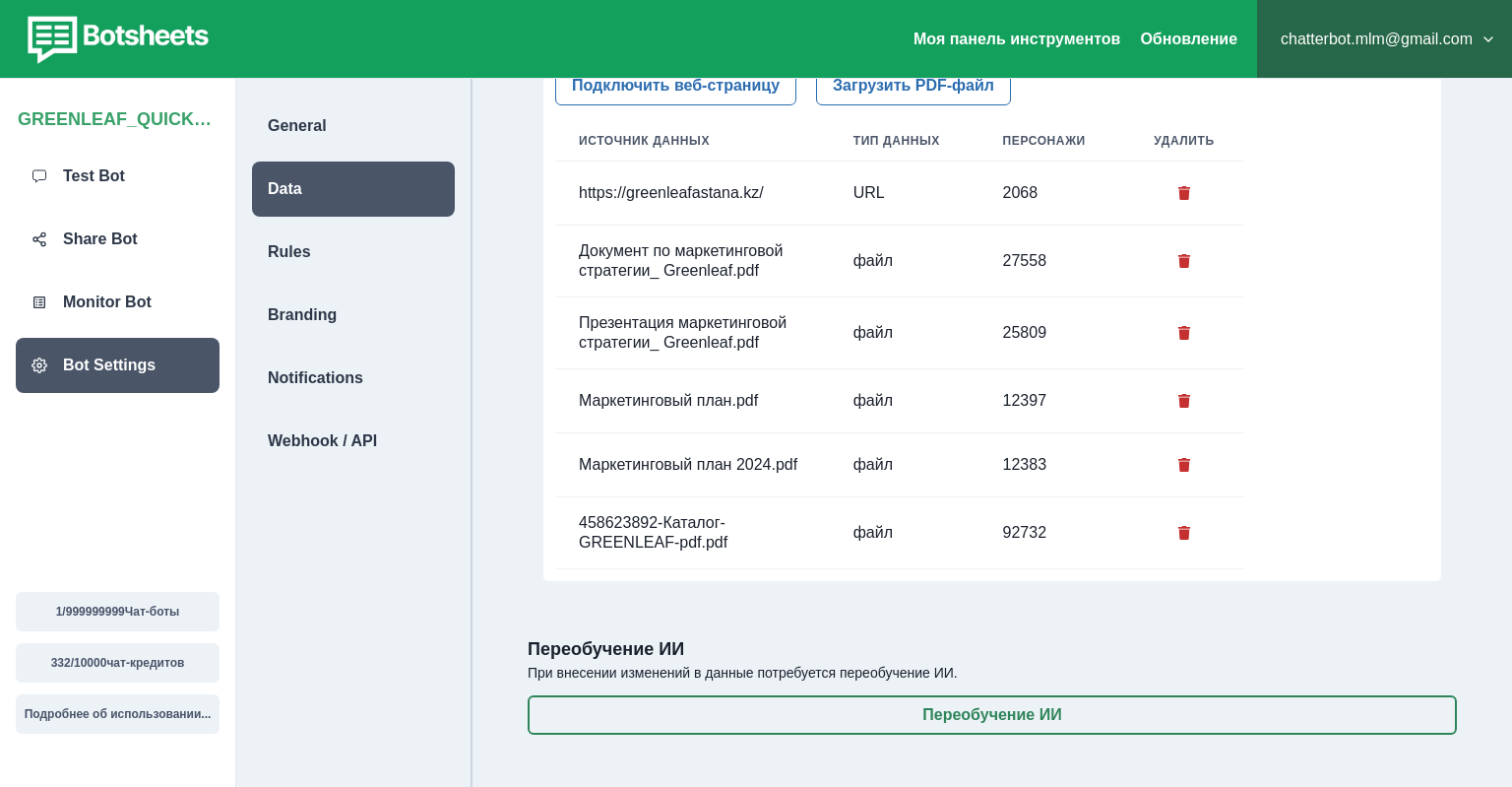 type 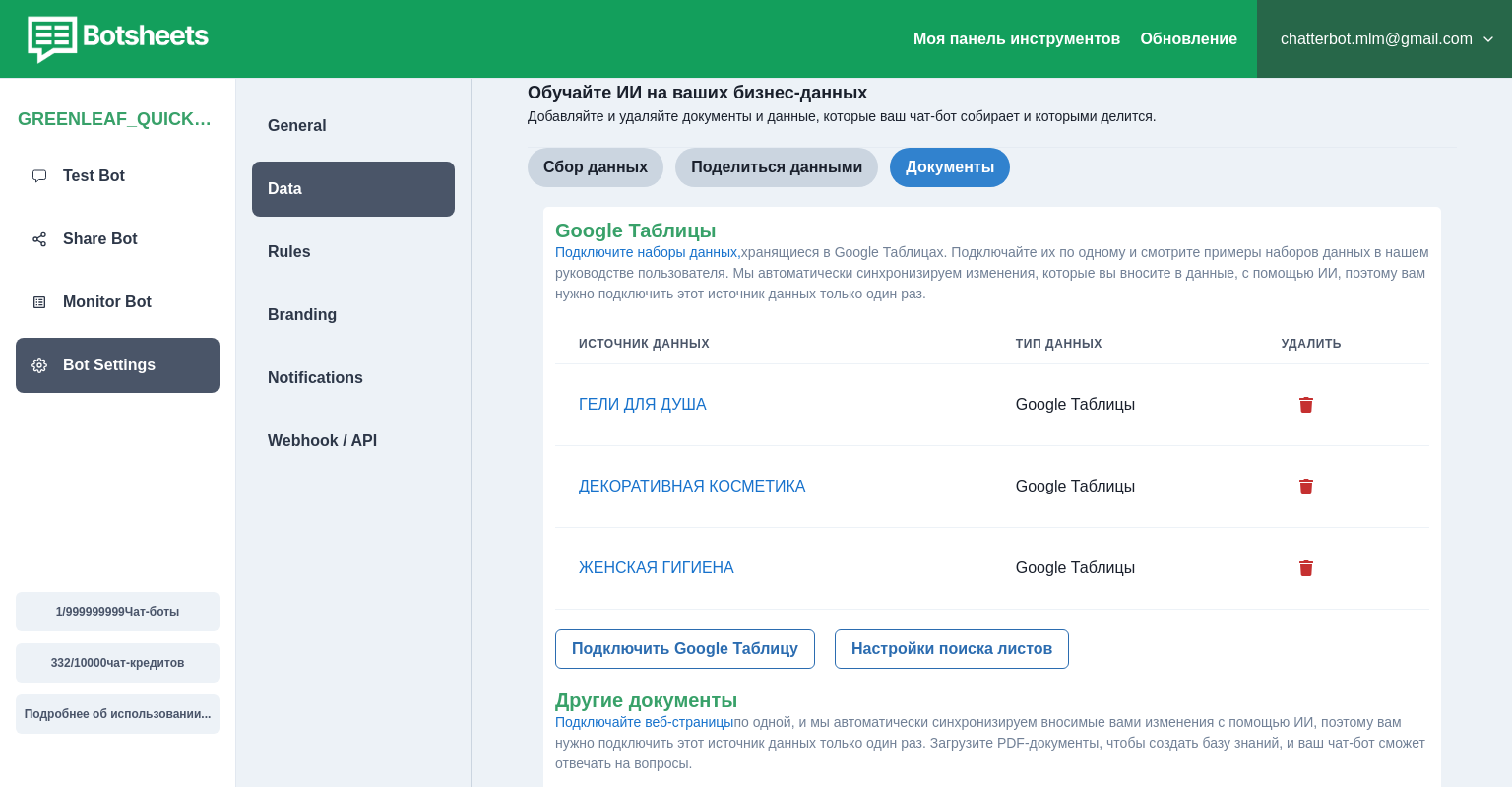 scroll, scrollTop: 0, scrollLeft: 0, axis: both 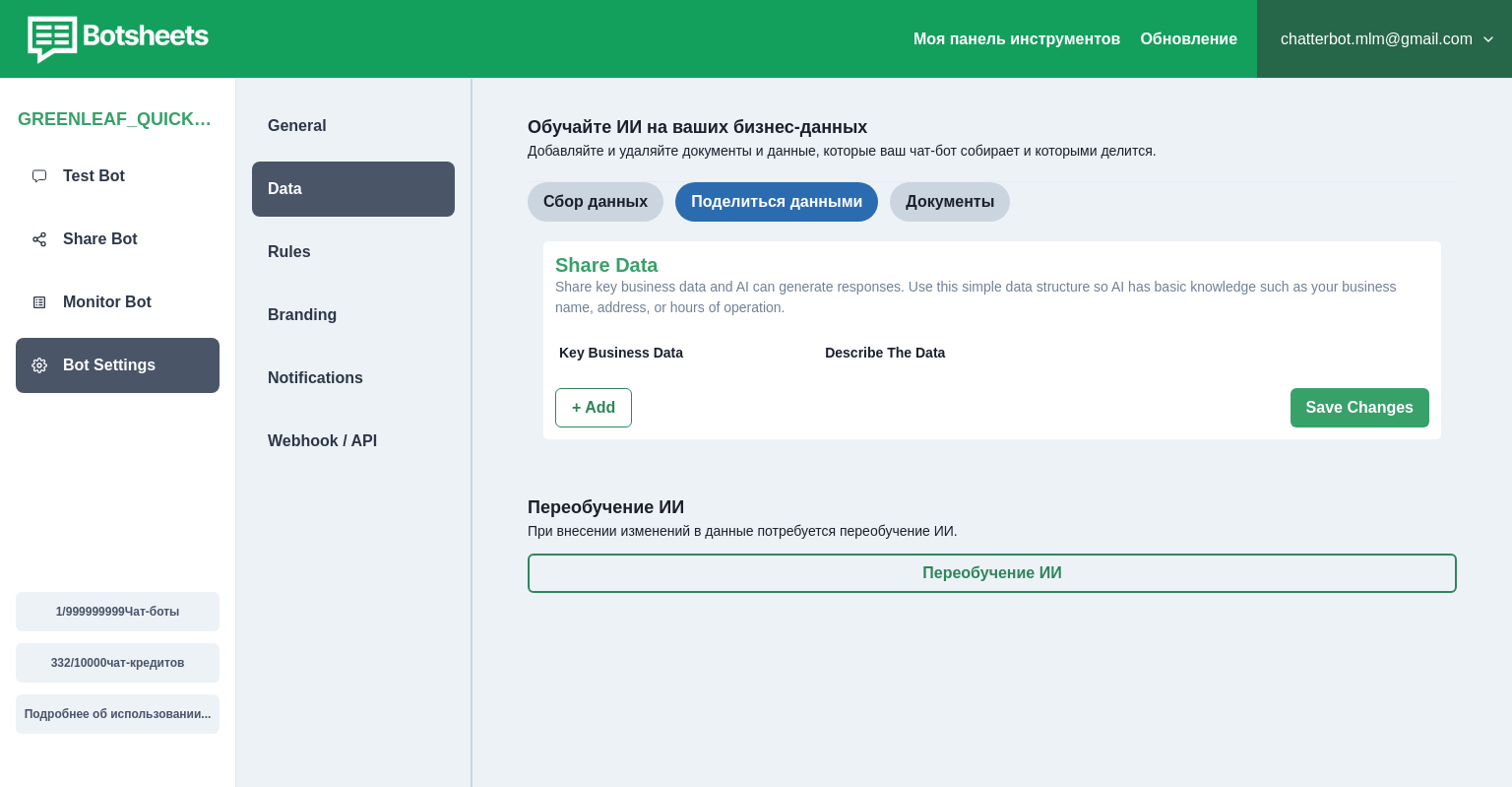 click on "Поделиться данными" at bounding box center [777, 202] 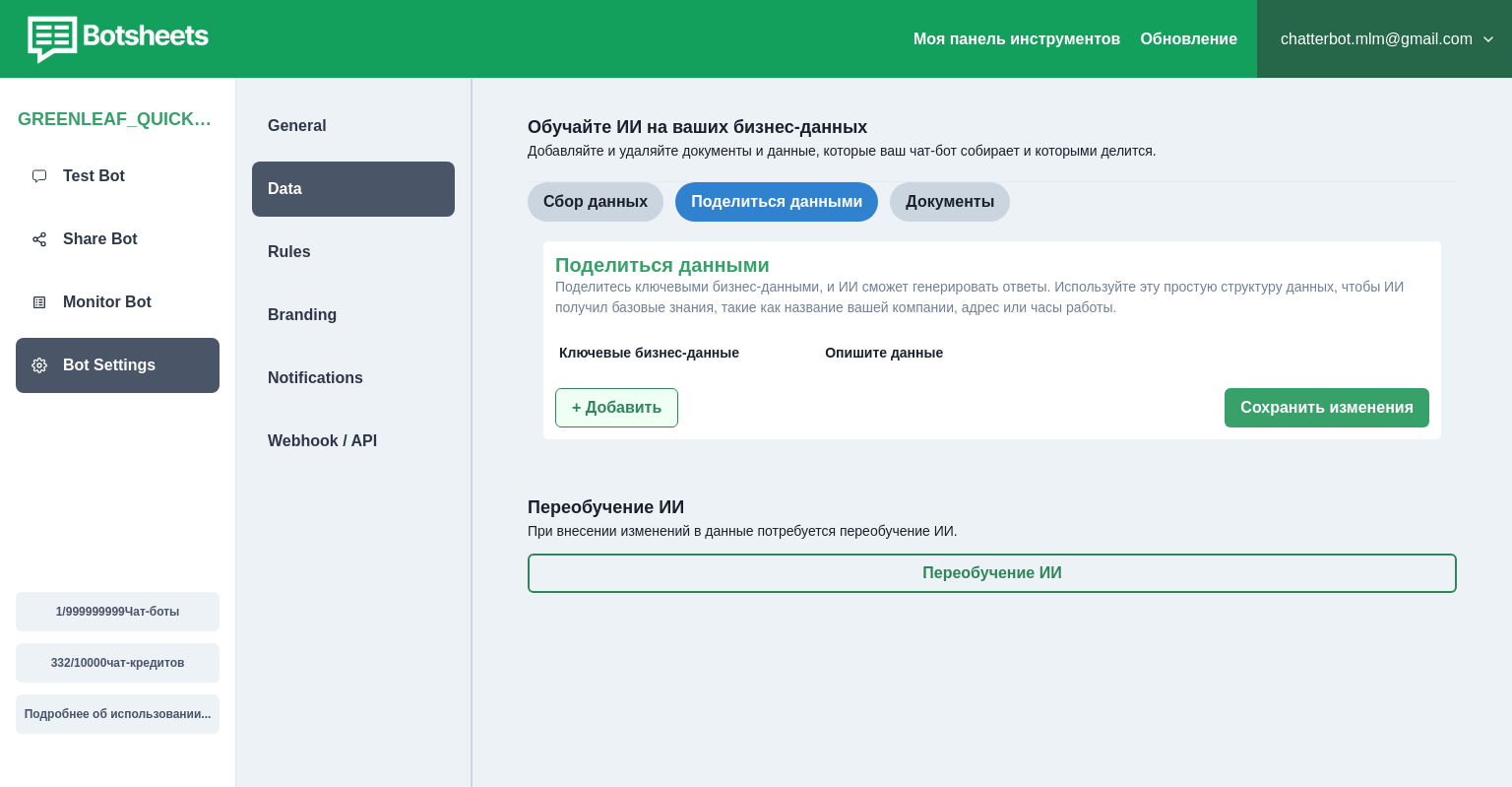 click on "+ Добавить" at bounding box center [616, 408] 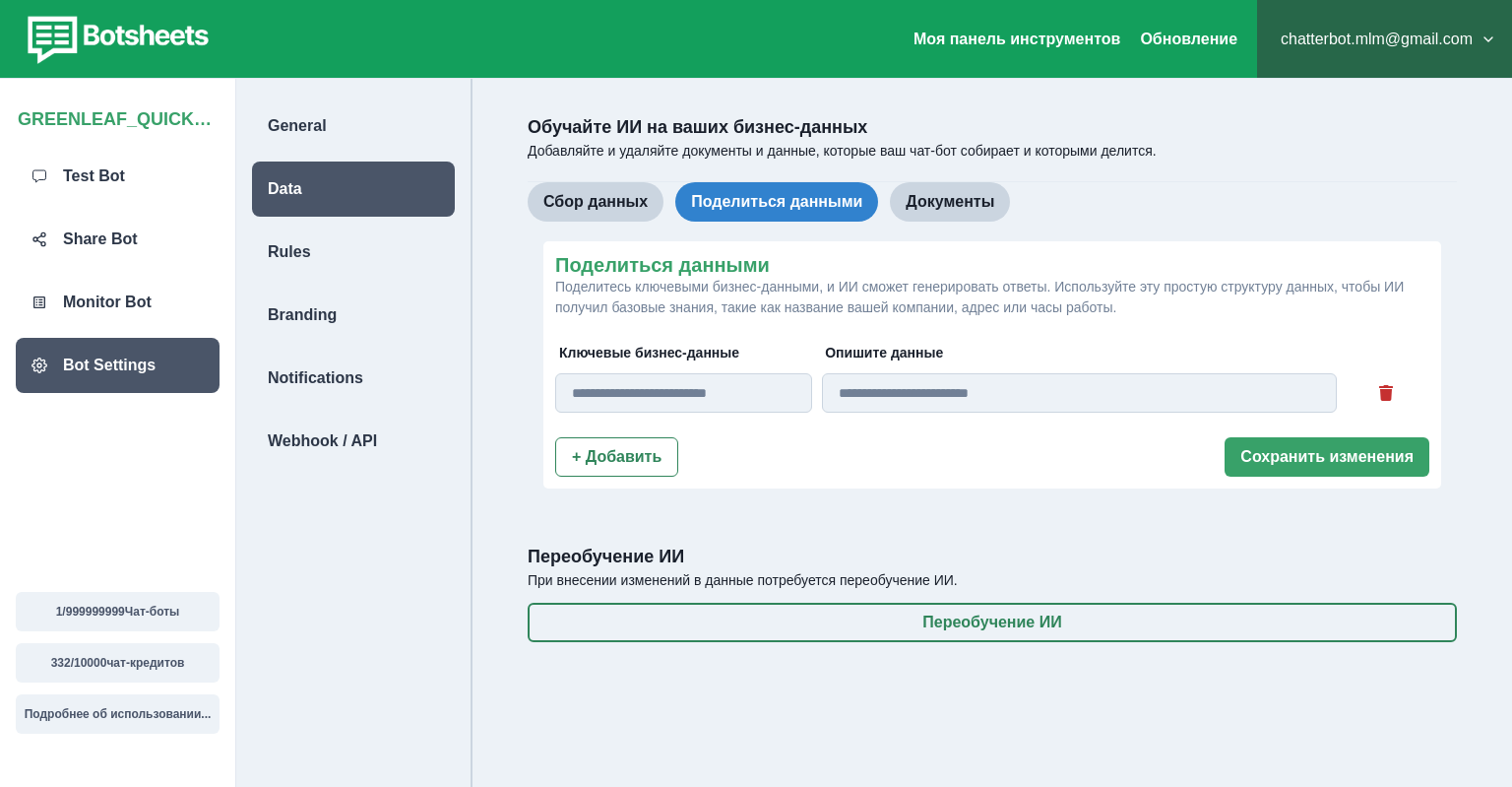 click at bounding box center [683, 393] 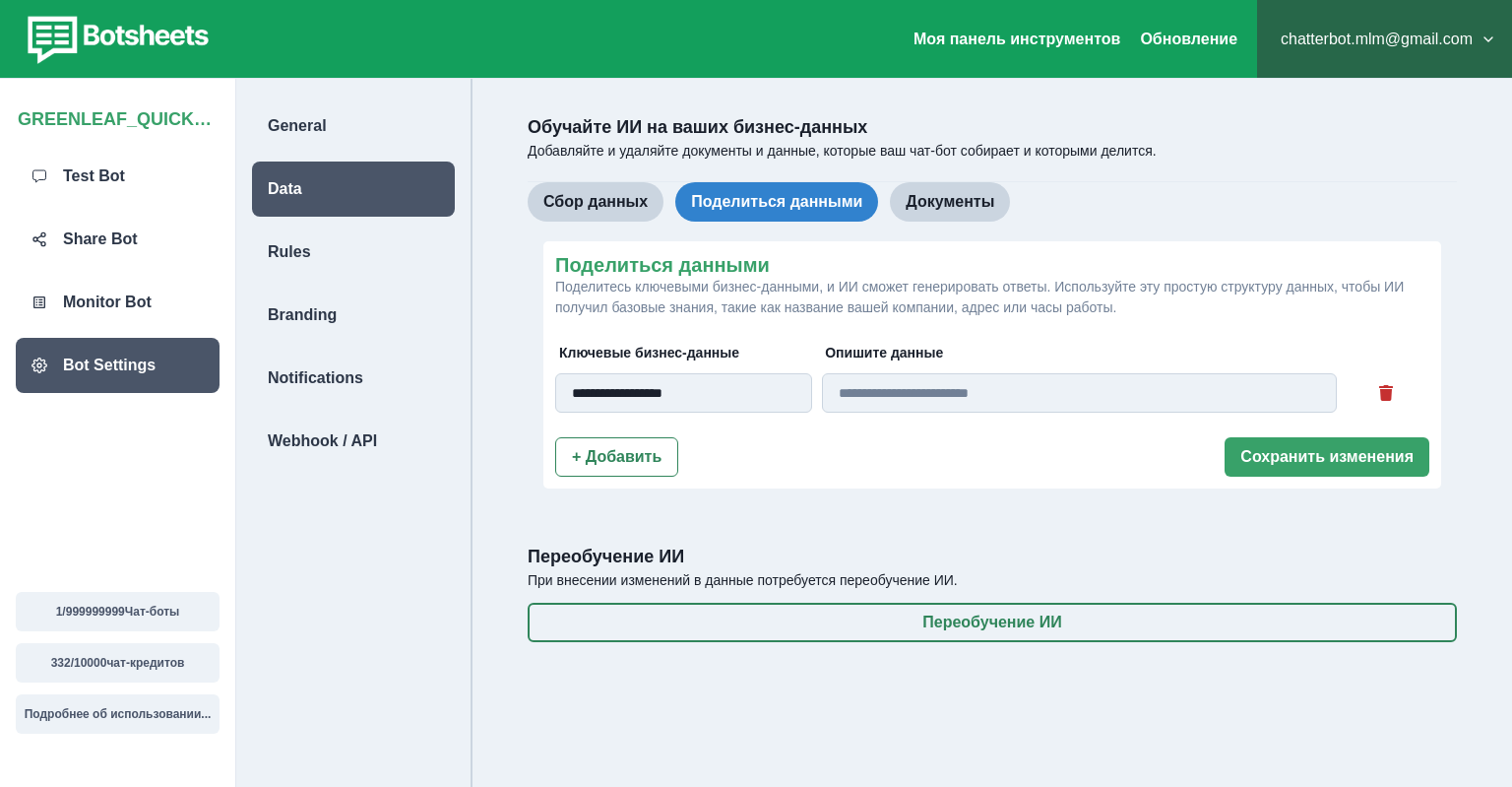 type on "**********" 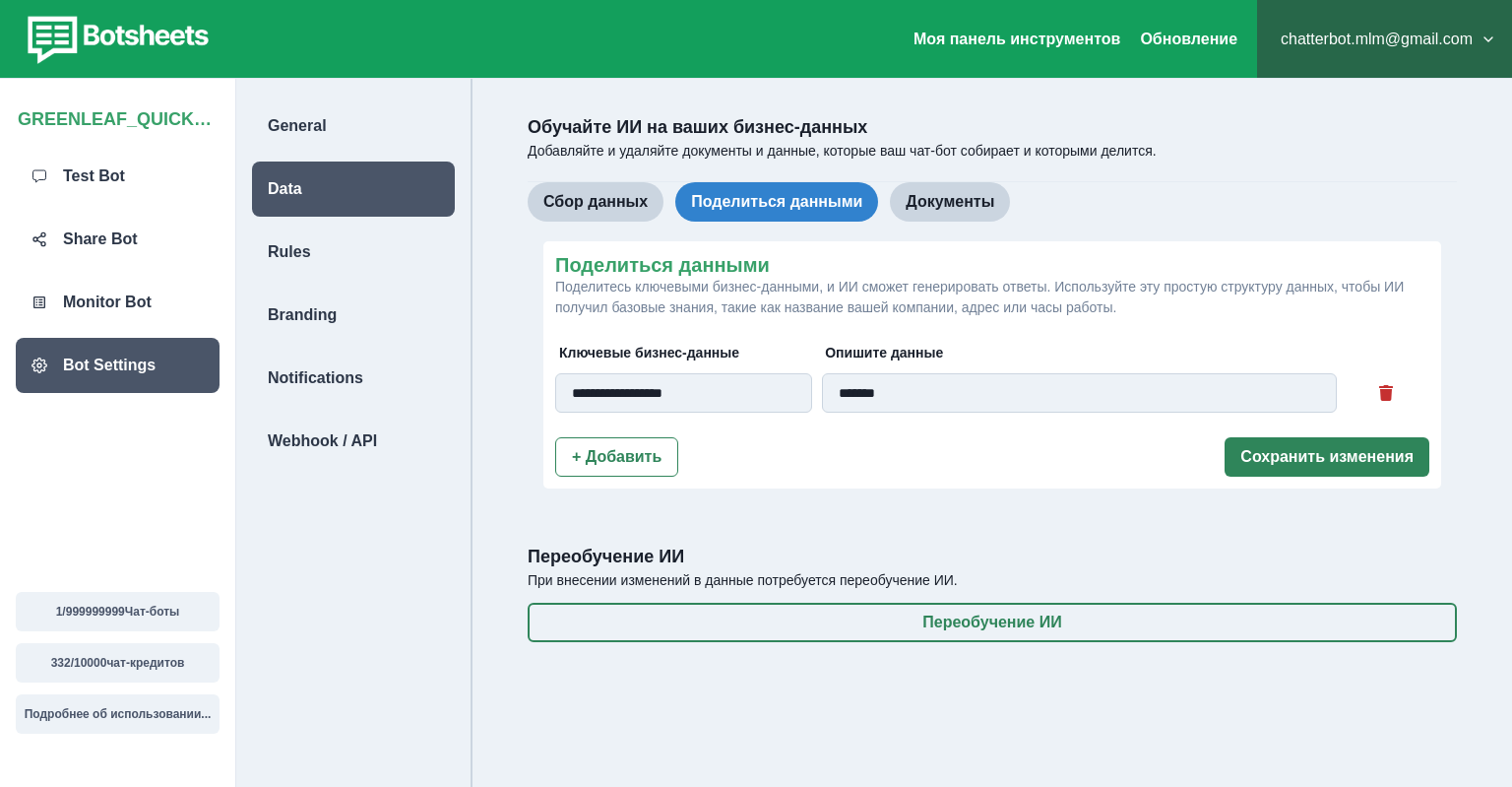 type on "*******" 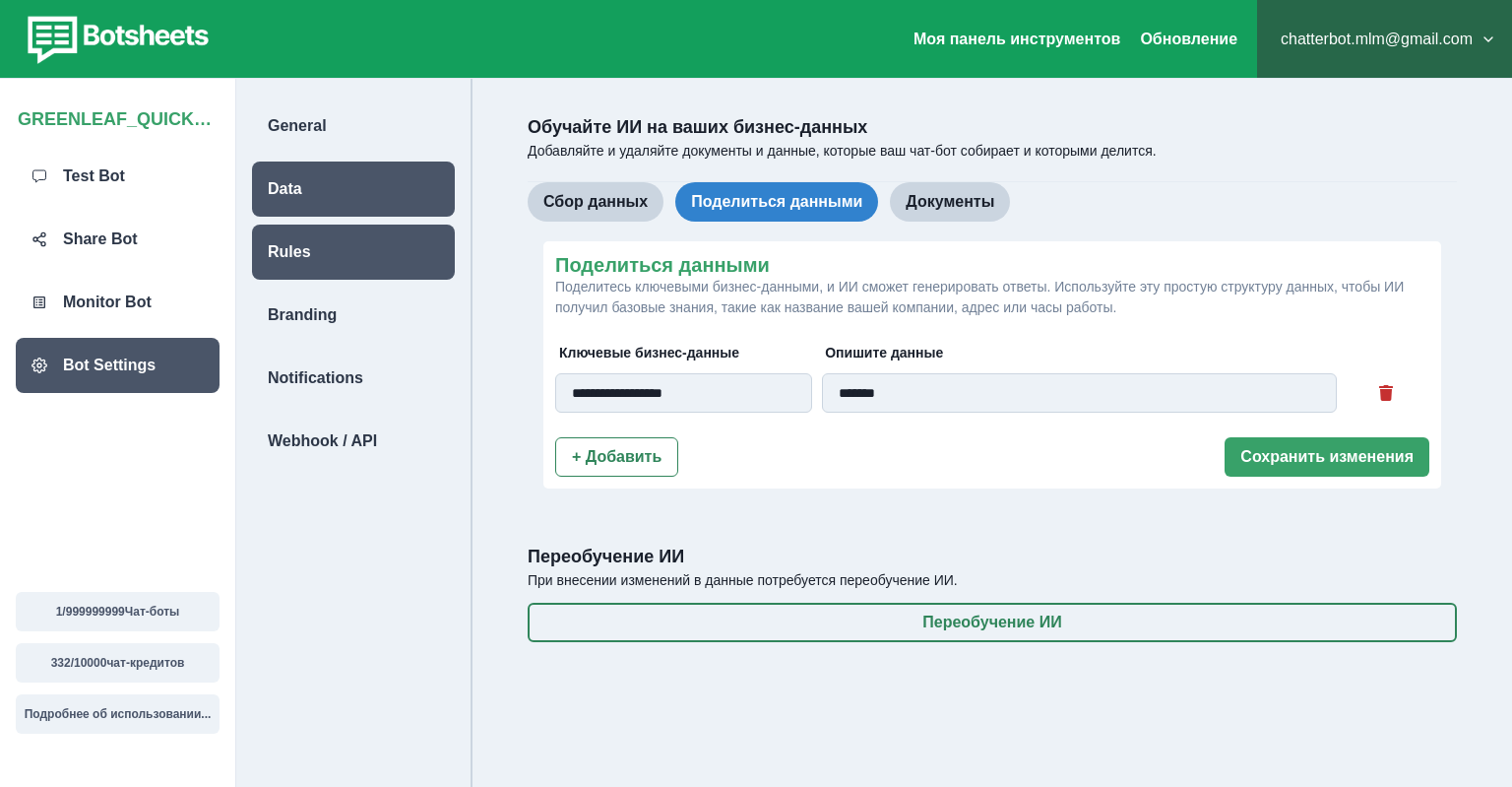 click on "Rules" at bounding box center [289, 252] 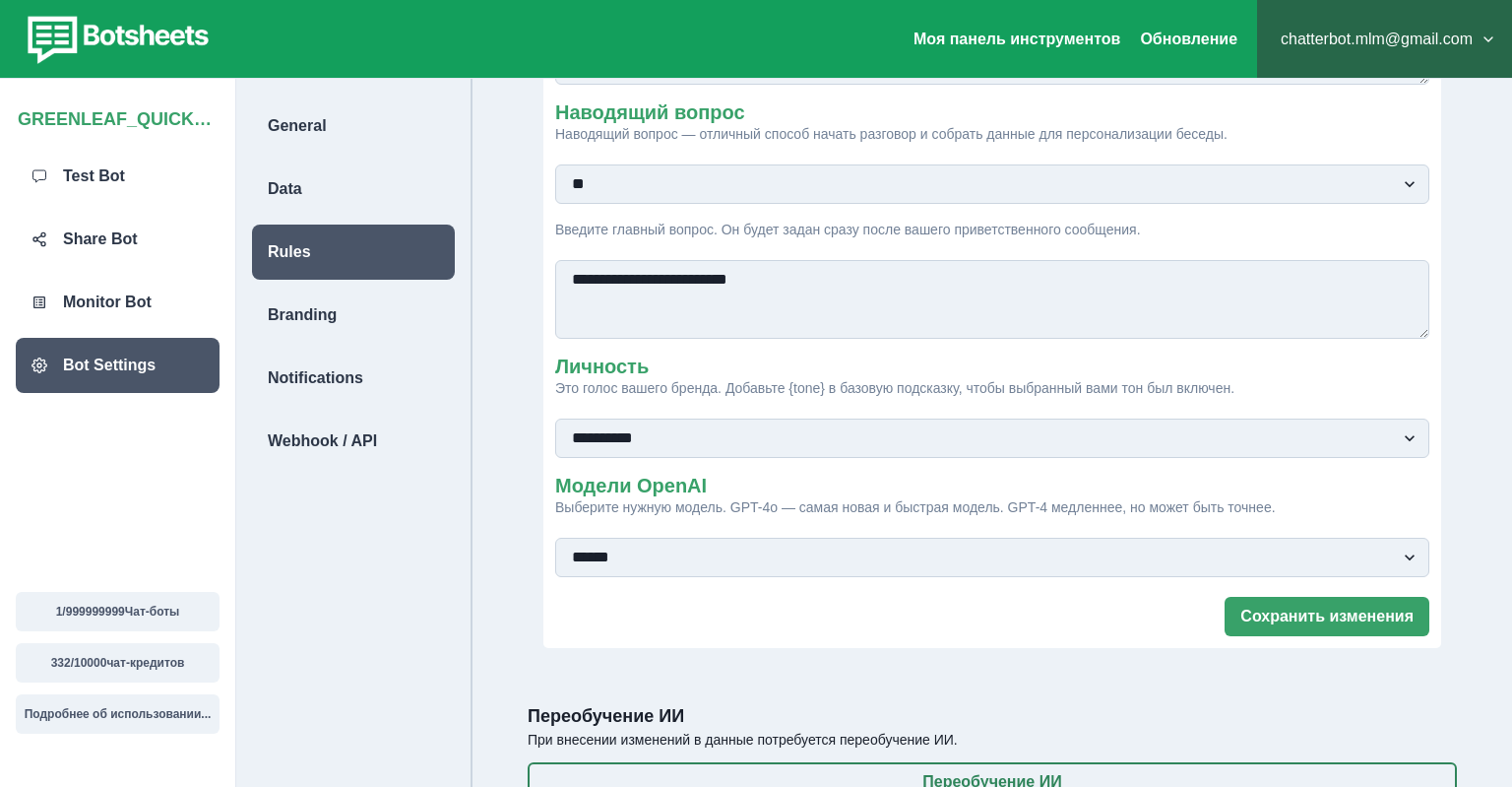 scroll, scrollTop: 380, scrollLeft: 0, axis: vertical 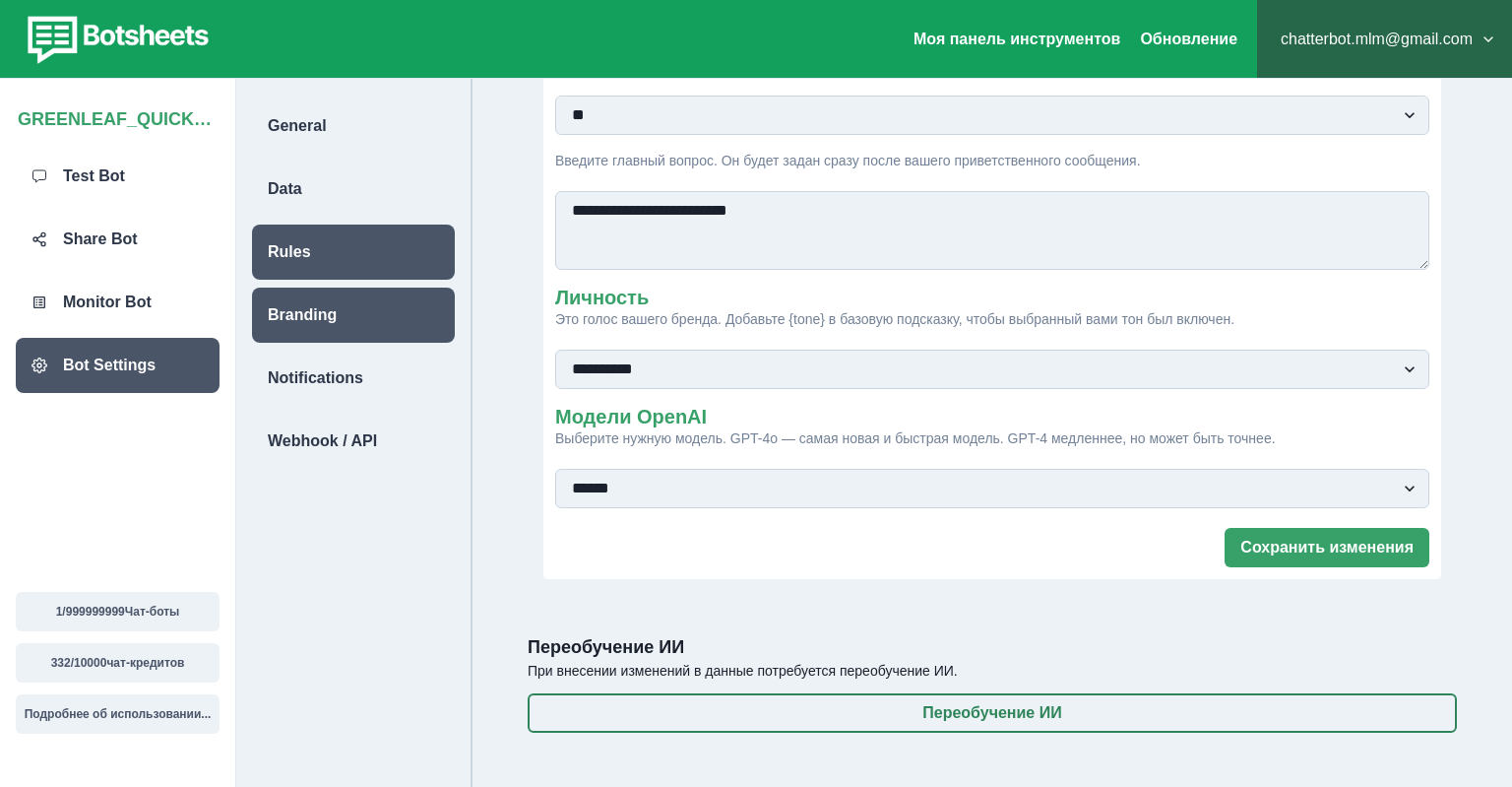 click on "Branding" at bounding box center [302, 315] 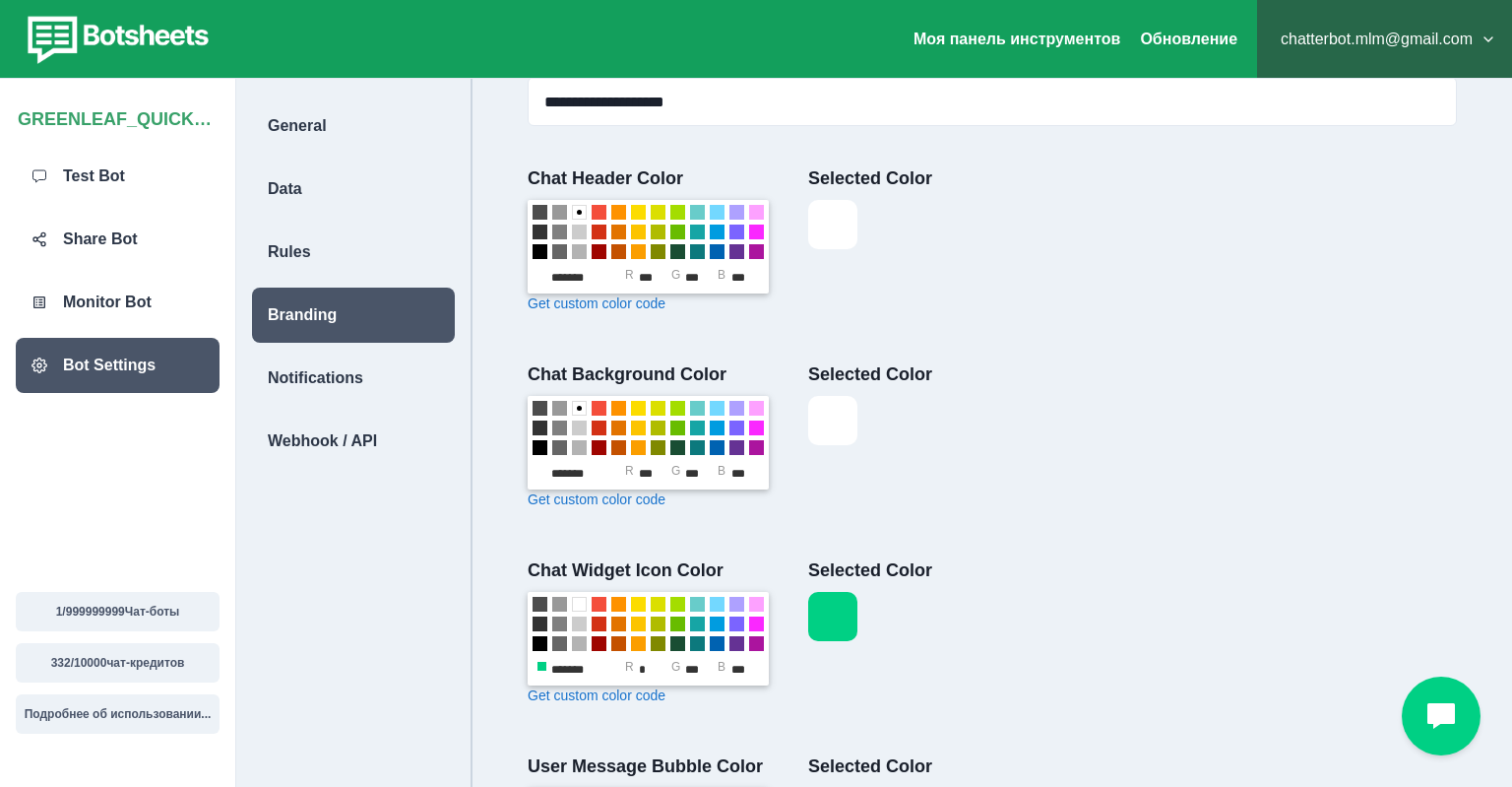 scroll, scrollTop: 0, scrollLeft: 0, axis: both 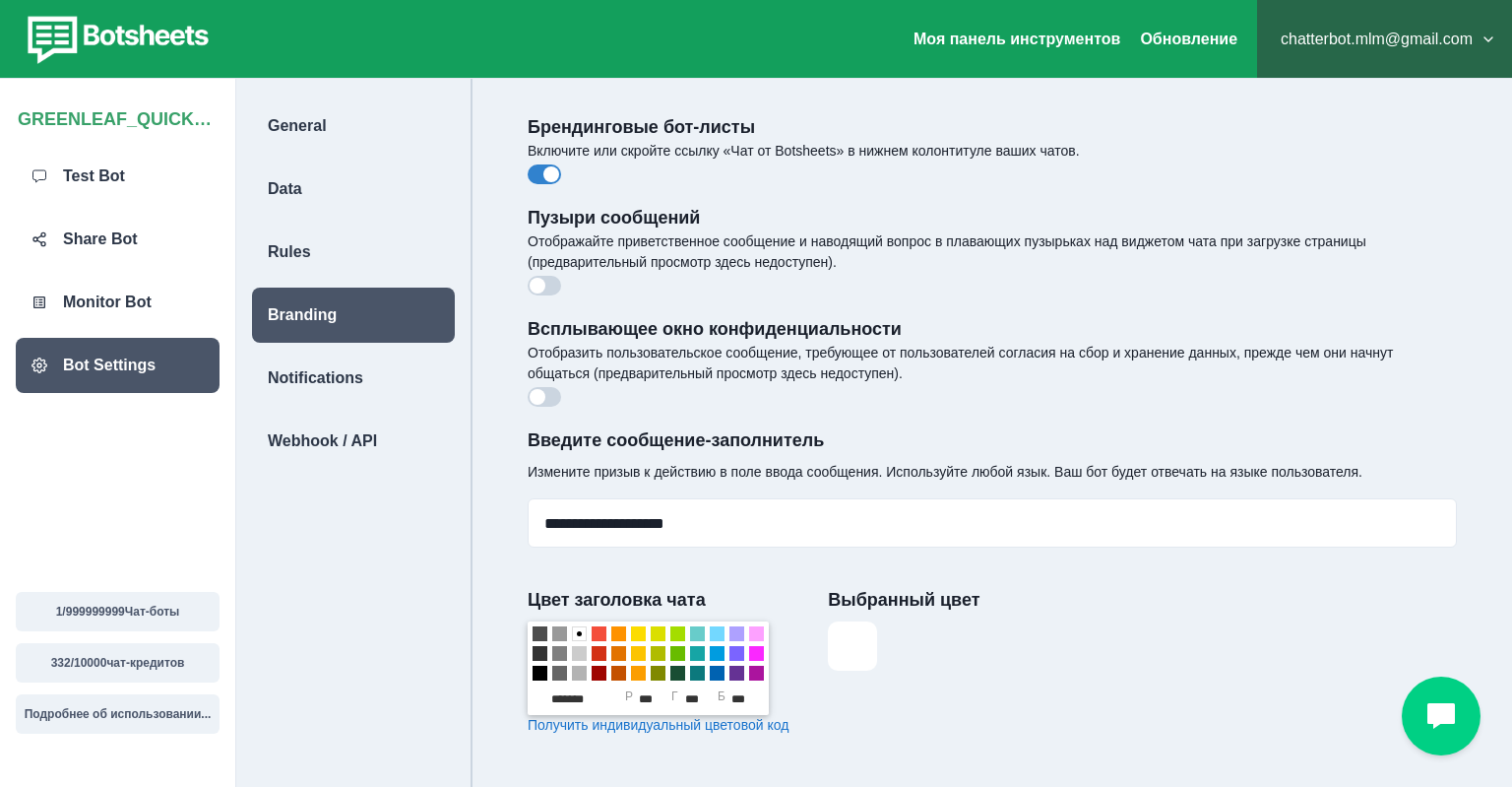 click at bounding box center [544, 286] 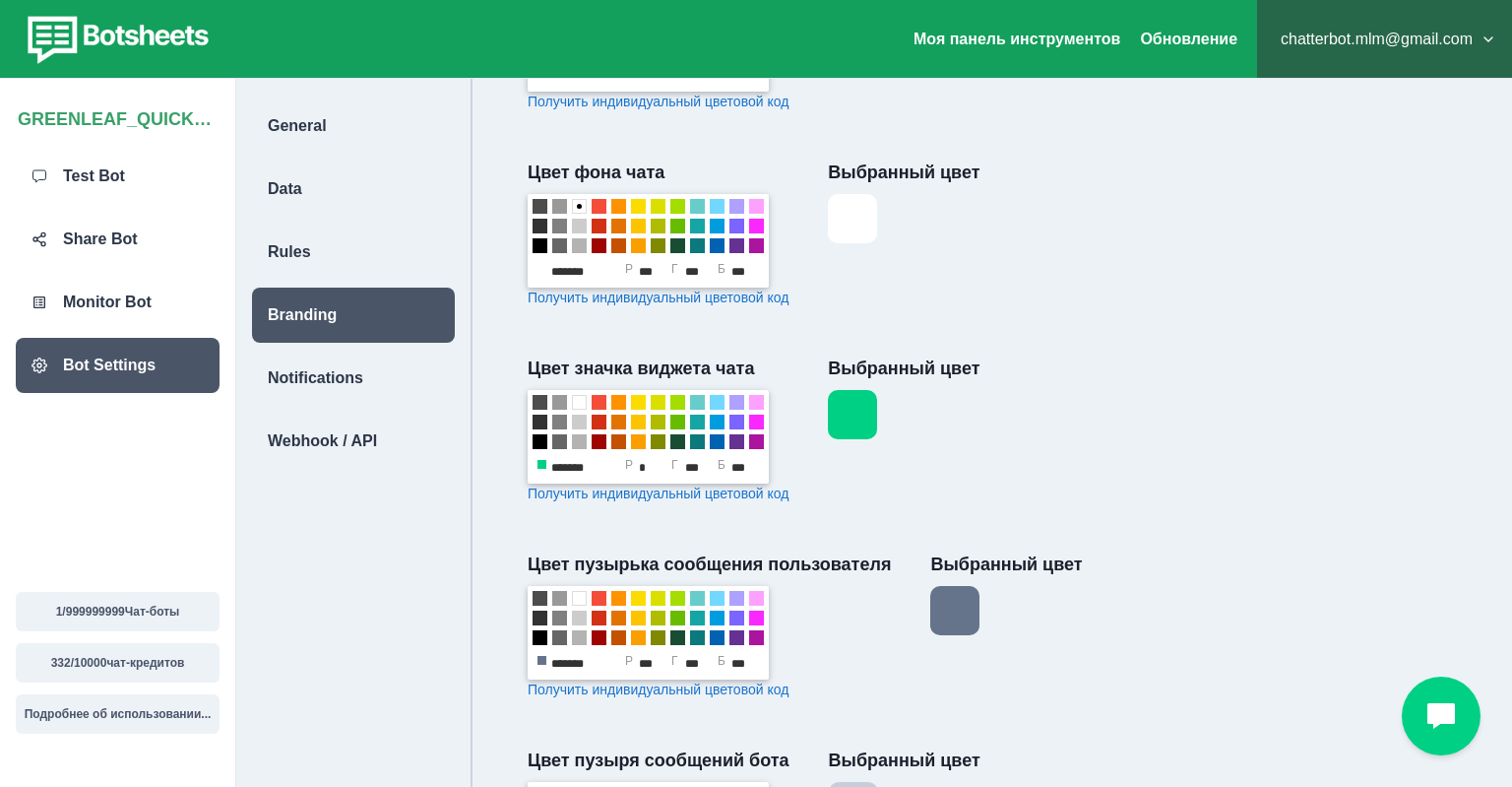 scroll, scrollTop: 886, scrollLeft: 0, axis: vertical 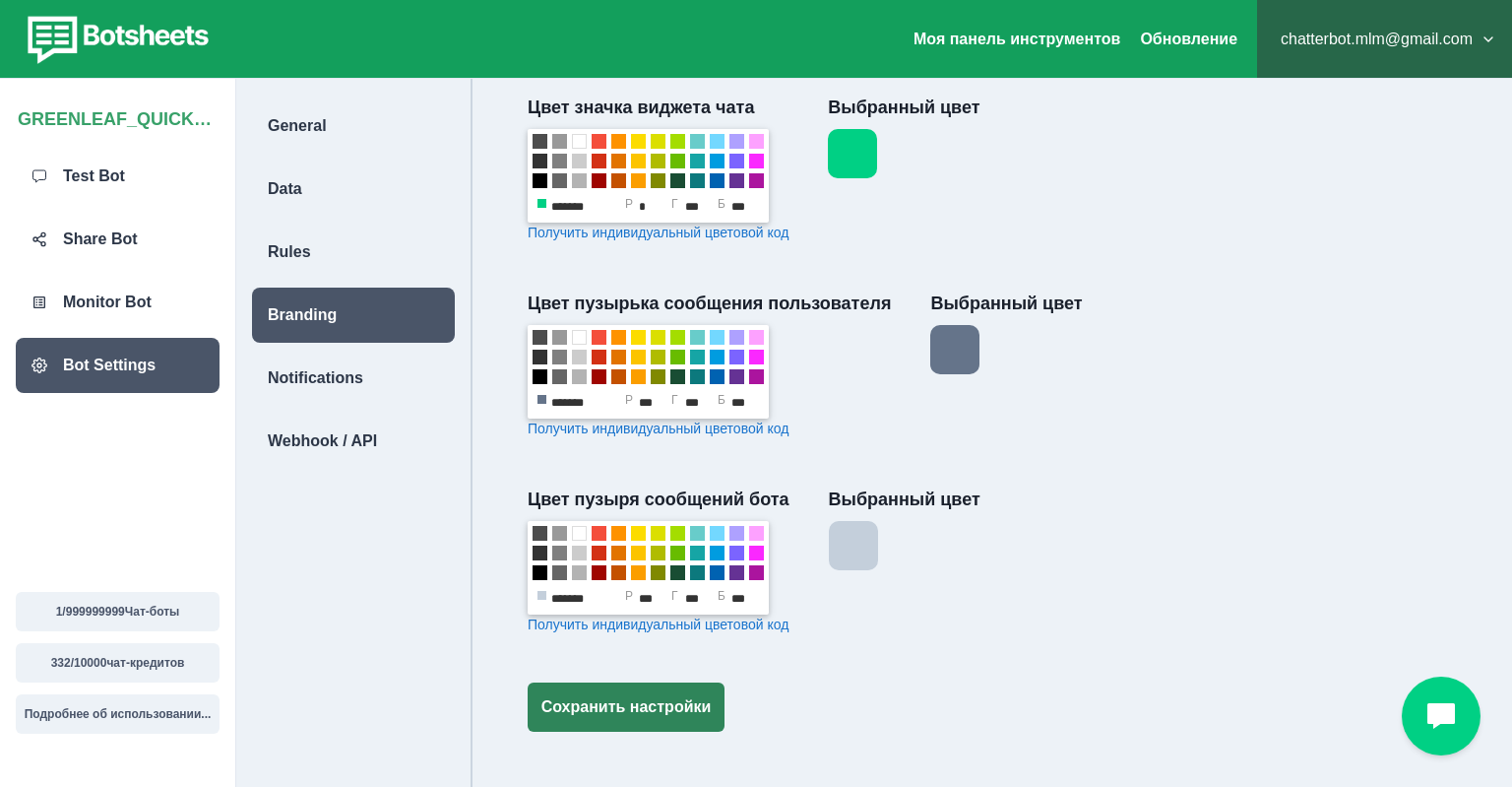 click on "Сохранить настройки" at bounding box center [626, 707] 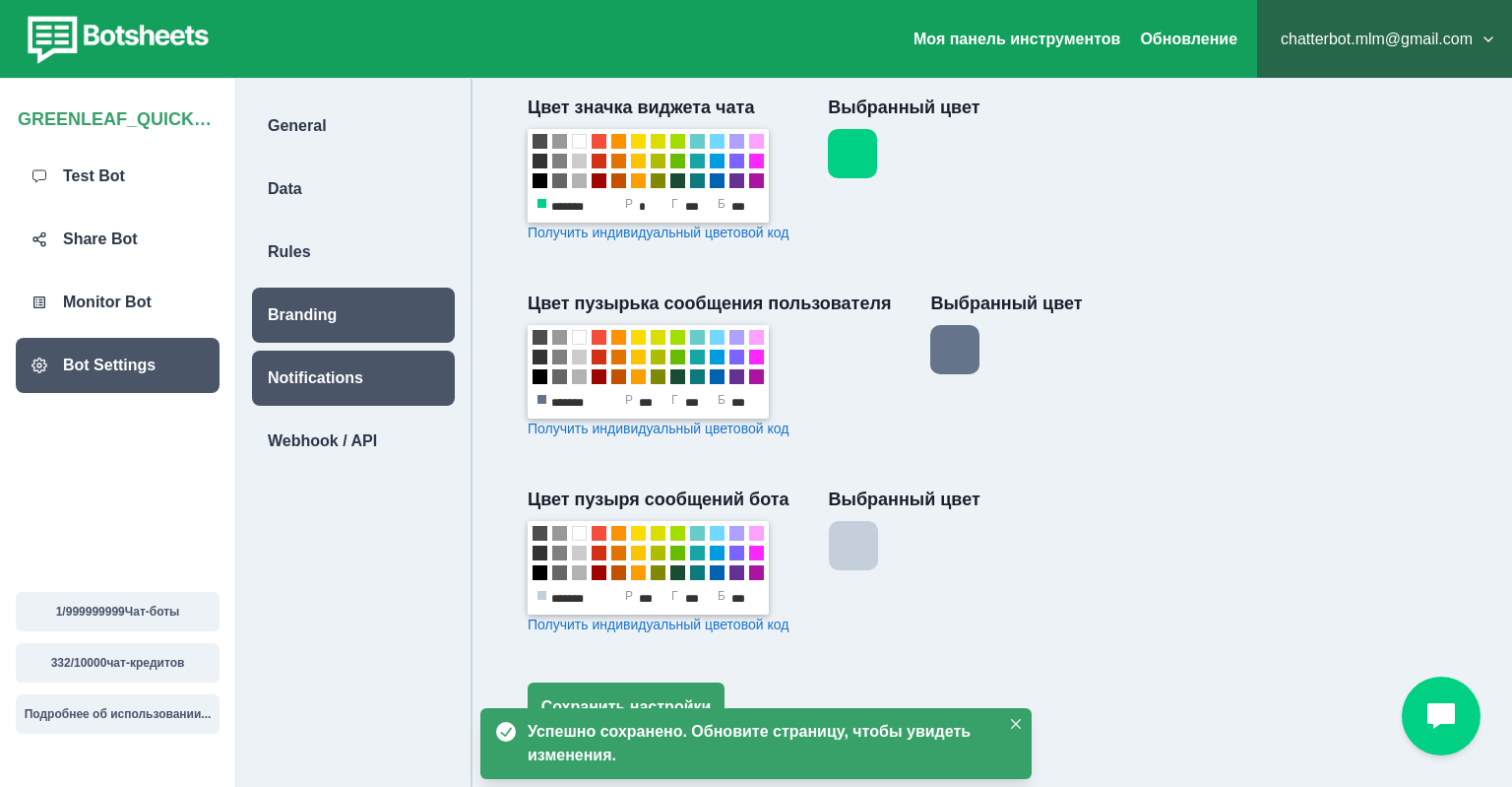 click on "Notifications" at bounding box center (315, 378) 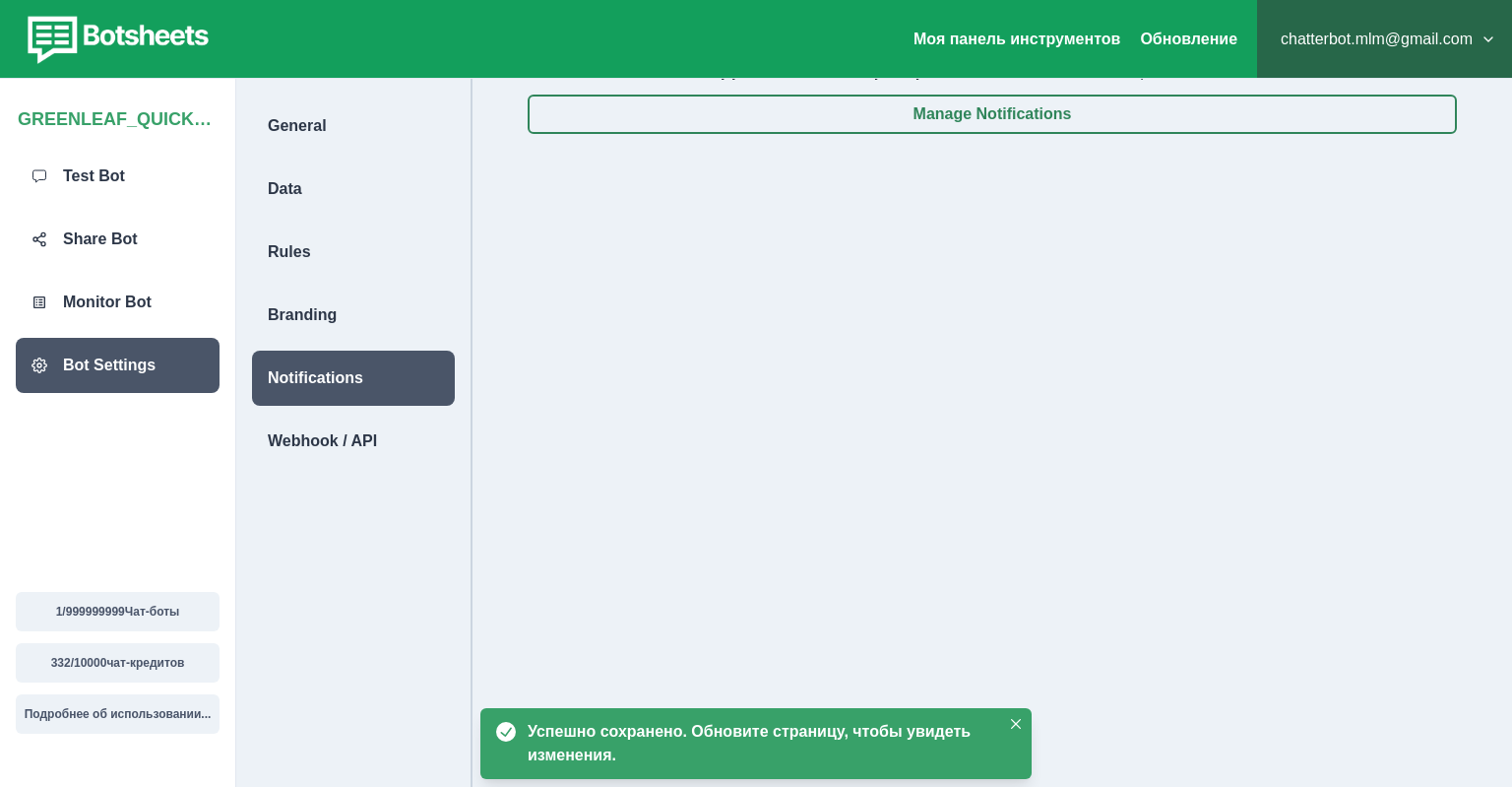 scroll, scrollTop: 0, scrollLeft: 0, axis: both 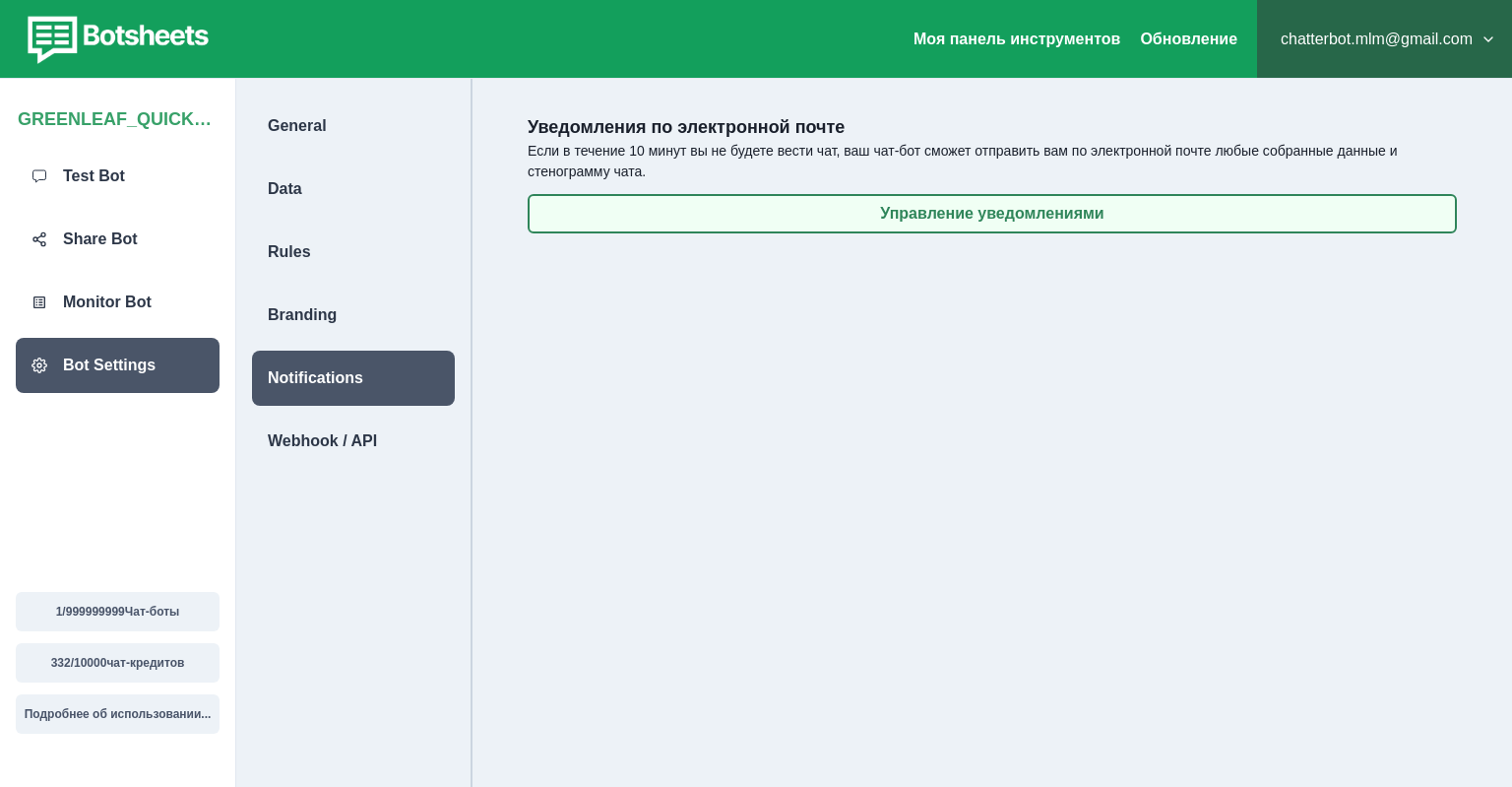 click on "Управление уведомлениями" at bounding box center (992, 214) 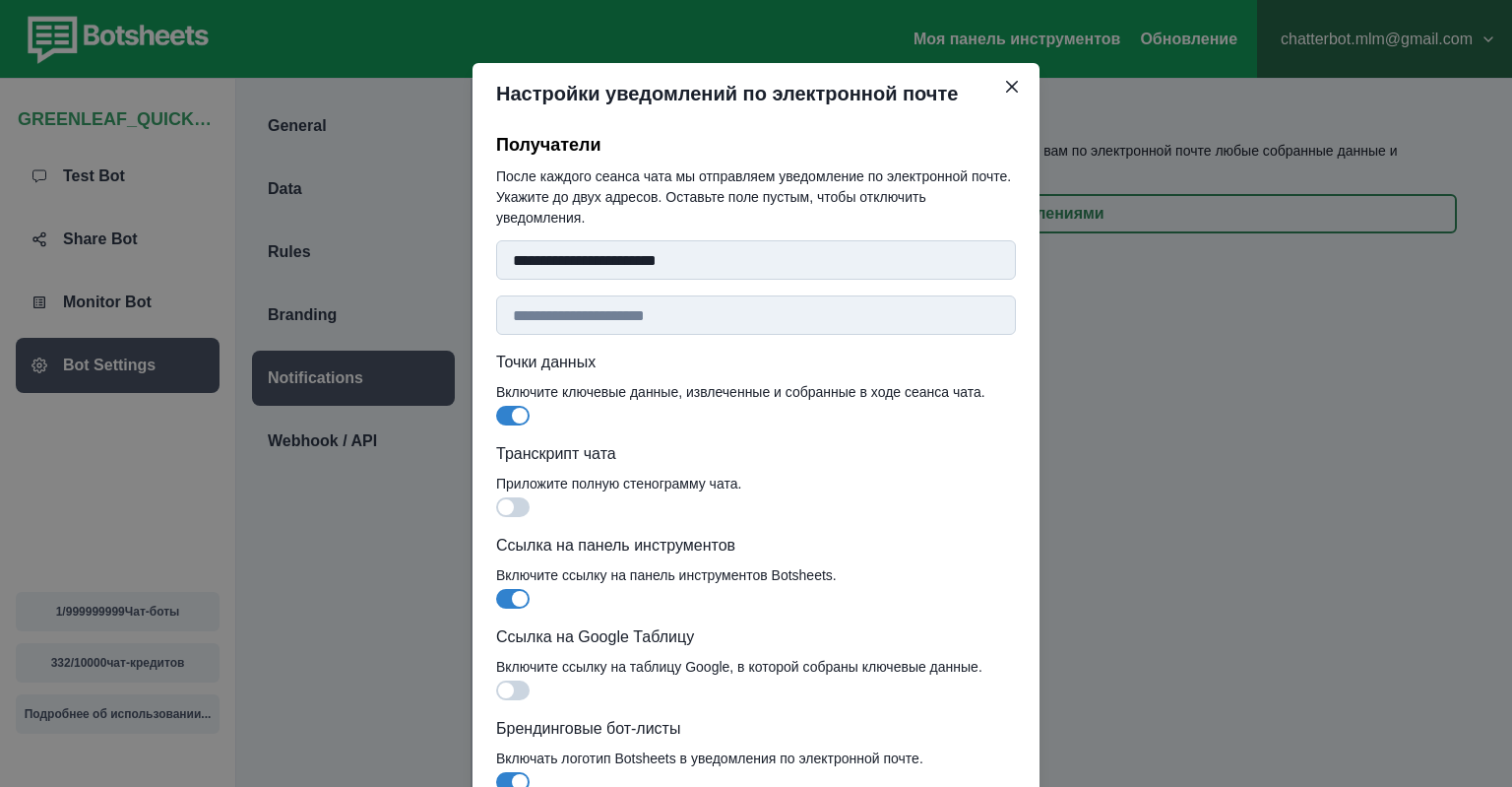 click on "Получатели" at bounding box center [756, 315] 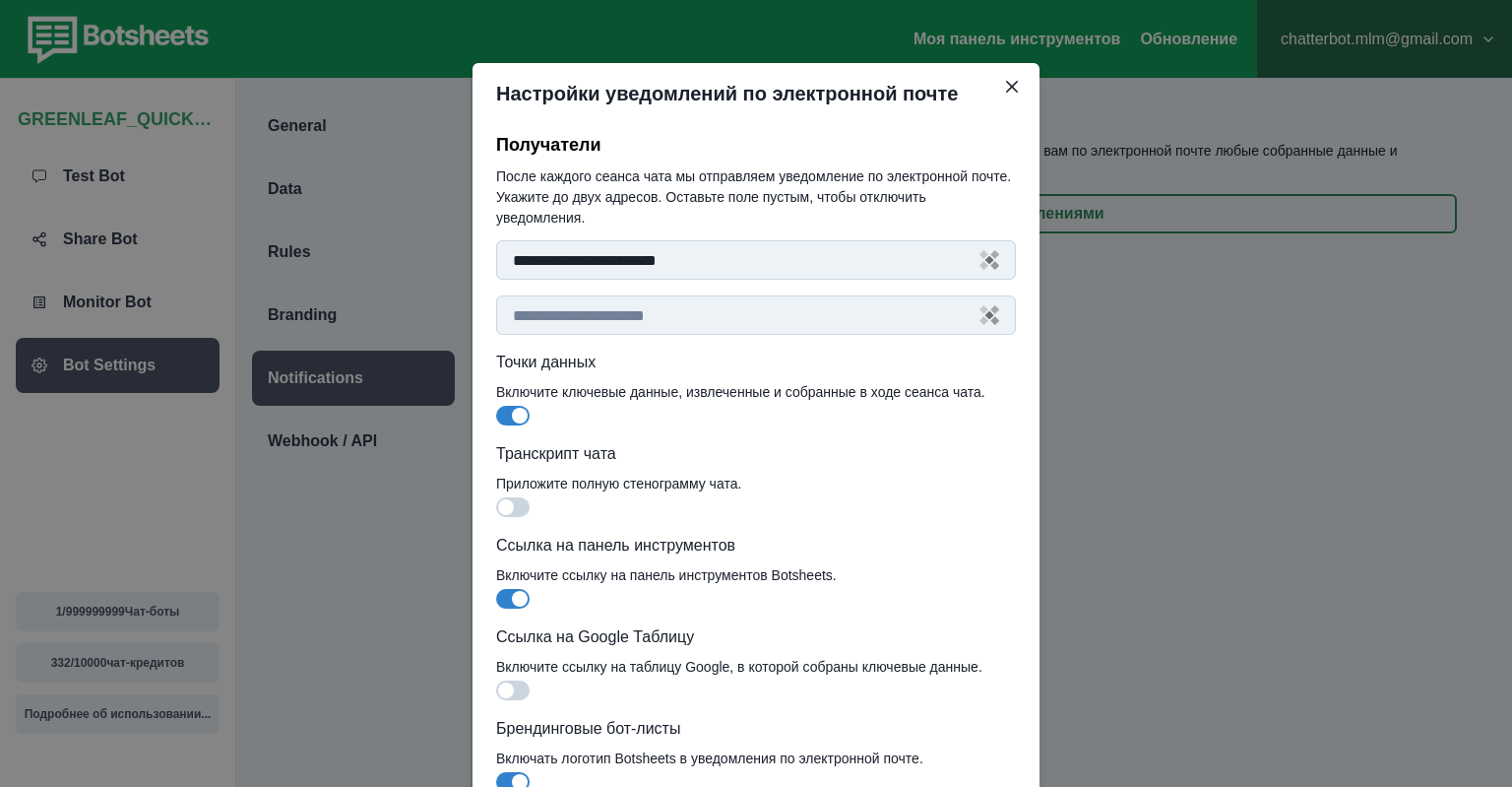 paste on "**********" 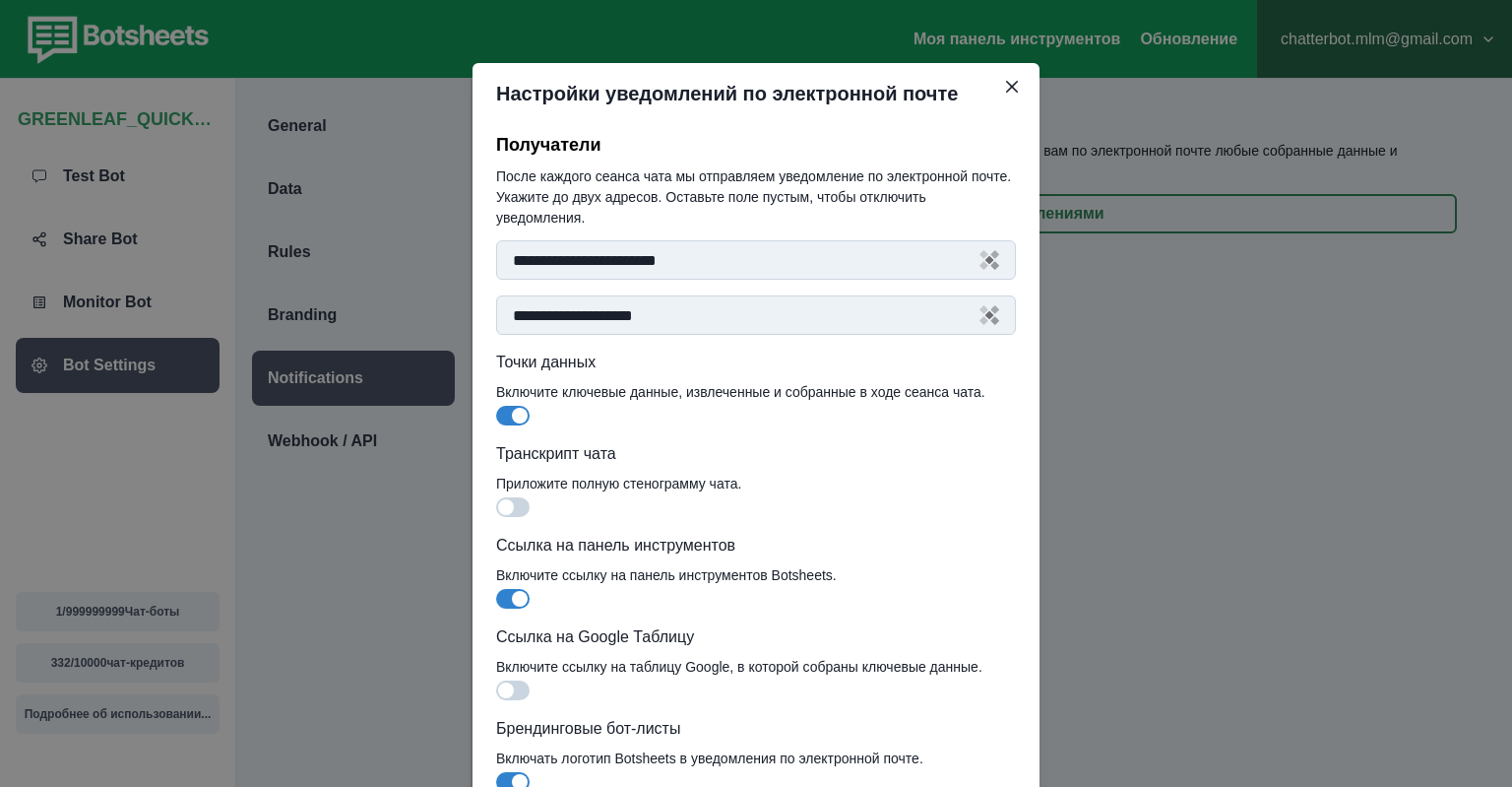type on "**********" 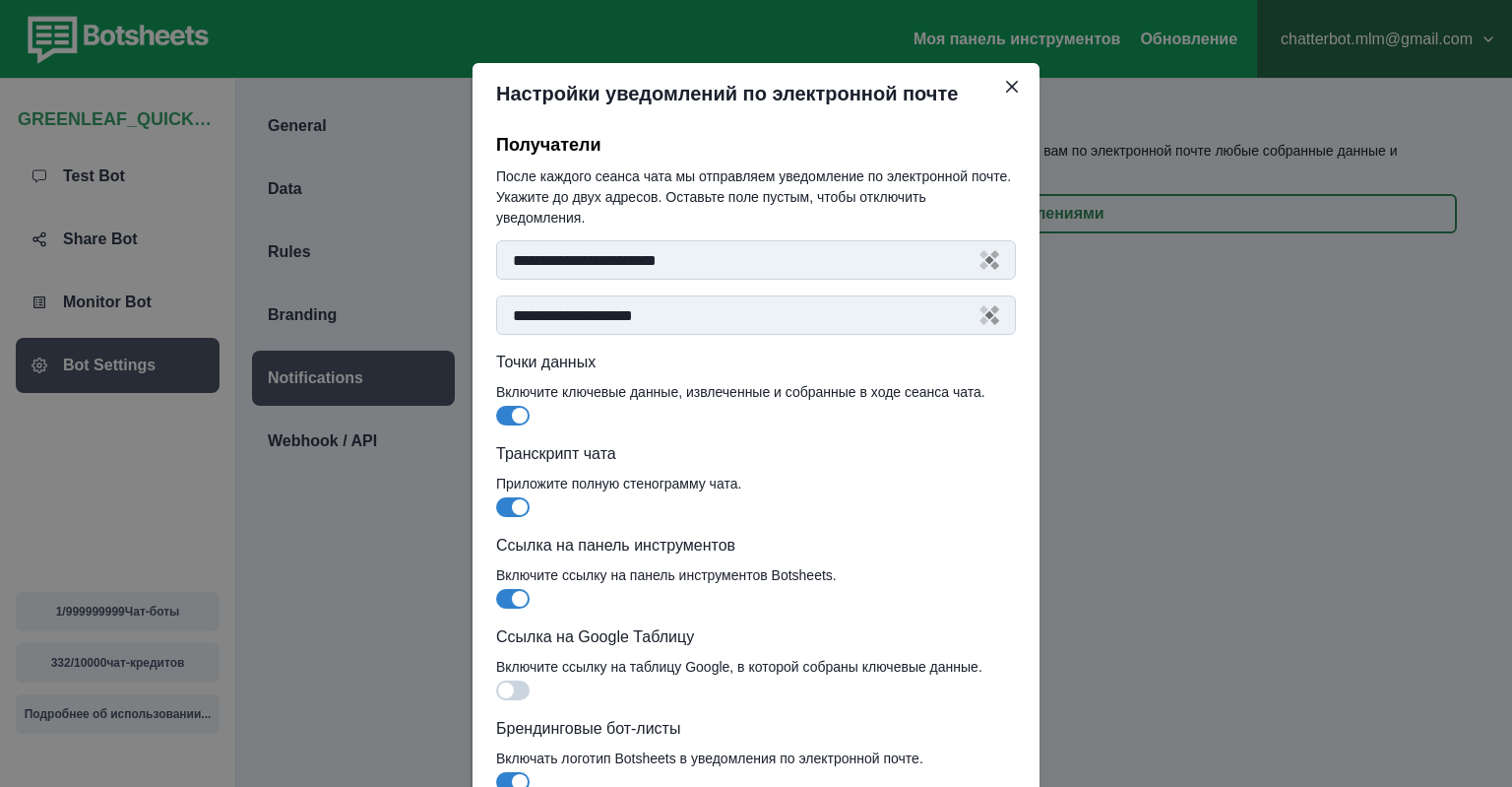 scroll, scrollTop: 127, scrollLeft: 0, axis: vertical 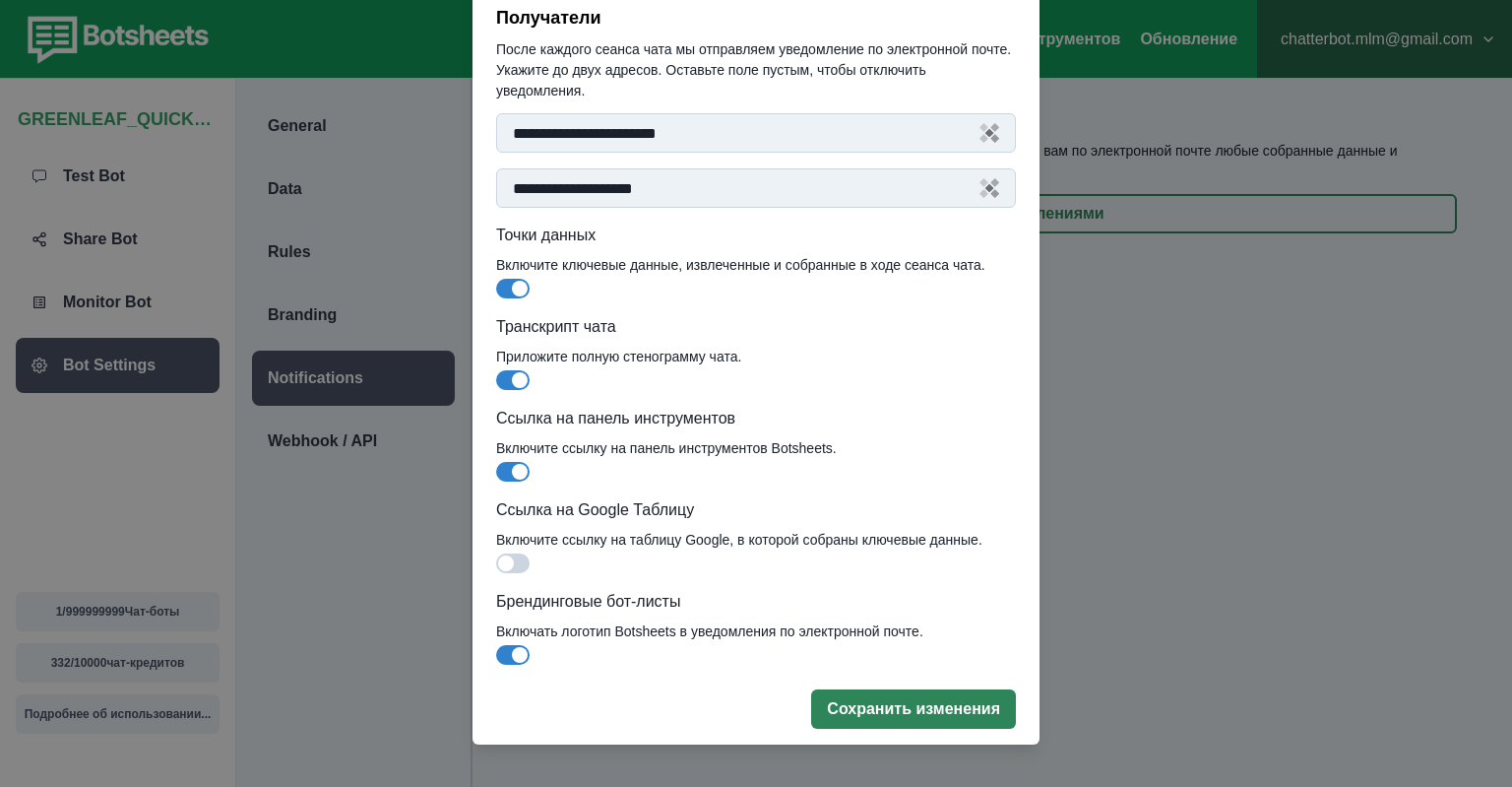 click on "Сохранить изменения" at bounding box center (914, 709) 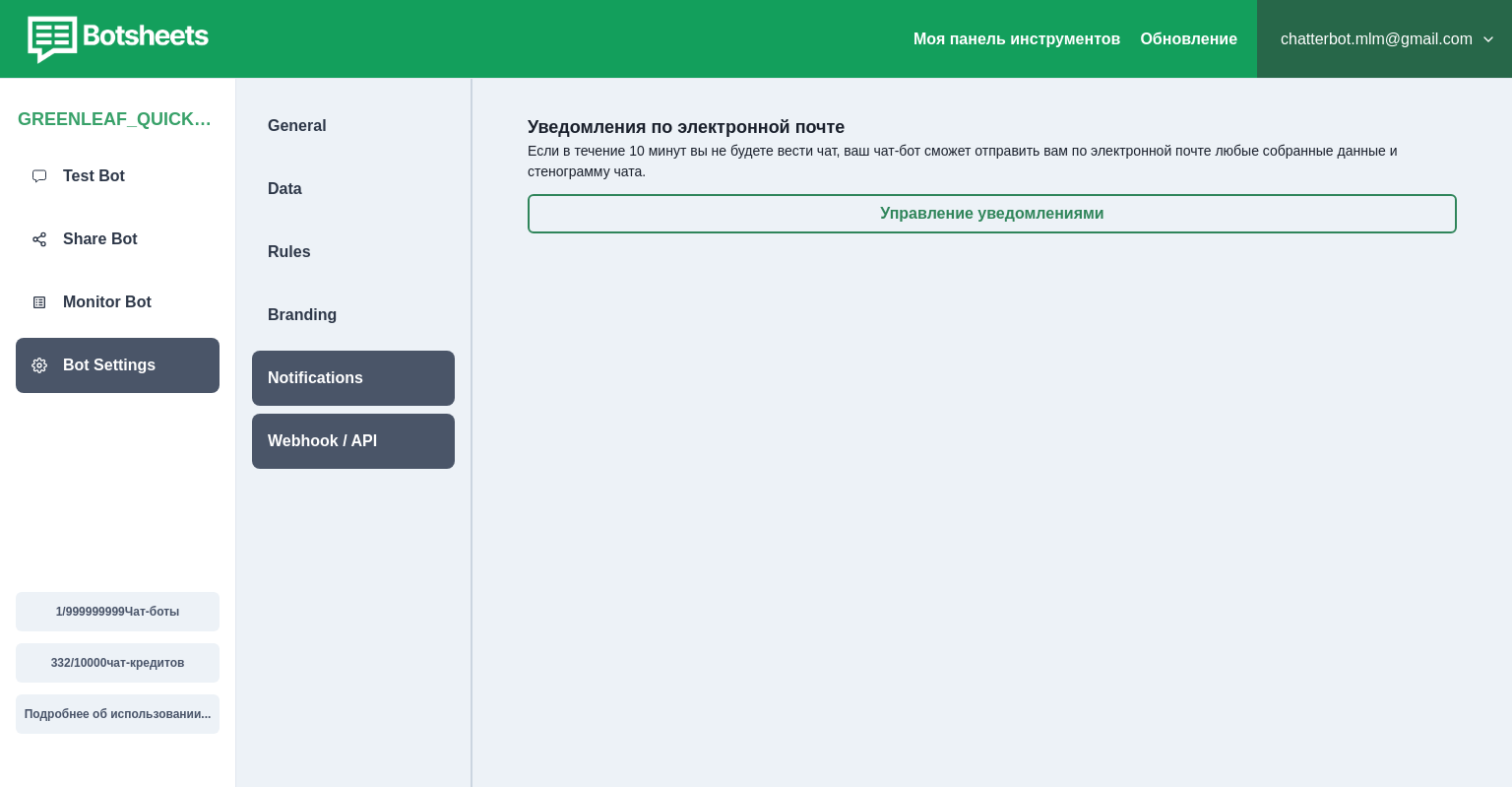 click on "Webhook / API" at bounding box center (322, 441) 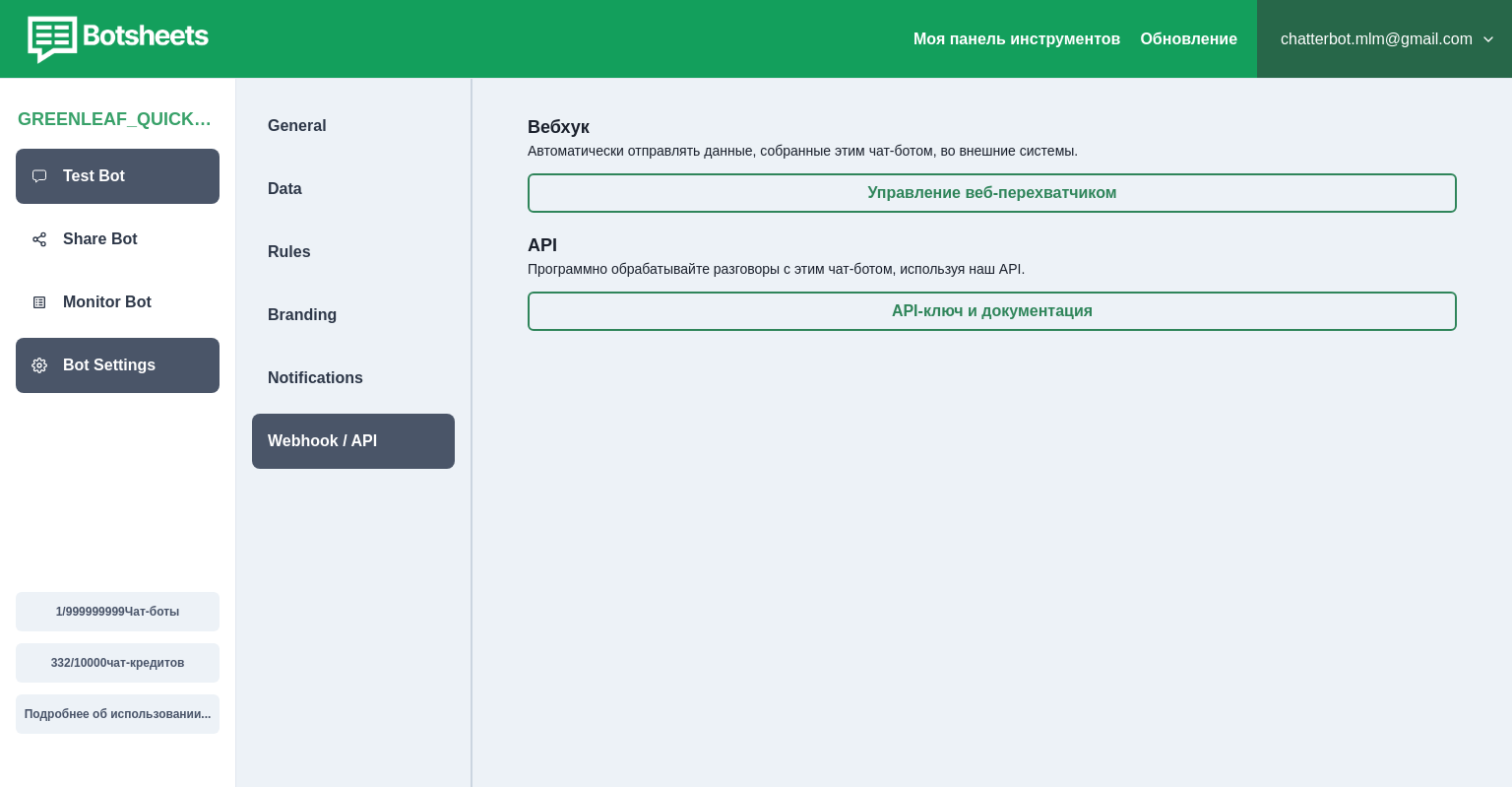 click on "Test Bot" at bounding box center [94, 176] 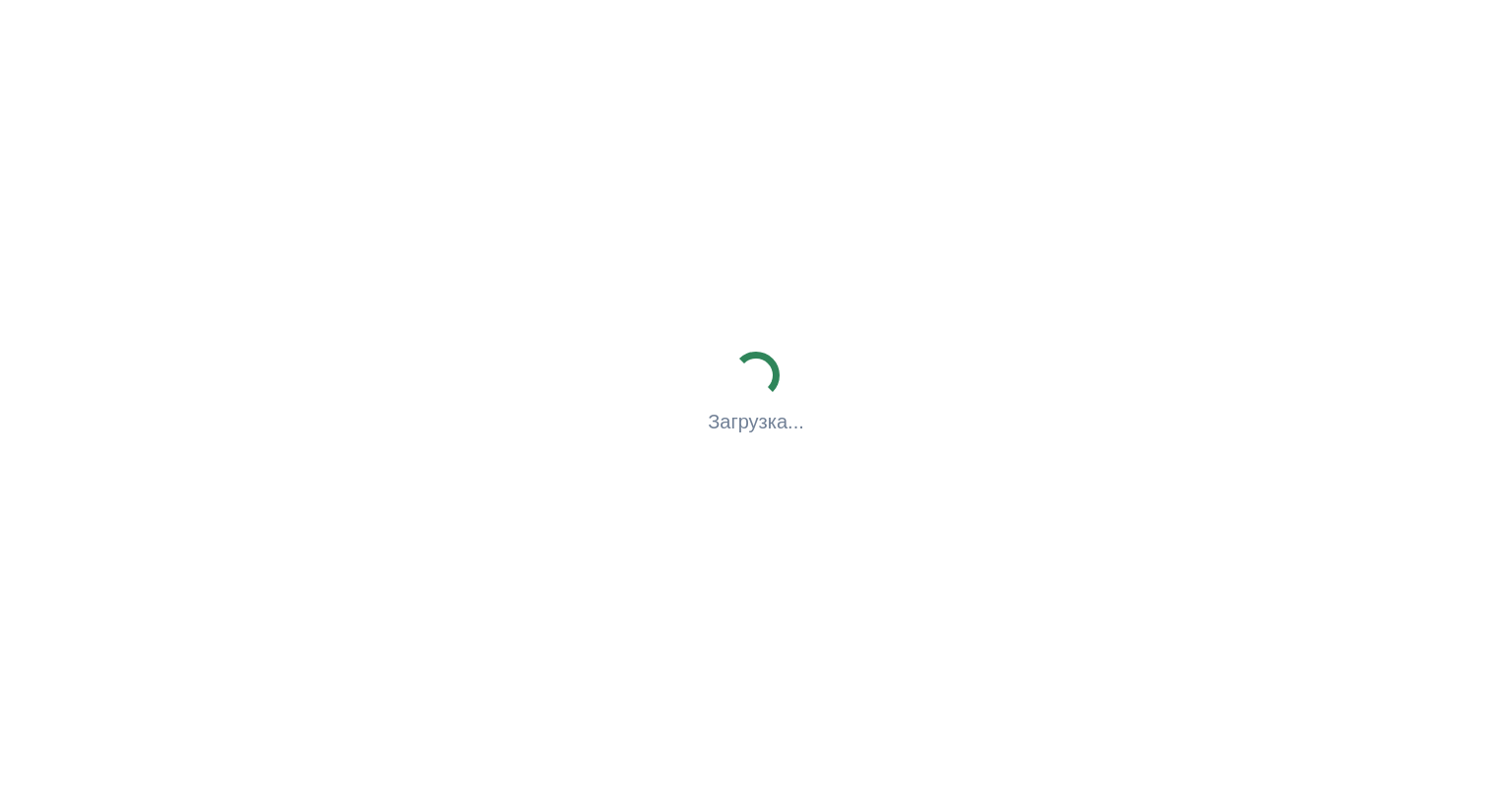 scroll, scrollTop: 0, scrollLeft: 0, axis: both 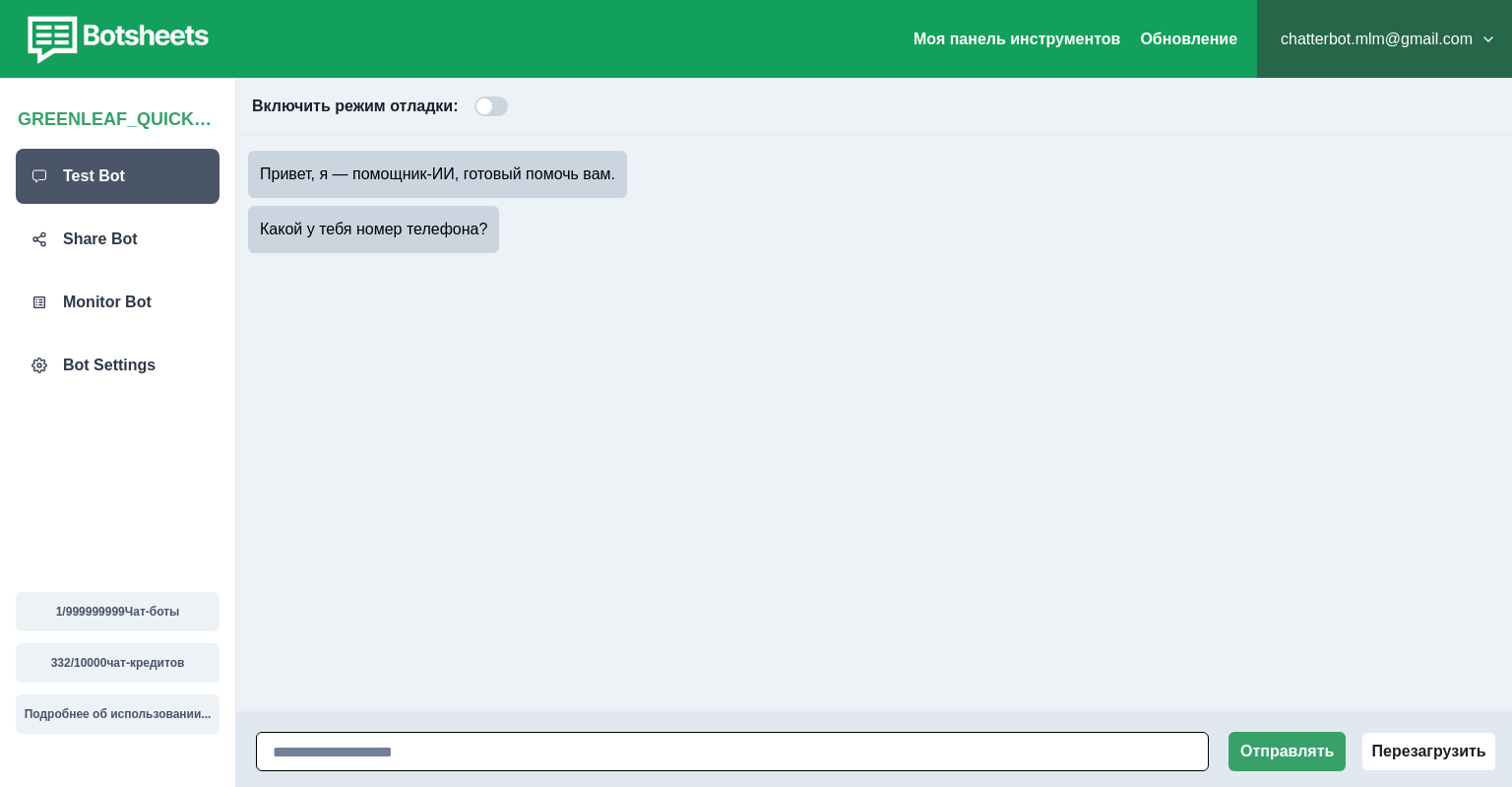 click at bounding box center (732, 752) 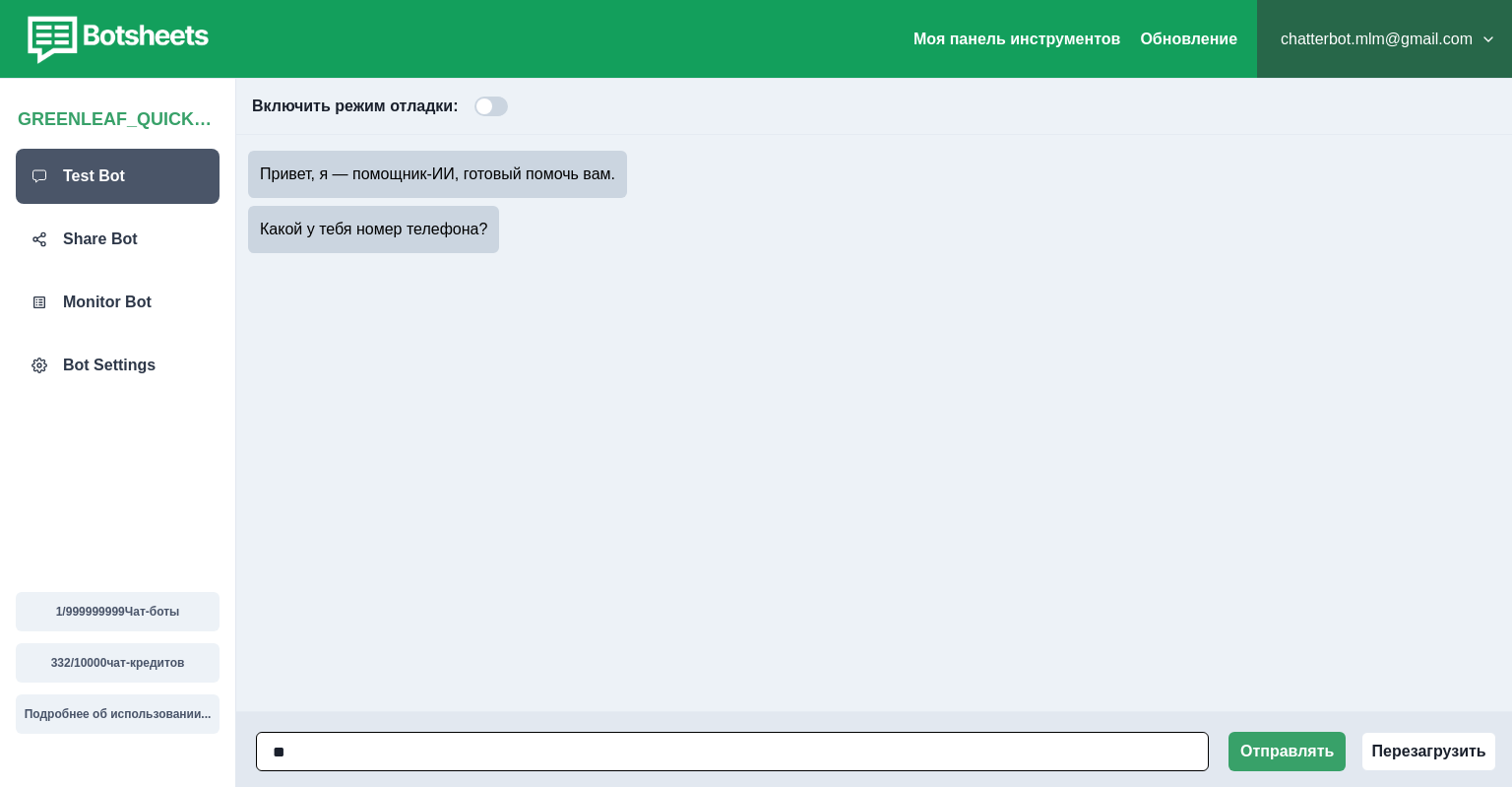 type on "*" 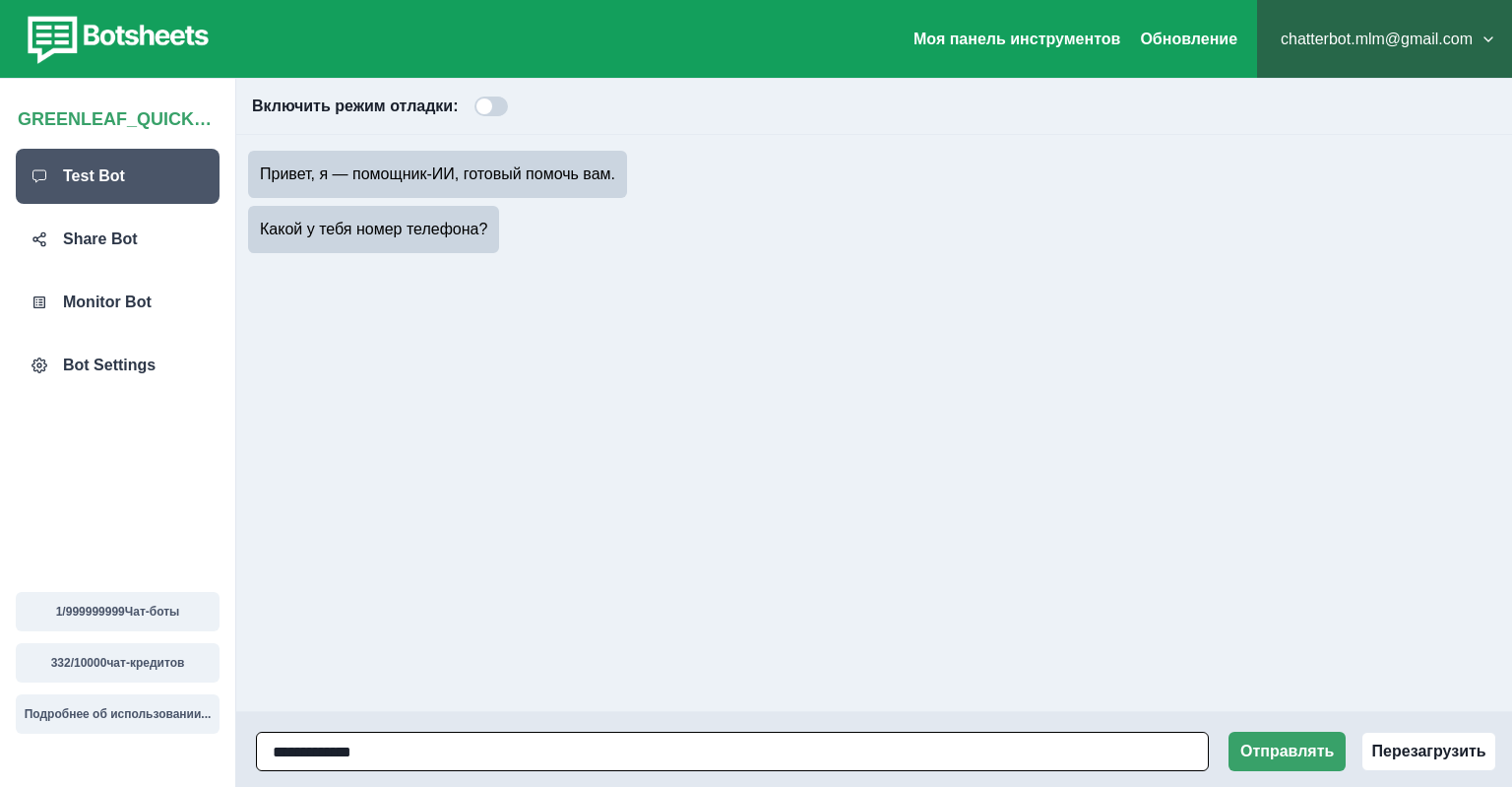 type on "**********" 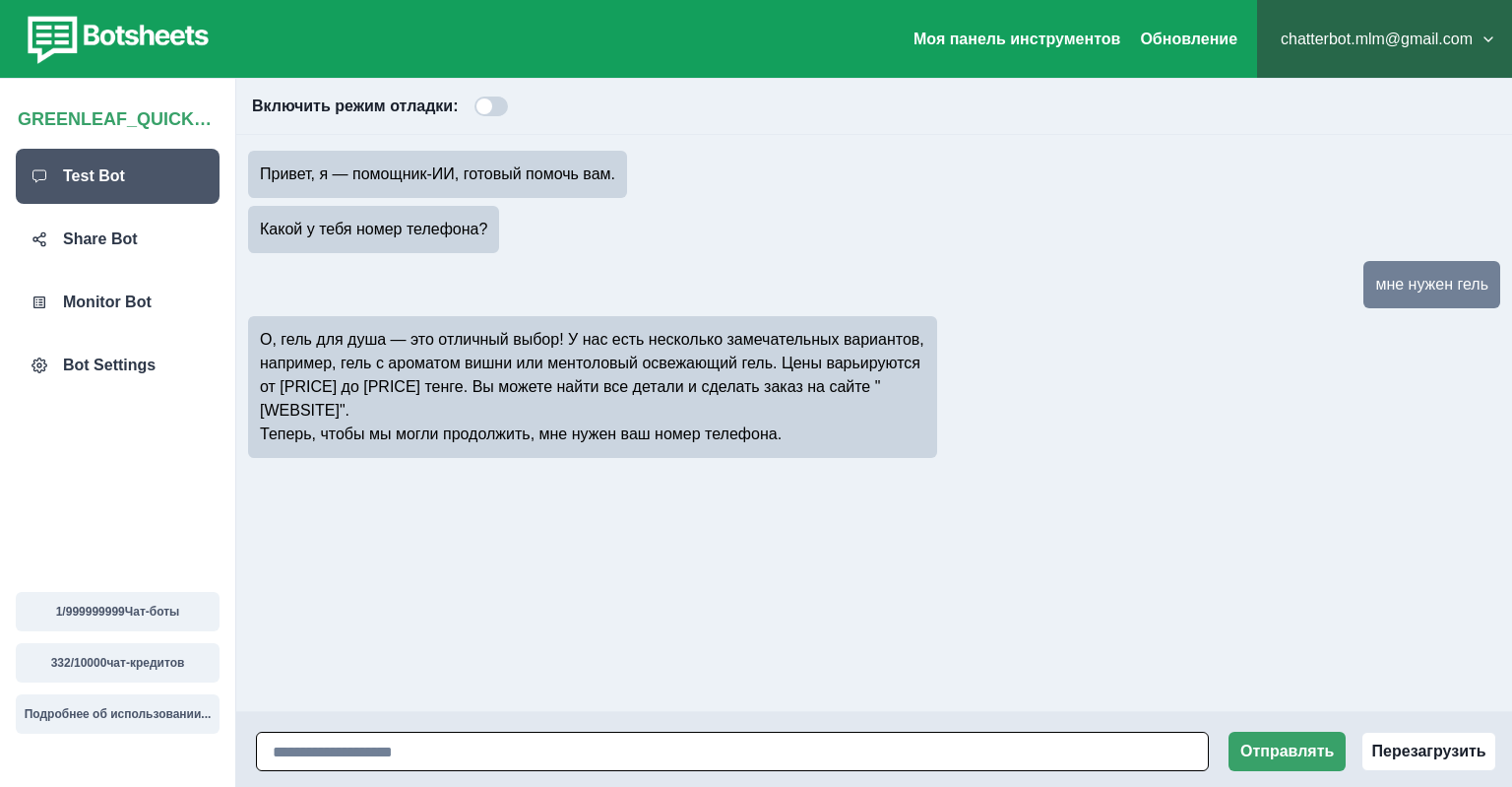 click at bounding box center [732, 752] 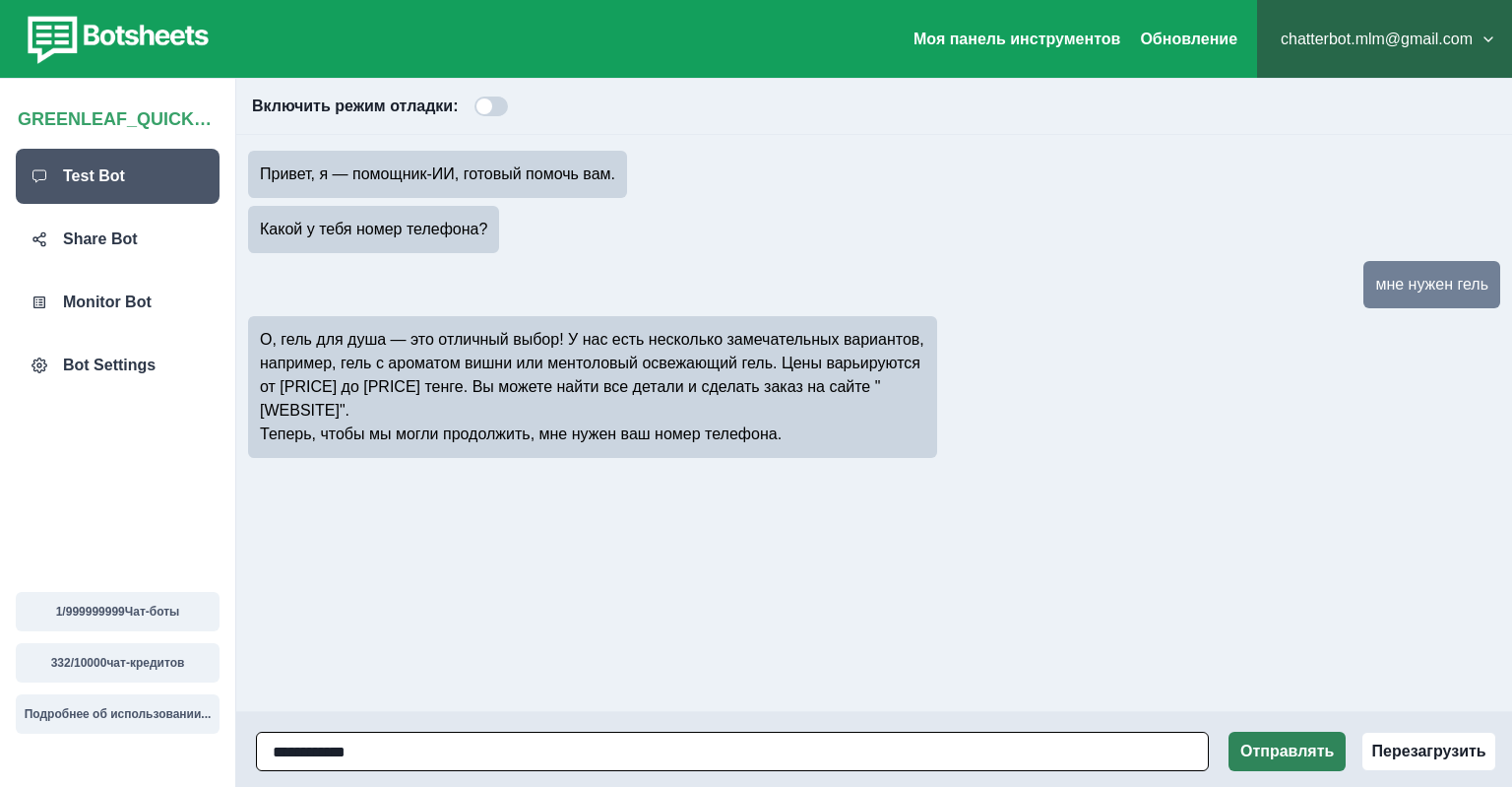 type on "**********" 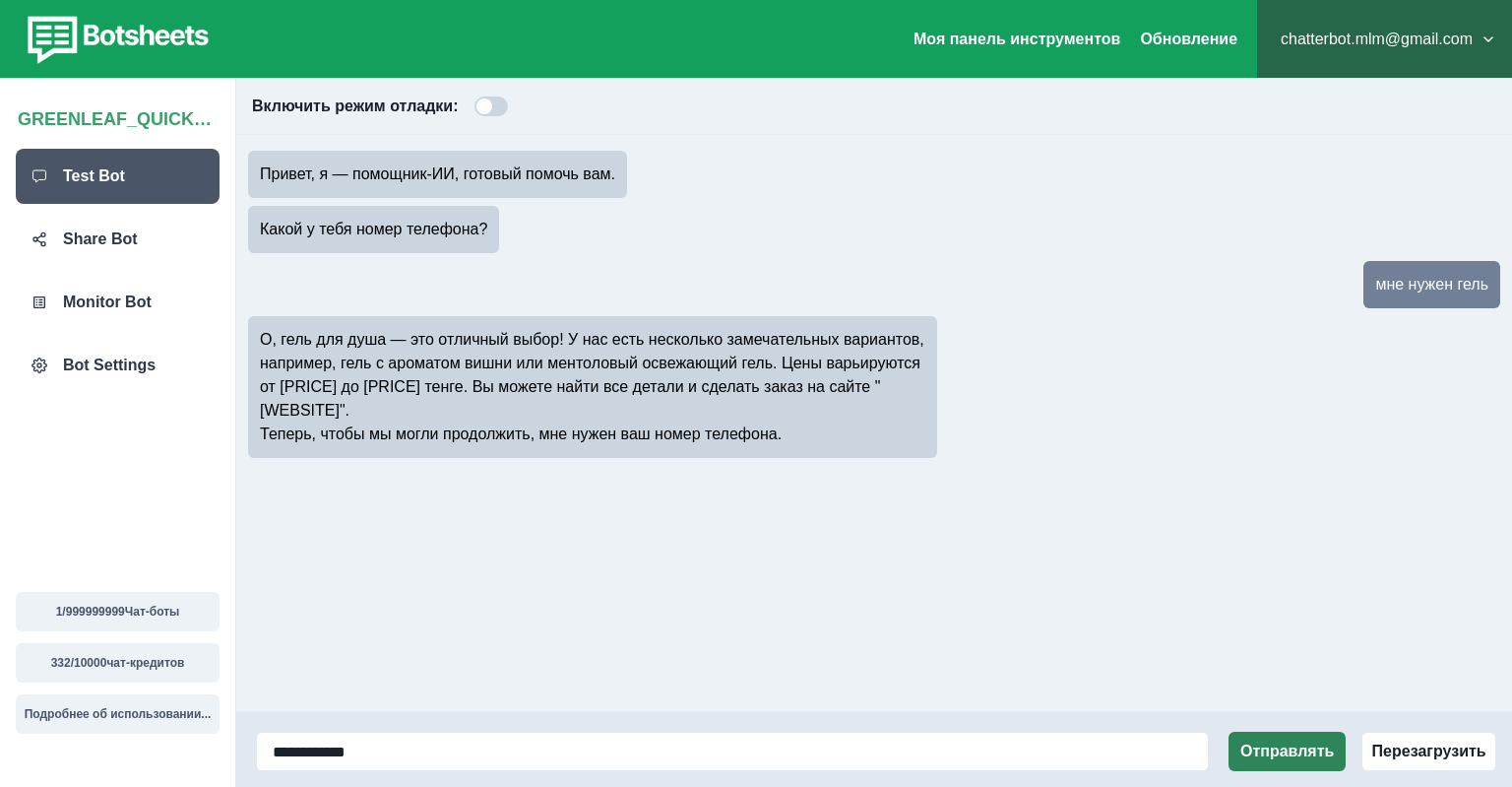 click on "Отправлять" at bounding box center (1287, 752) 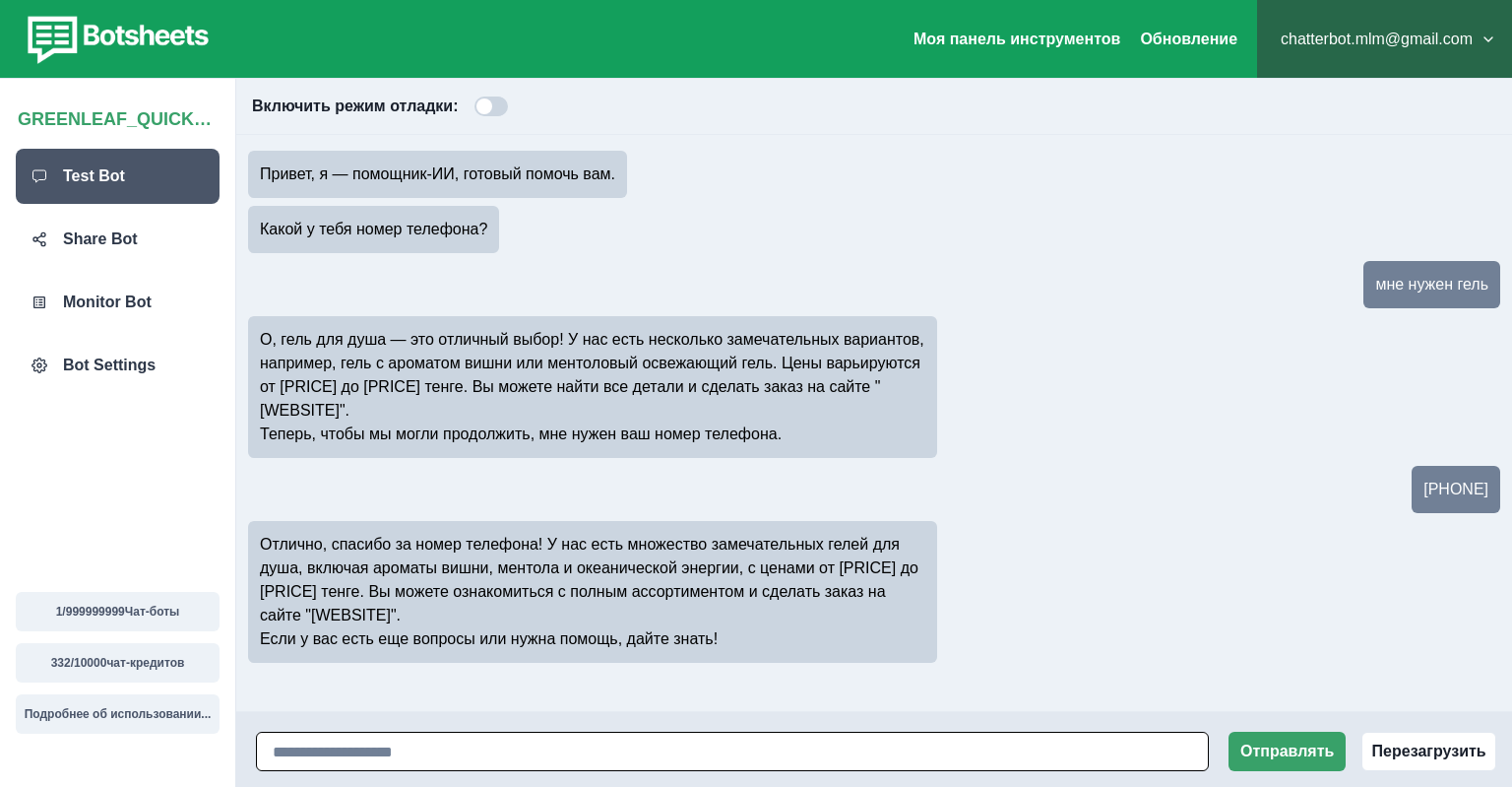 click at bounding box center [732, 752] 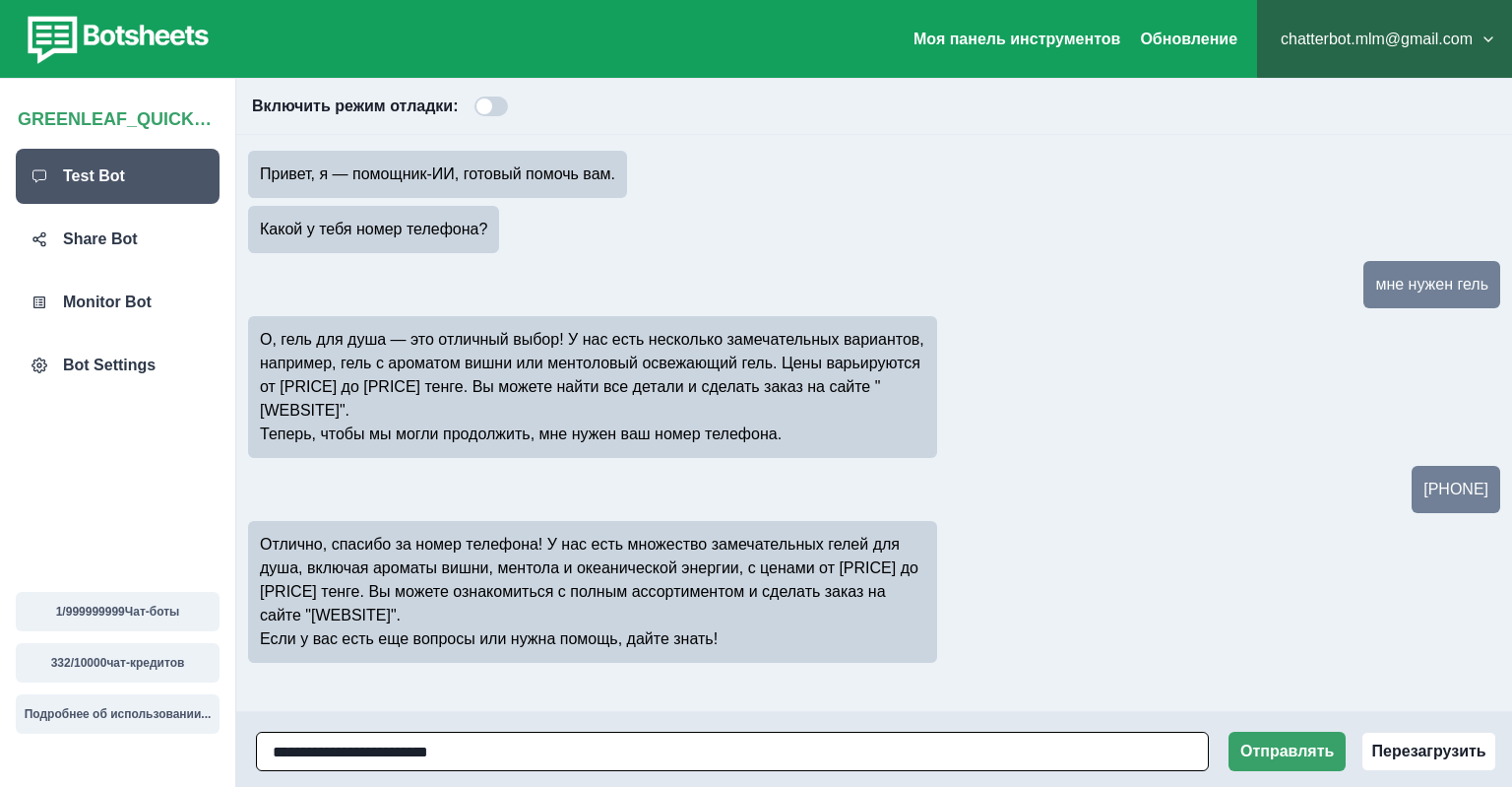 type on "**********" 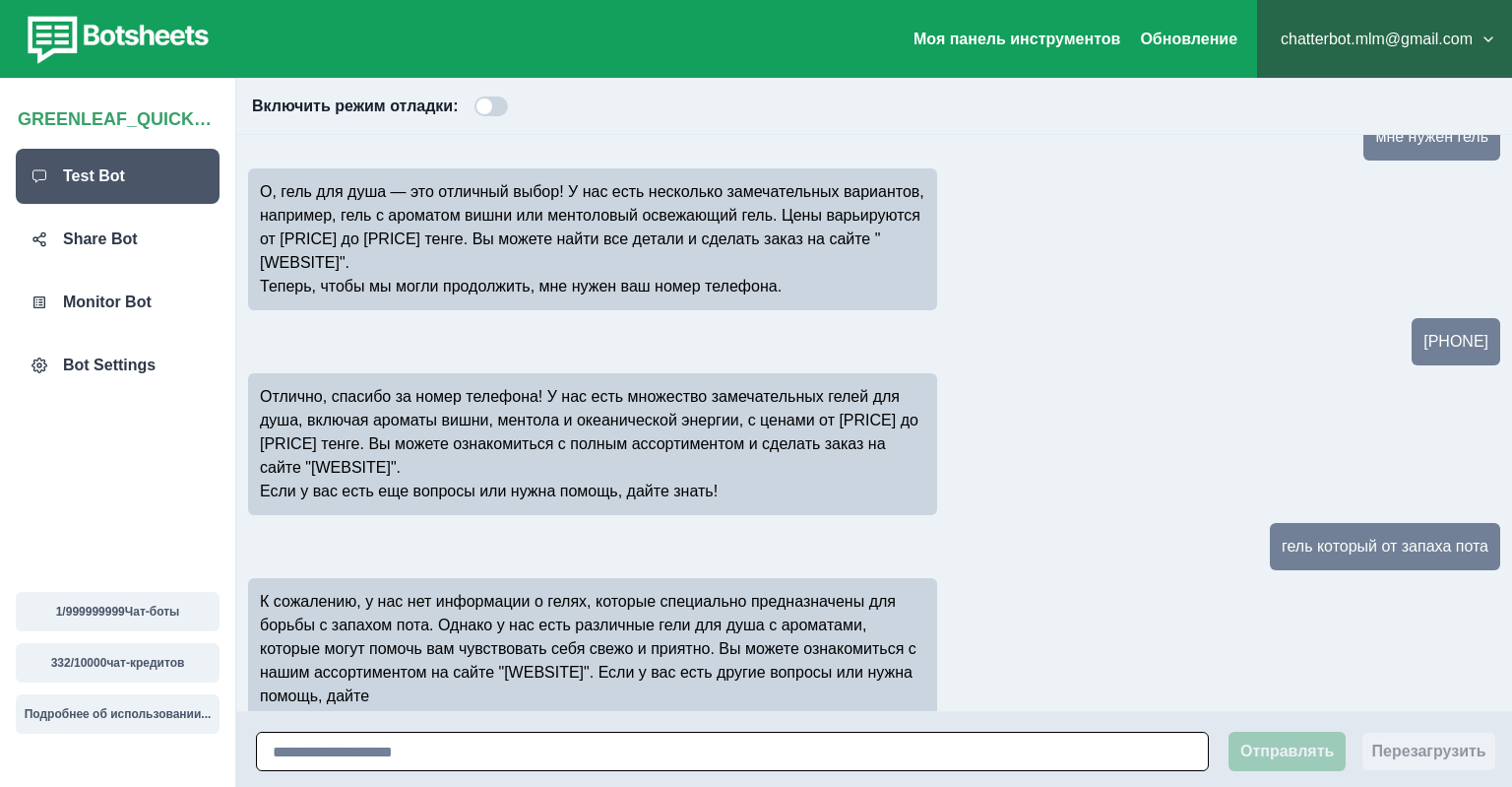 scroll, scrollTop: 171, scrollLeft: 0, axis: vertical 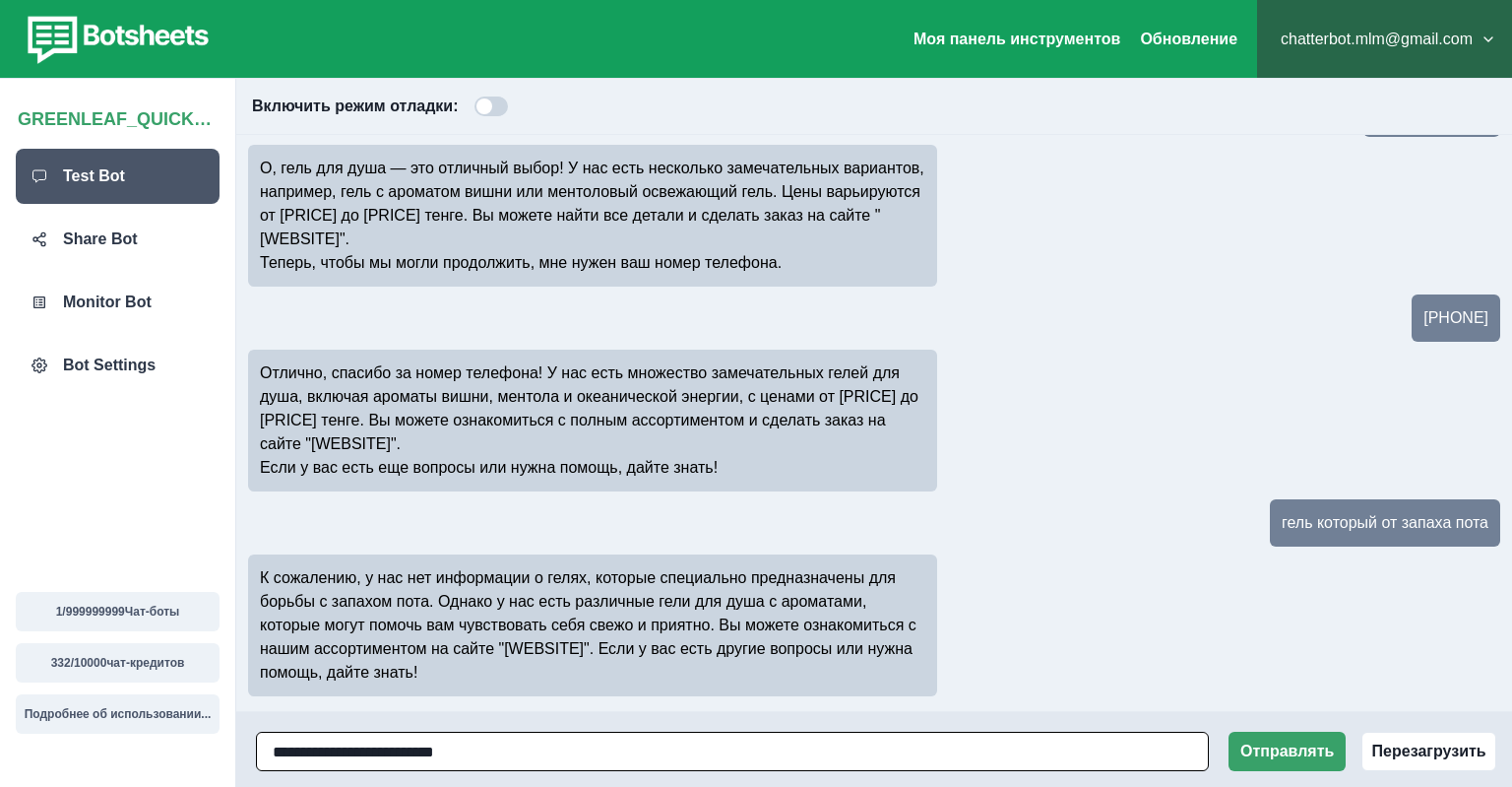 type on "**********" 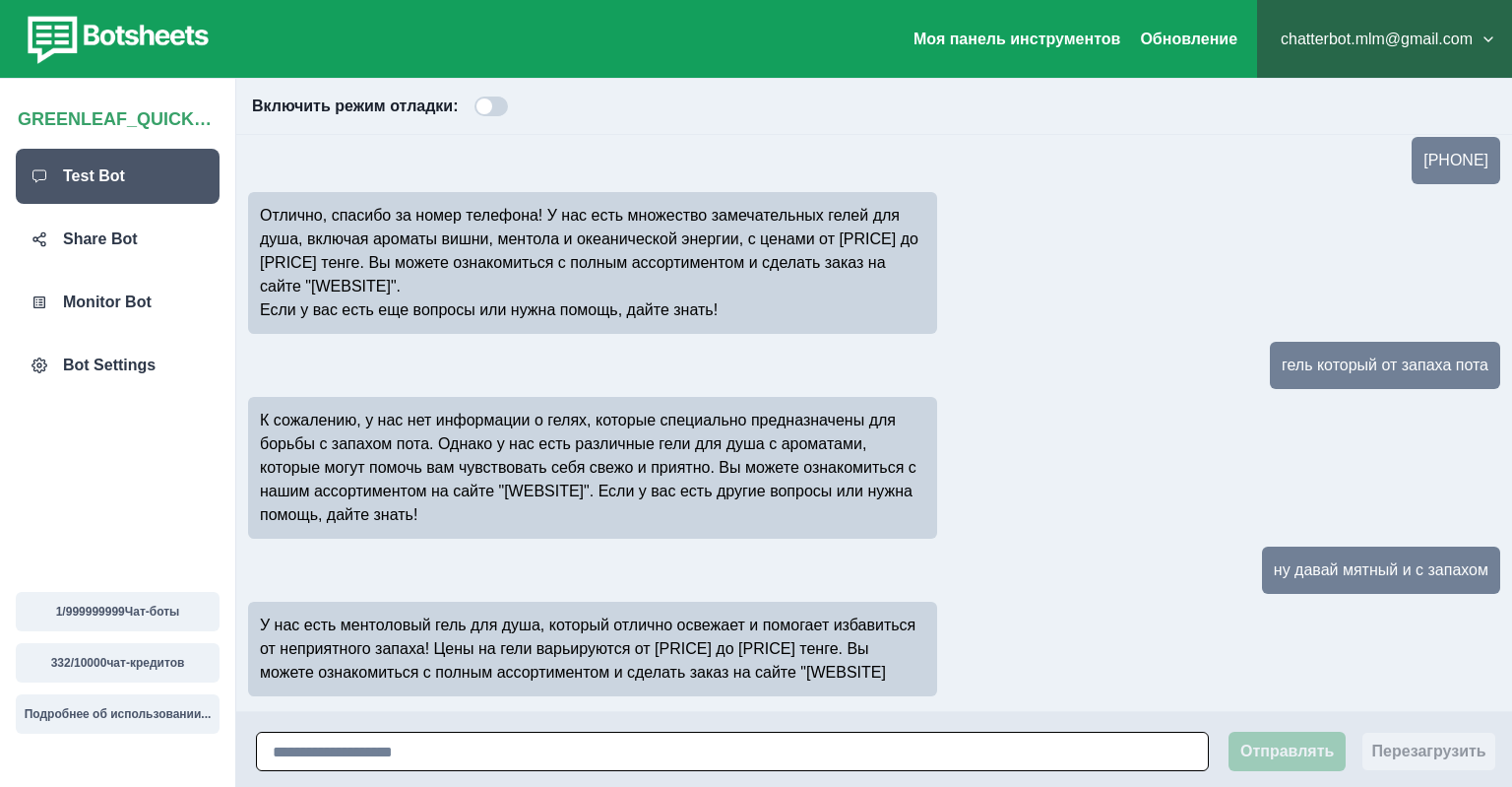 scroll, scrollTop: 353, scrollLeft: 0, axis: vertical 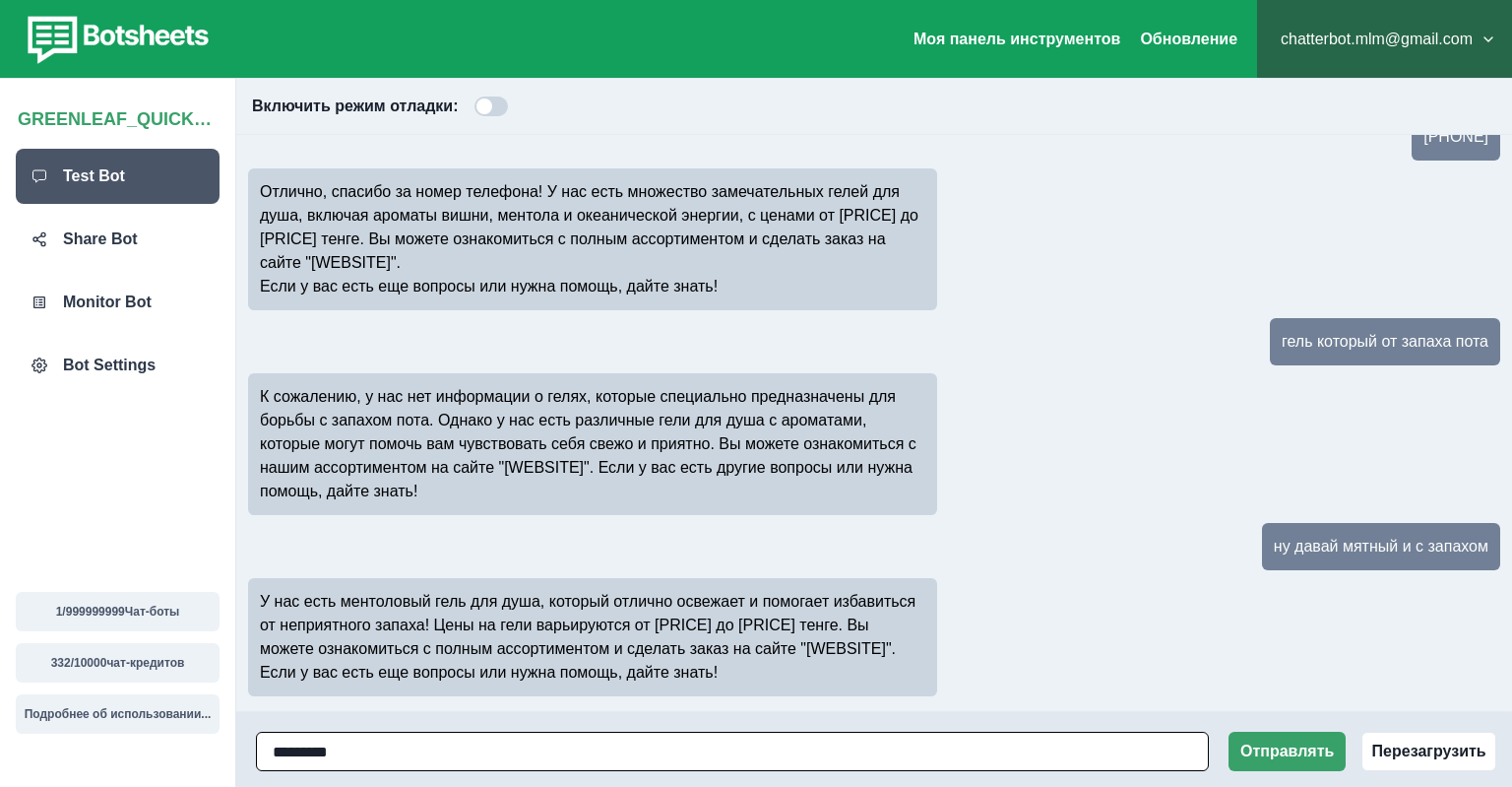 type on "**********" 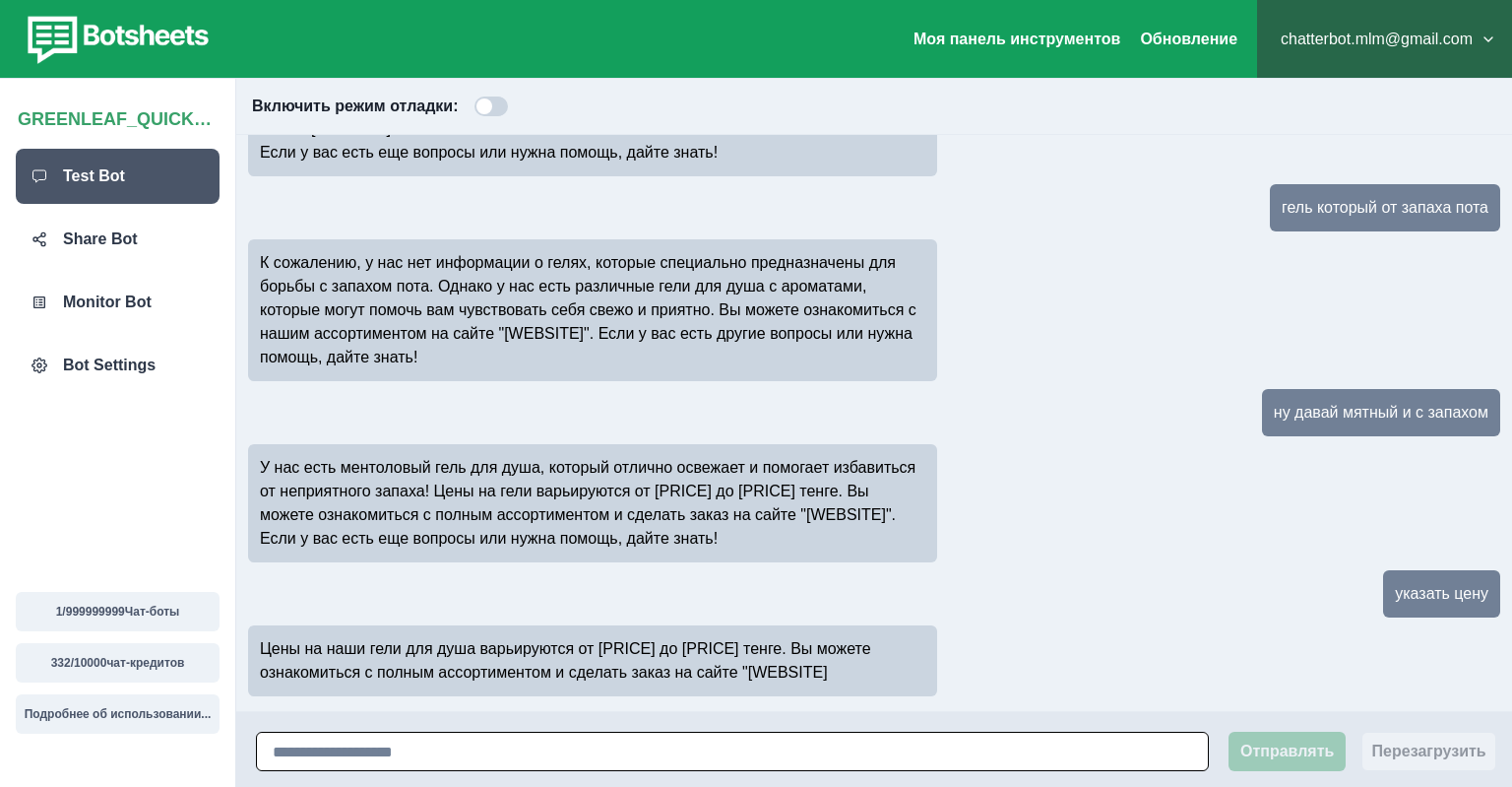 scroll, scrollTop: 510, scrollLeft: 0, axis: vertical 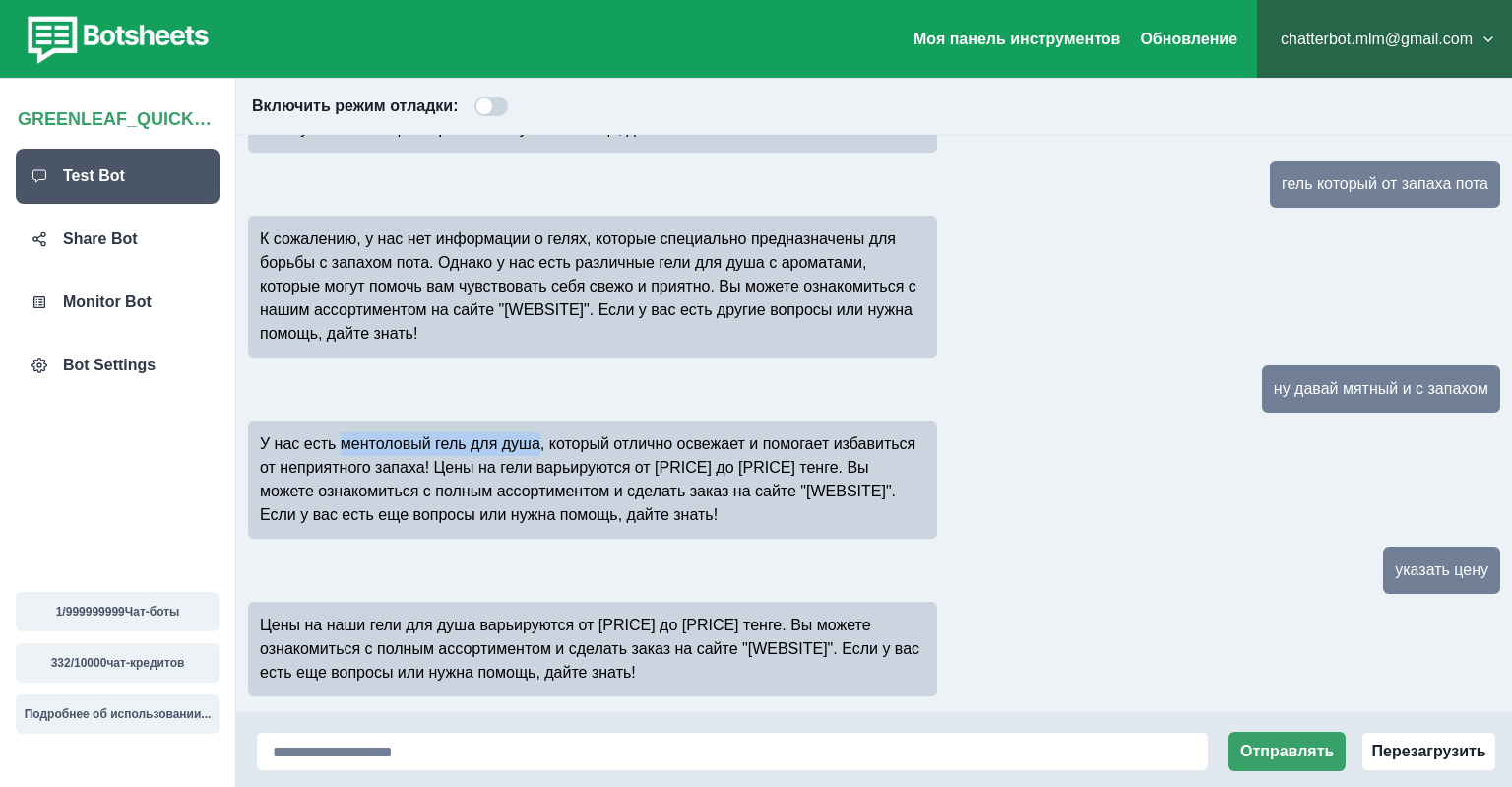 drag, startPoint x: 341, startPoint y: 453, endPoint x: 530, endPoint y: 439, distance: 189.51781 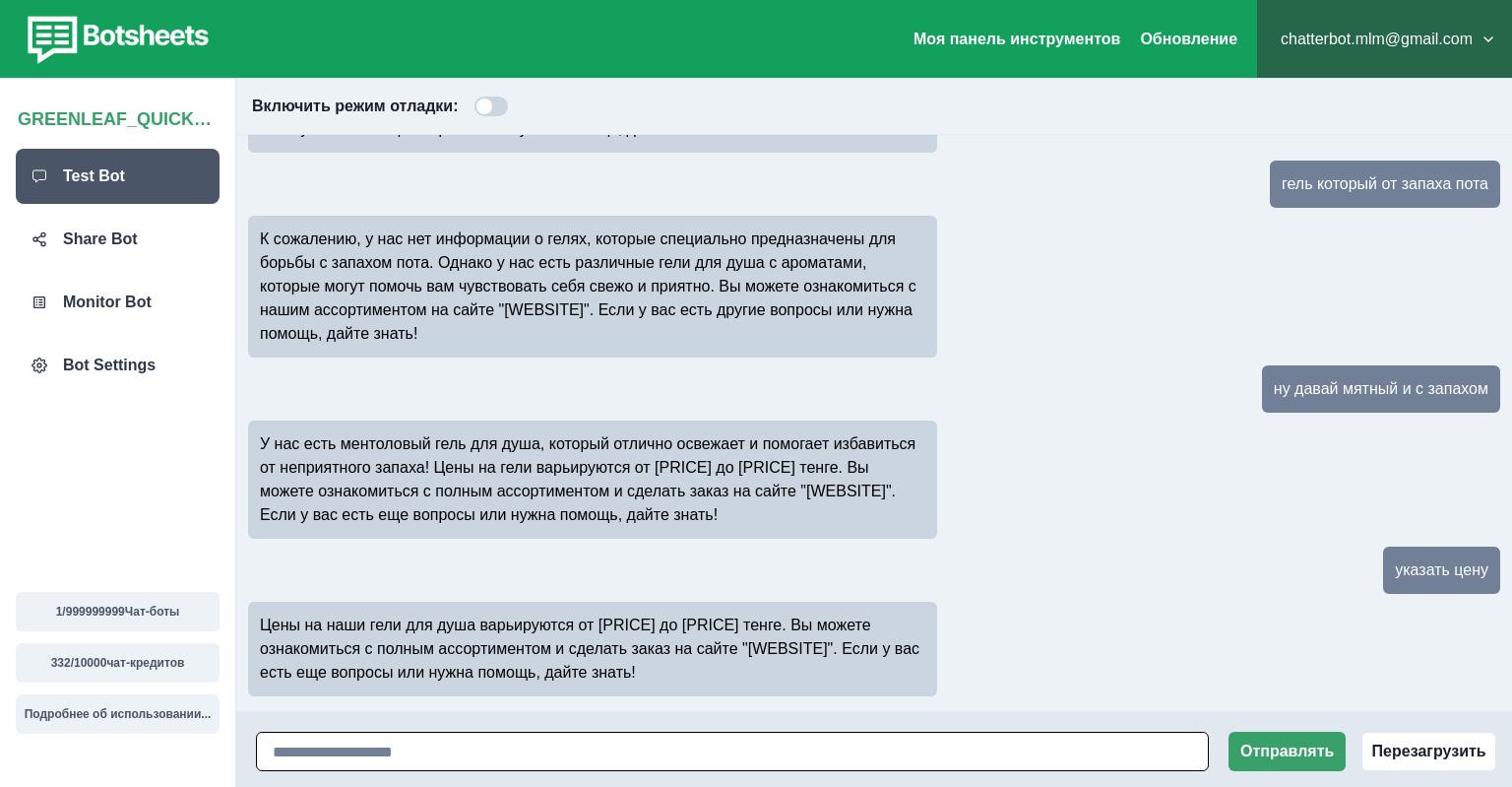 drag, startPoint x: 439, startPoint y: 743, endPoint x: 425, endPoint y: 747, distance: 14.56022 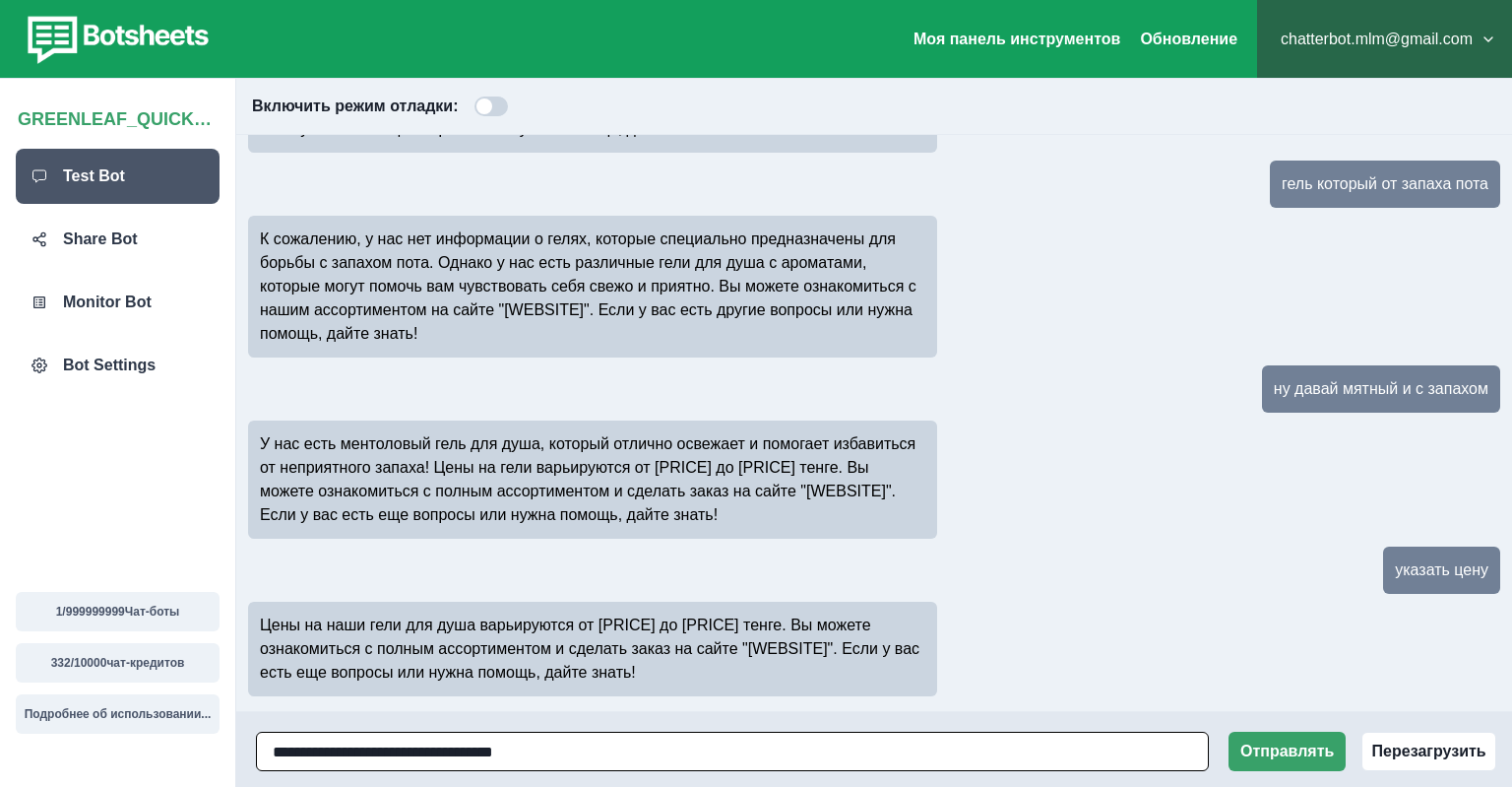 type on "**********" 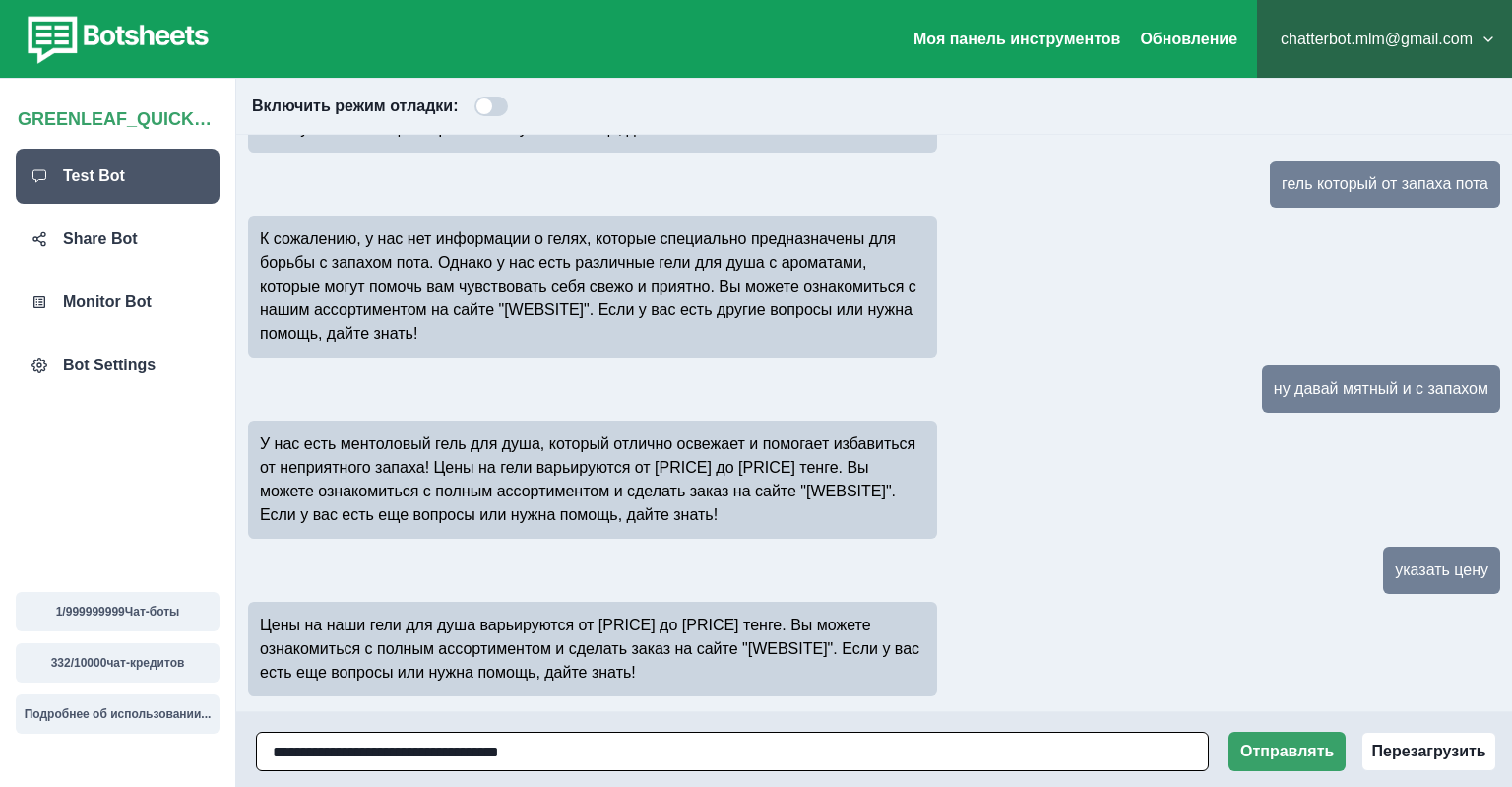 type 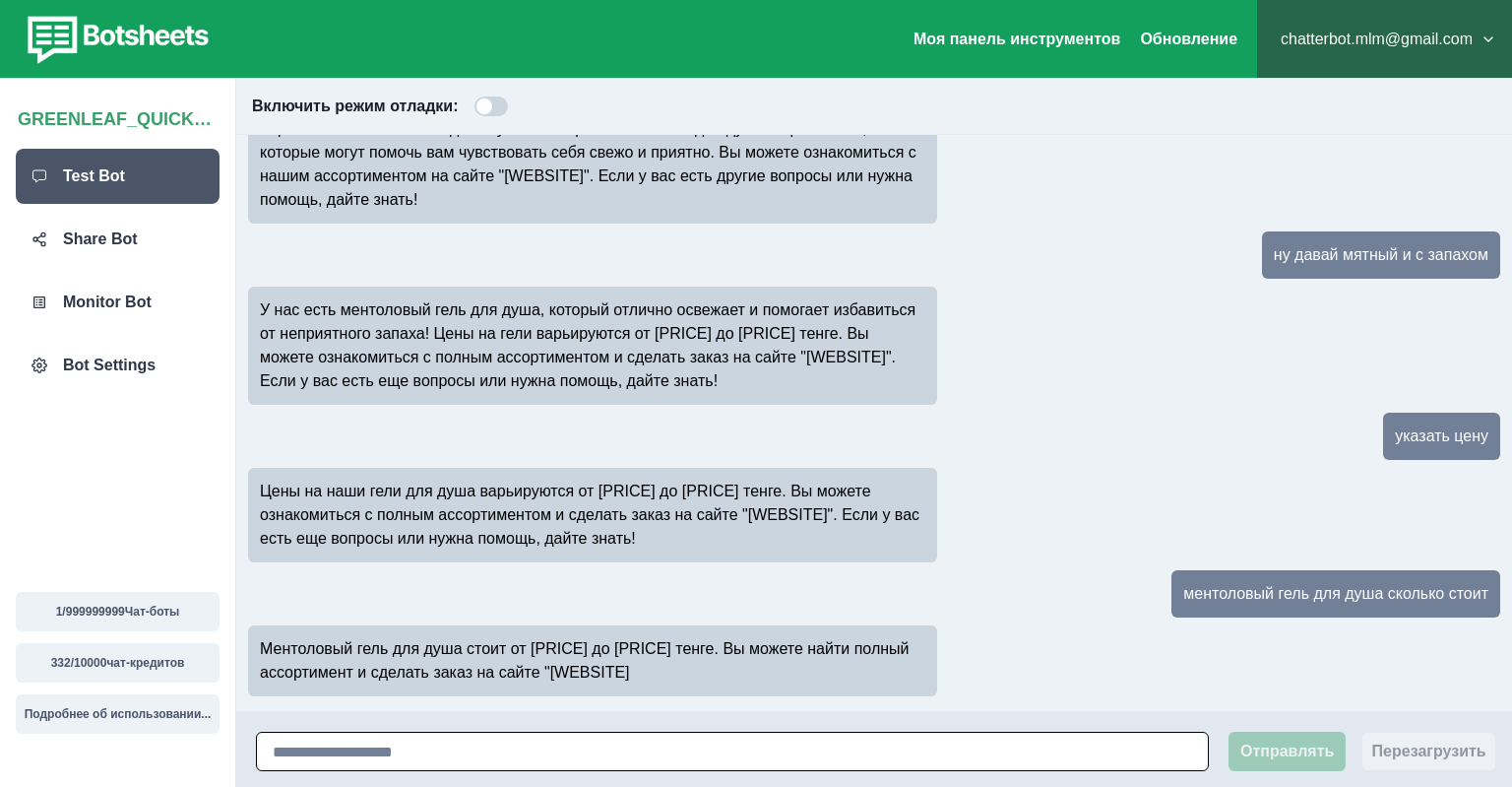 scroll, scrollTop: 668, scrollLeft: 0, axis: vertical 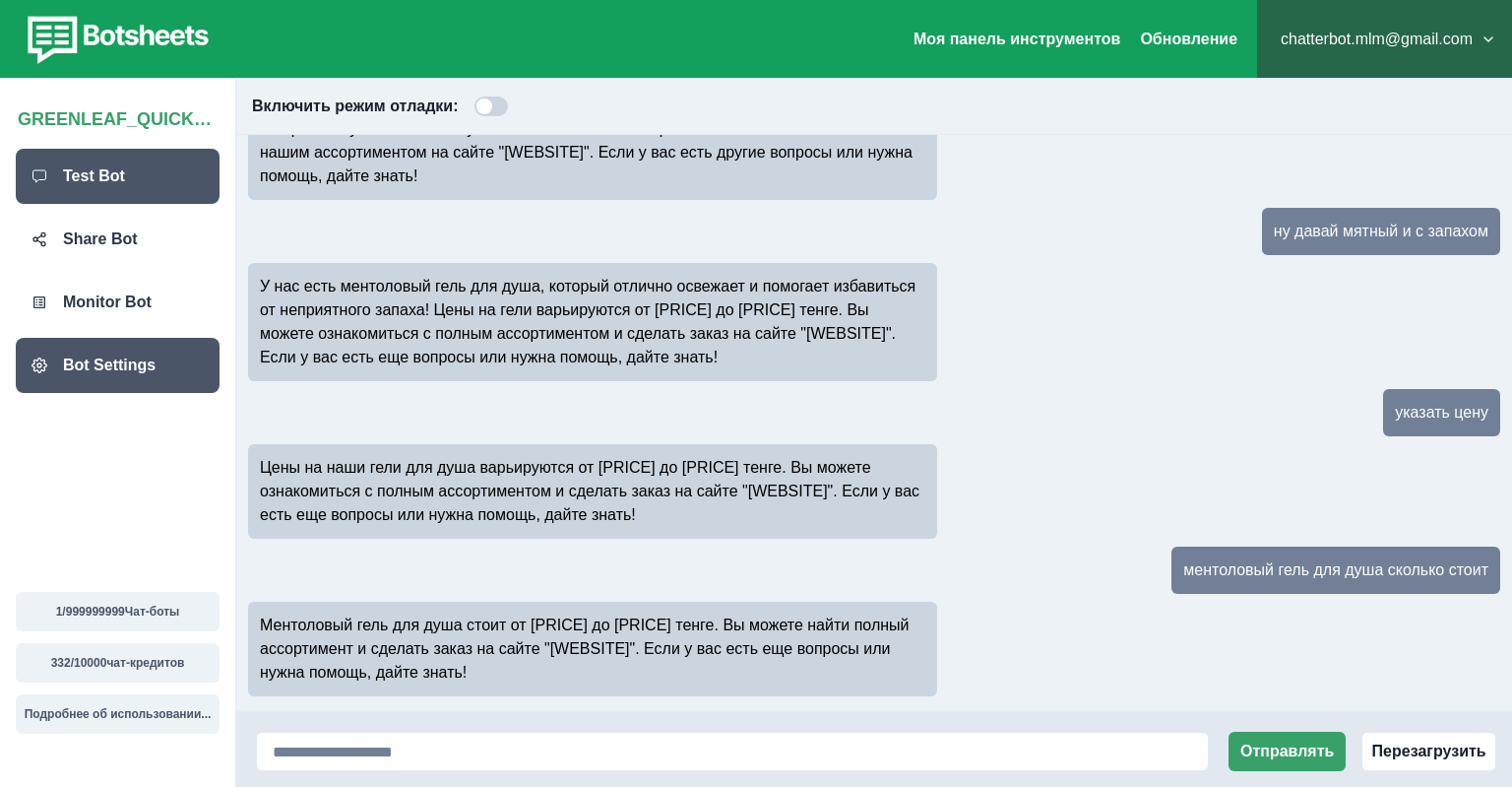 click on "Bot Settings" at bounding box center (109, 365) 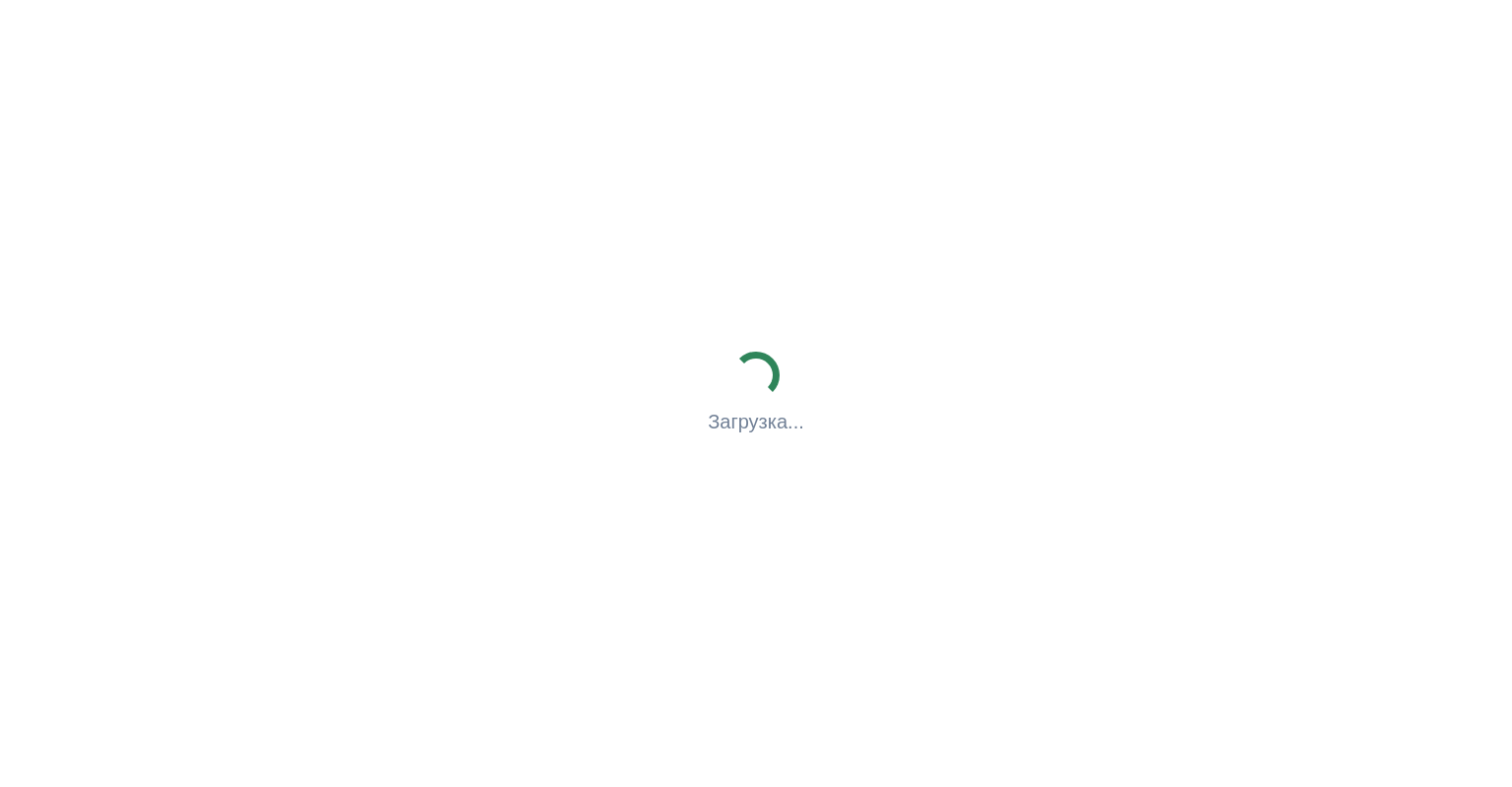 scroll, scrollTop: 0, scrollLeft: 0, axis: both 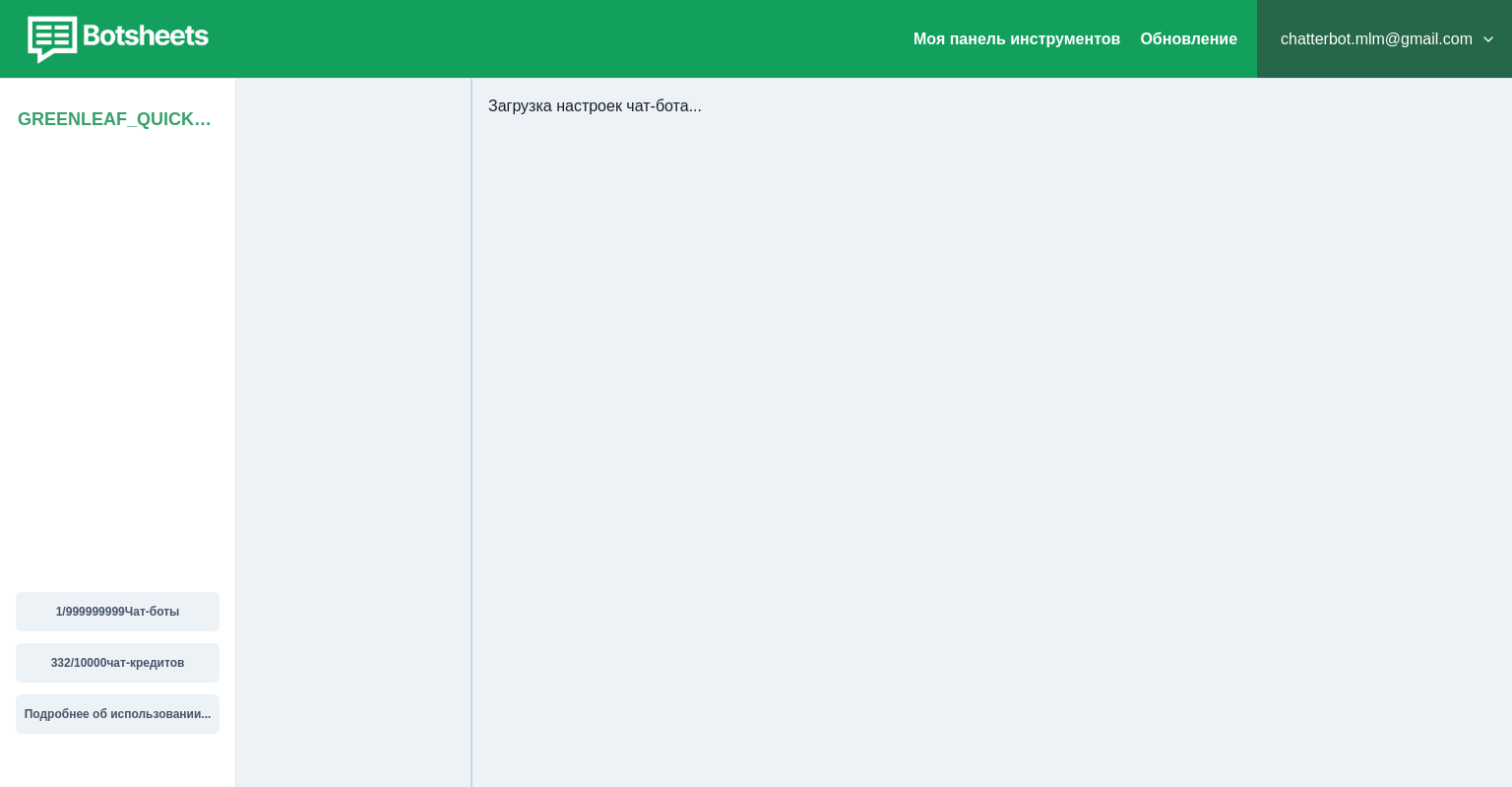select on "**********" 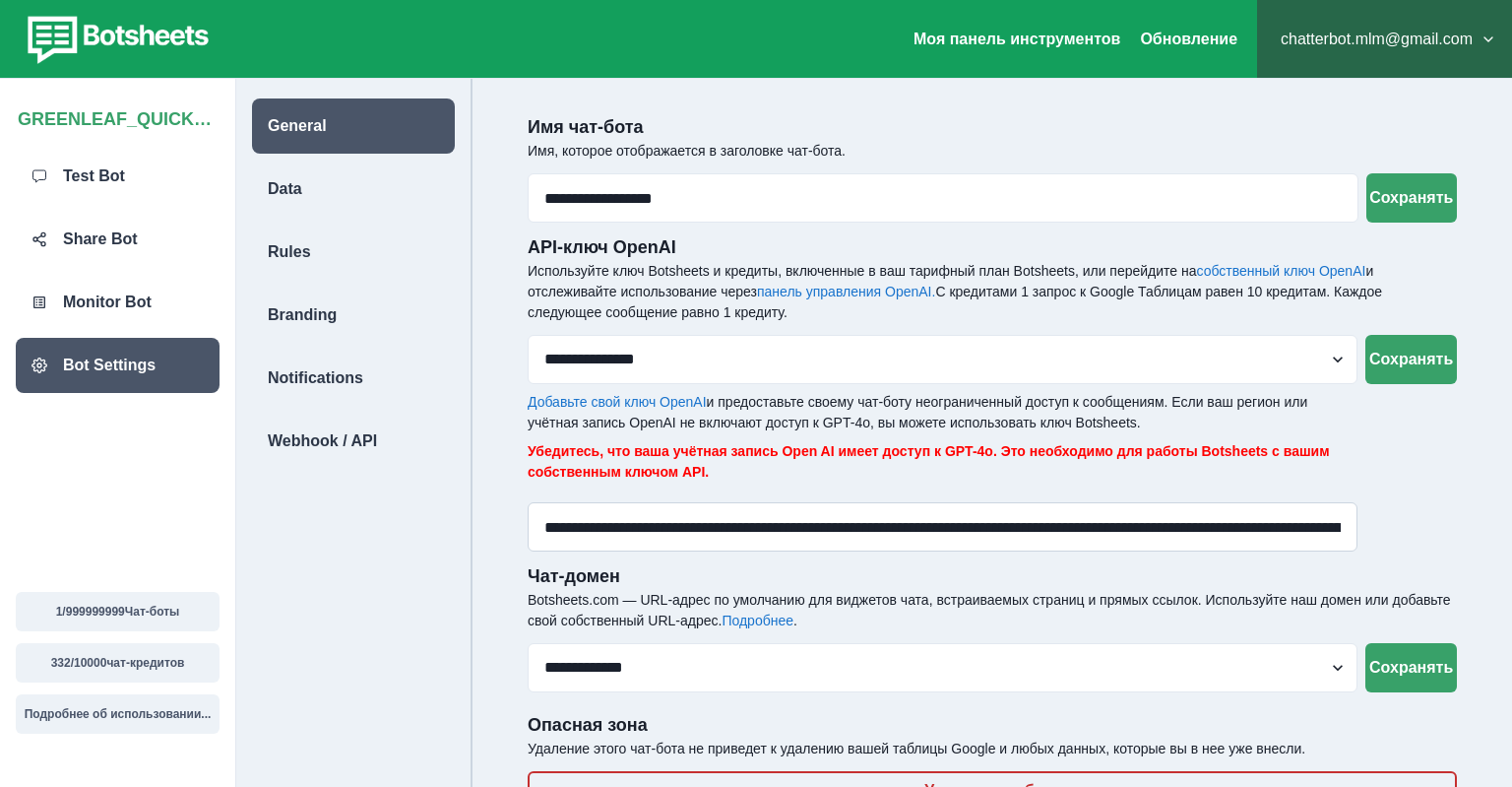 scroll, scrollTop: 79, scrollLeft: 0, axis: vertical 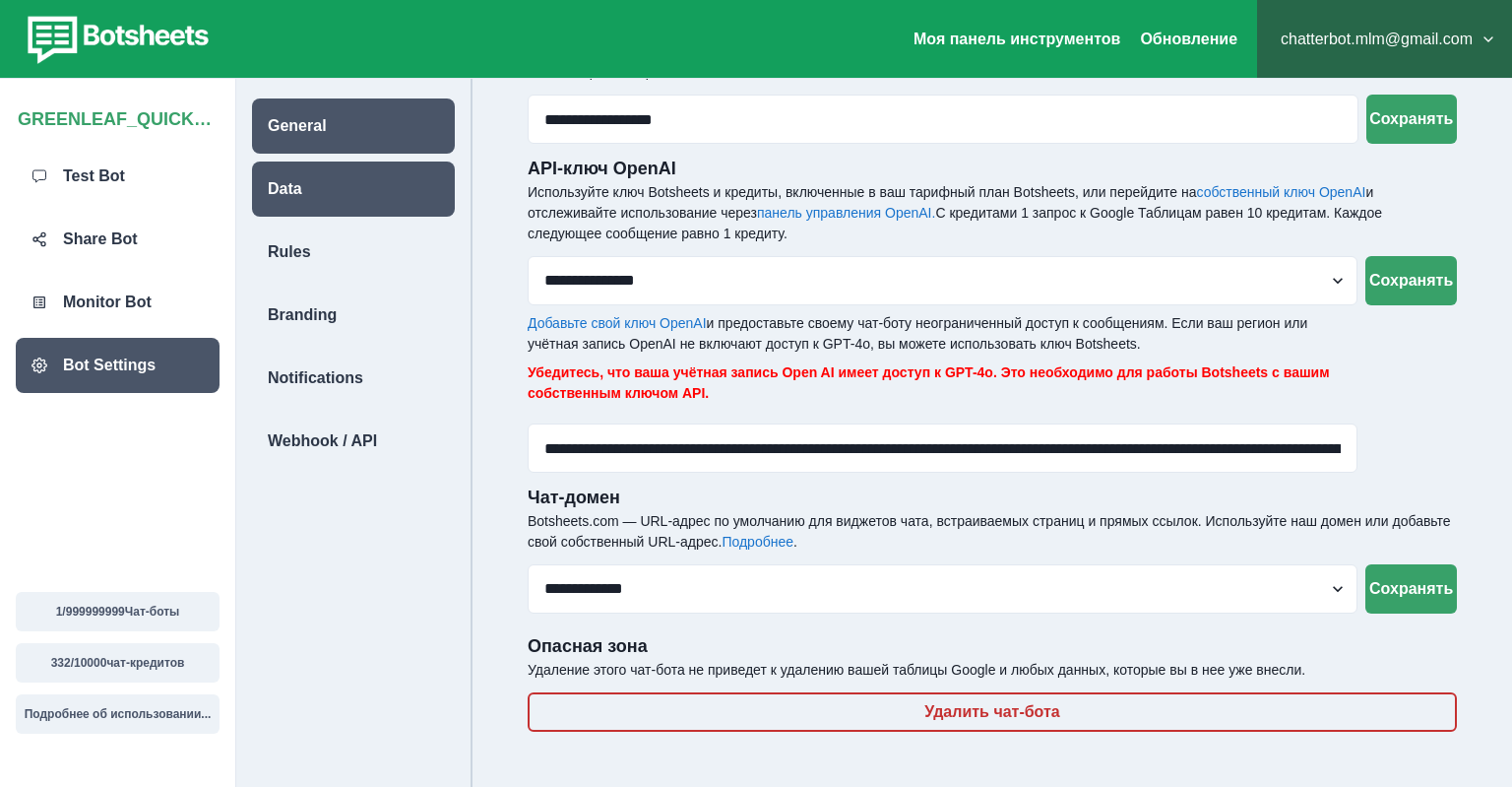 click on "Data" at bounding box center [284, 189] 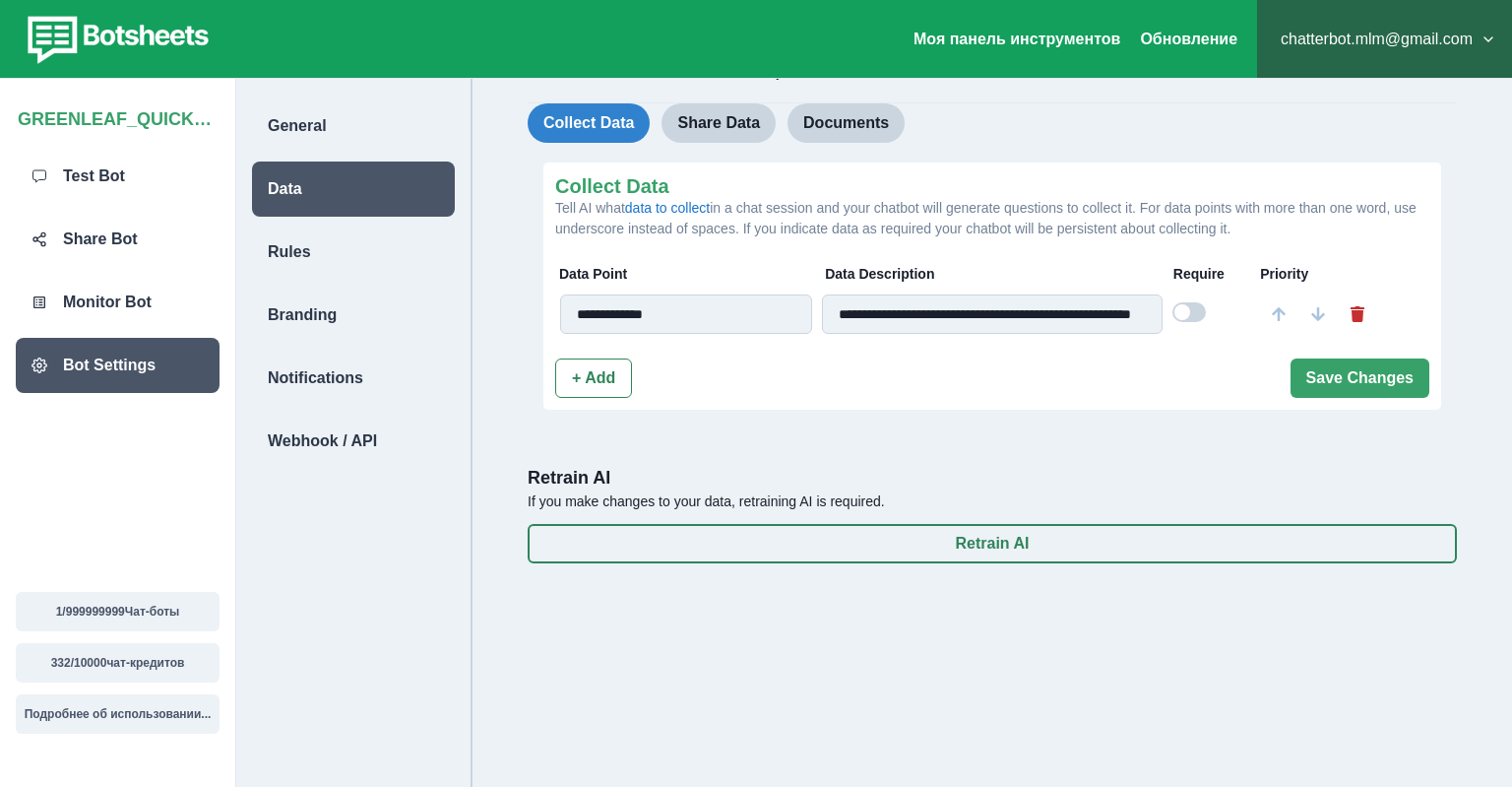 scroll, scrollTop: 0, scrollLeft: 0, axis: both 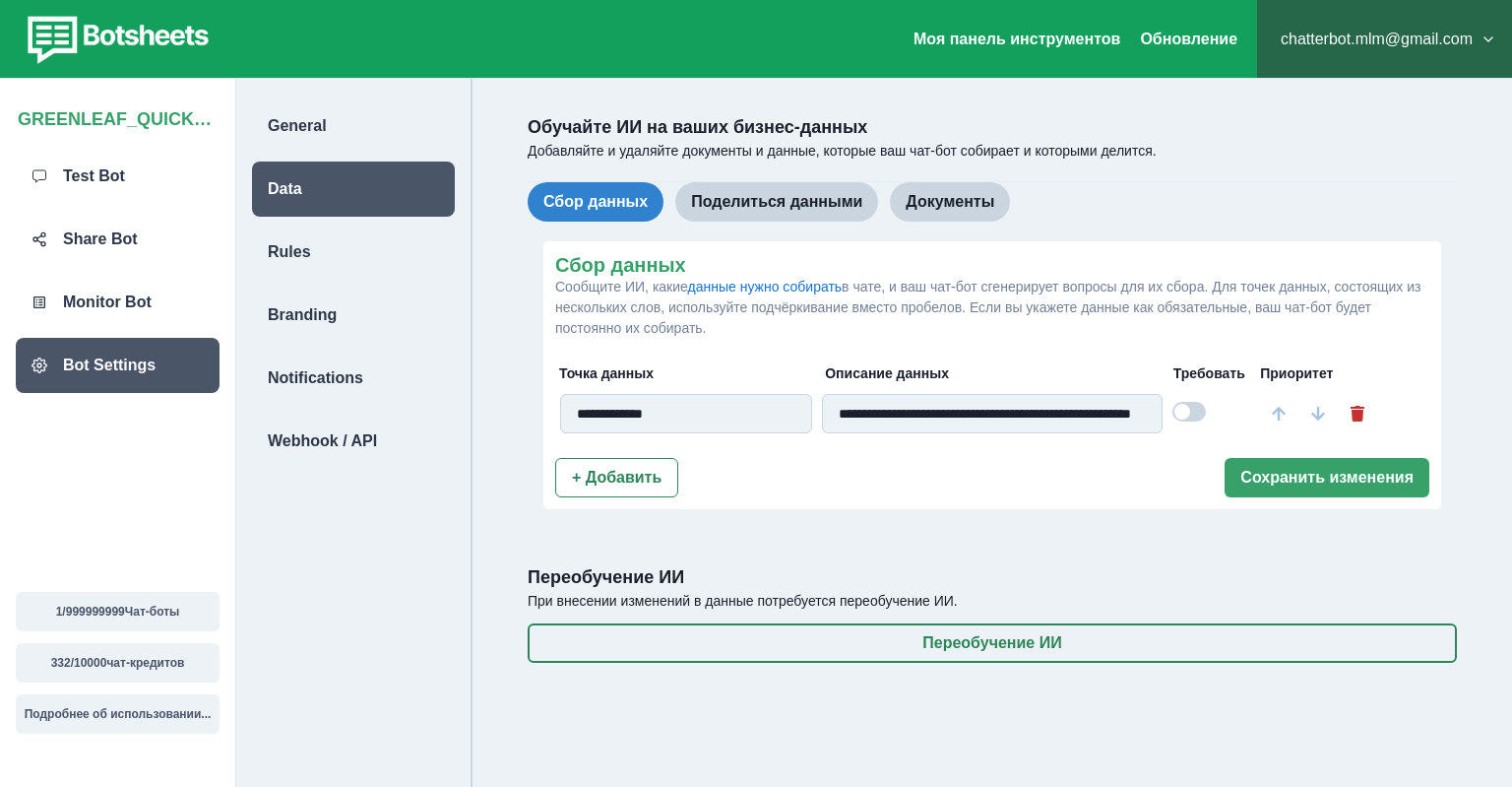 click at bounding box center [1189, 412] 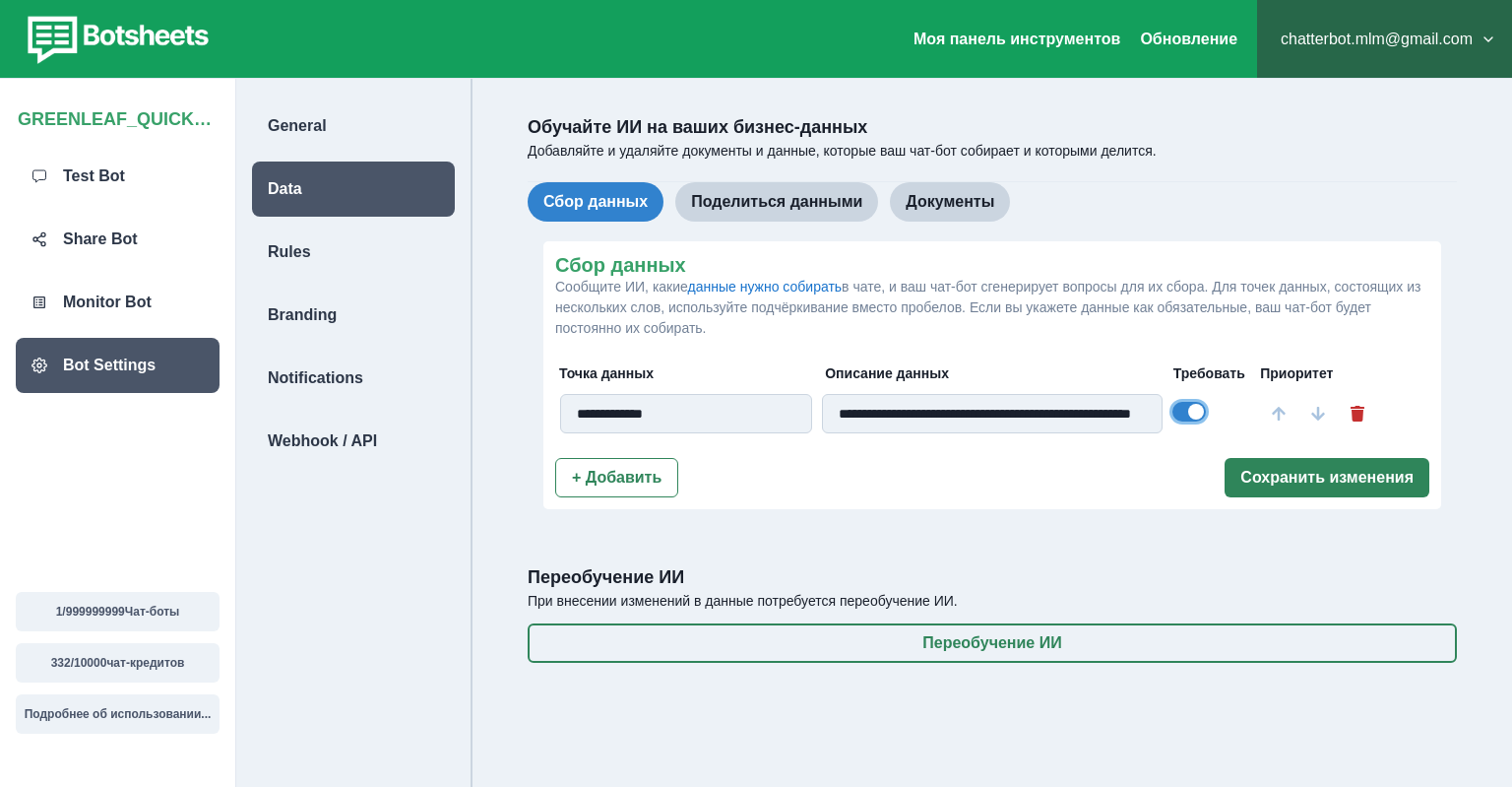 click on "Сохранить изменения" at bounding box center [1327, 478] 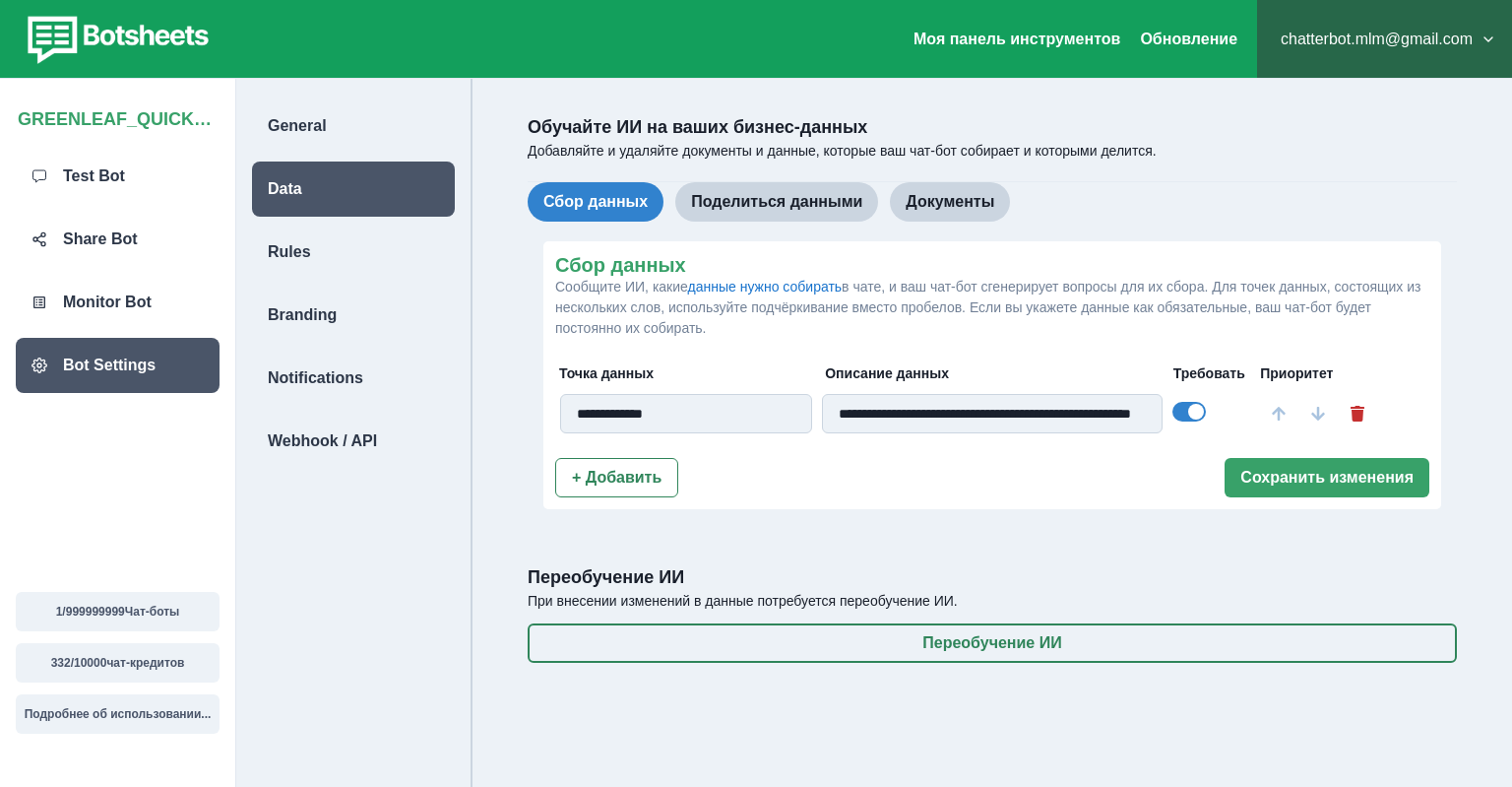 click on "**********" at bounding box center [686, 414] 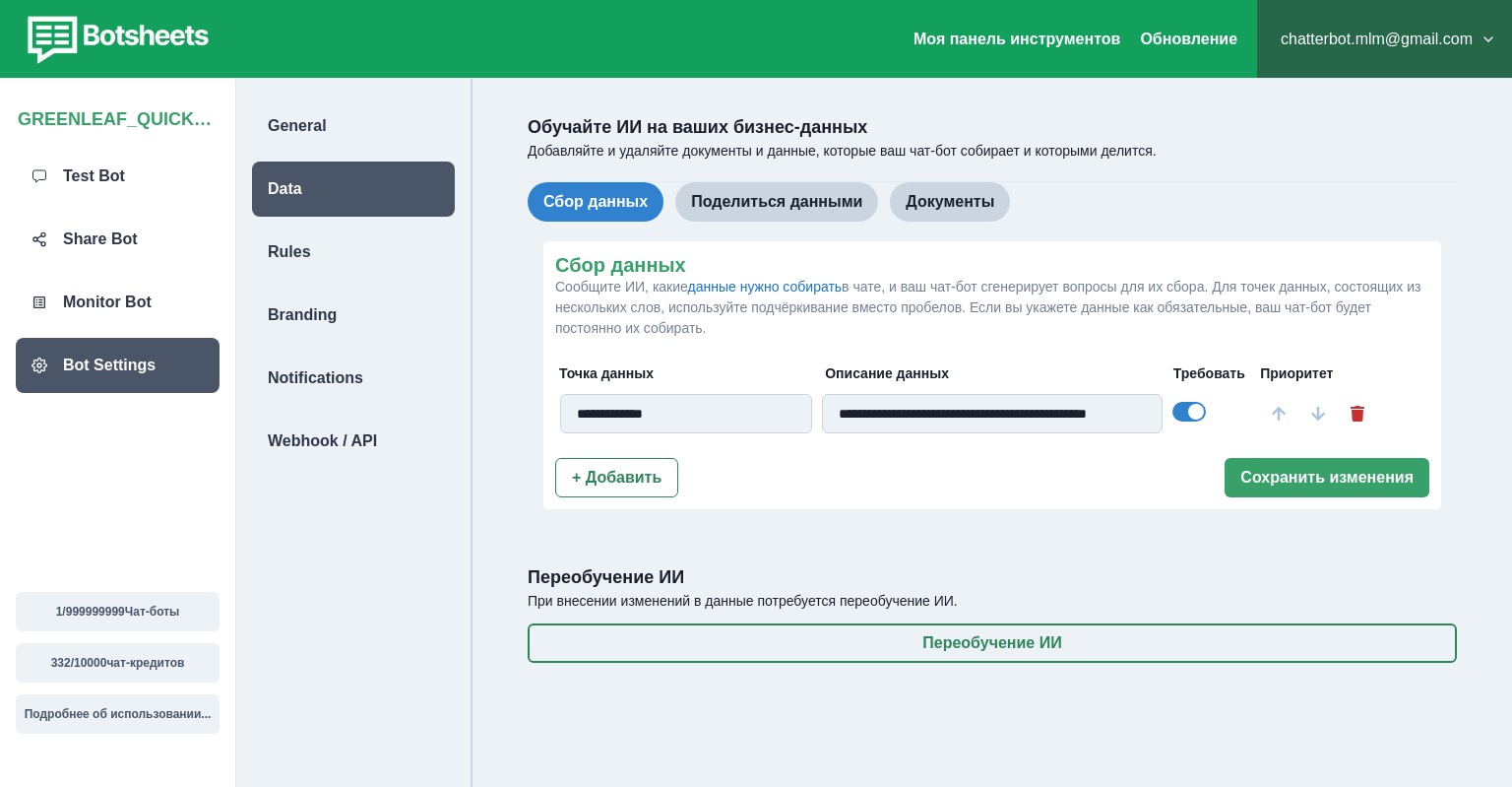 scroll, scrollTop: 0, scrollLeft: 35, axis: horizontal 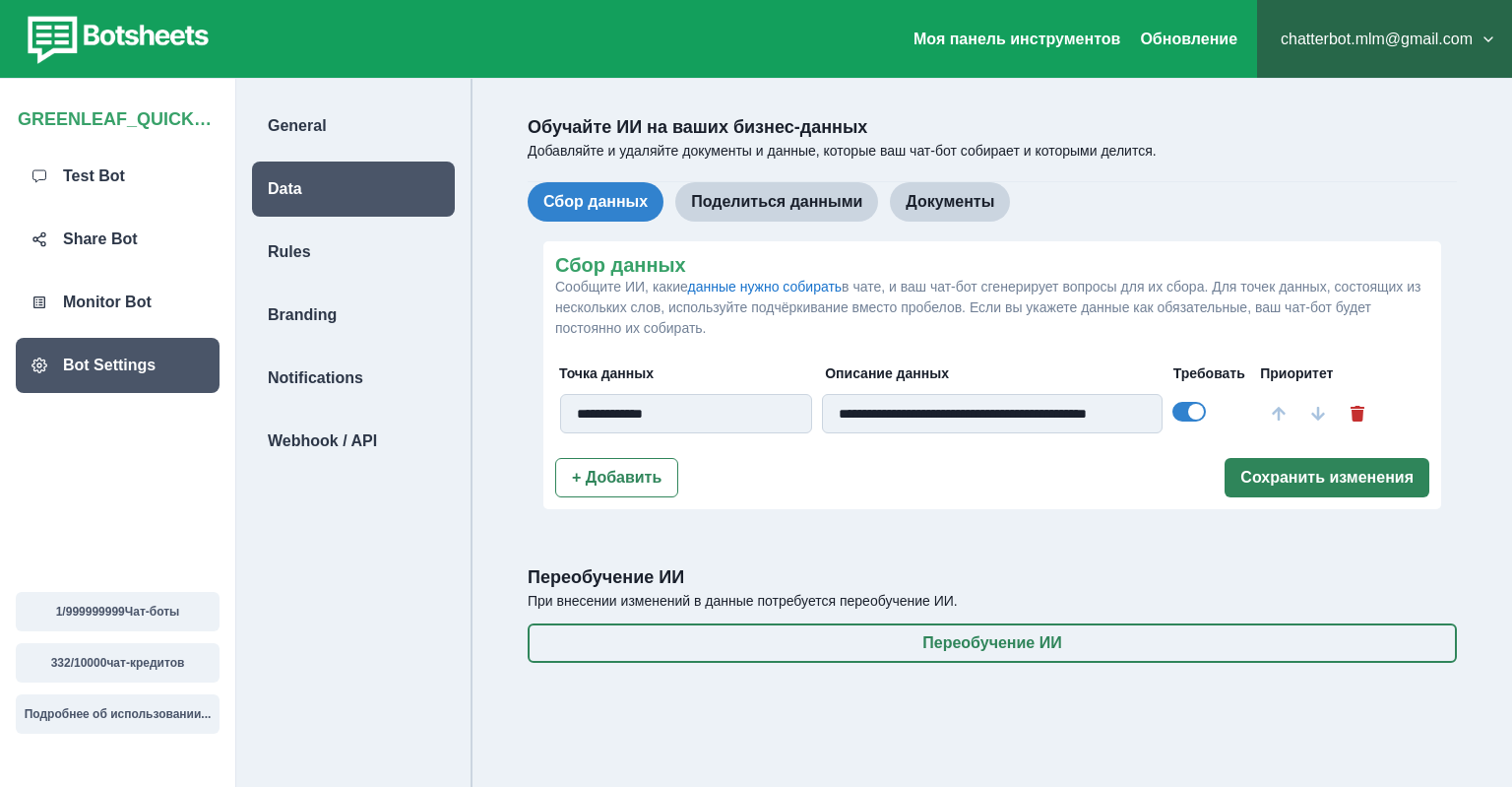click on "Сохранить изменения" at bounding box center (1327, 478) 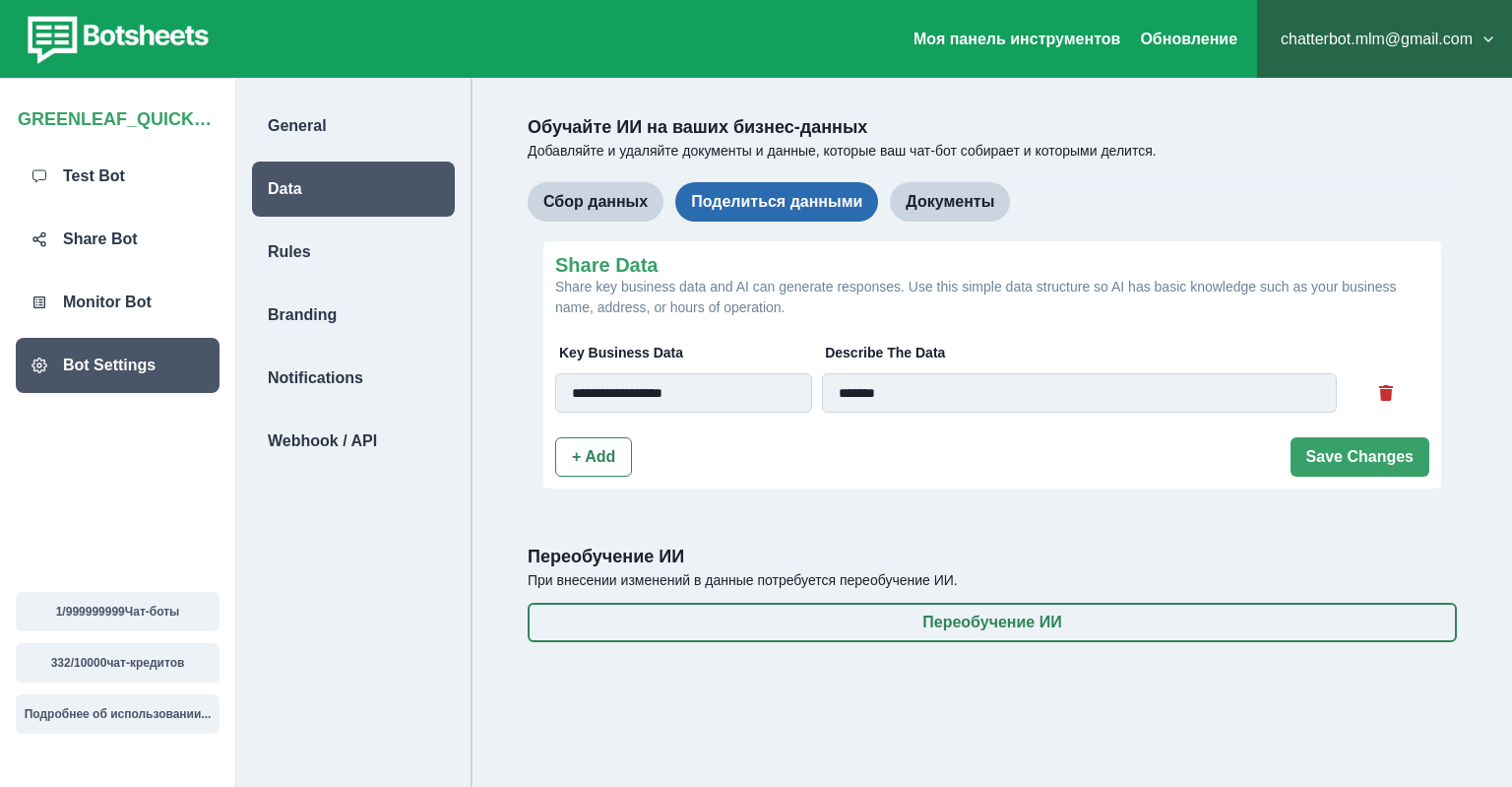 click on "Поделиться данными" at bounding box center (777, 202) 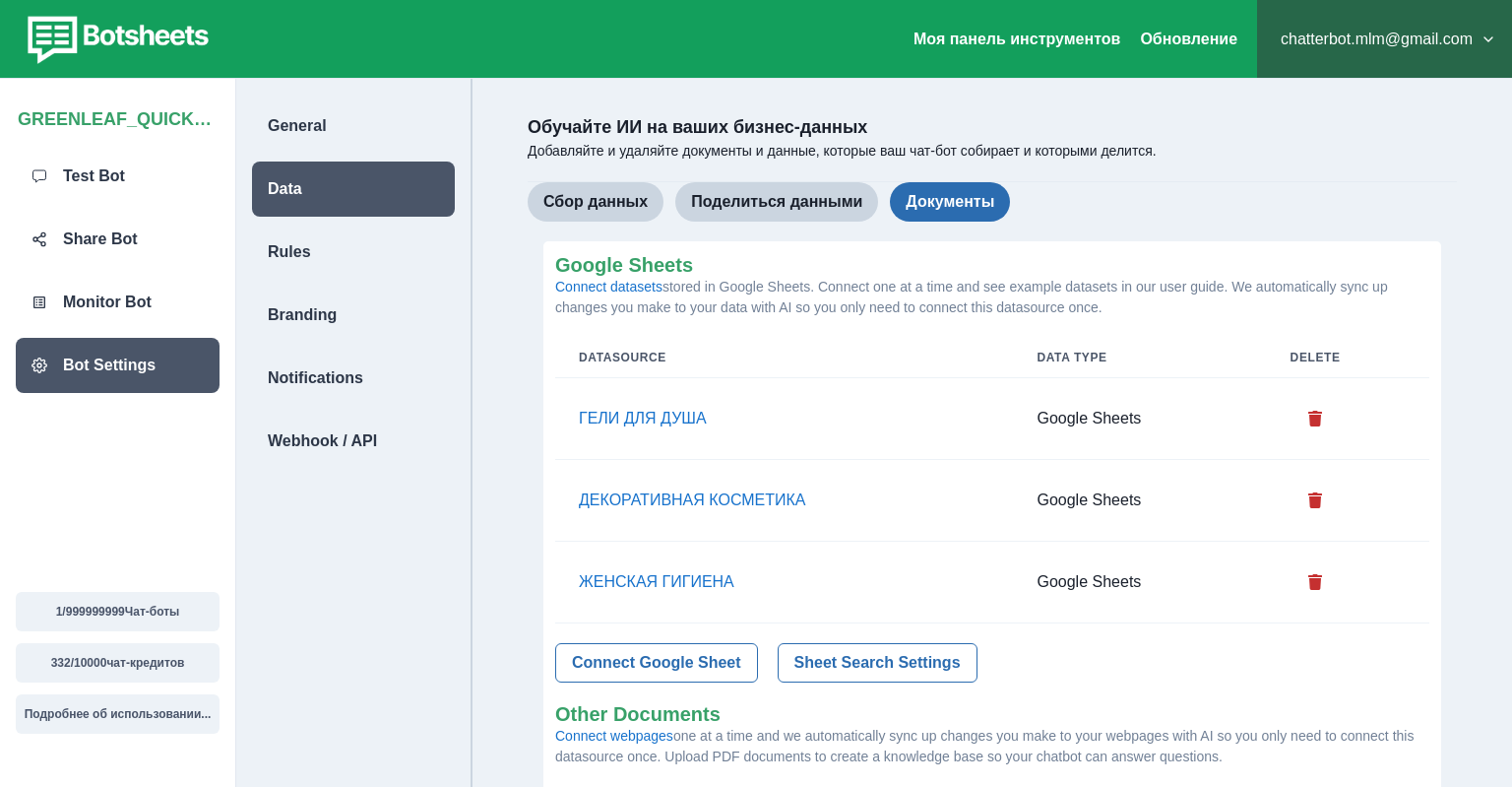 click on "Документы" at bounding box center [950, 202] 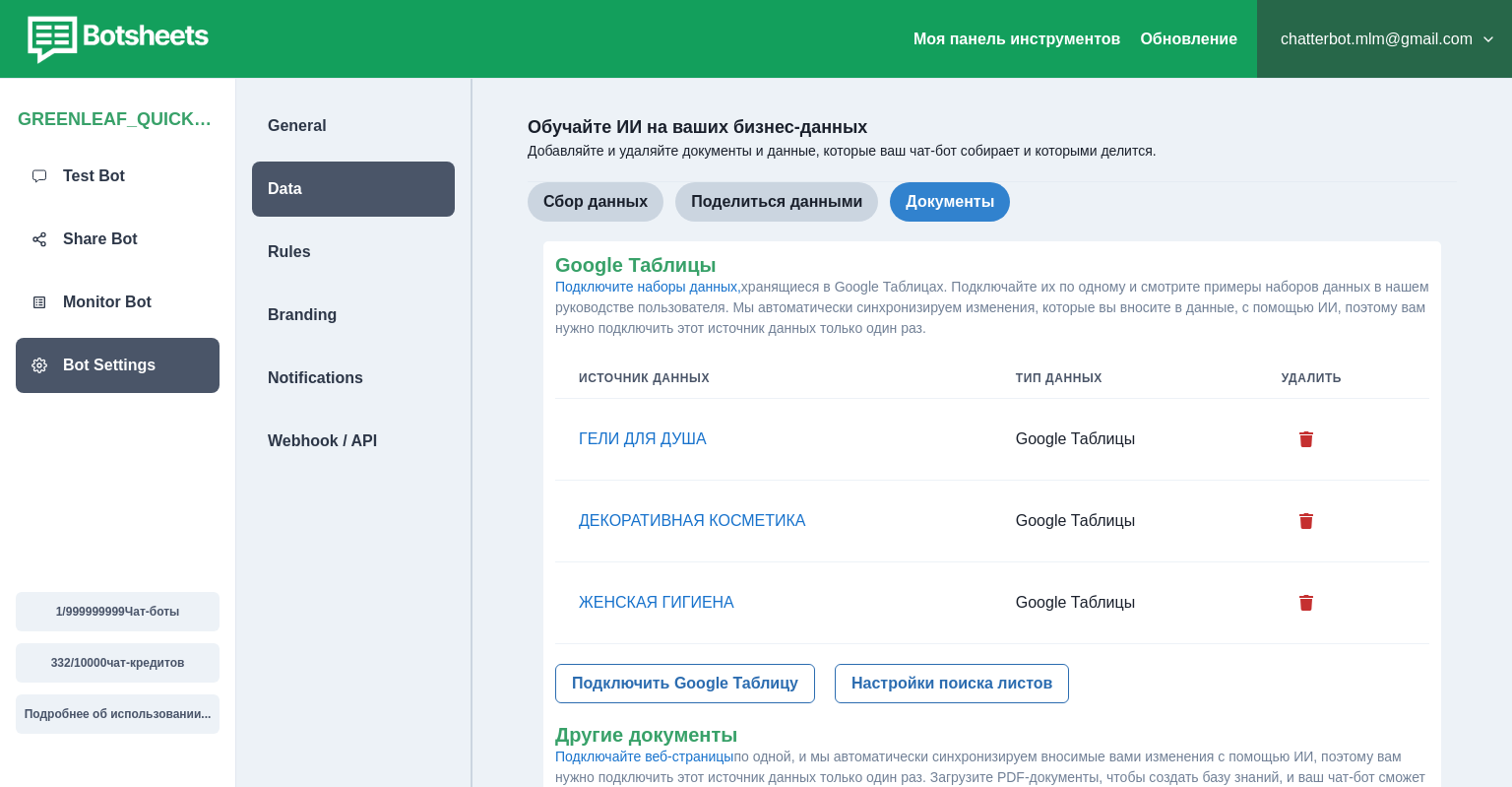 scroll, scrollTop: 311, scrollLeft: 0, axis: vertical 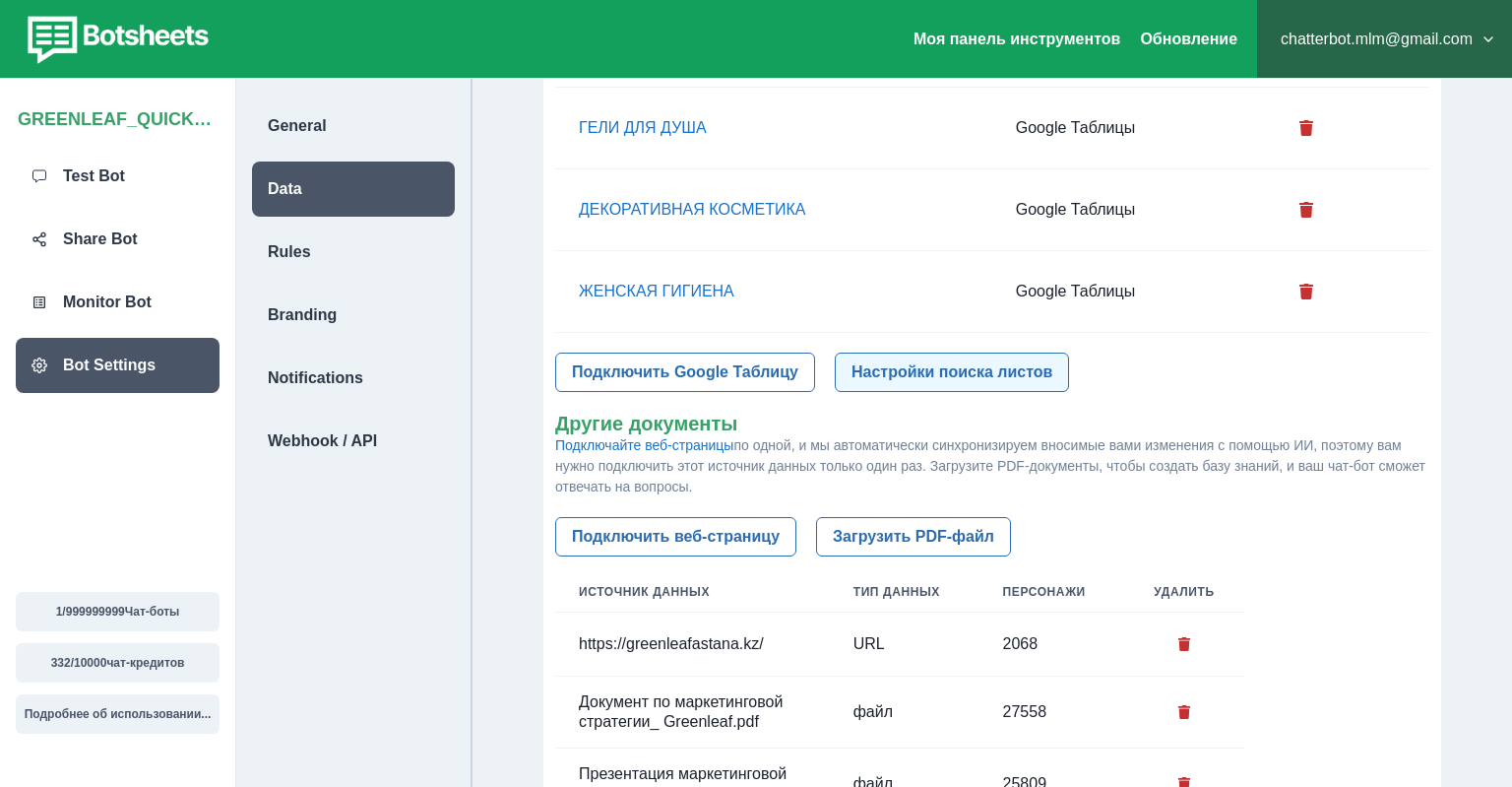 click on "Настройки поиска листов" at bounding box center (952, 372) 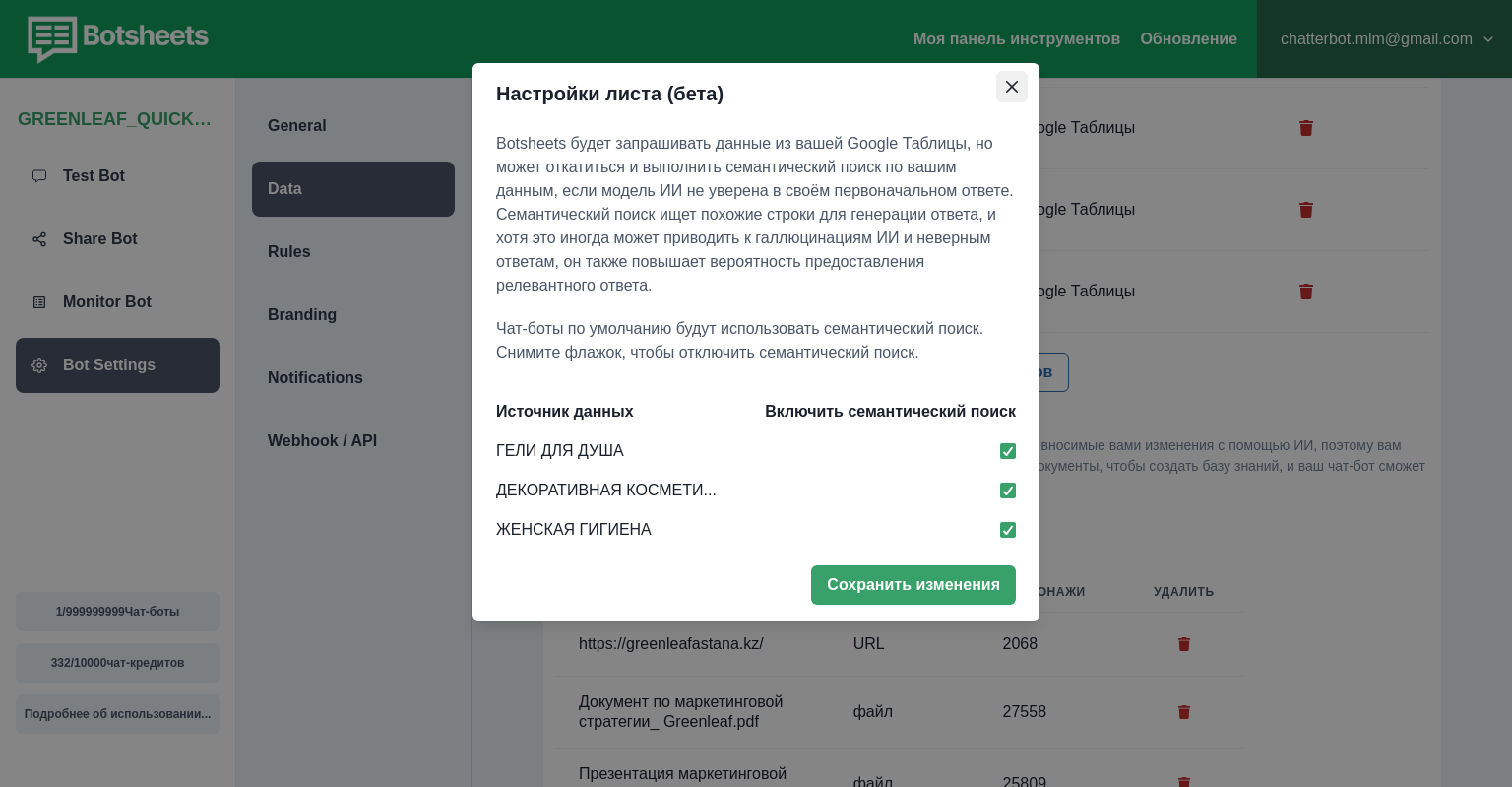 click at bounding box center (1012, 87) 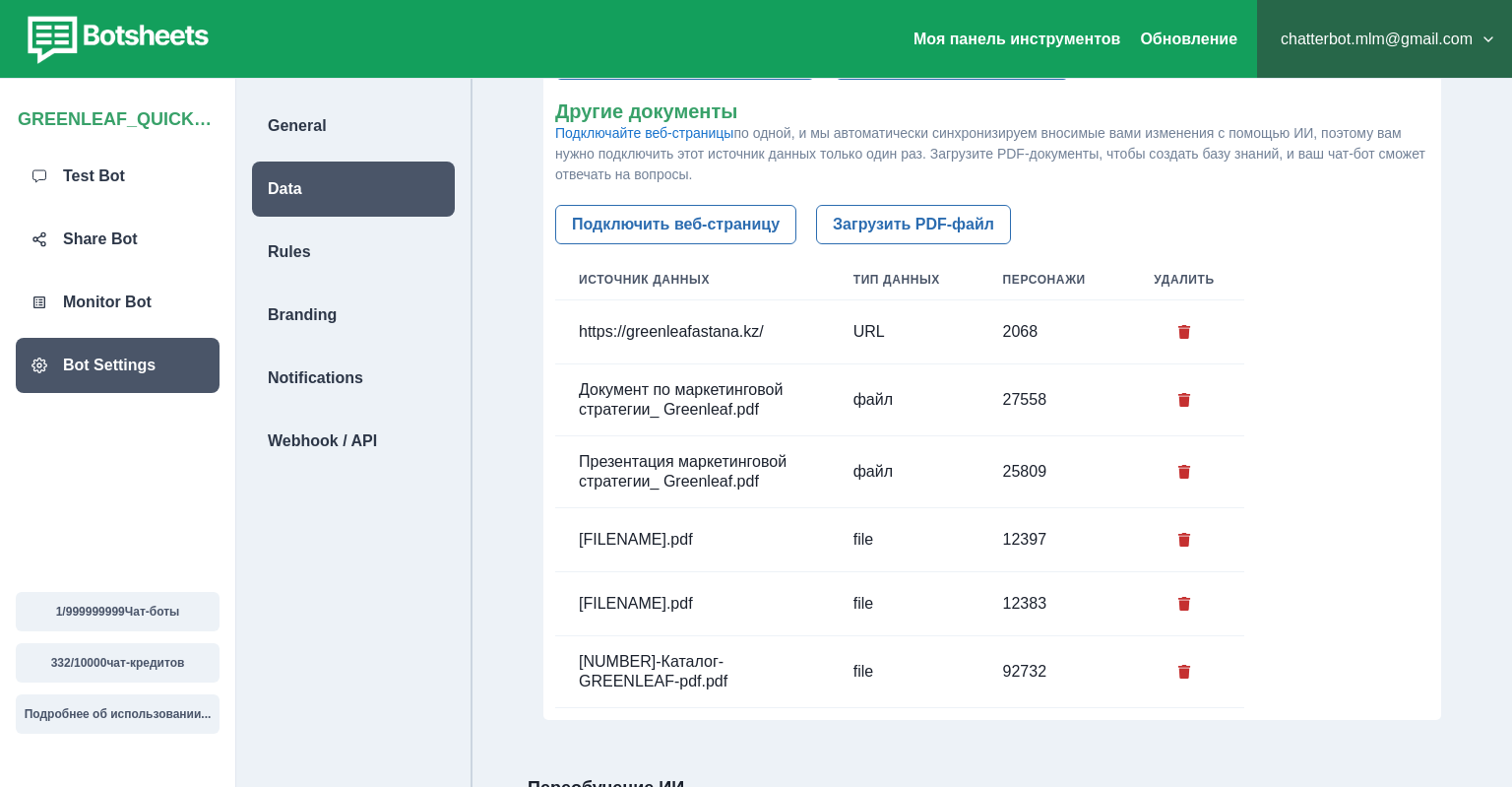 scroll, scrollTop: 728, scrollLeft: 0, axis: vertical 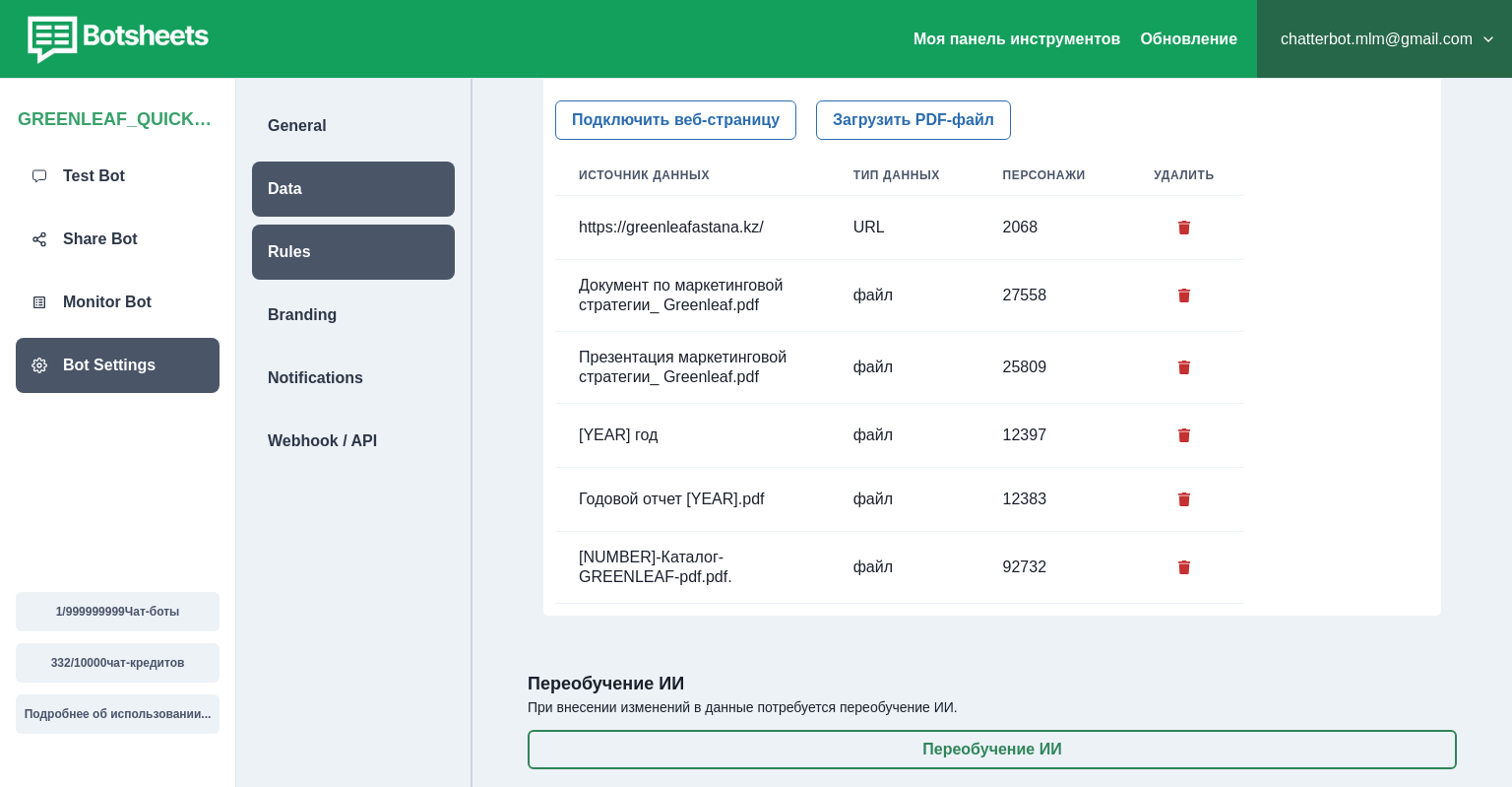click on "Rules" at bounding box center [353, 252] 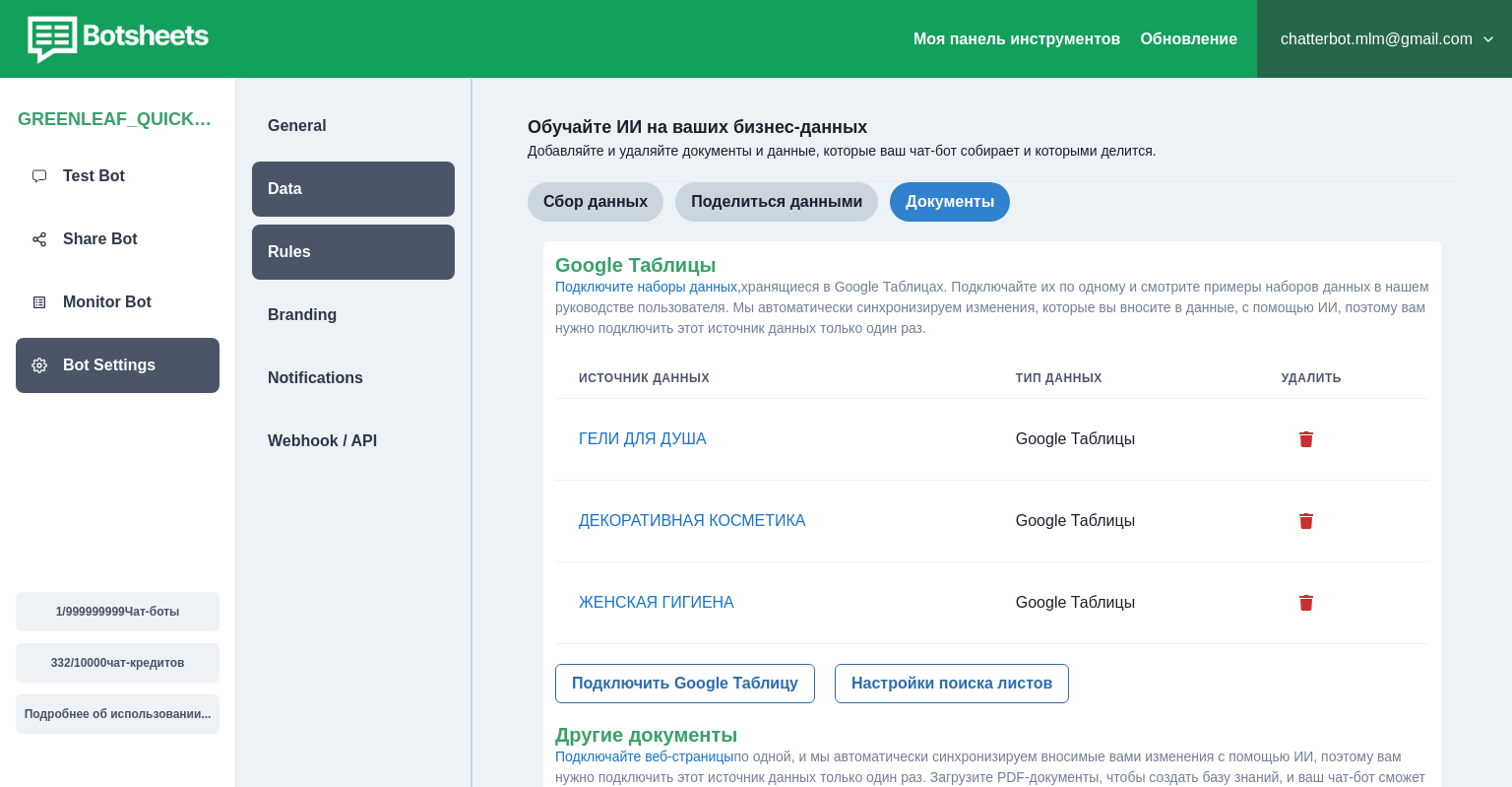 select on "***" 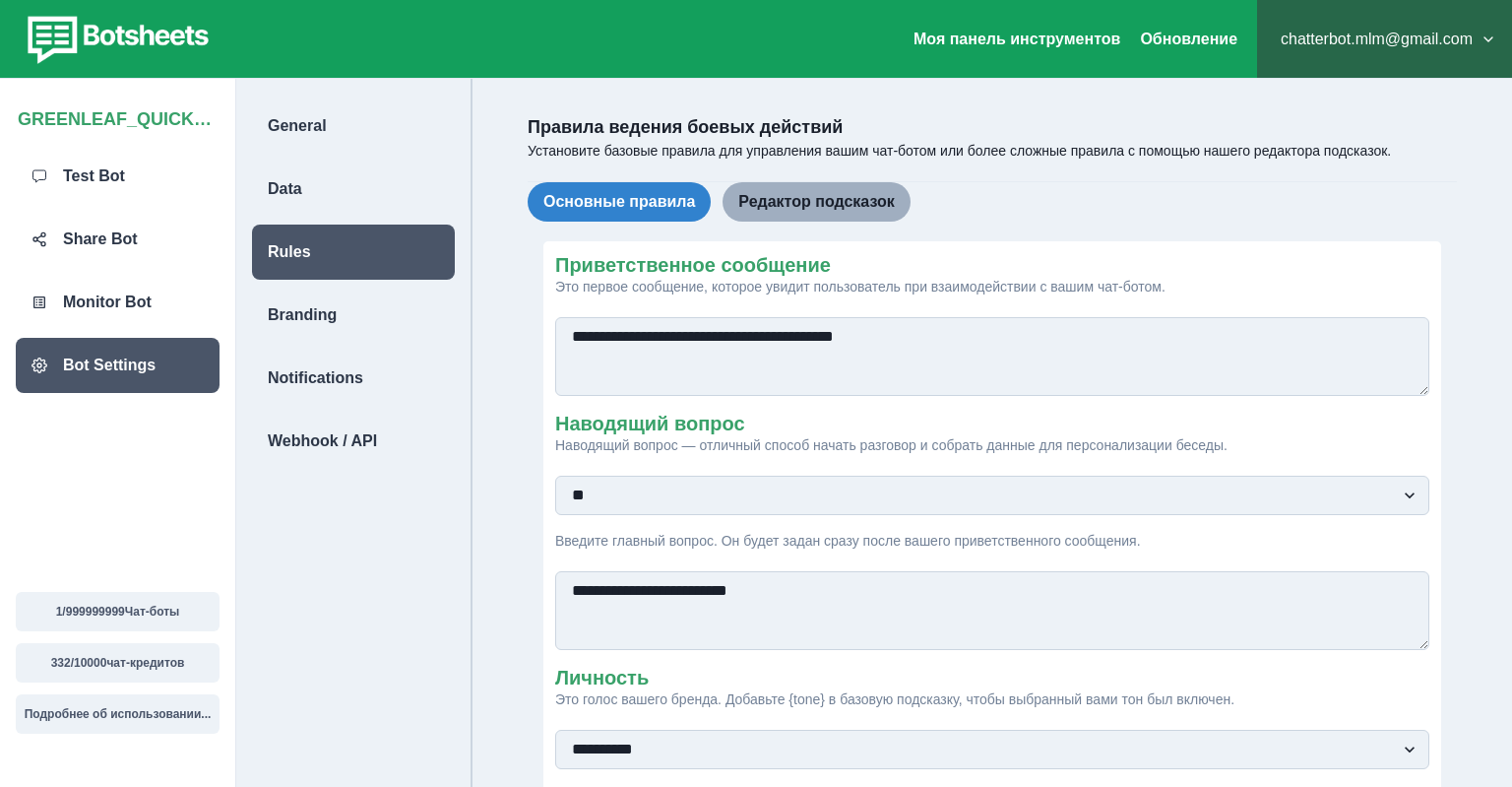 click on "Редактор подсказок" at bounding box center [816, 202] 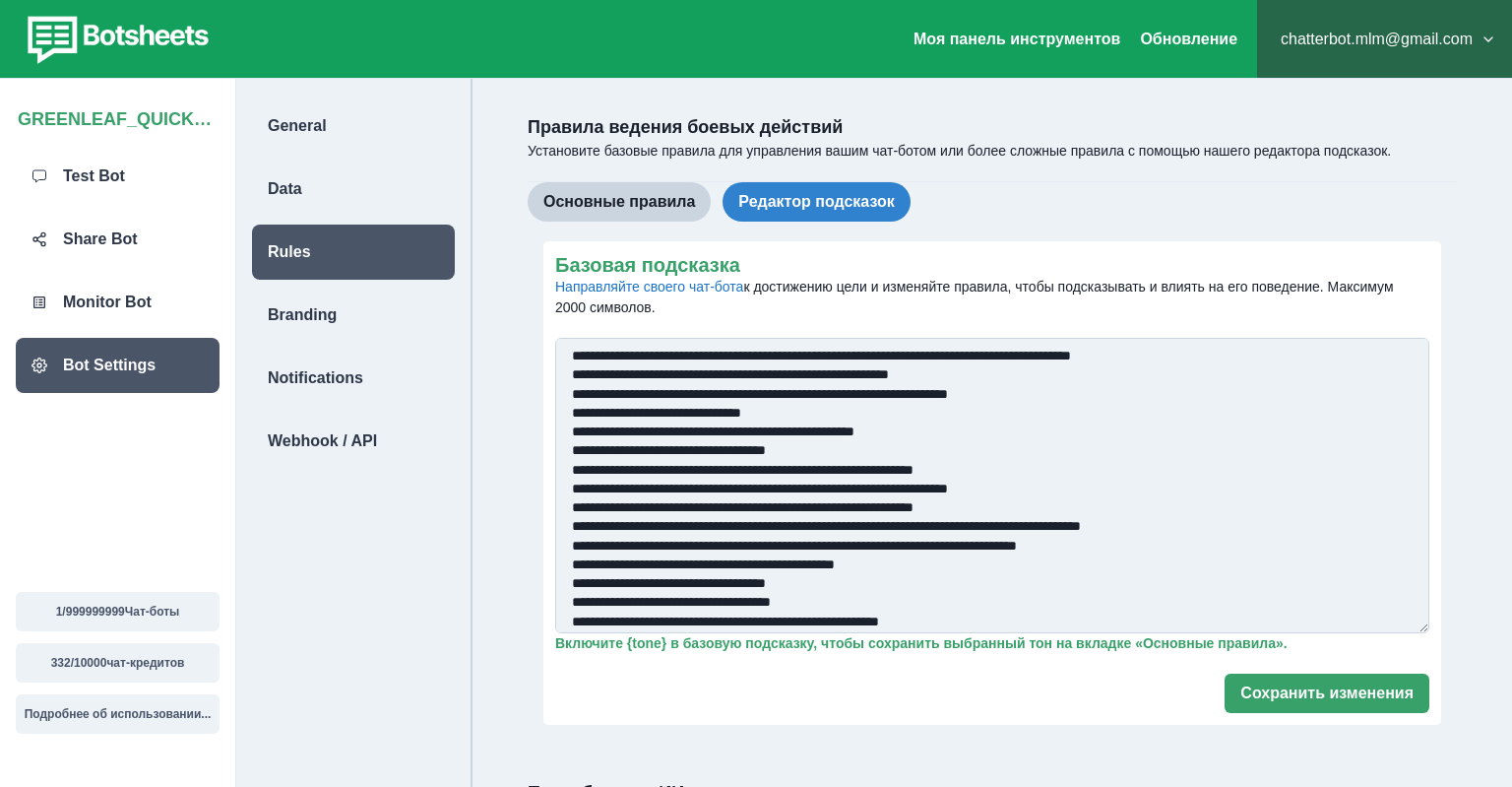 scroll, scrollTop: 82, scrollLeft: 0, axis: vertical 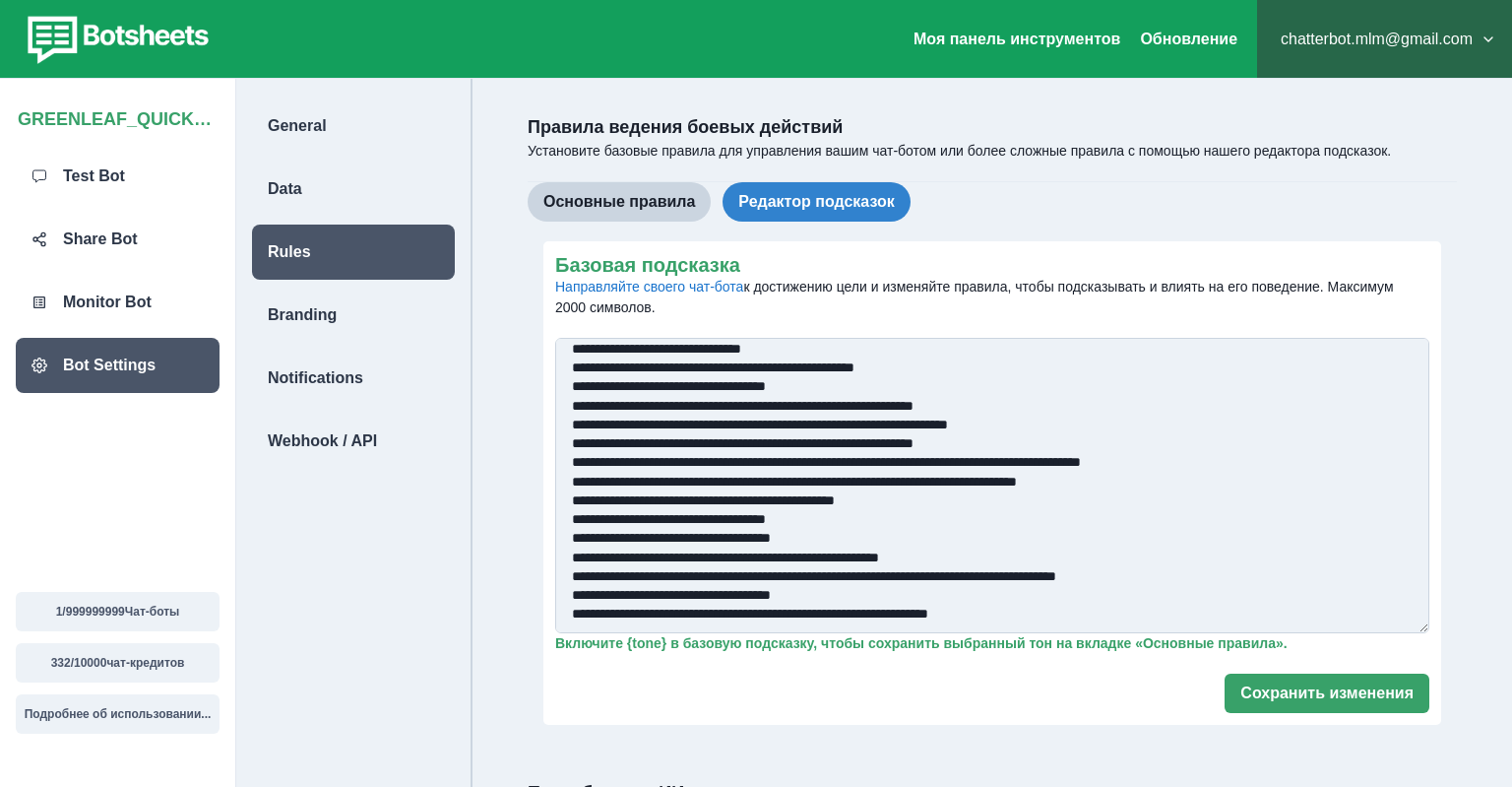 drag, startPoint x: 568, startPoint y: 353, endPoint x: 943, endPoint y: 621, distance: 460.9219 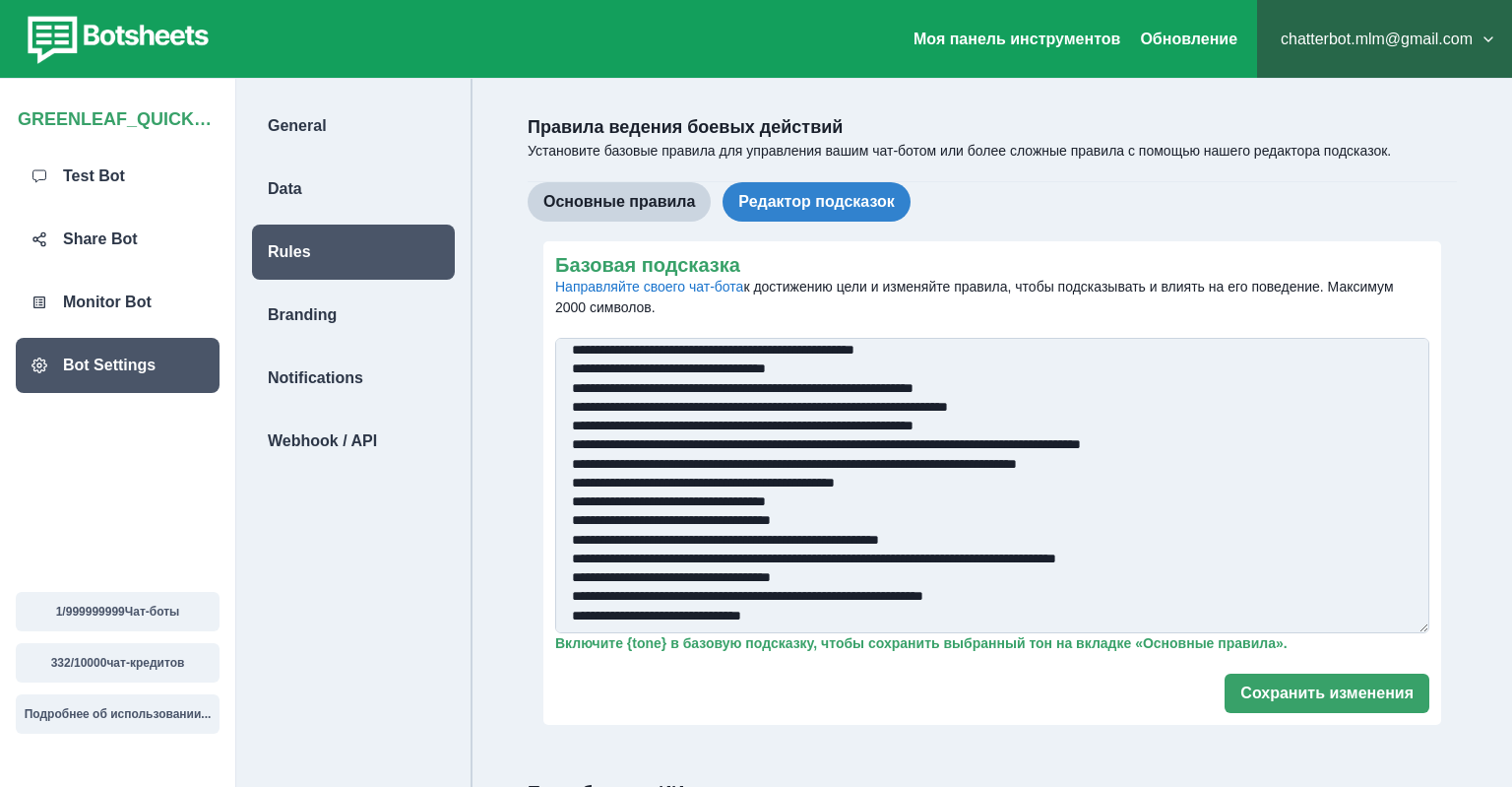 click on "Базовая подсказка  Направляйте своего чат-бота   к достижению цели и изменяйте правила, чтобы подсказывать и влиять на его поведение. Максимум 2000 символов." at bounding box center [992, 486] 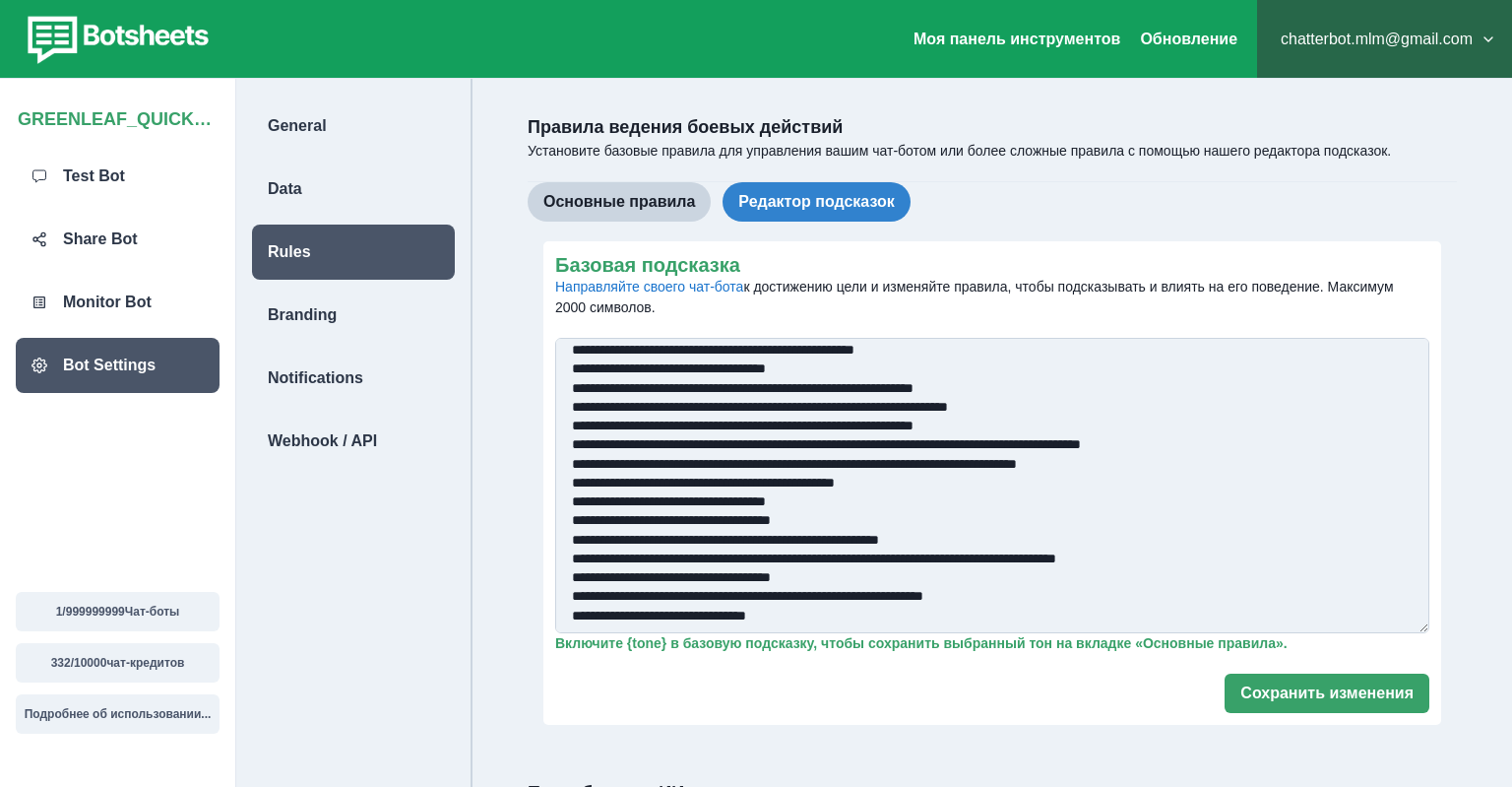 click on "Базовая подсказка  Направляйте своего чат-бота   к достижению цели и изменяйте правила, чтобы подсказывать и влиять на его поведение. Максимум 2000 символов." at bounding box center [992, 486] 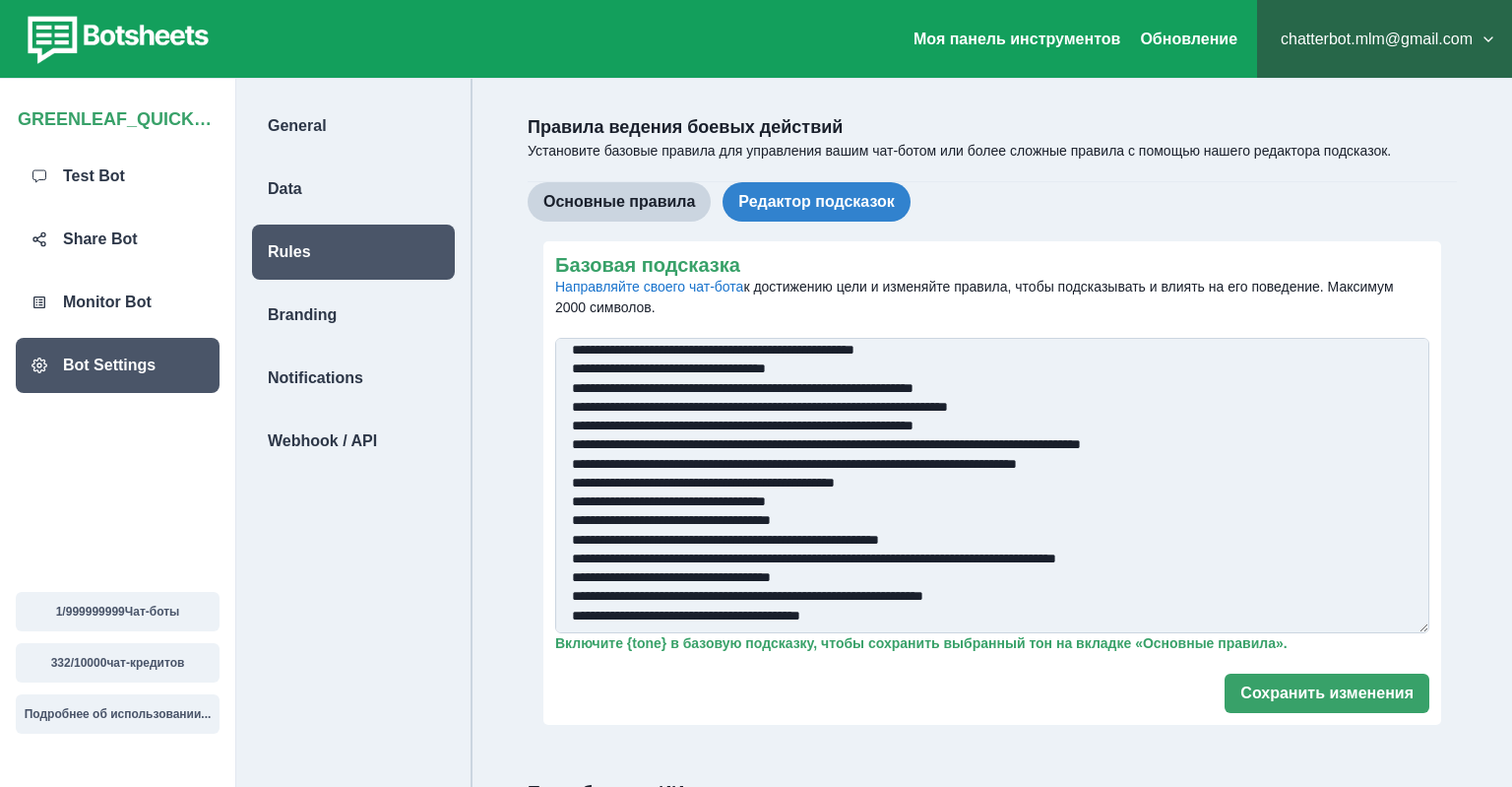paste on "**********" 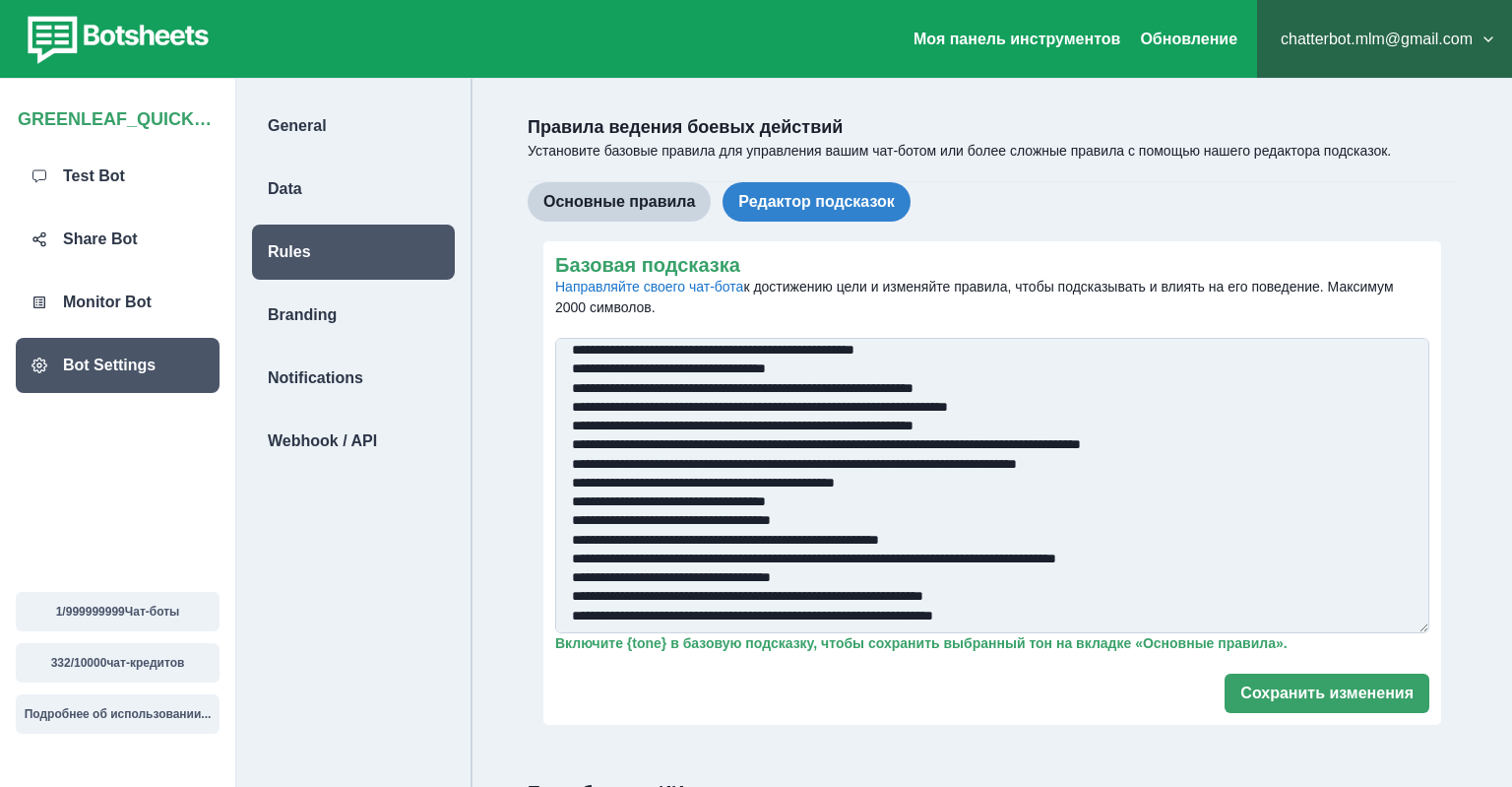 click on "Базовая подсказка  Направляйте своего чат-бота   к достижению цели и изменяйте правила, чтобы подсказывать и влиять на его поведение. Максимум 2000 символов." at bounding box center (992, 486) 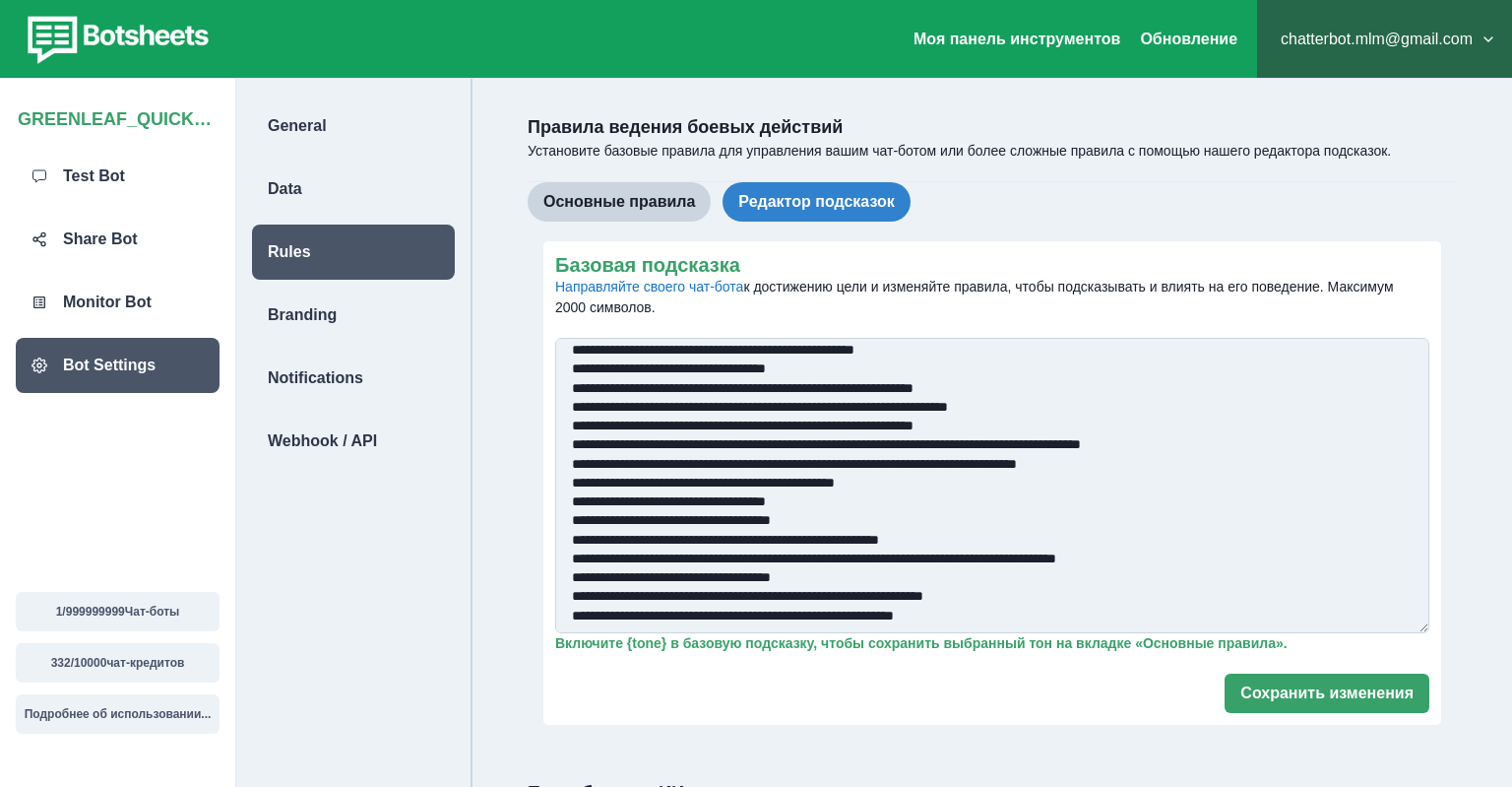 scroll, scrollTop: 100, scrollLeft: 0, axis: vertical 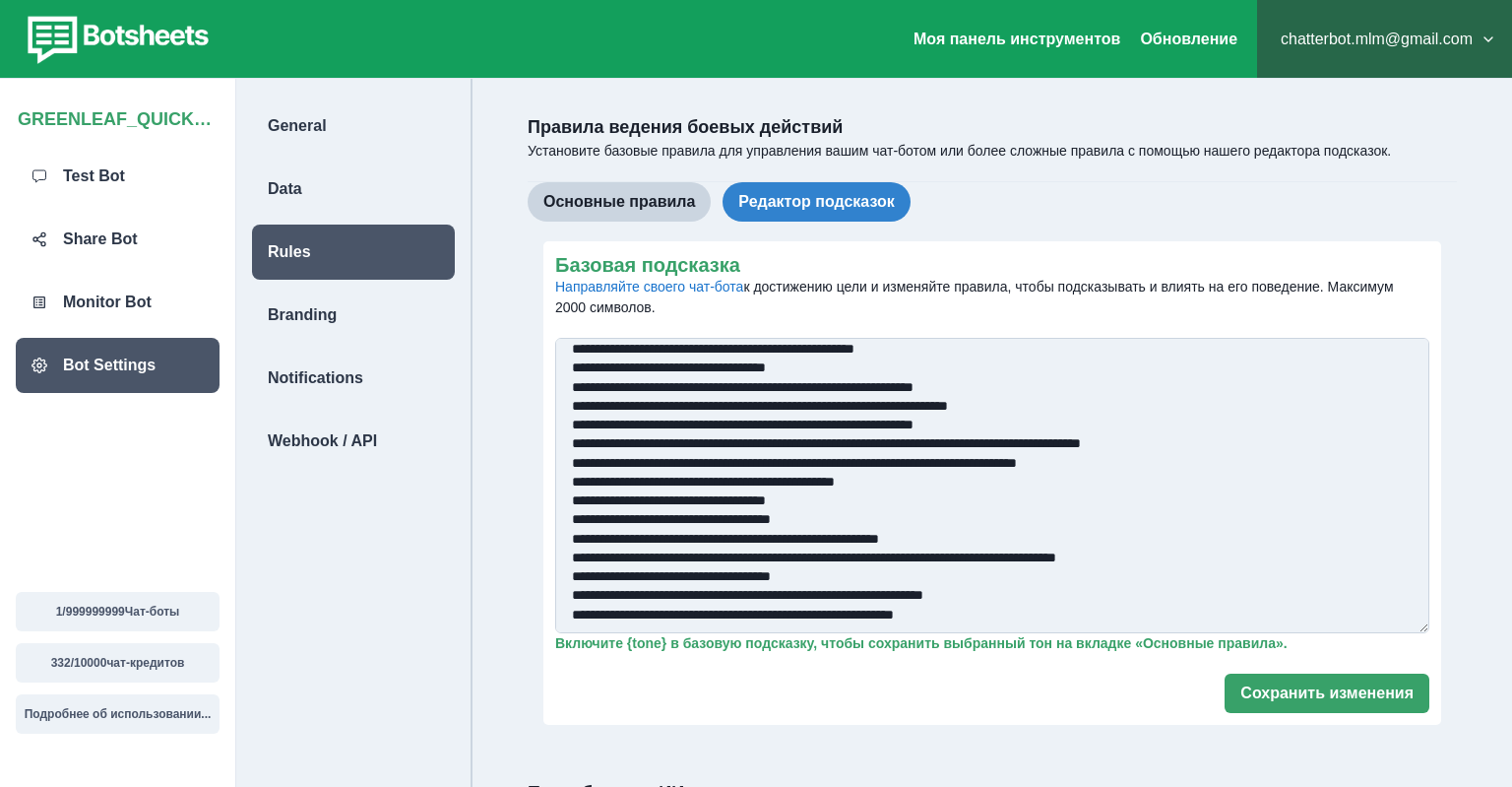 drag, startPoint x: 972, startPoint y: 605, endPoint x: 590, endPoint y: 601, distance: 382.02094 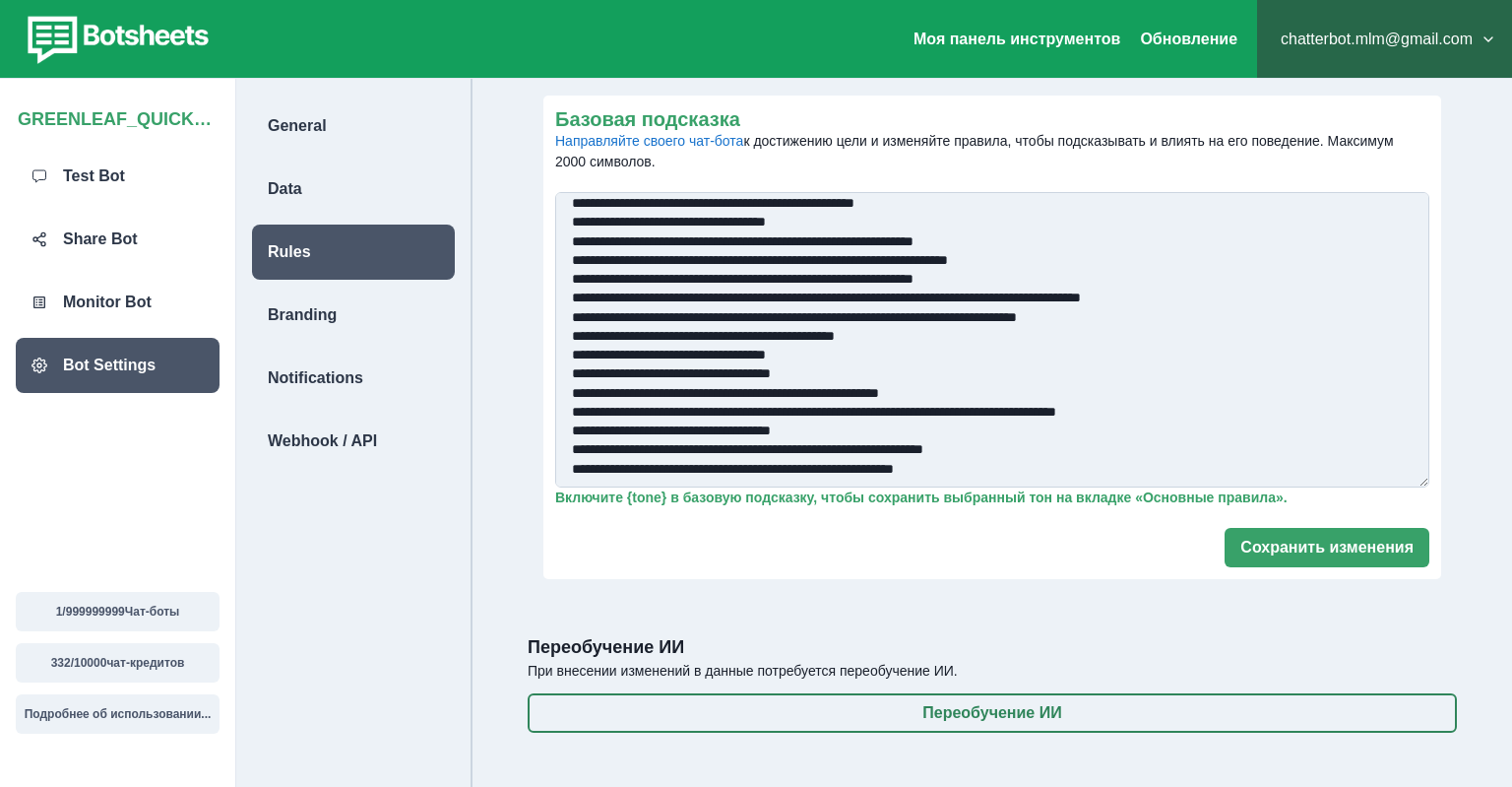 scroll, scrollTop: 0, scrollLeft: 0, axis: both 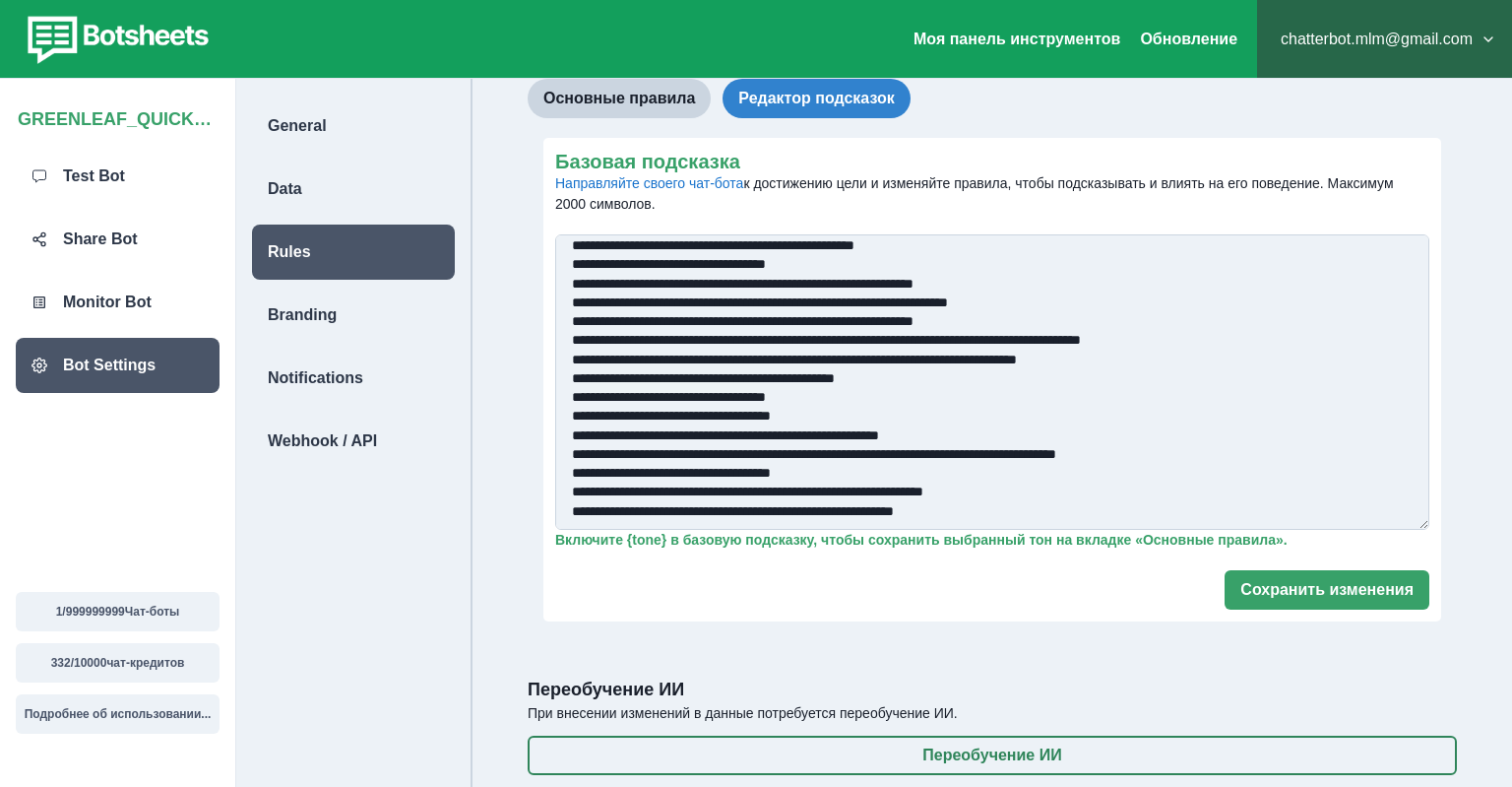 click on "Базовая подсказка  Направляйте своего чат-бота   к достижению цели и изменяйте правила, чтобы подсказывать и влиять на его поведение. Максимум 2000 символов." at bounding box center [992, 382] 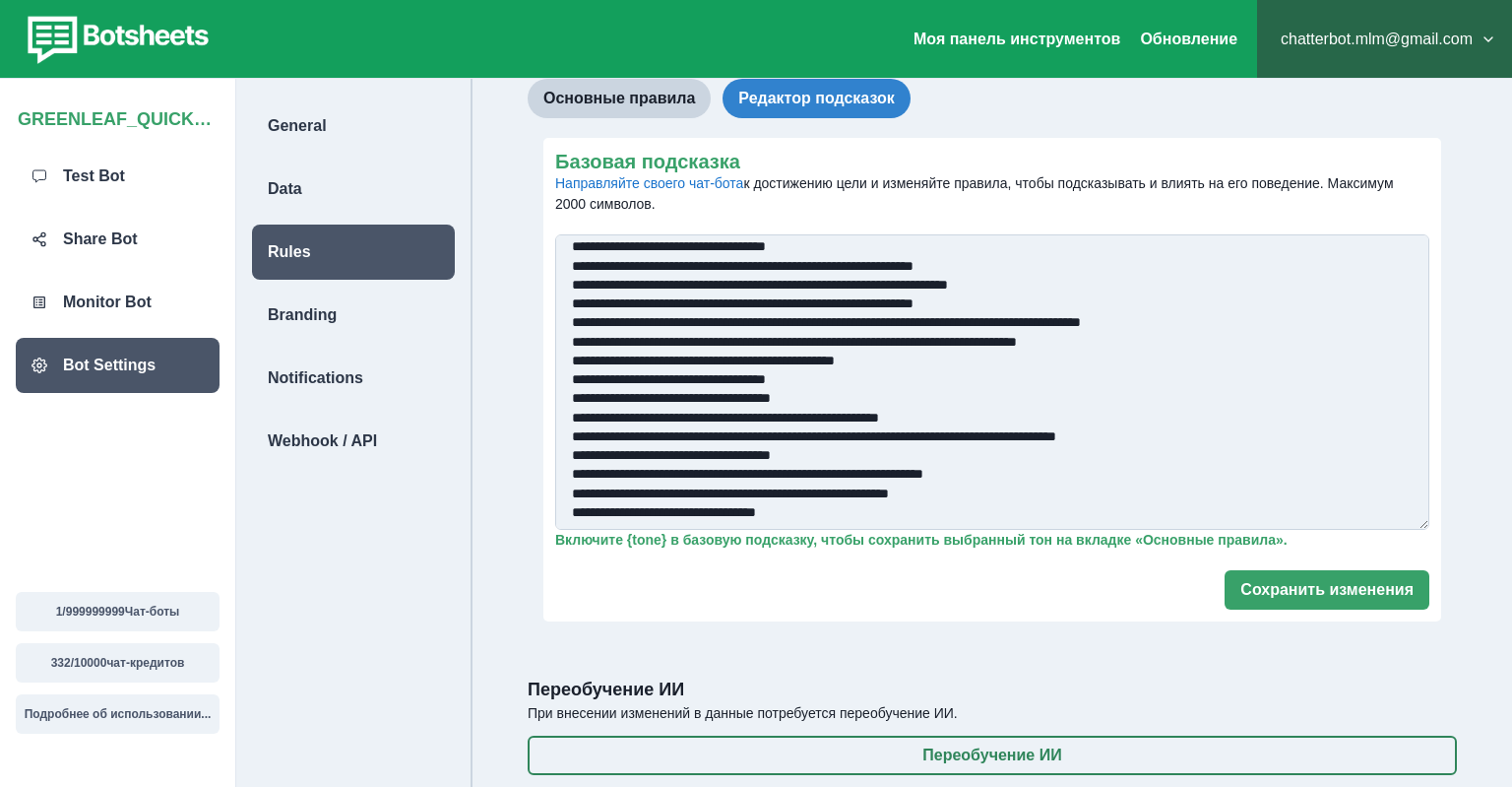 paste on "**********" 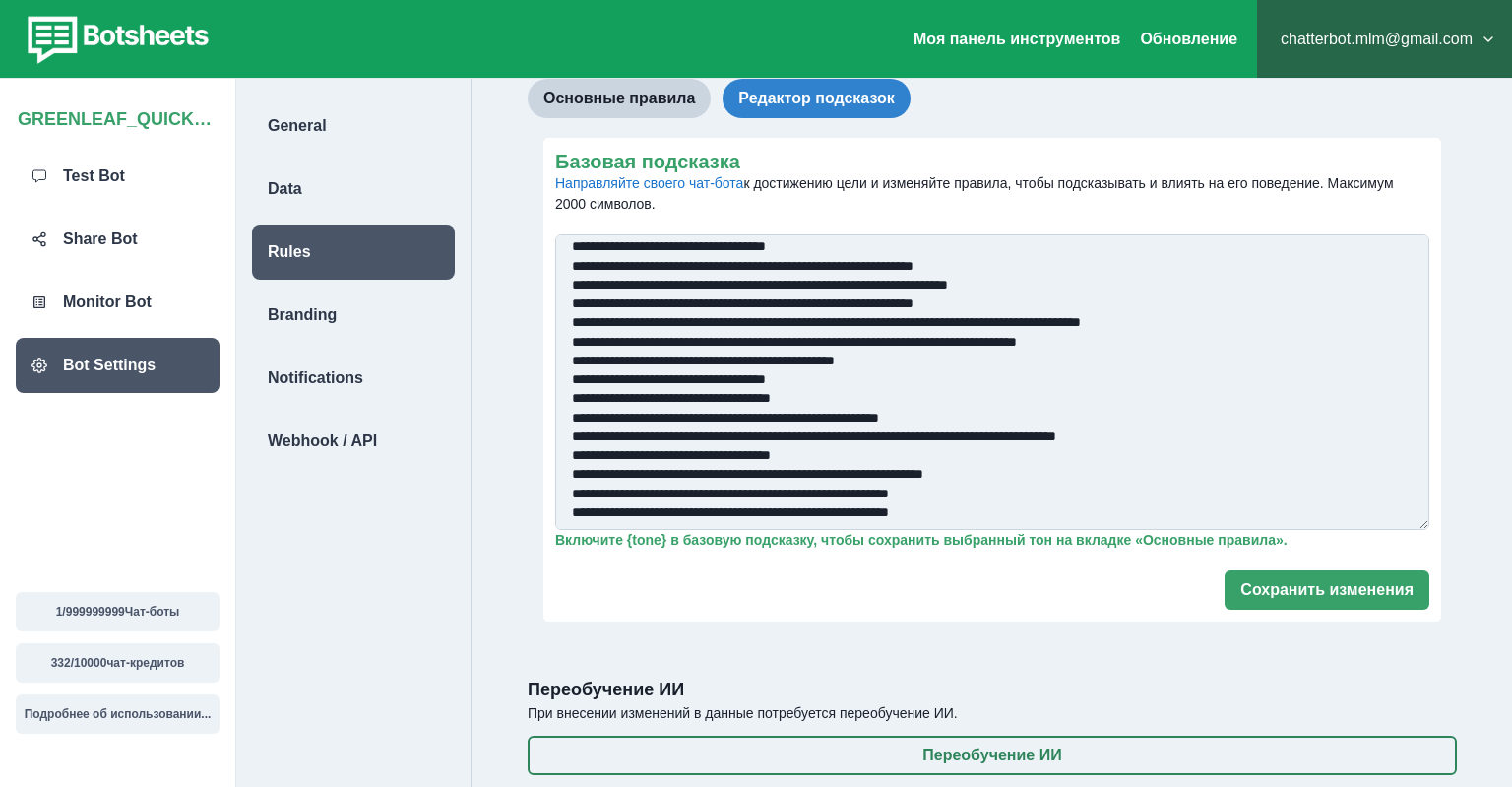 drag, startPoint x: 1013, startPoint y: 511, endPoint x: 596, endPoint y: 455, distance: 420.7434 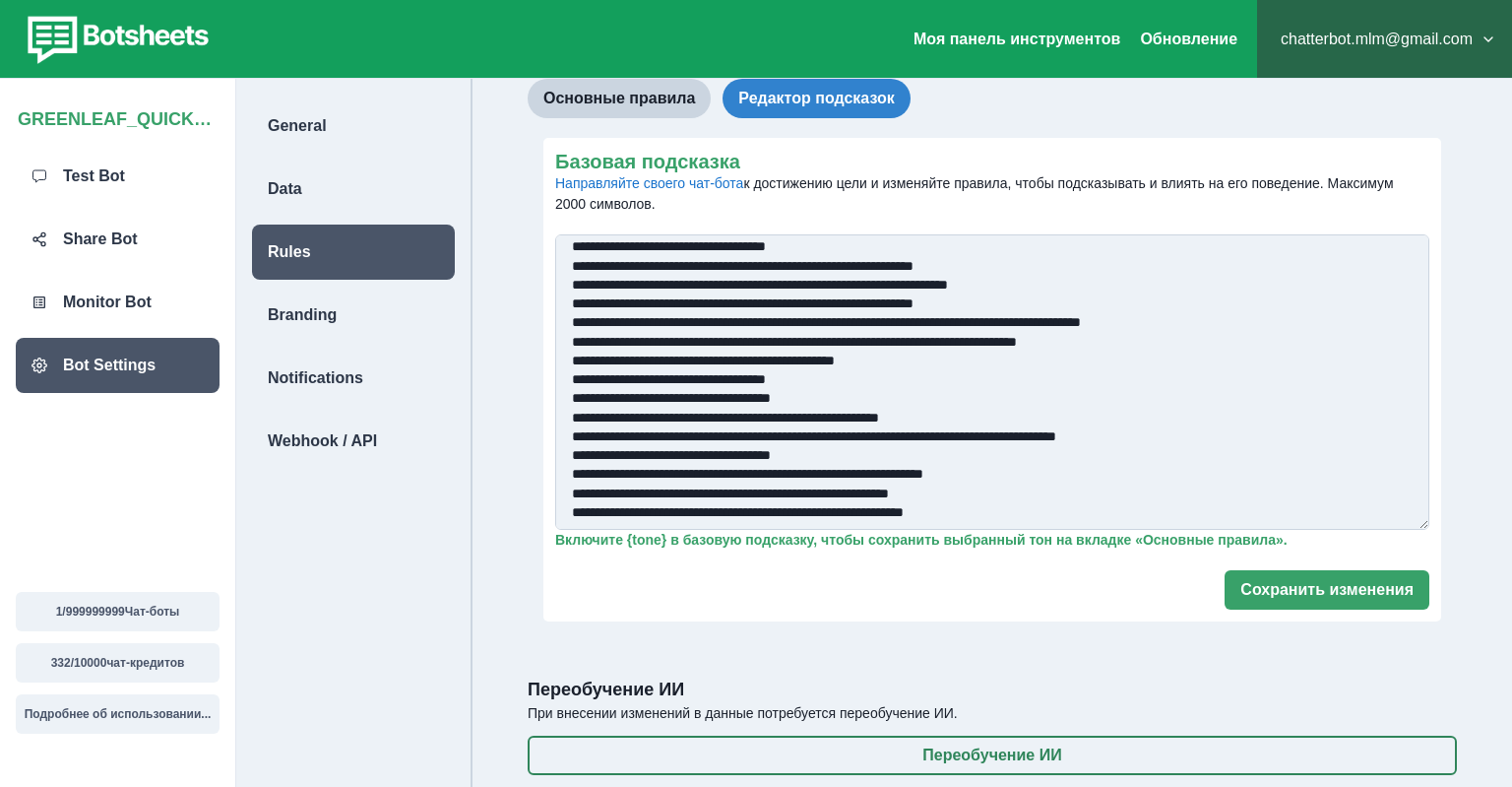 scroll, scrollTop: 119, scrollLeft: 0, axis: vertical 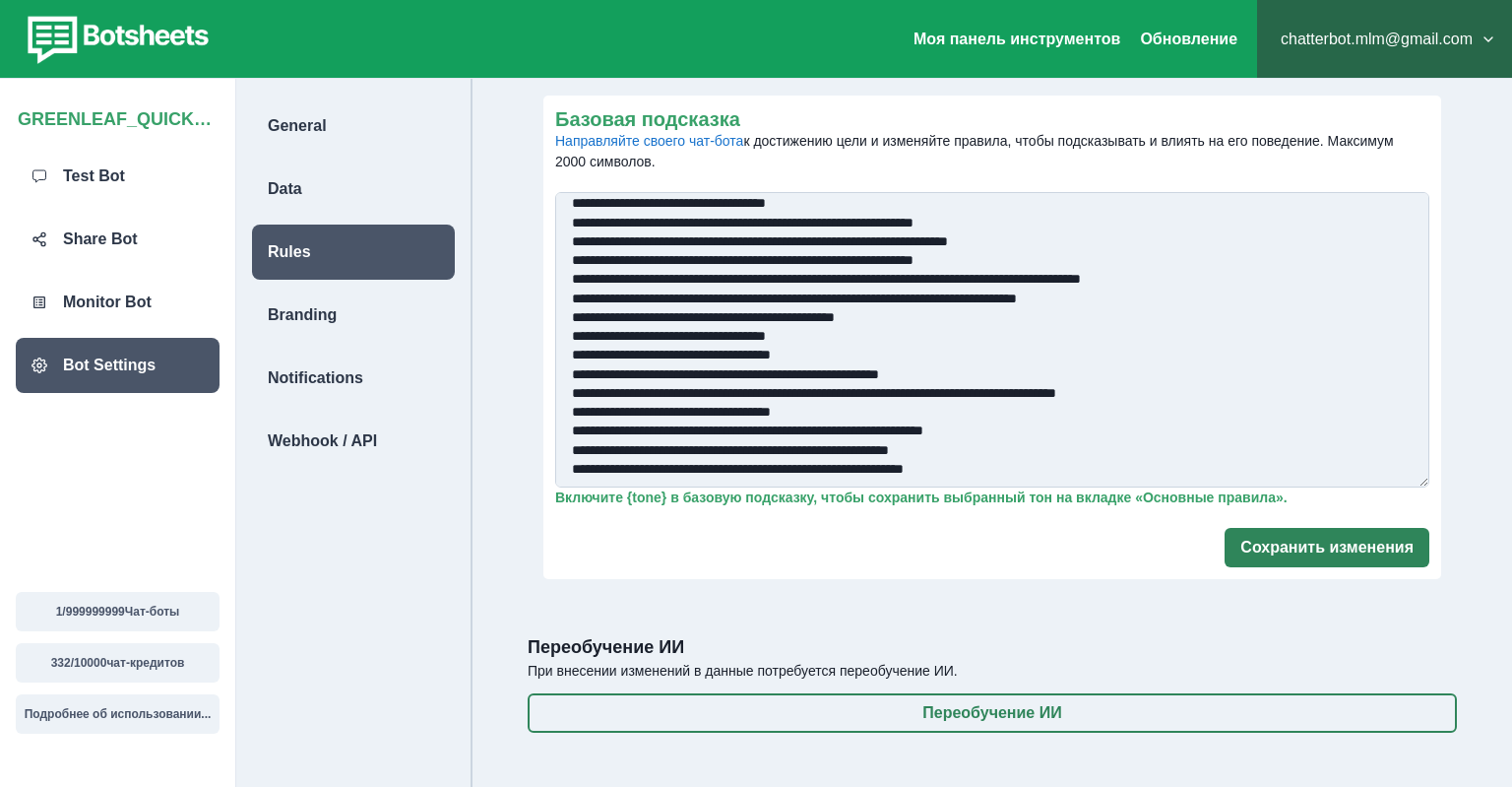 type on "**********" 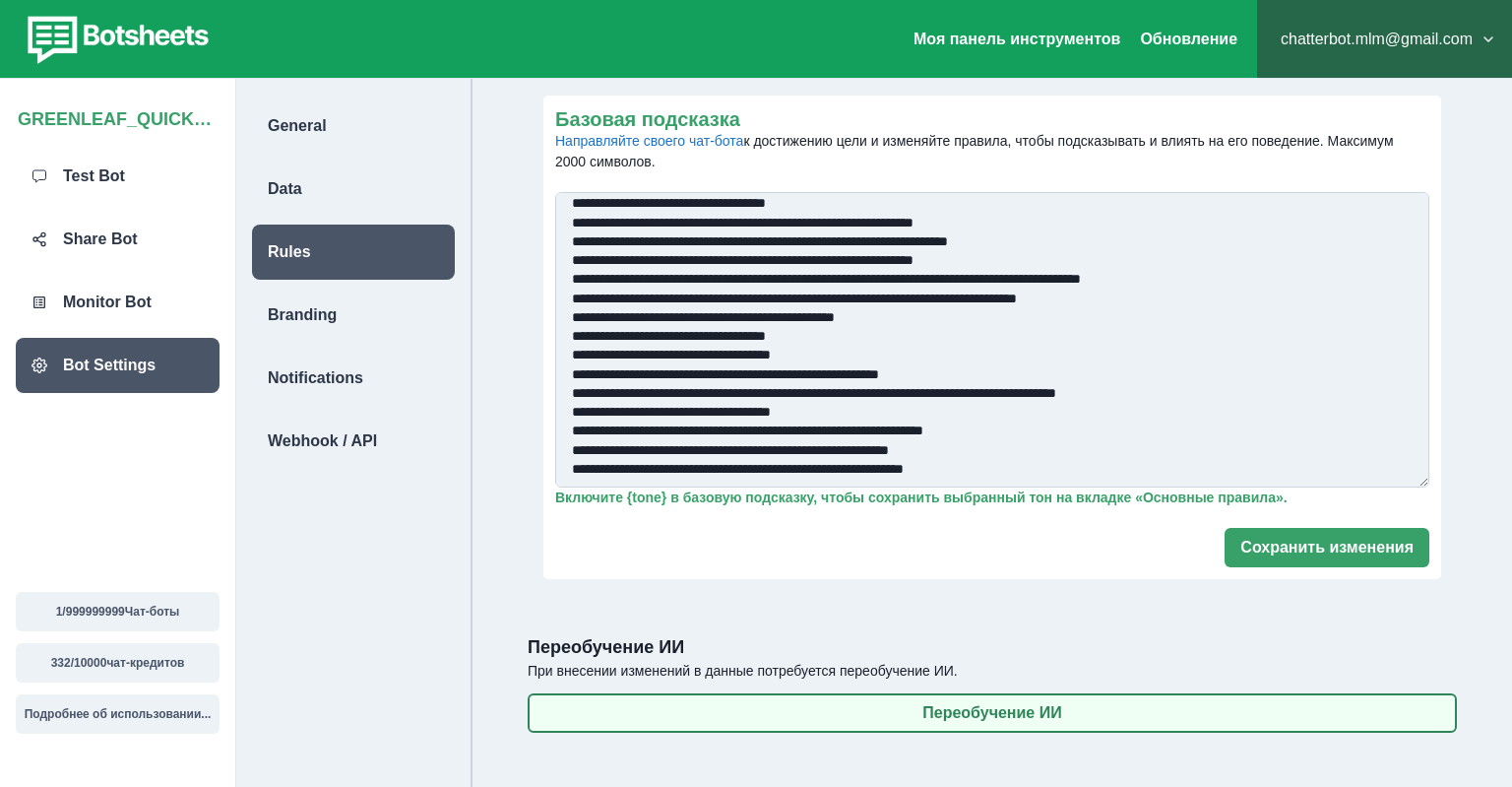 click on "Переобучение ИИ" at bounding box center [992, 713] 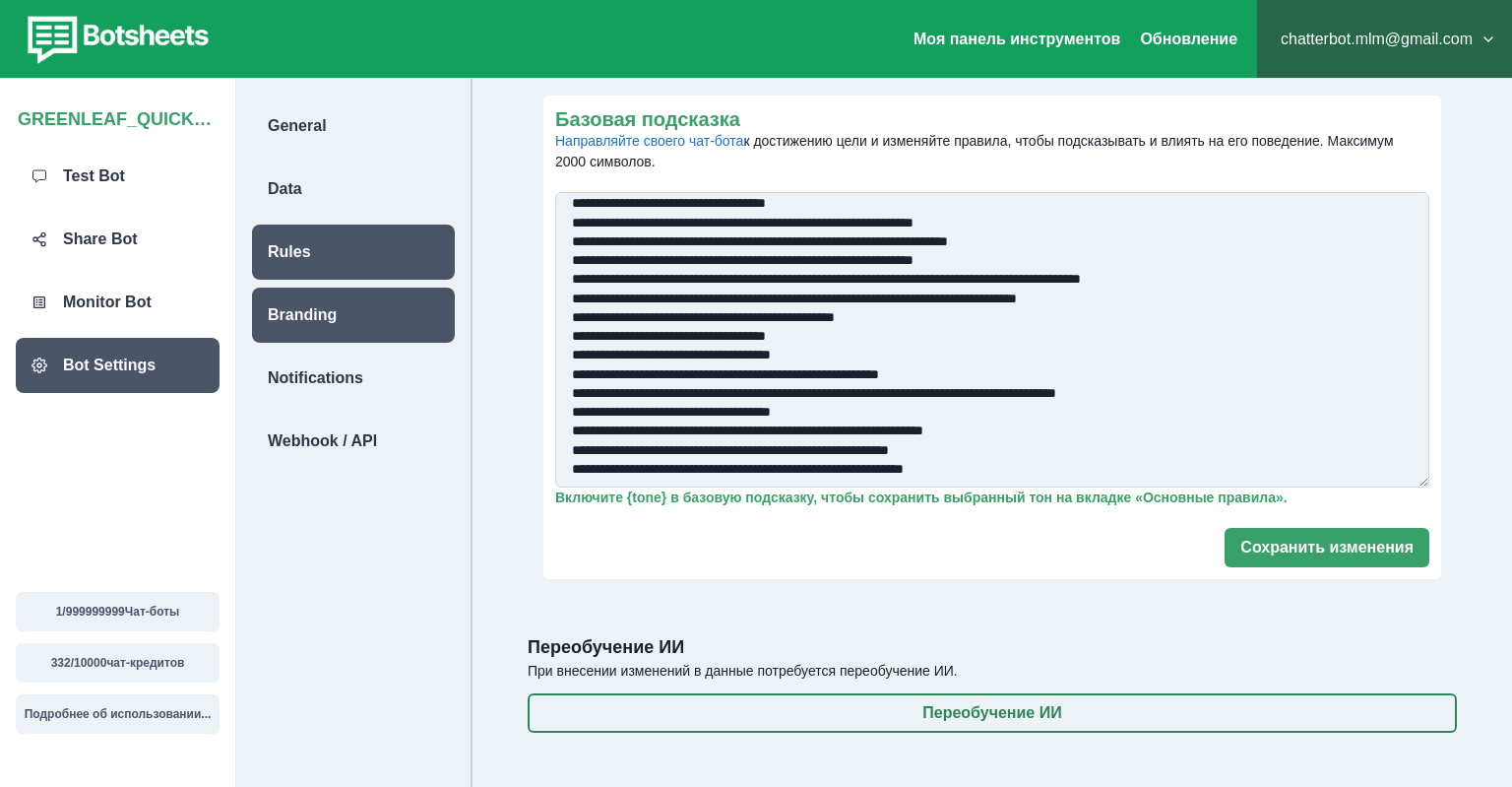 click on "Branding" at bounding box center (353, 315) 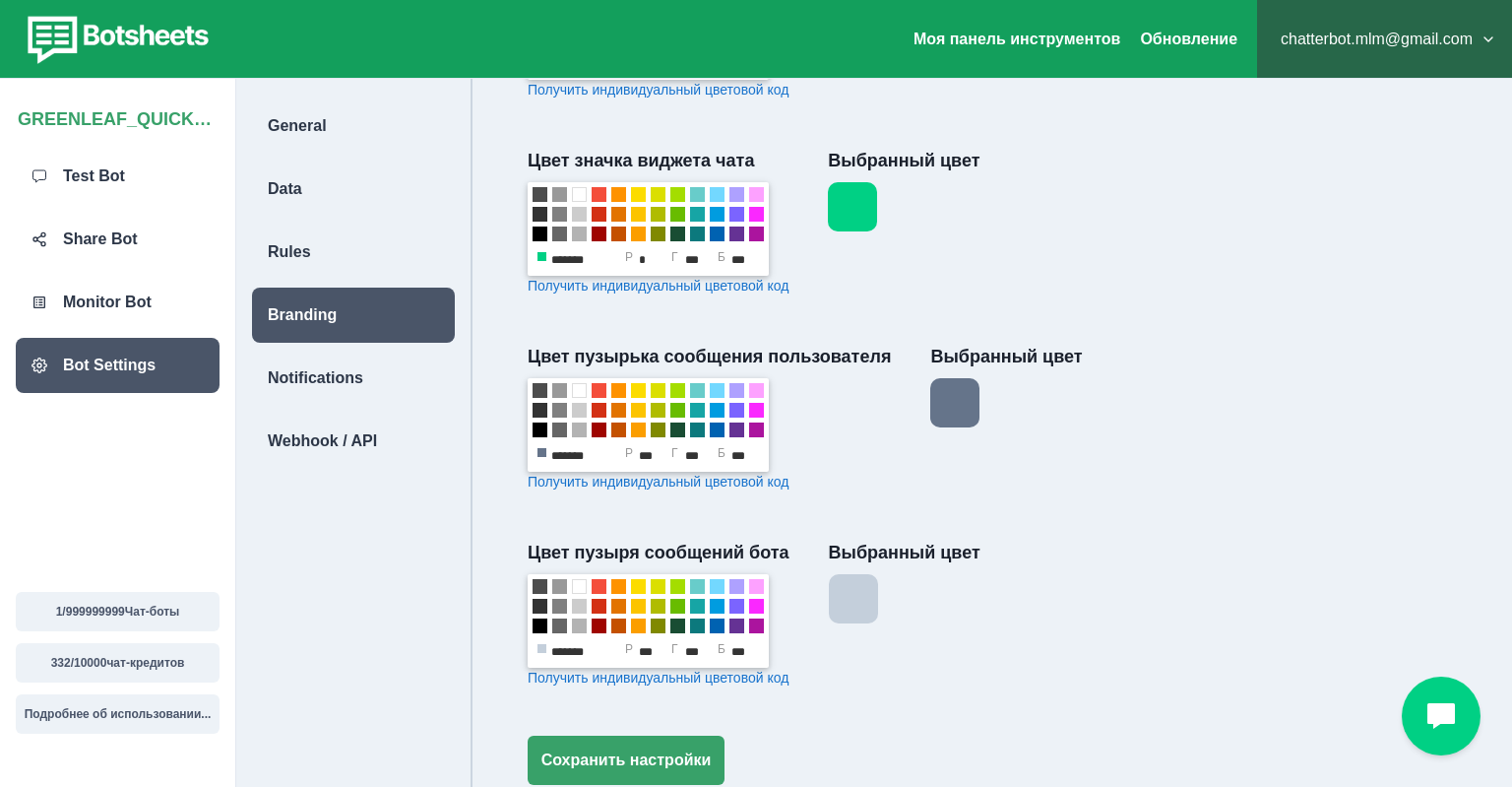 scroll, scrollTop: 886, scrollLeft: 0, axis: vertical 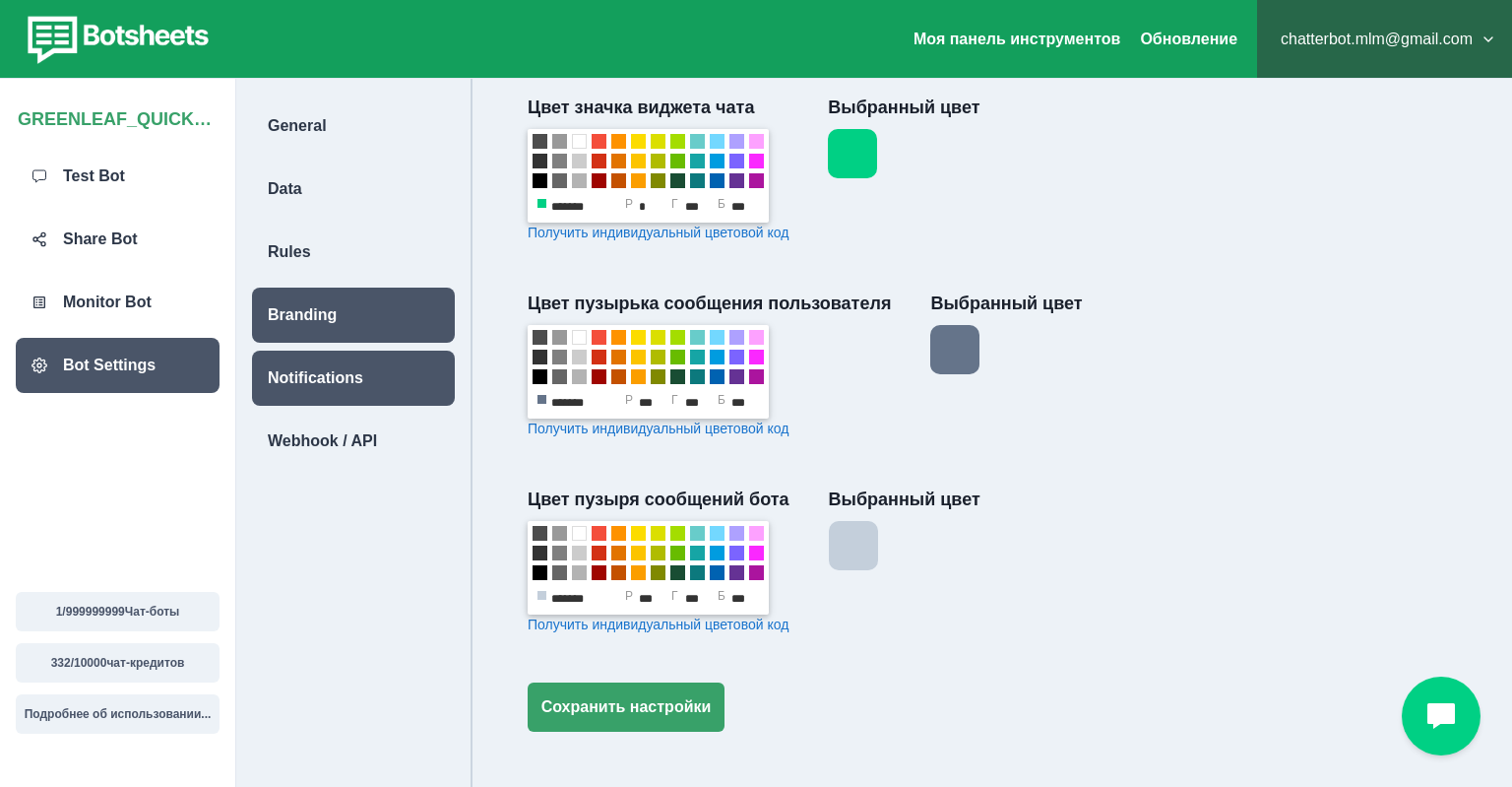 click on "Notifications" at bounding box center (315, 378) 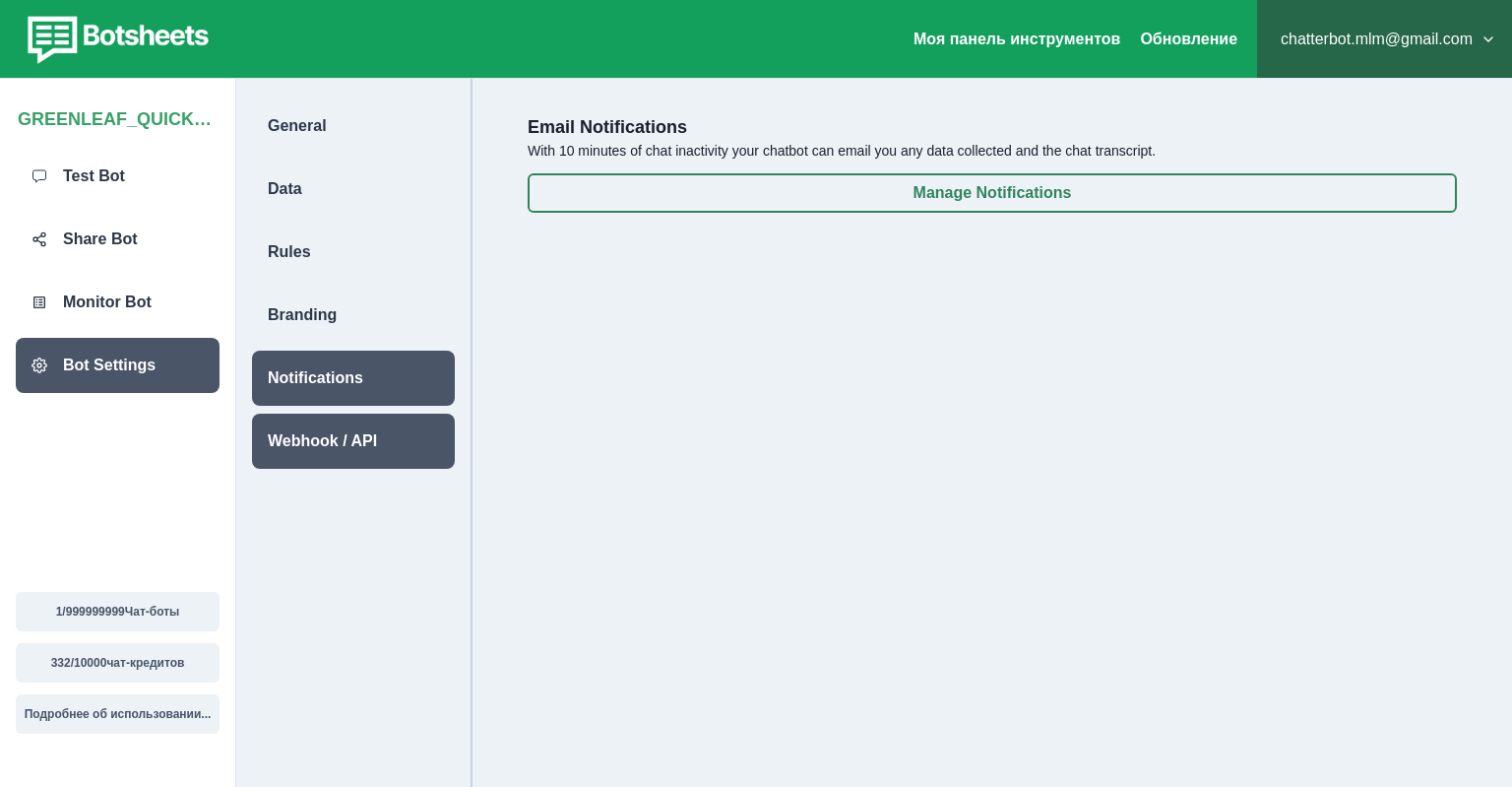 click on "Webhook / API" at bounding box center (322, 441) 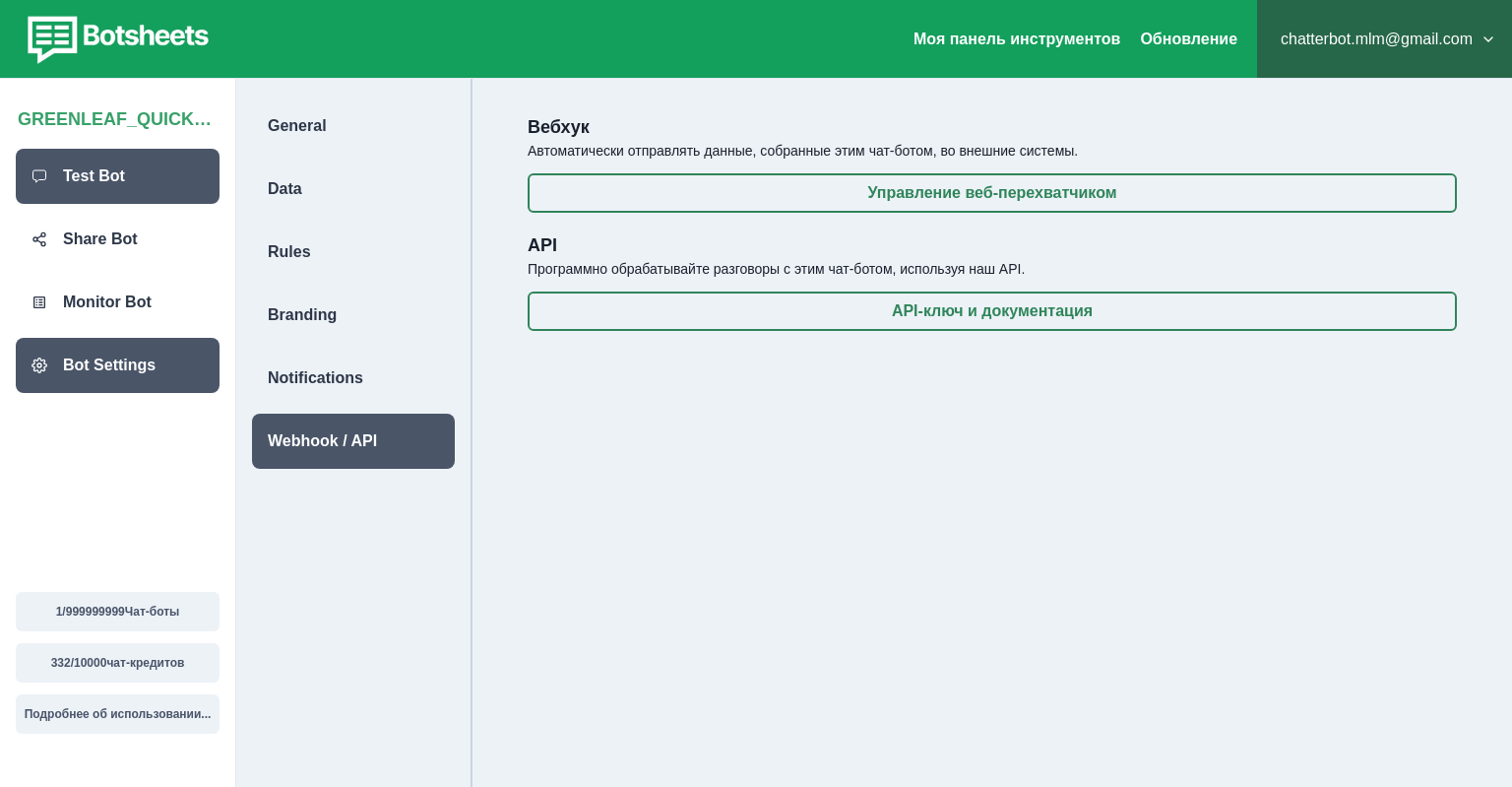 click on "Test Bot" at bounding box center (94, 176) 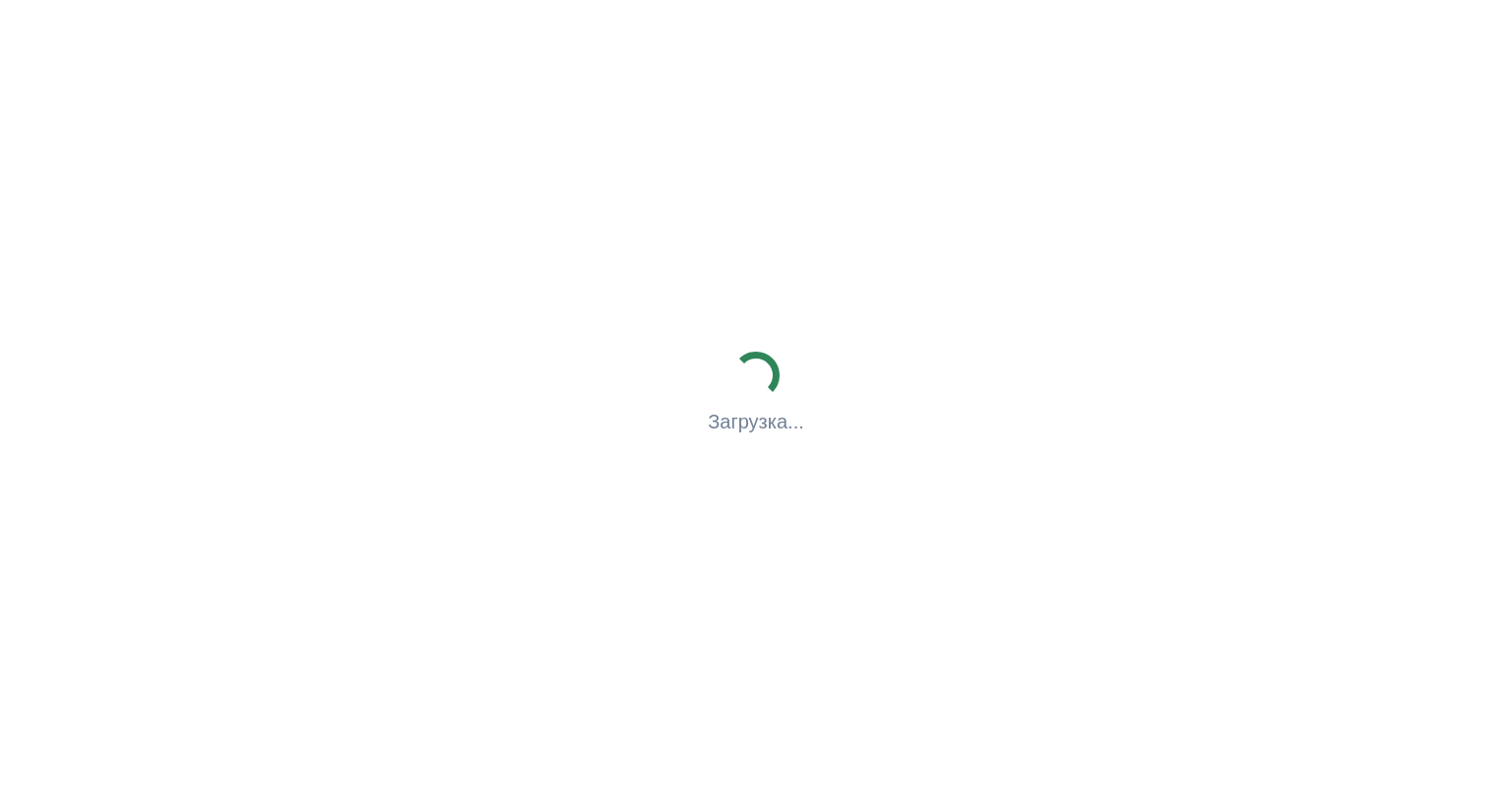 scroll, scrollTop: 0, scrollLeft: 0, axis: both 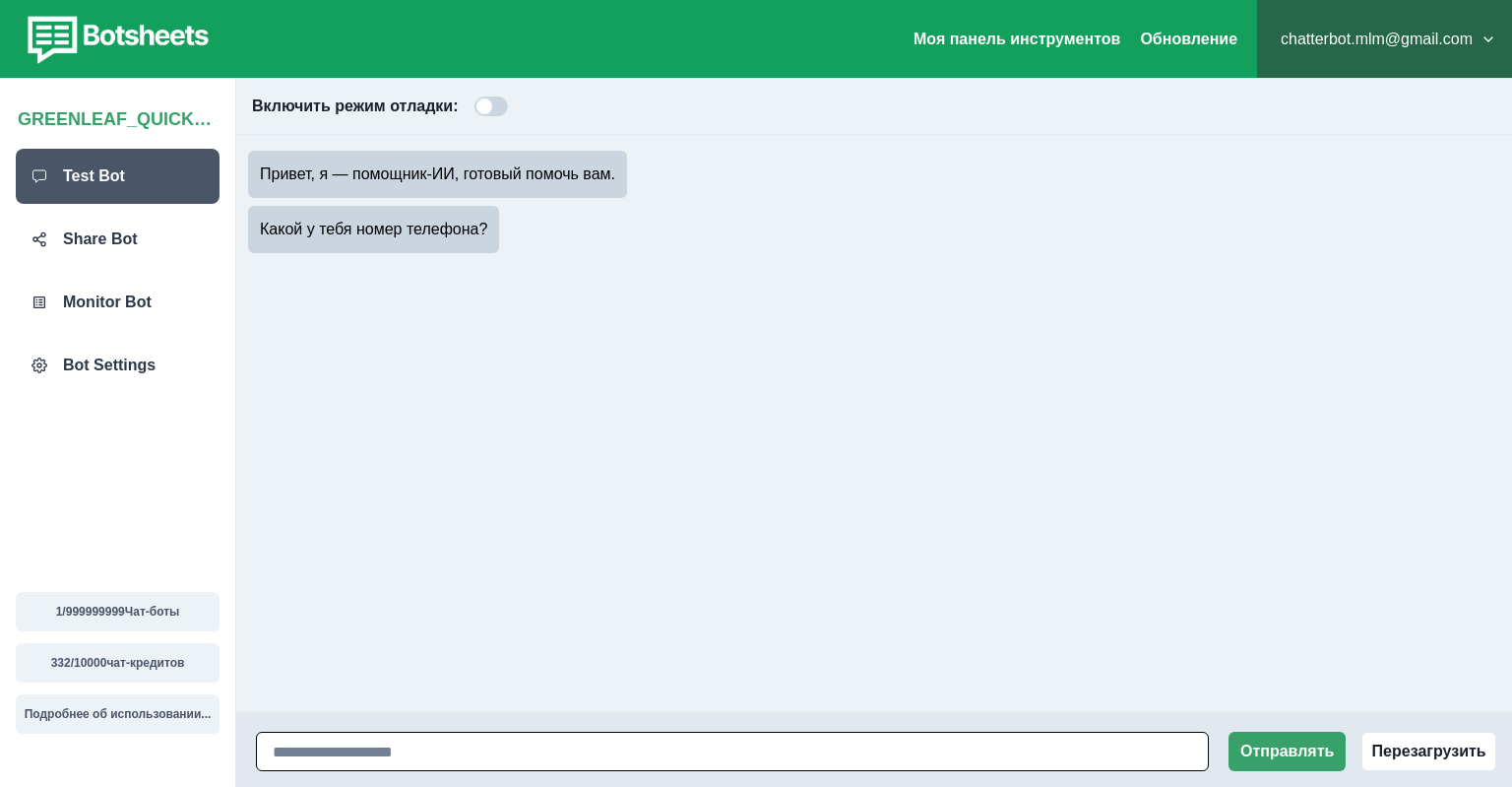 click at bounding box center [732, 752] 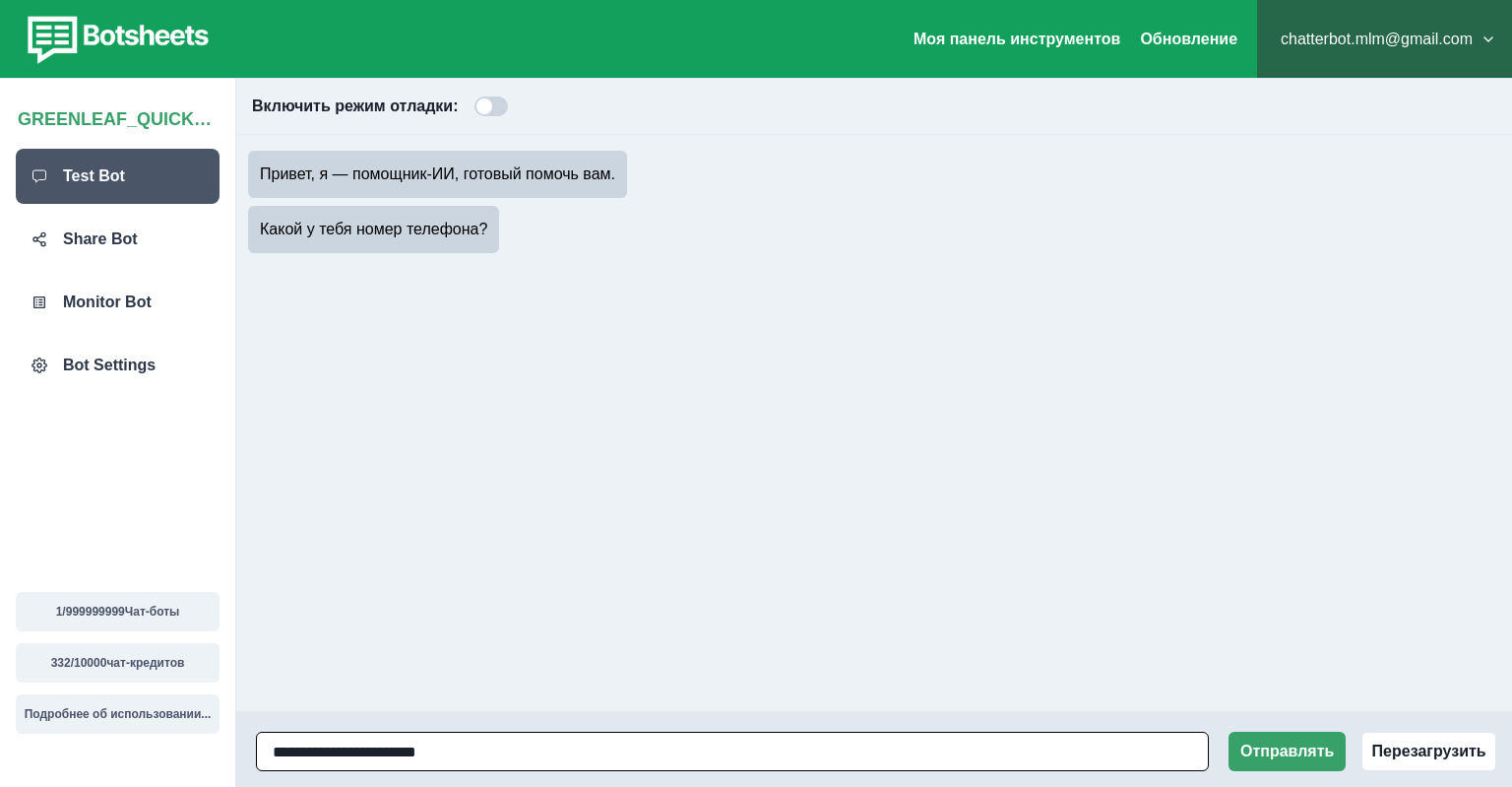 type on "**********" 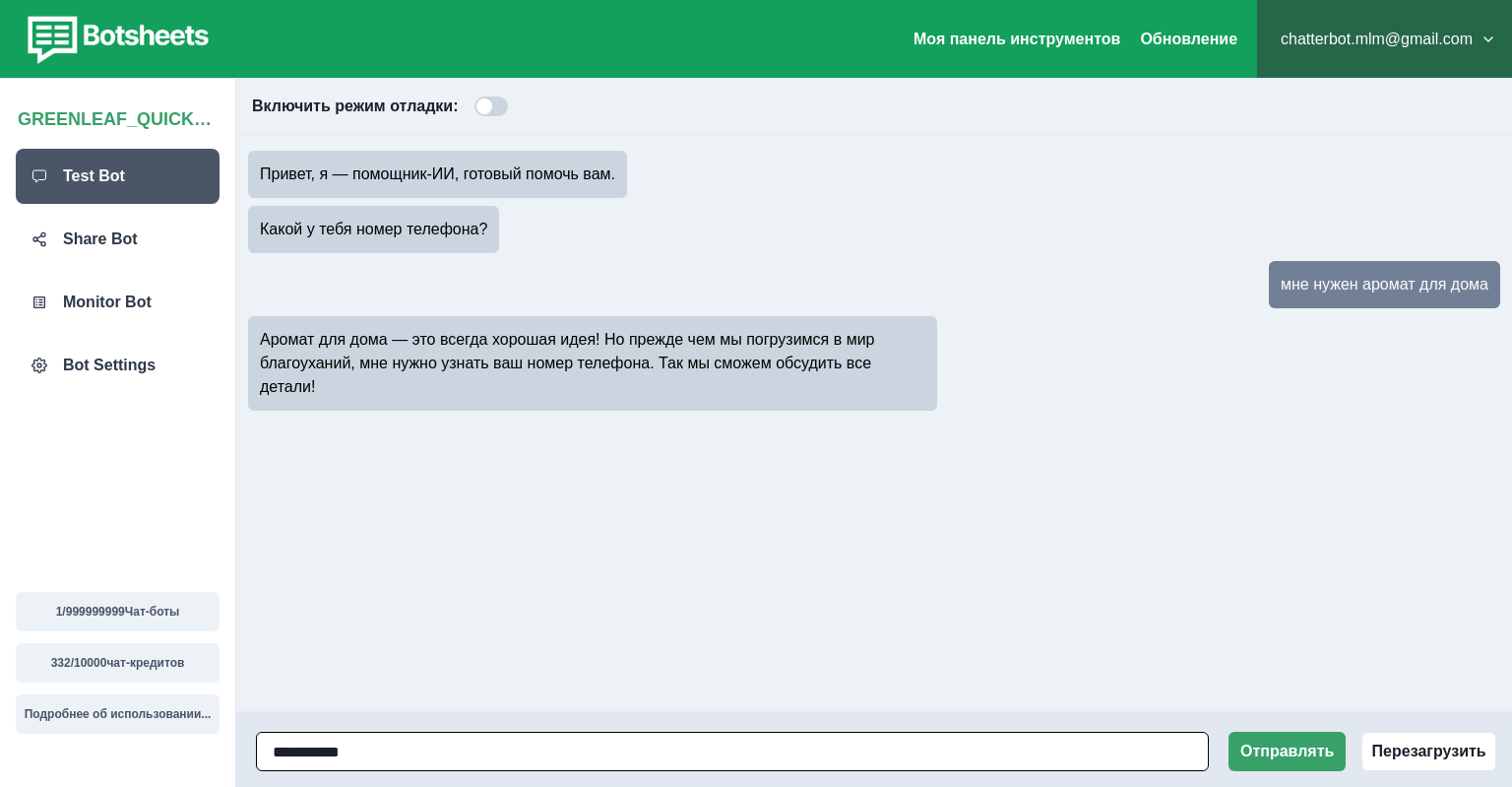 type on "**********" 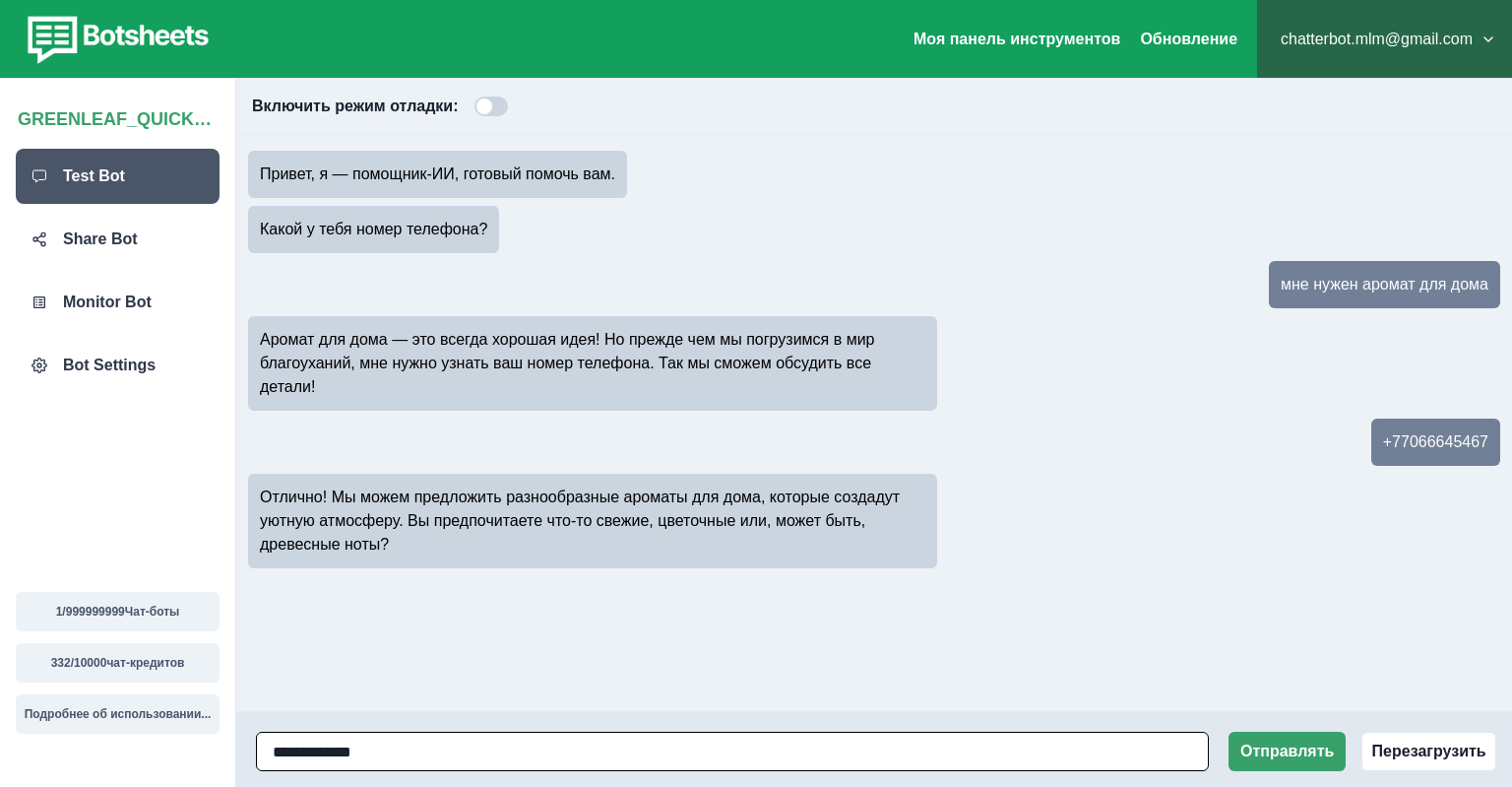 type on "**********" 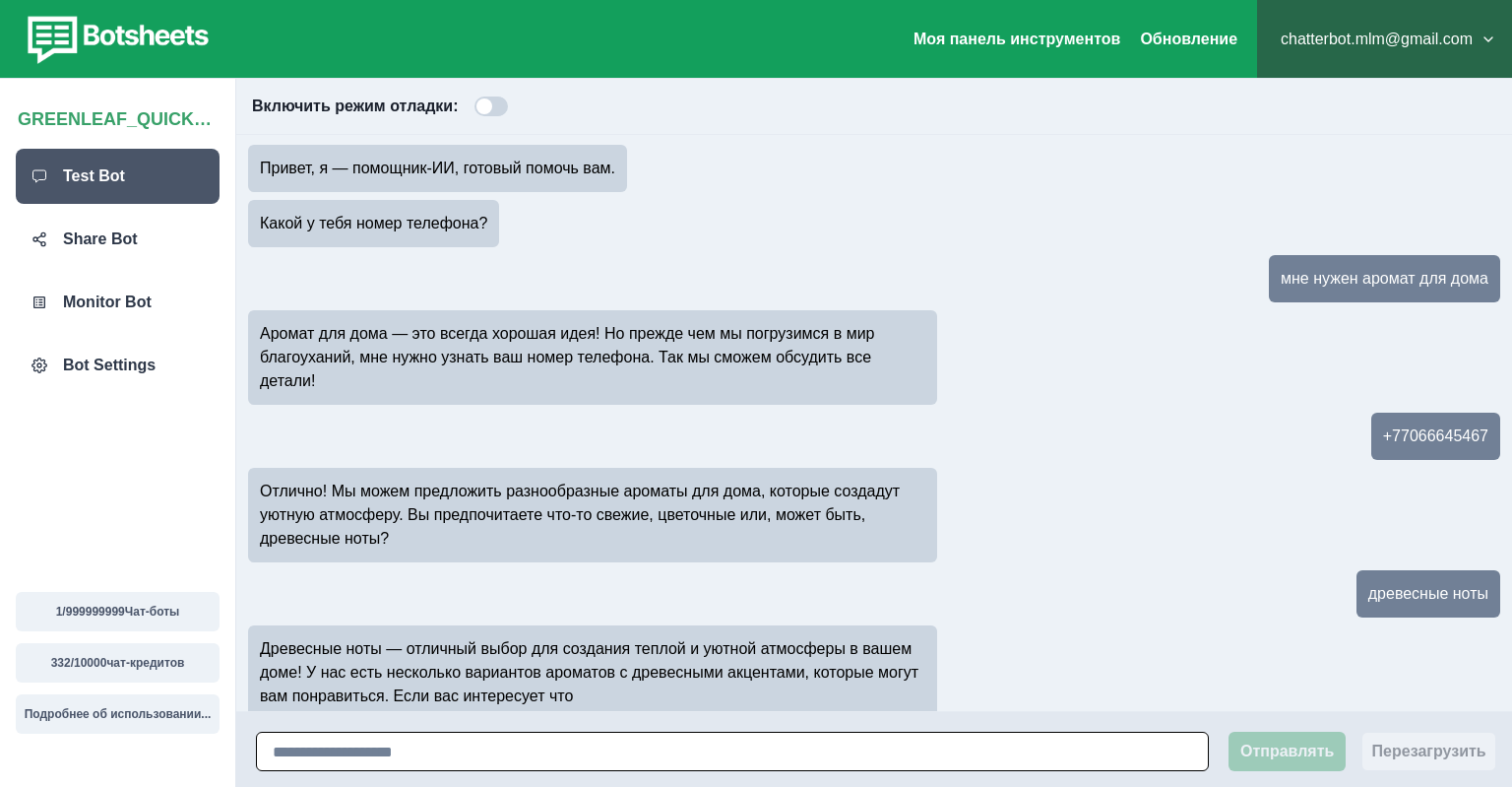 scroll, scrollTop: 30, scrollLeft: 0, axis: vertical 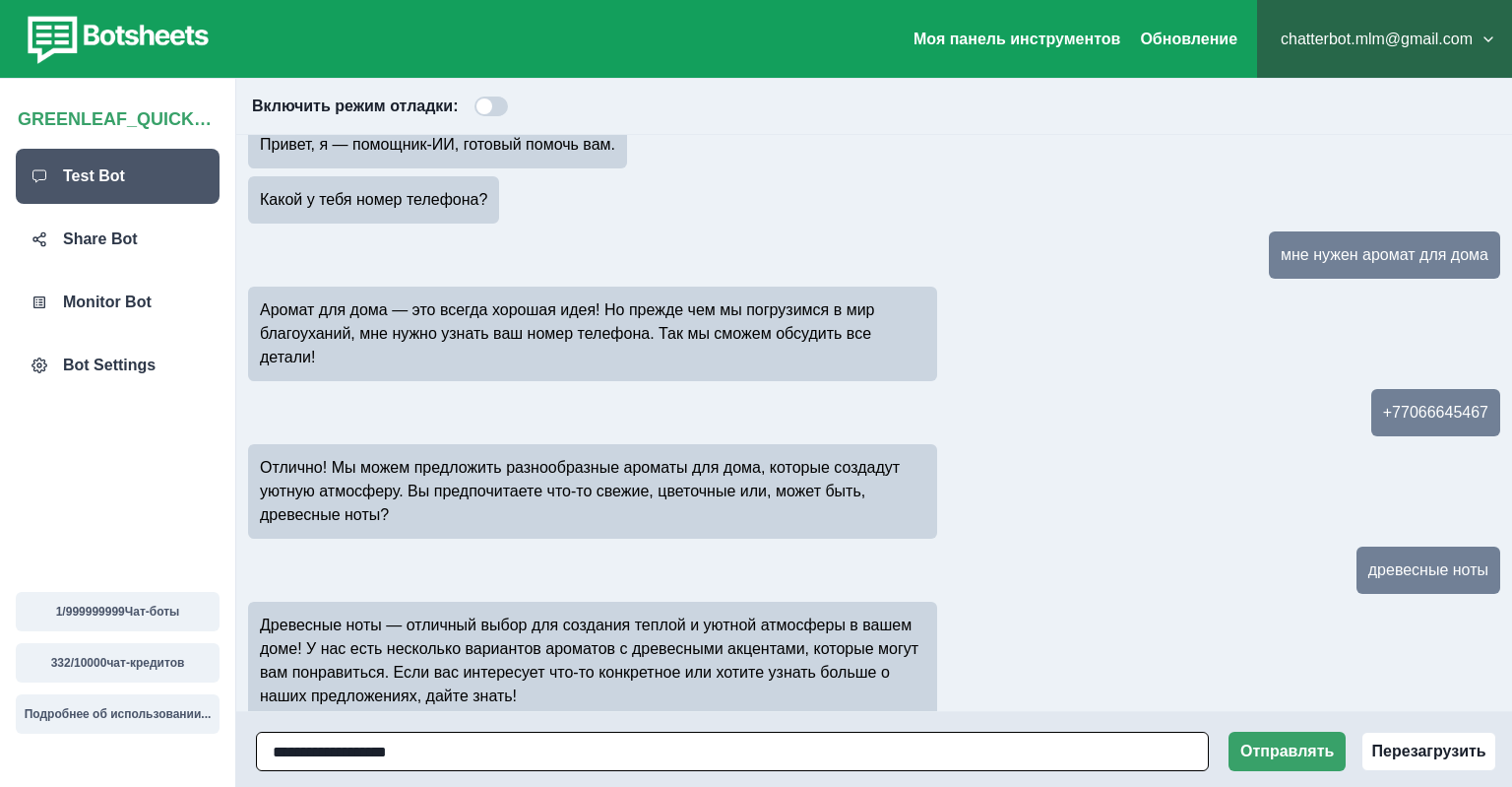 type on "**********" 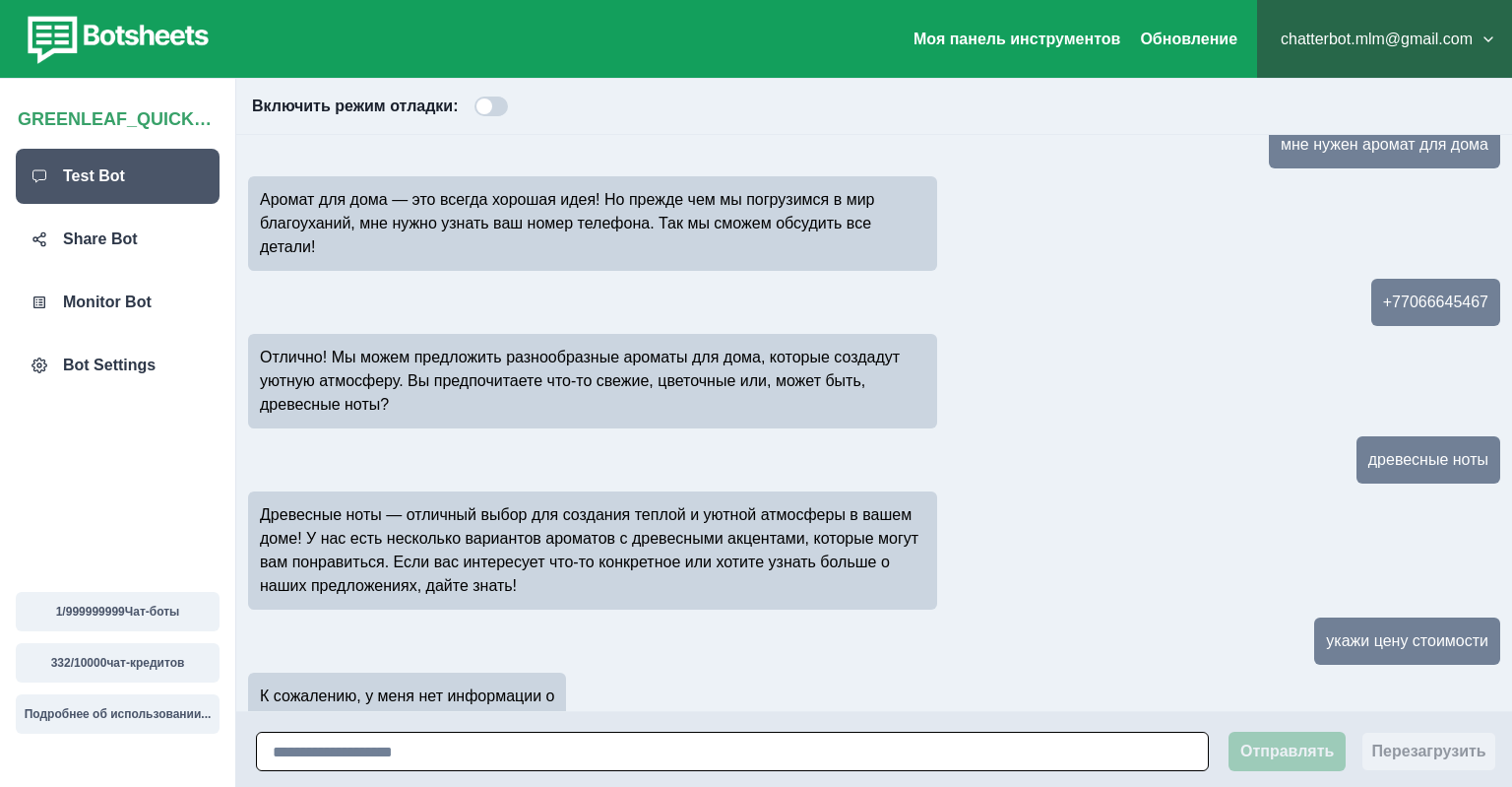 scroll, scrollTop: 187, scrollLeft: 0, axis: vertical 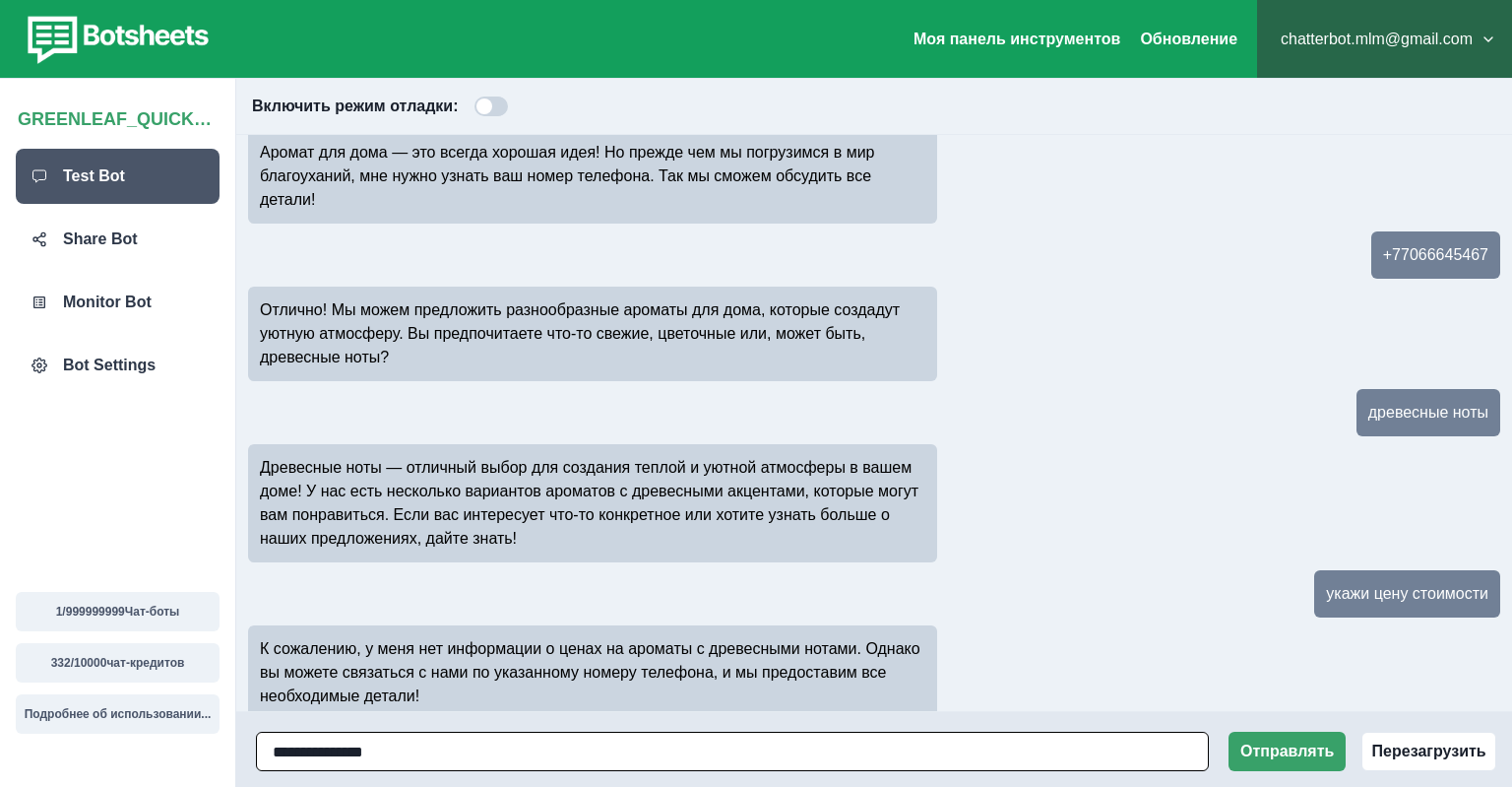 type on "**********" 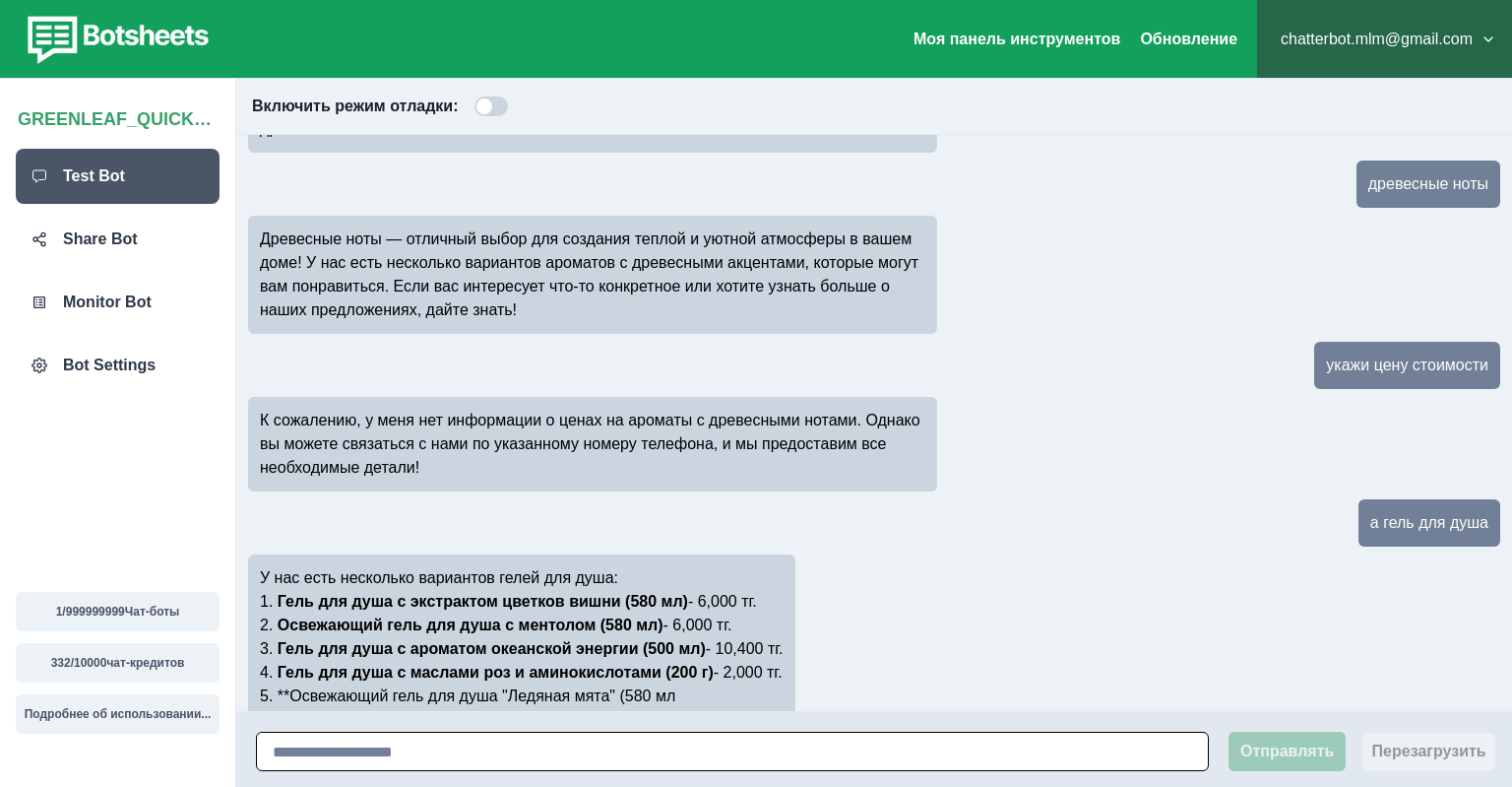 scroll, scrollTop: 439, scrollLeft: 0, axis: vertical 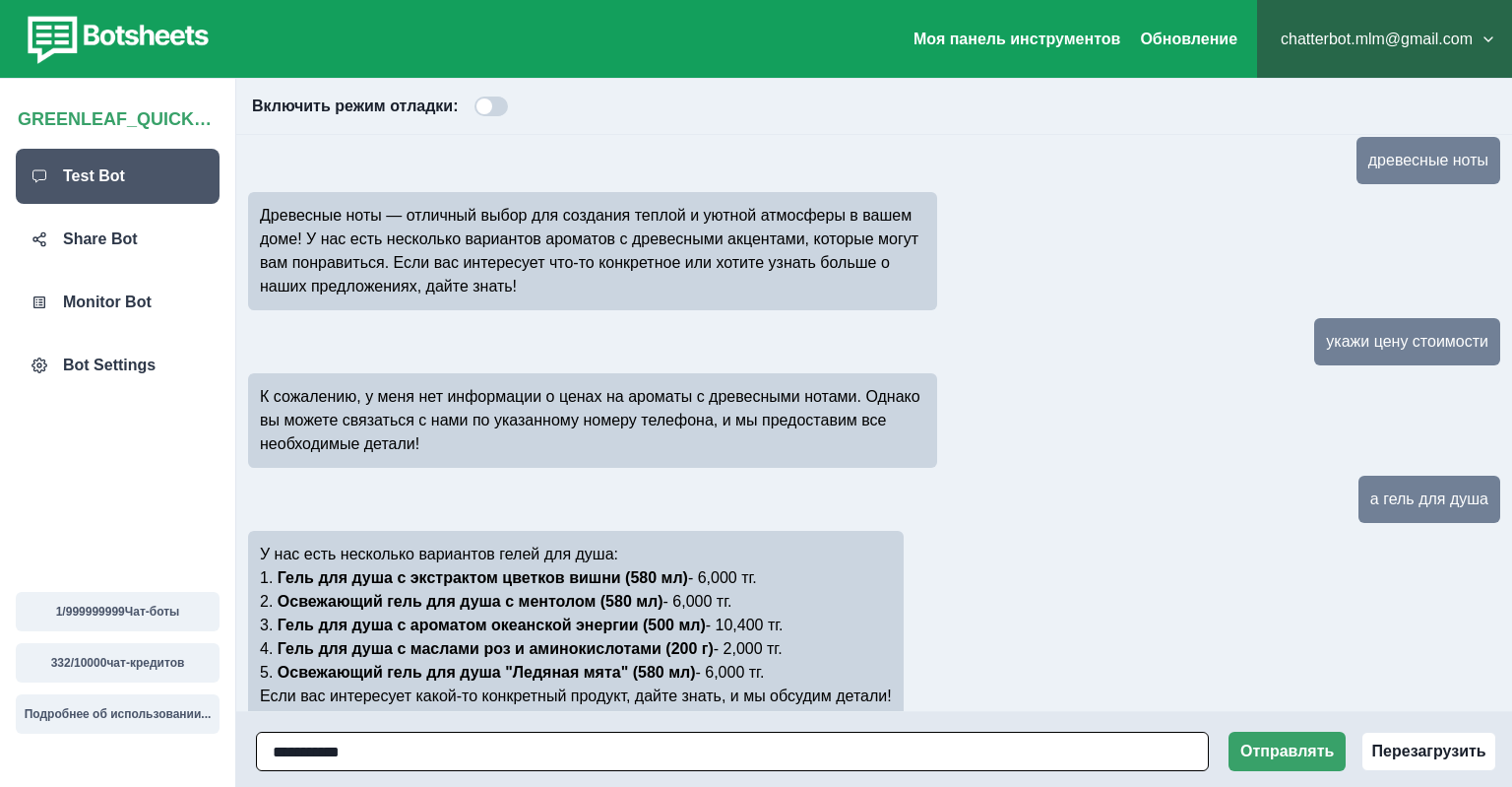 type on "**********" 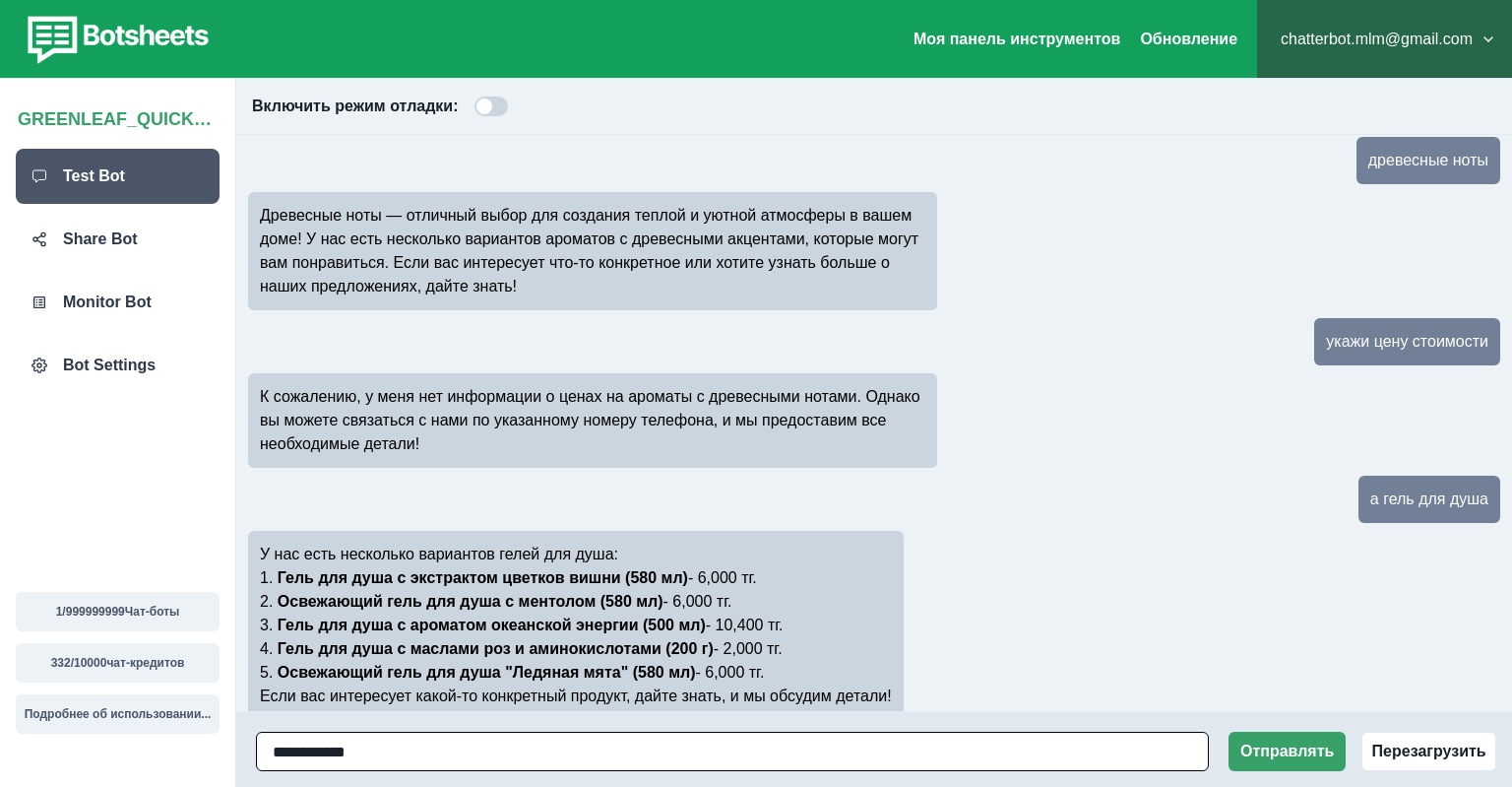 type 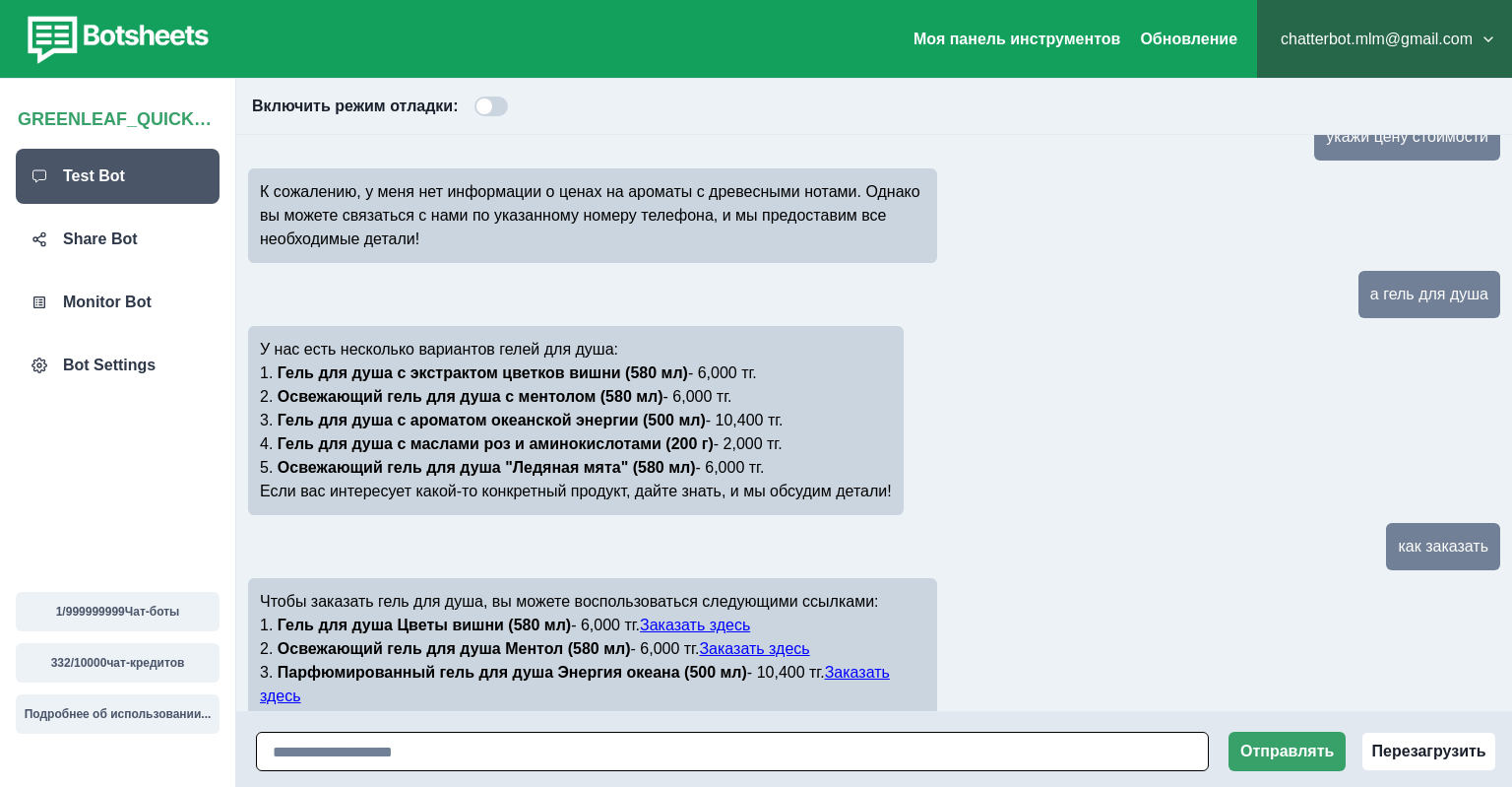 scroll, scrollTop: 739, scrollLeft: 0, axis: vertical 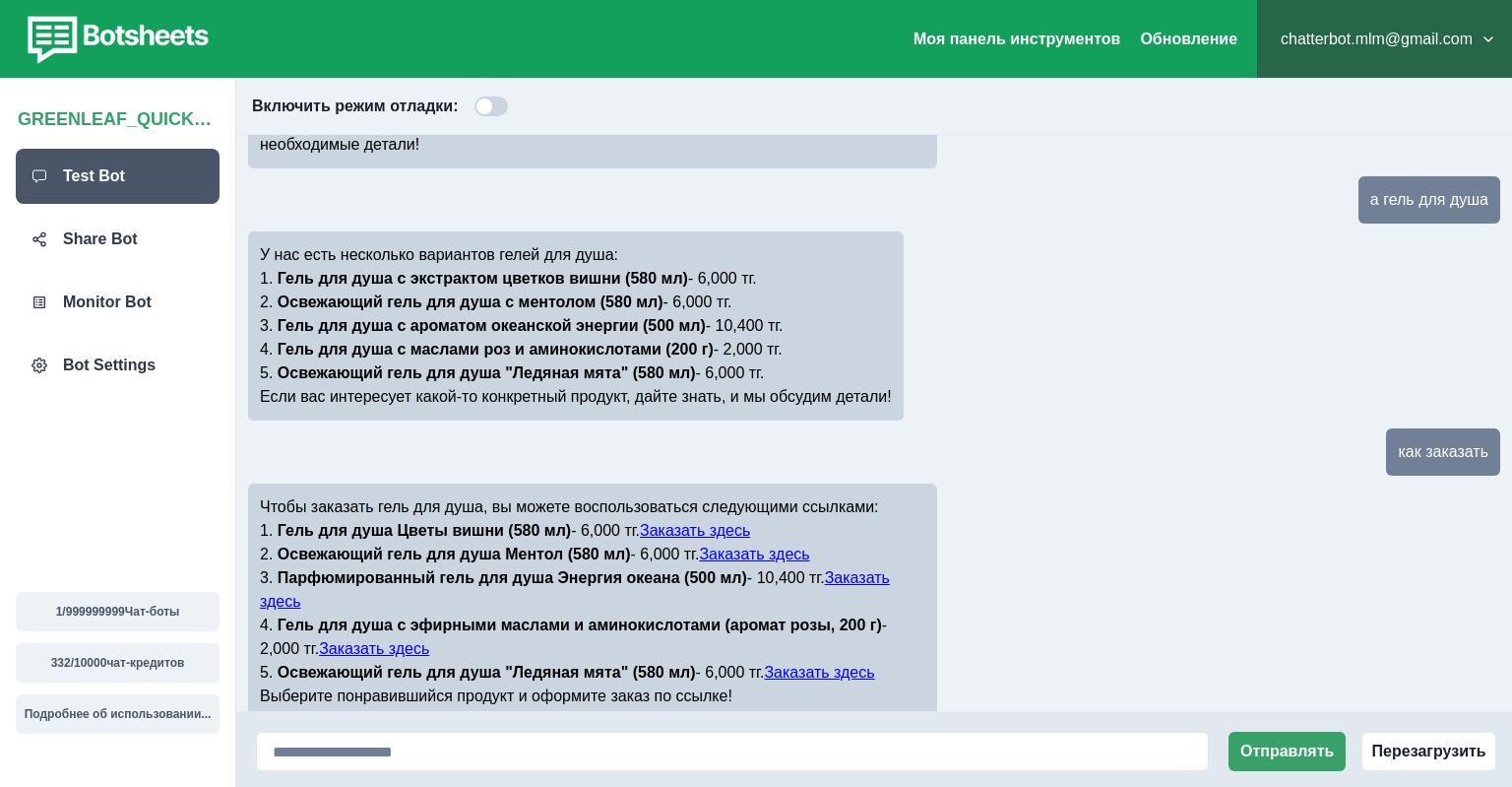 click on "Заказать здесь" at bounding box center [695, 530] 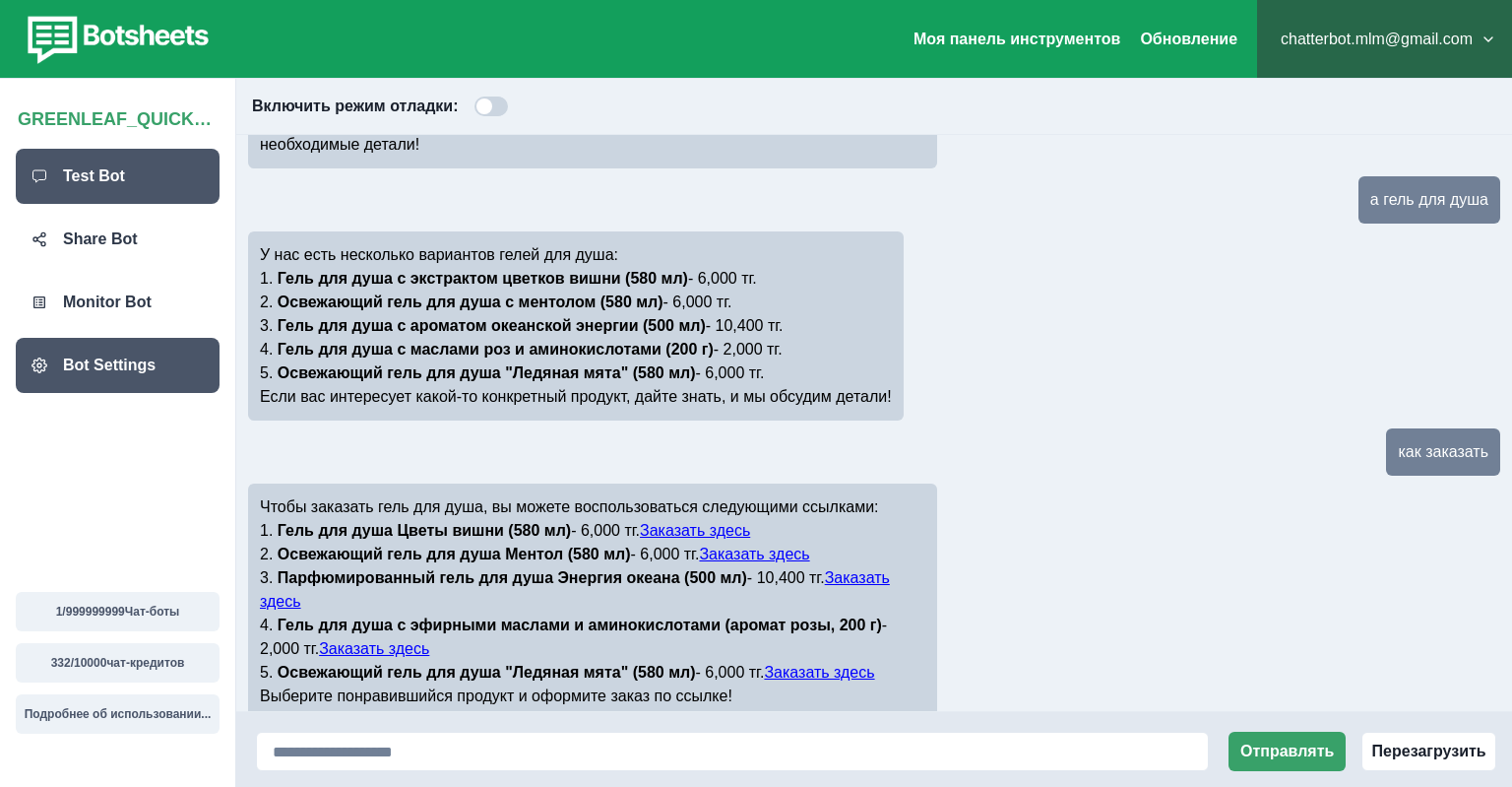 click on "Bot Settings" at bounding box center [109, 365] 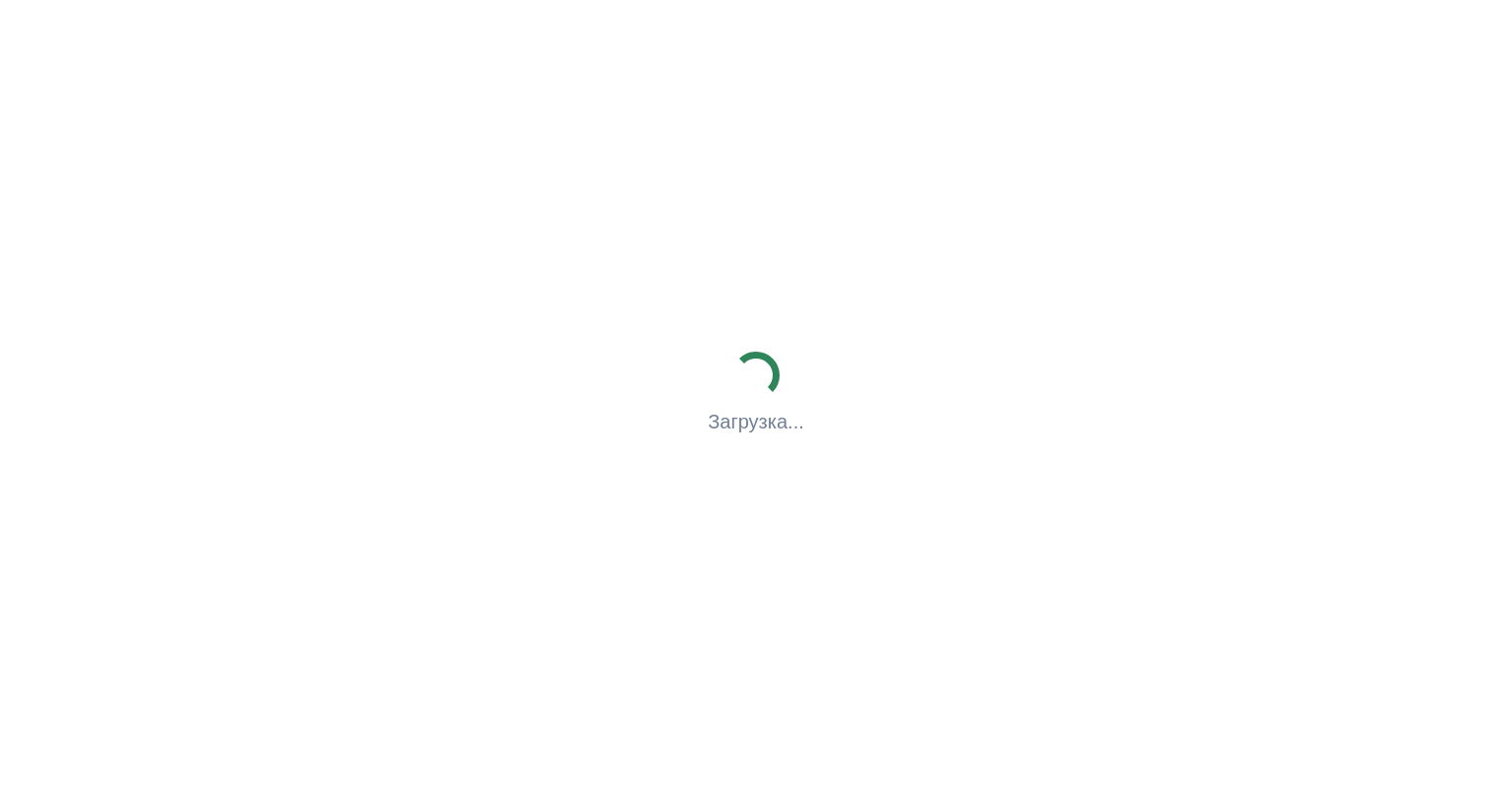 scroll, scrollTop: 0, scrollLeft: 0, axis: both 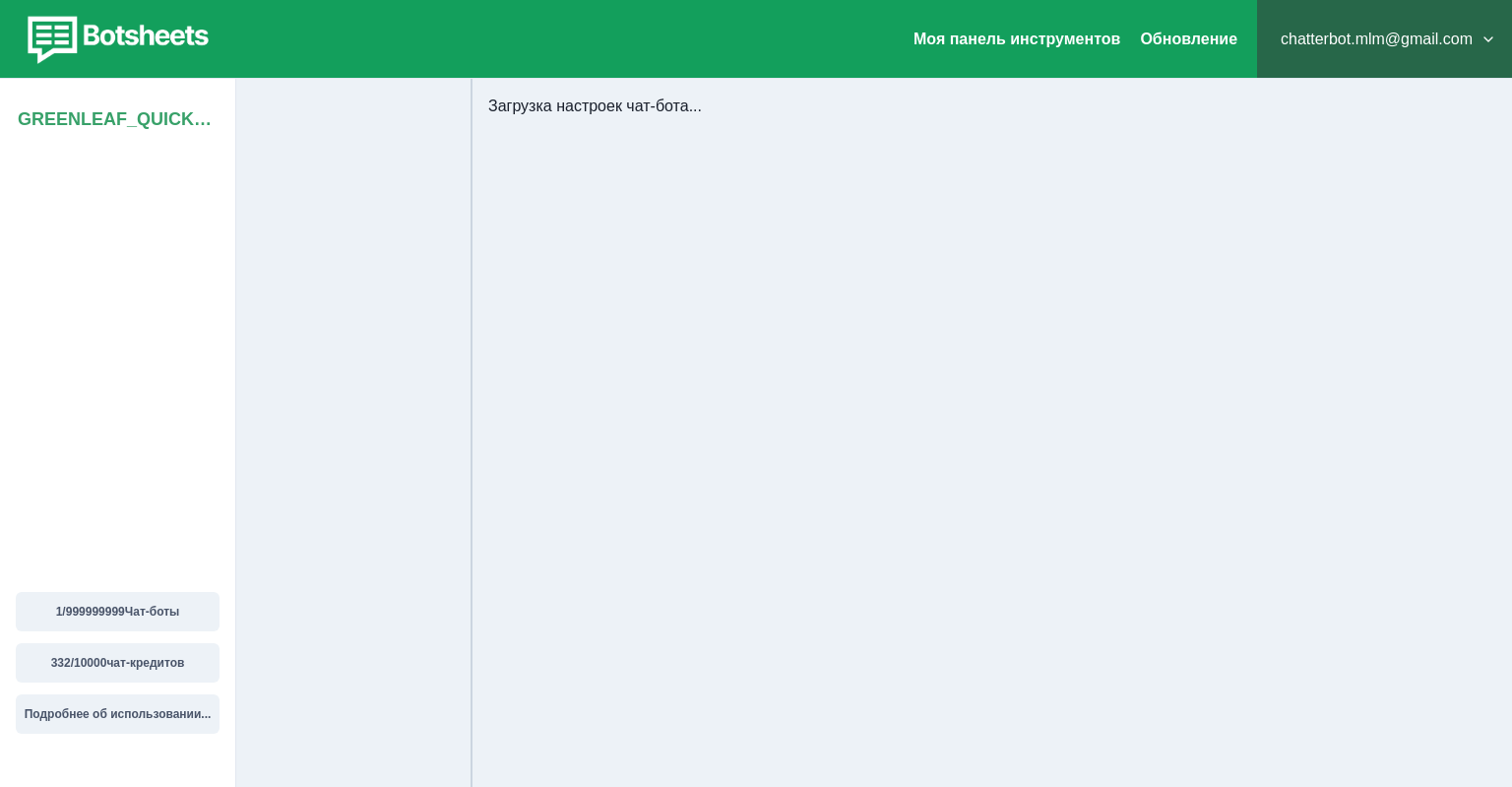 select on "**********" 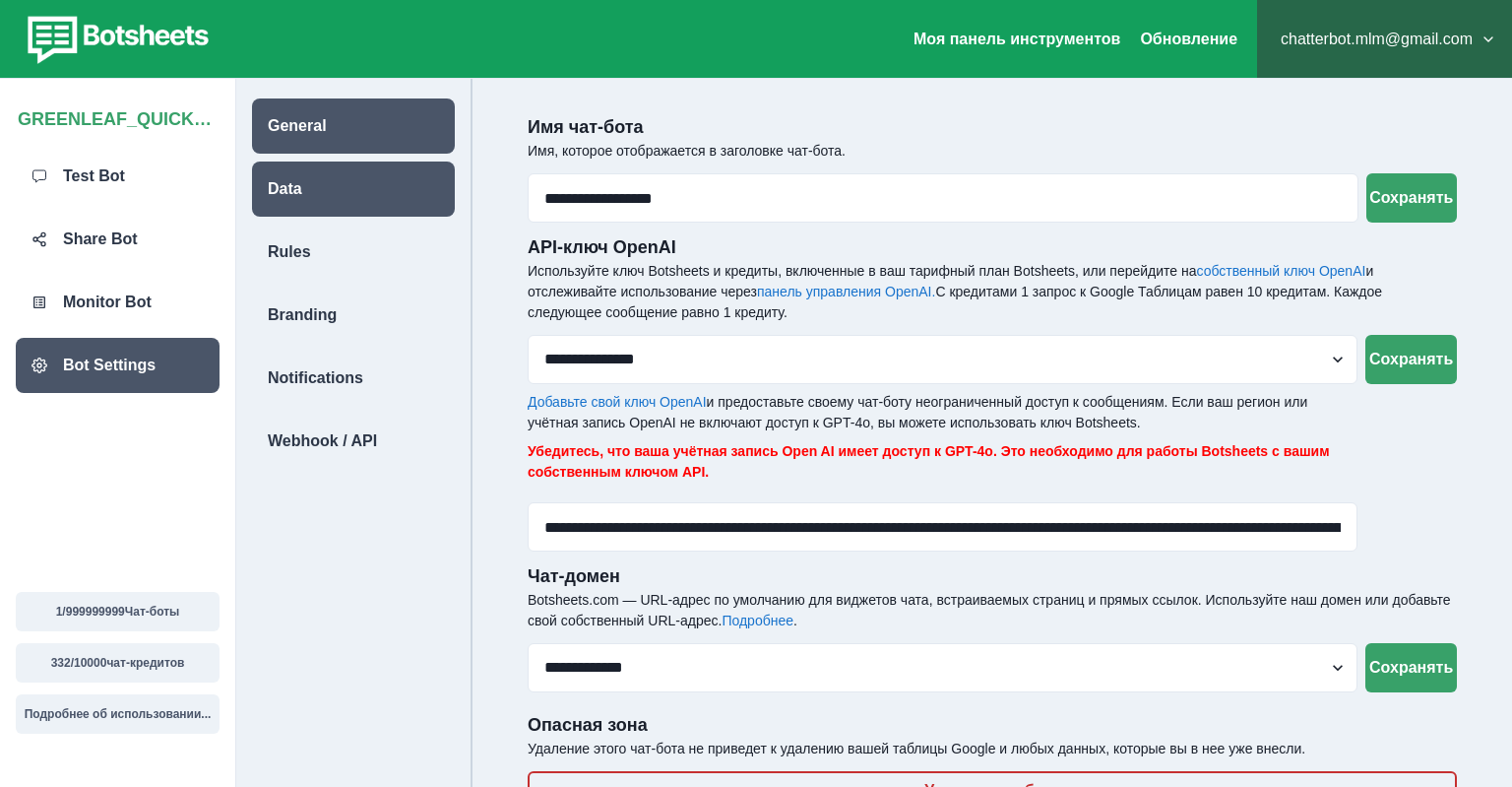 click on "Data" at bounding box center (284, 189) 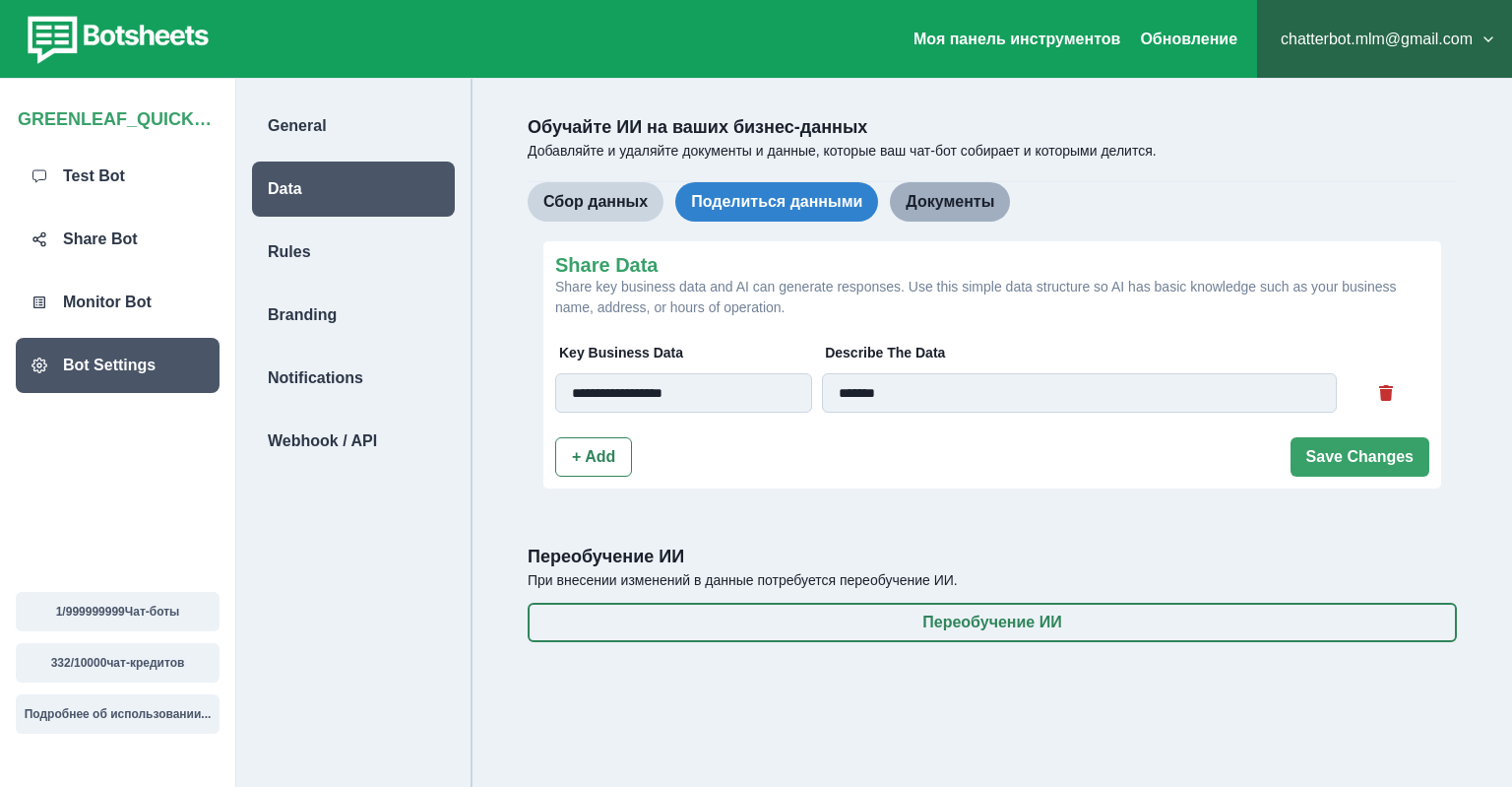 click on "Поделиться данными" at bounding box center [777, 202] 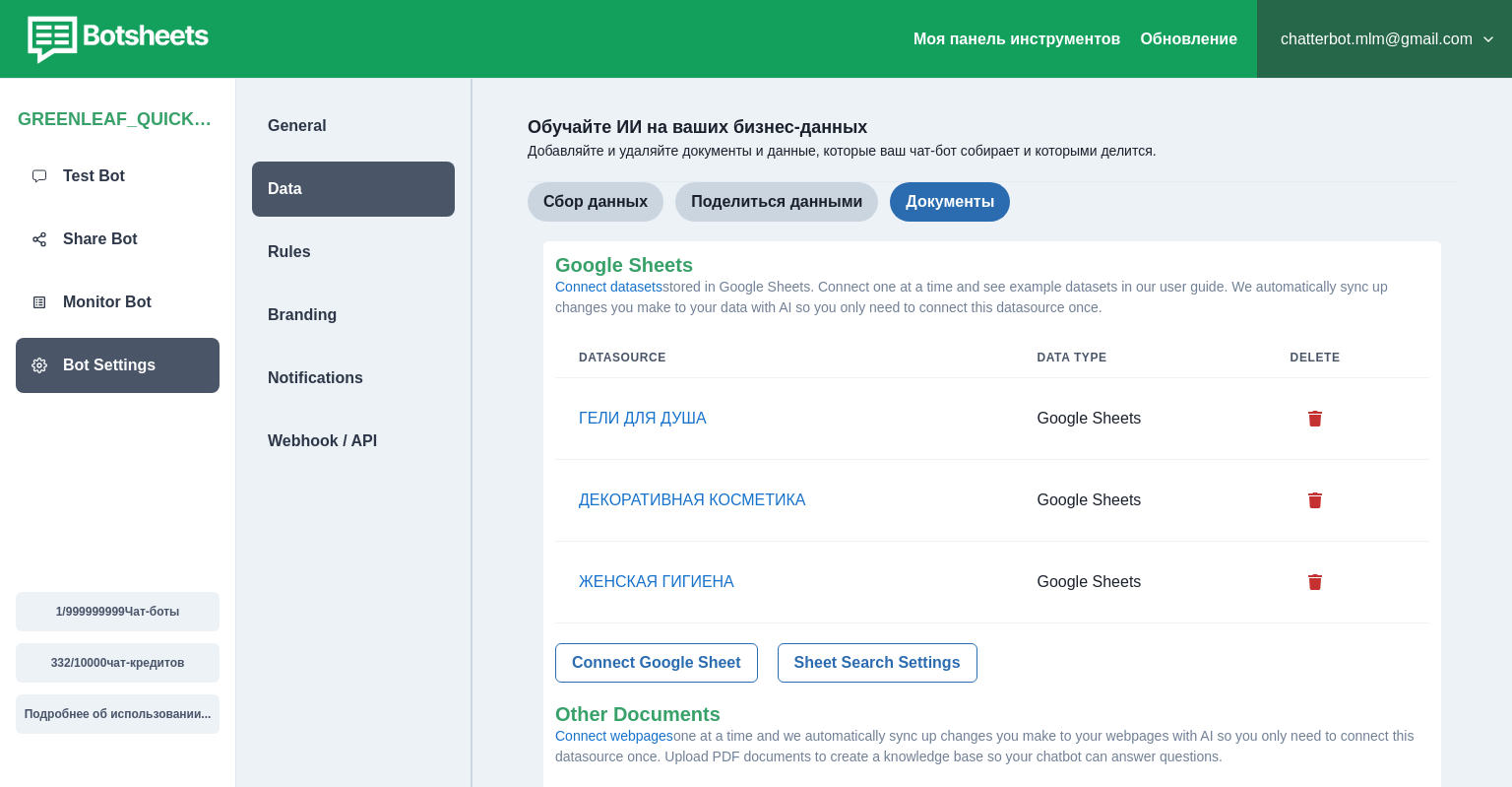 click on "Документы" at bounding box center [950, 202] 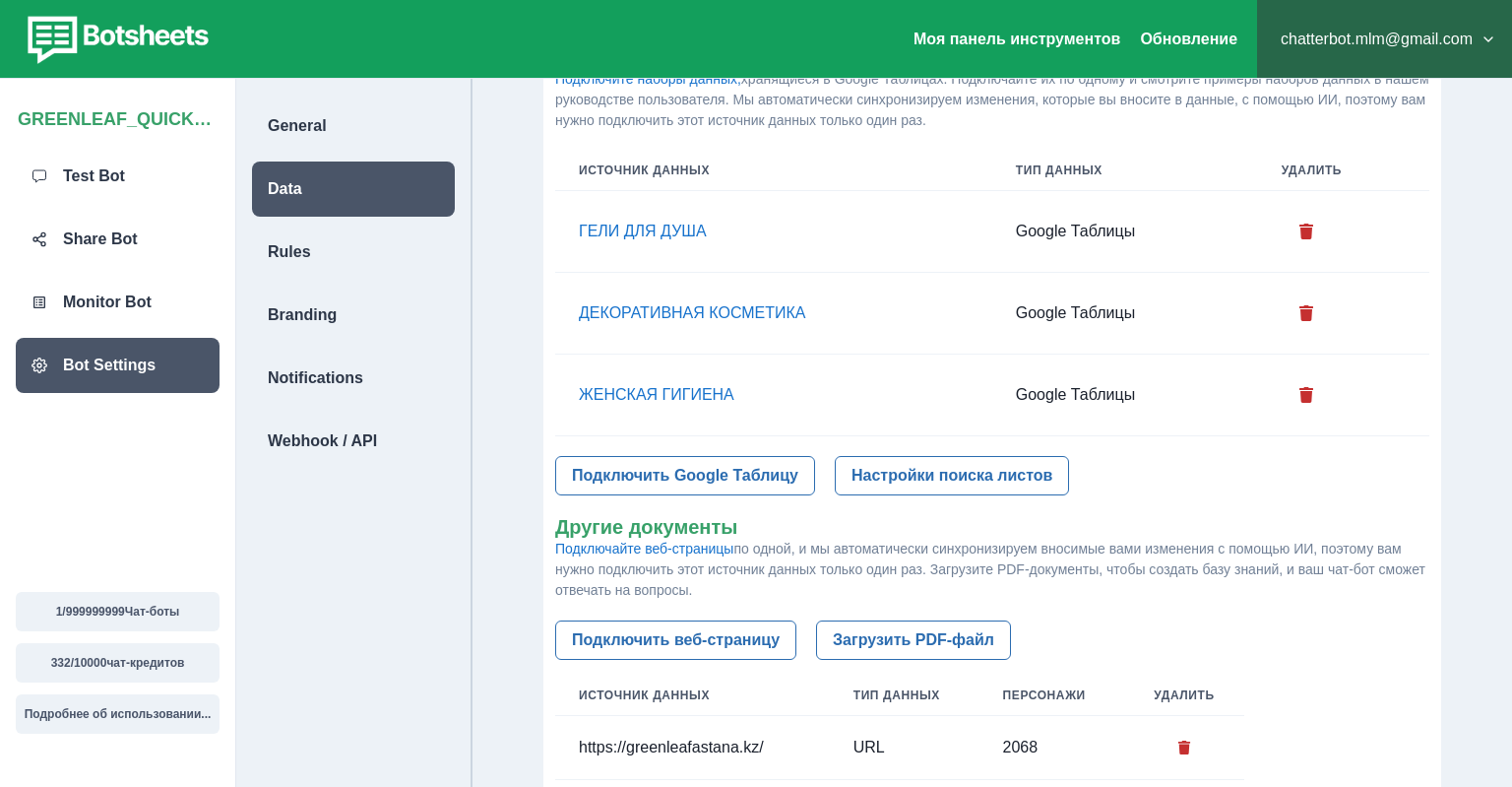 scroll, scrollTop: 311, scrollLeft: 0, axis: vertical 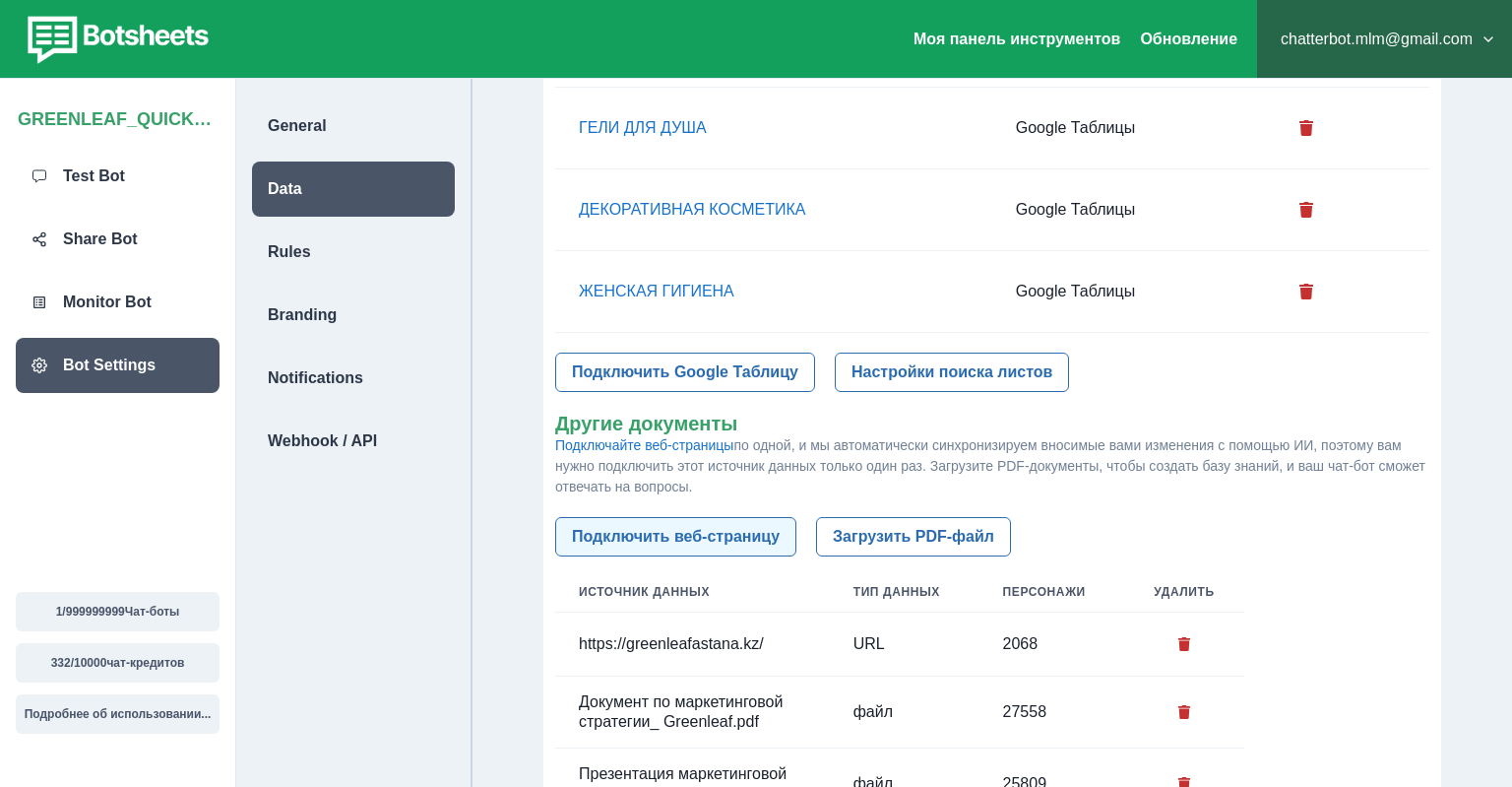 click on "Подключить веб-страницу" at bounding box center (675, 537) 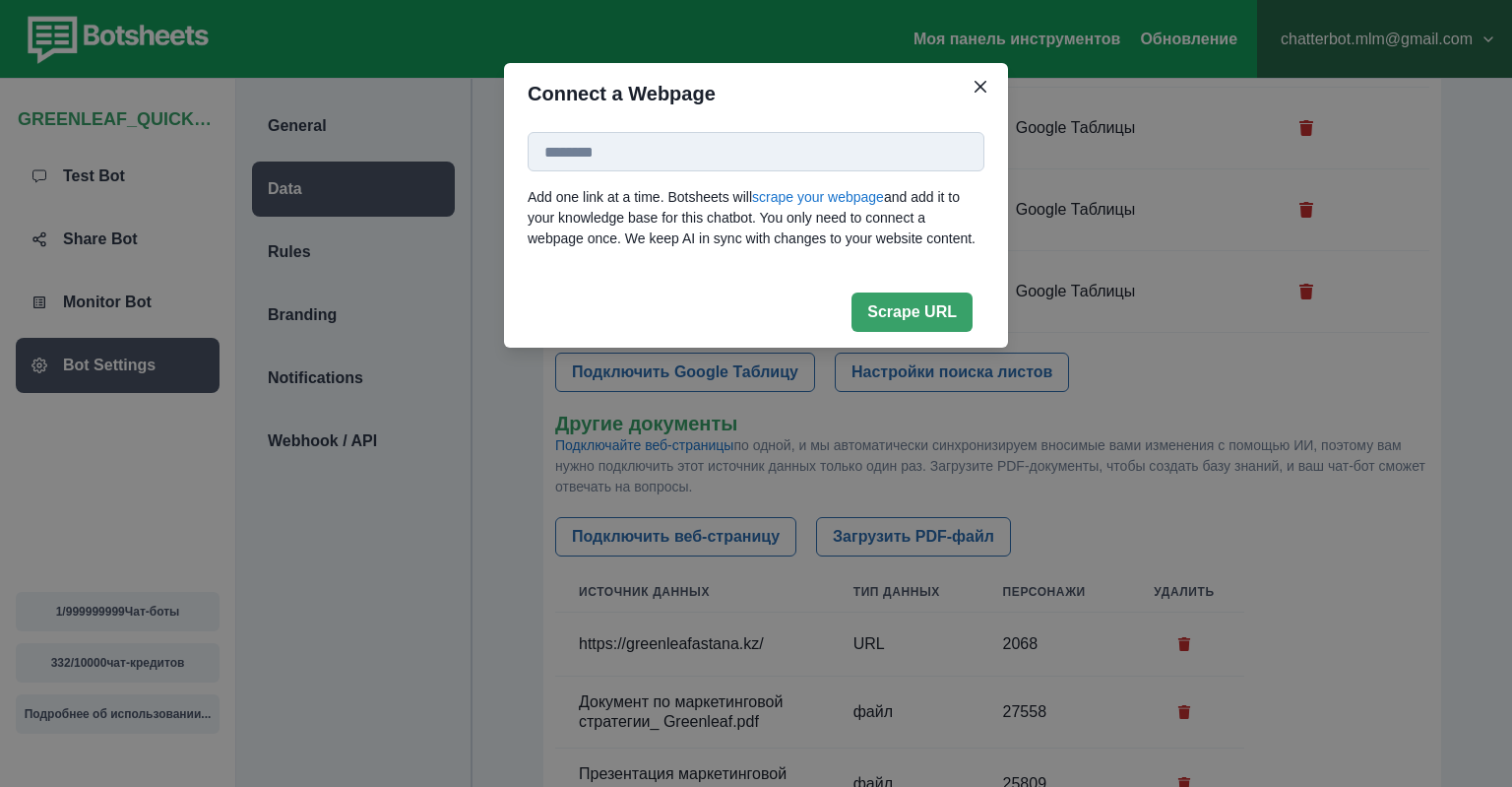click at bounding box center (756, 152) 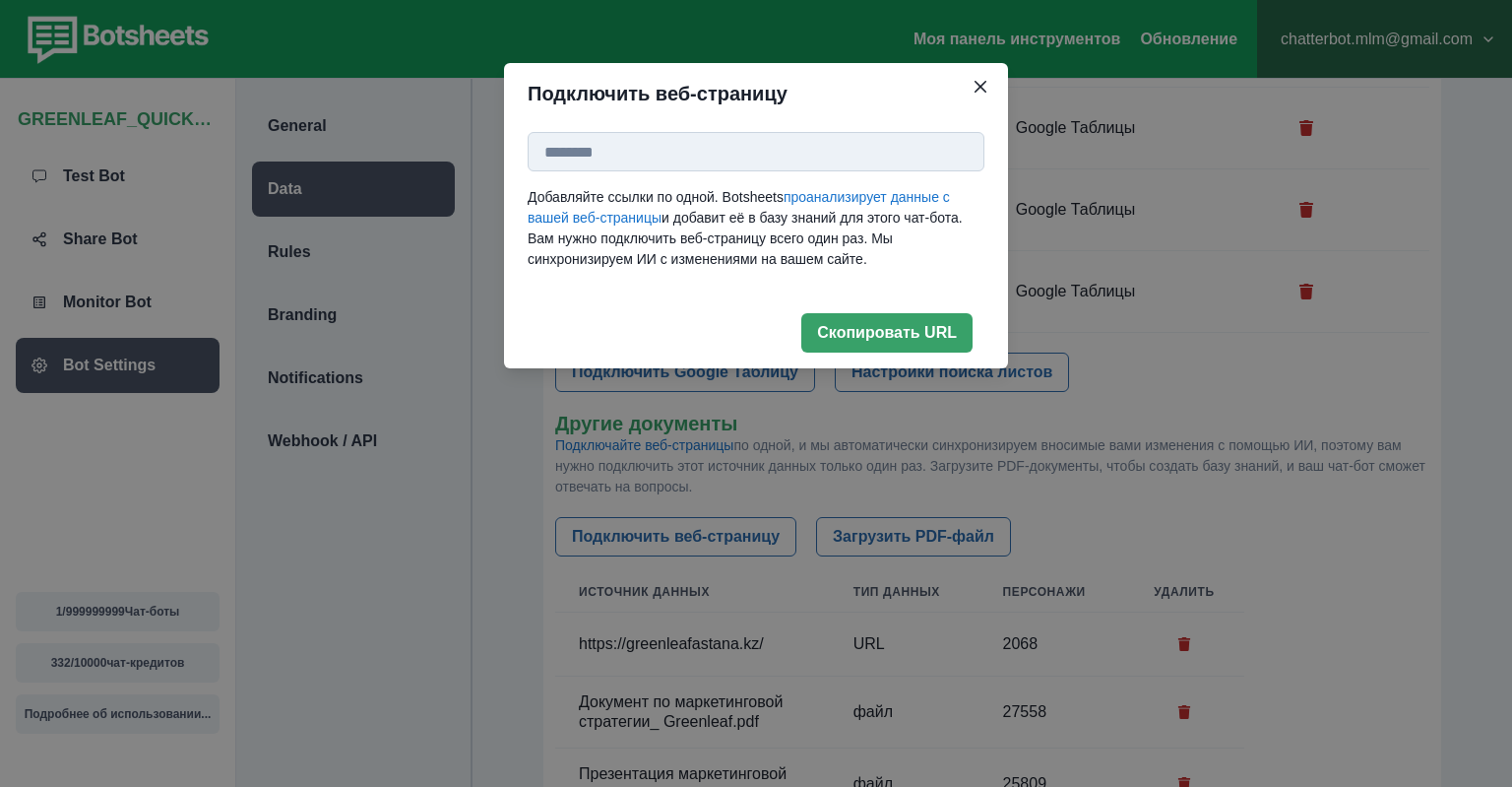 paste on "**********" 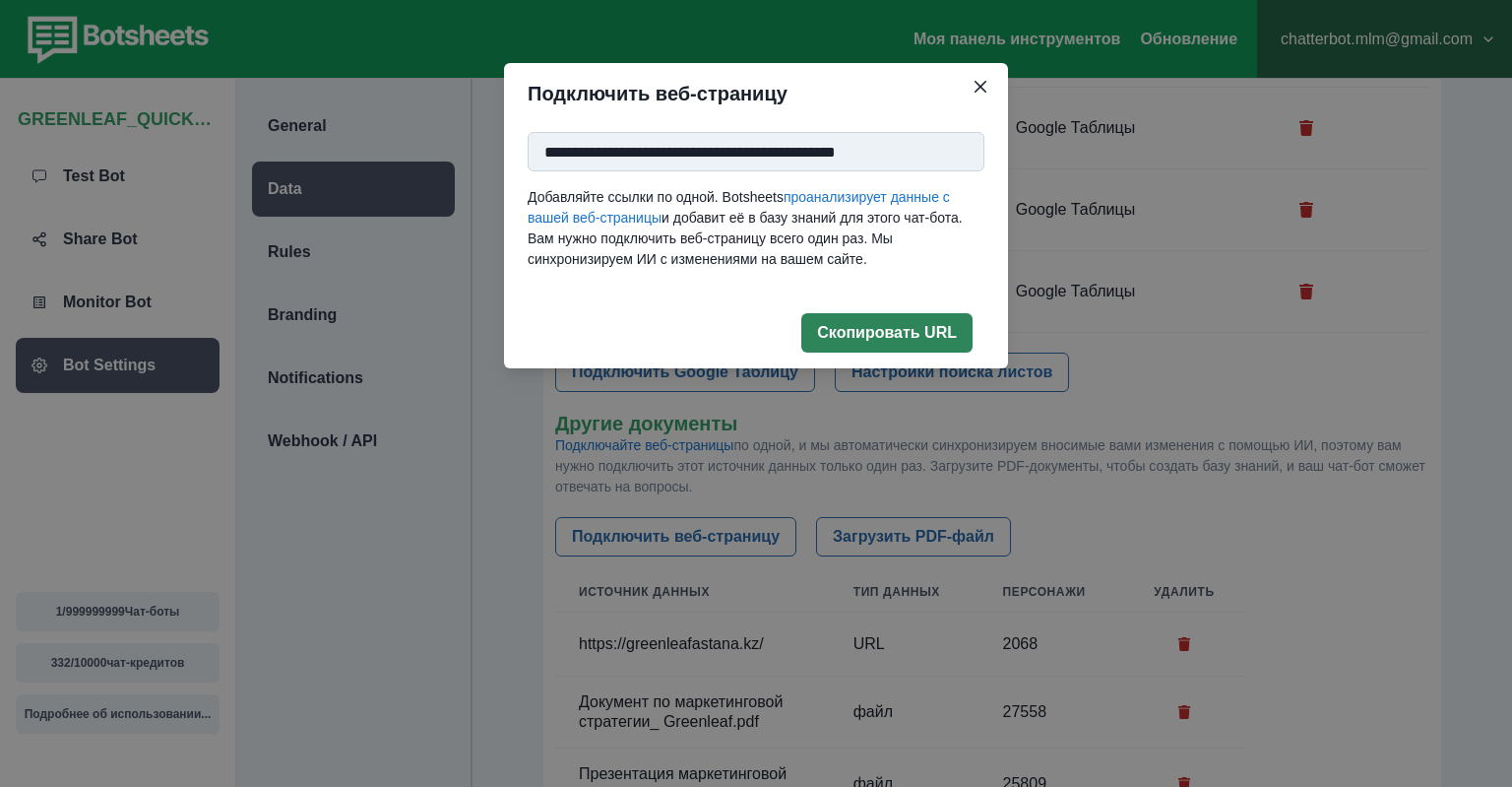 type on "**********" 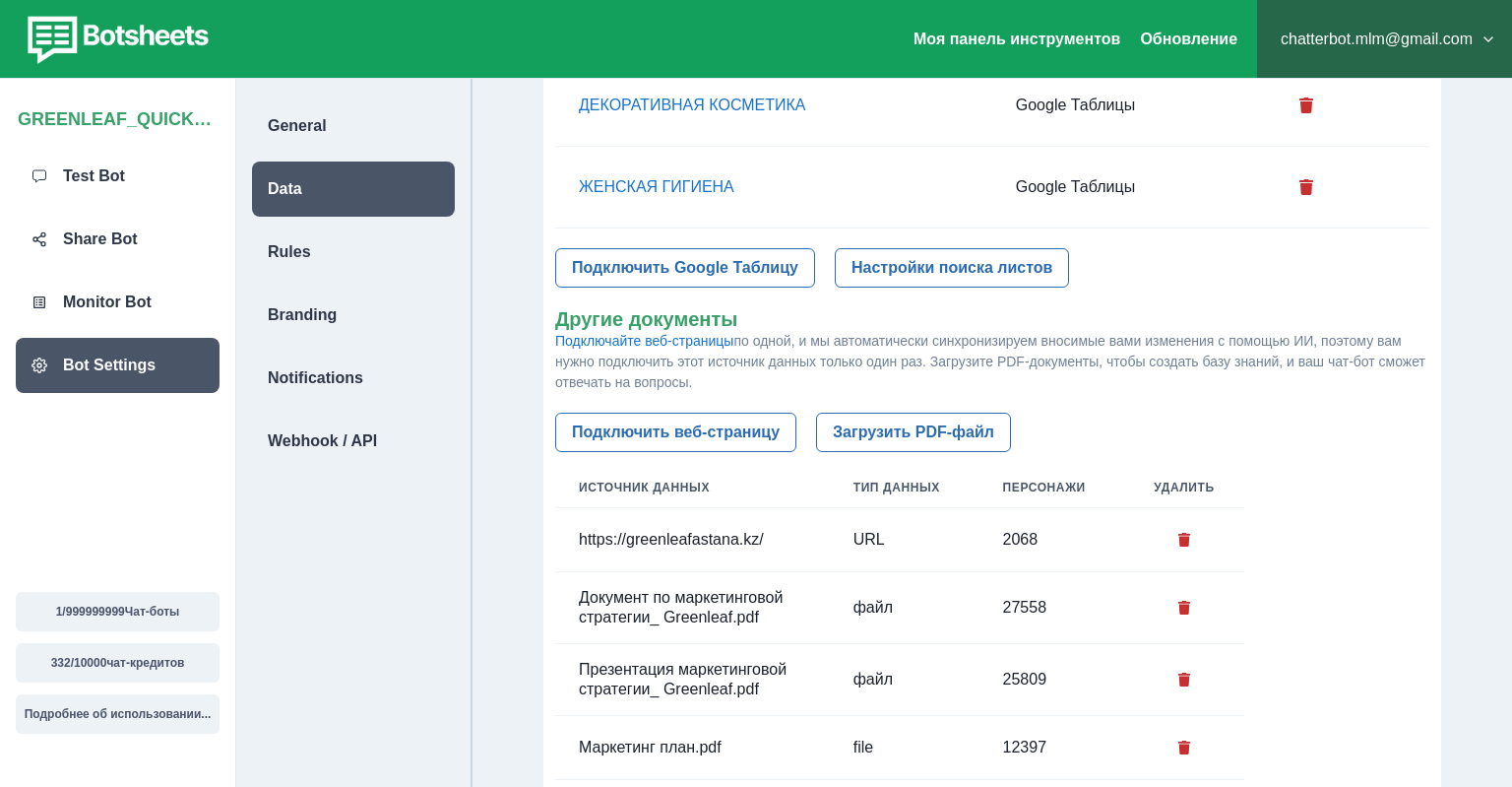 scroll, scrollTop: 623, scrollLeft: 0, axis: vertical 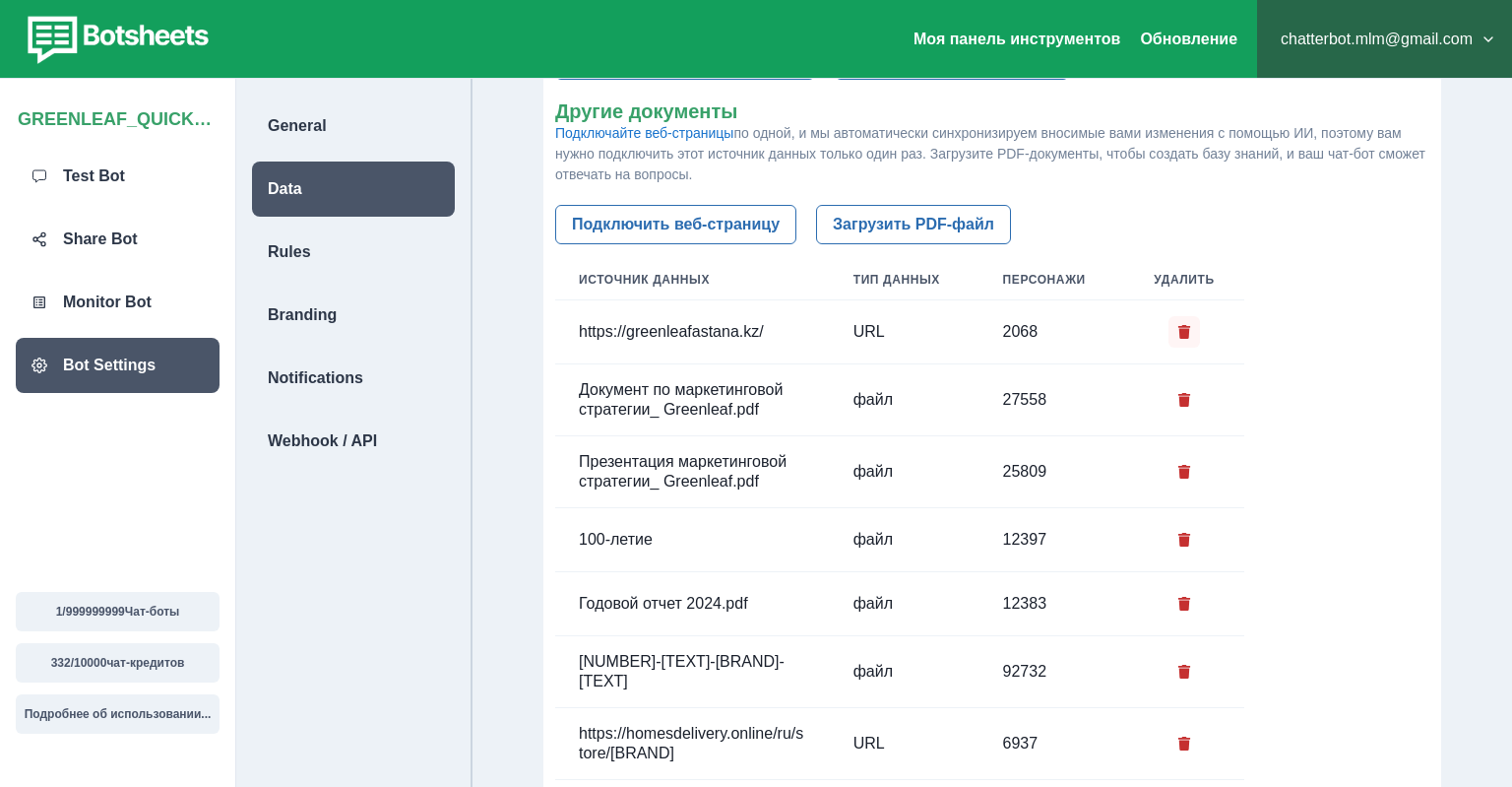 click at bounding box center (1184, 332) 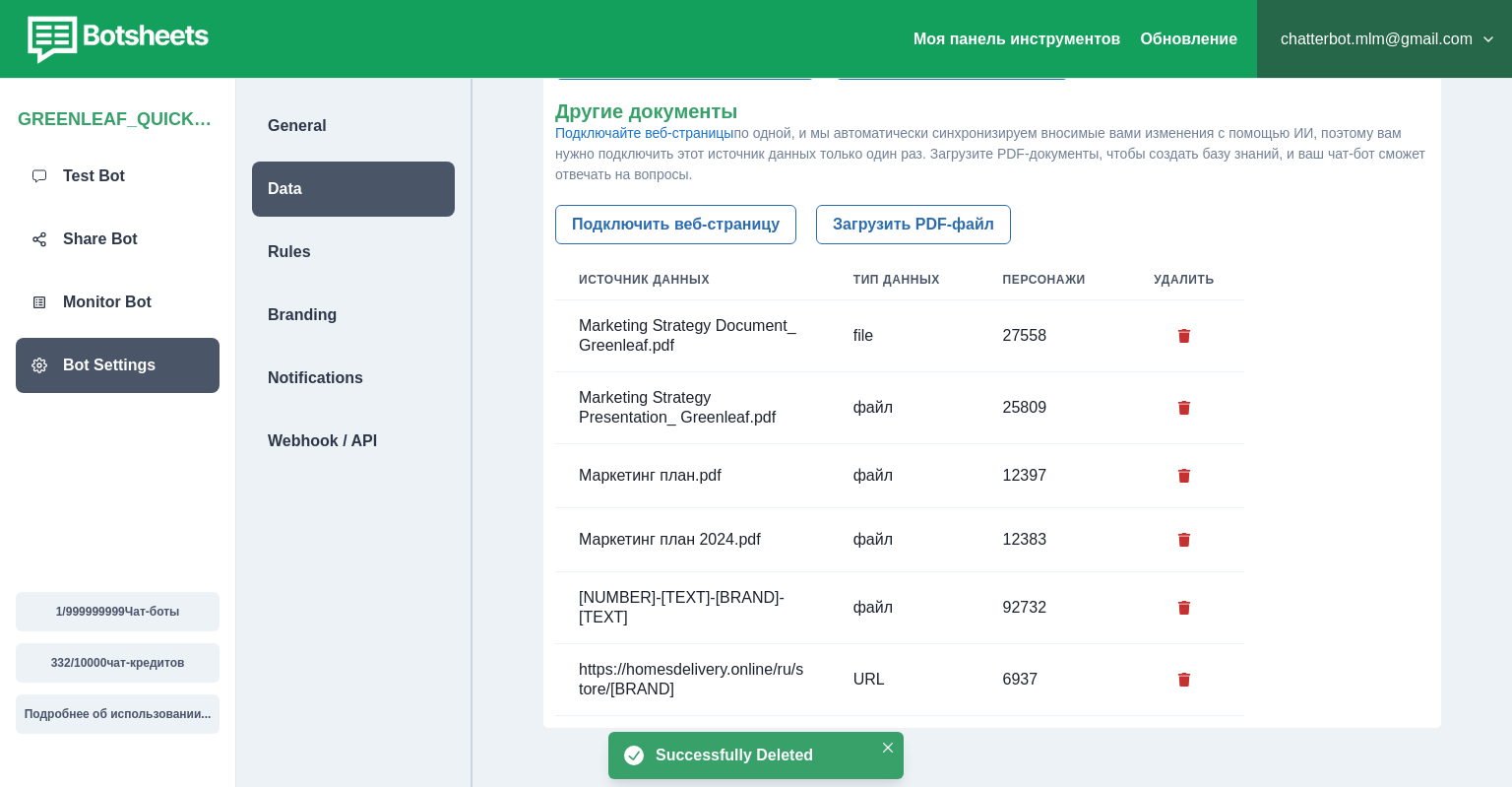 scroll, scrollTop: 786, scrollLeft: 0, axis: vertical 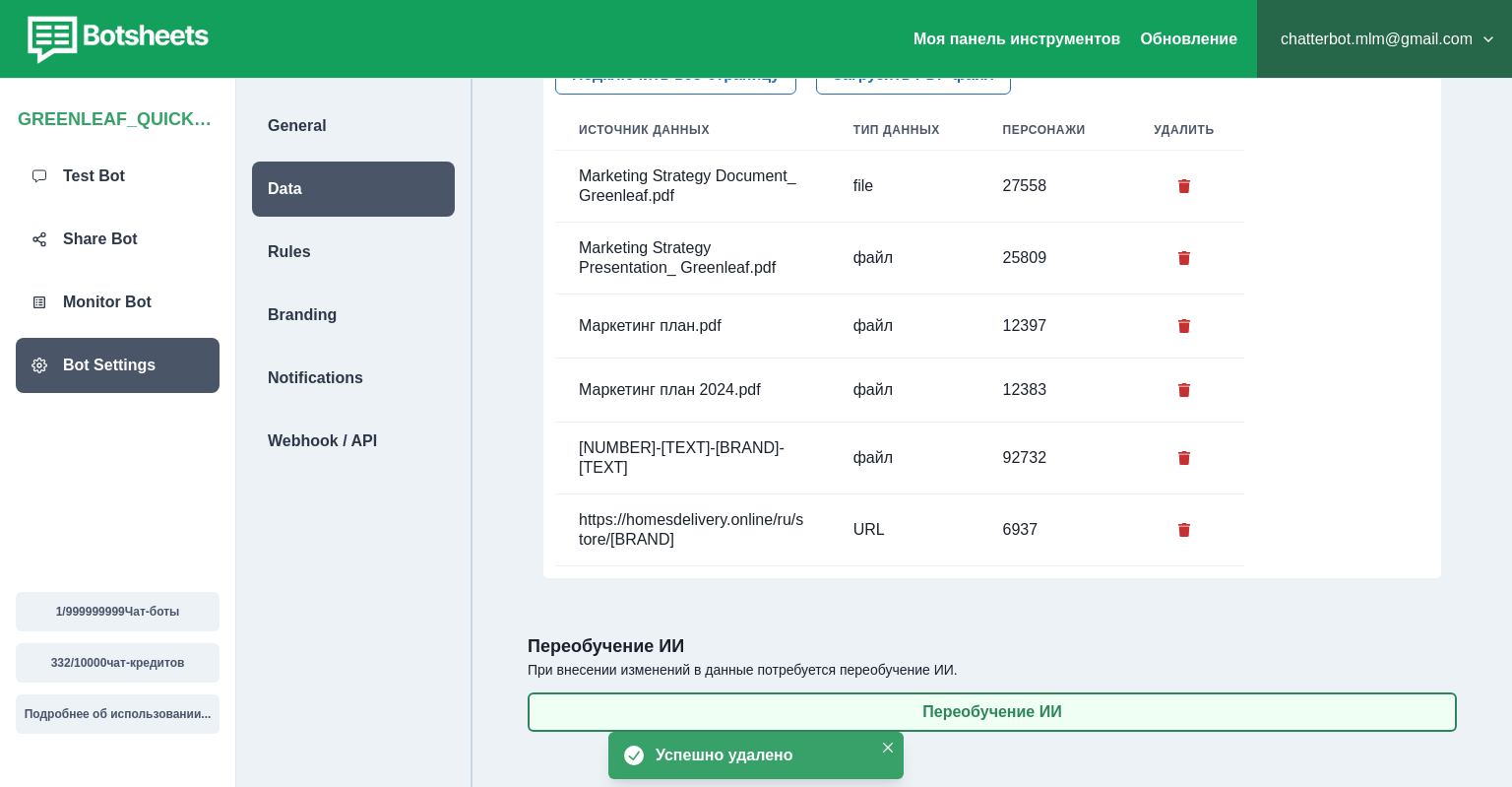 click on "Переобучение ИИ" at bounding box center (992, 712) 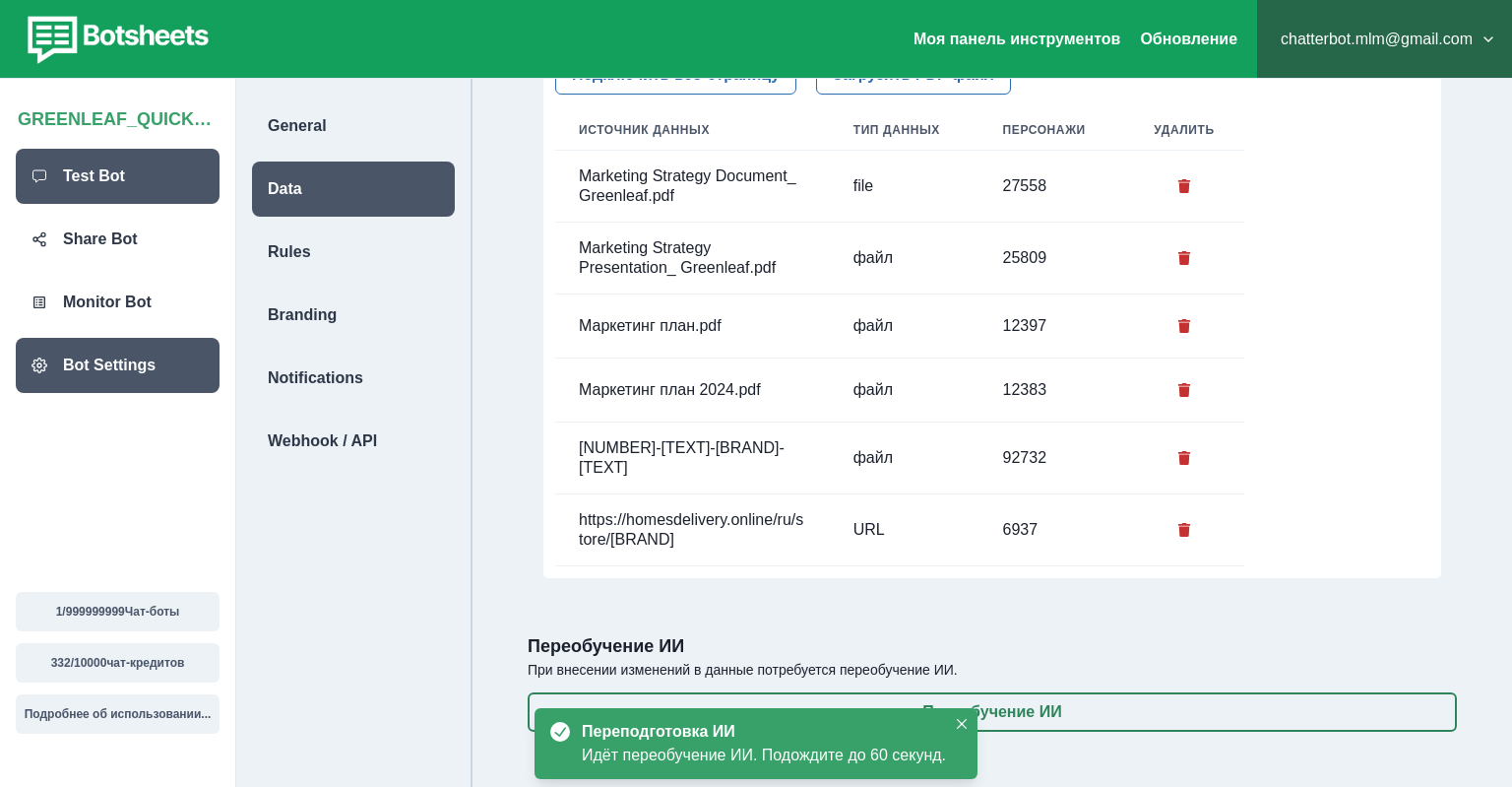 click on "Test Bot" at bounding box center [117, 176] 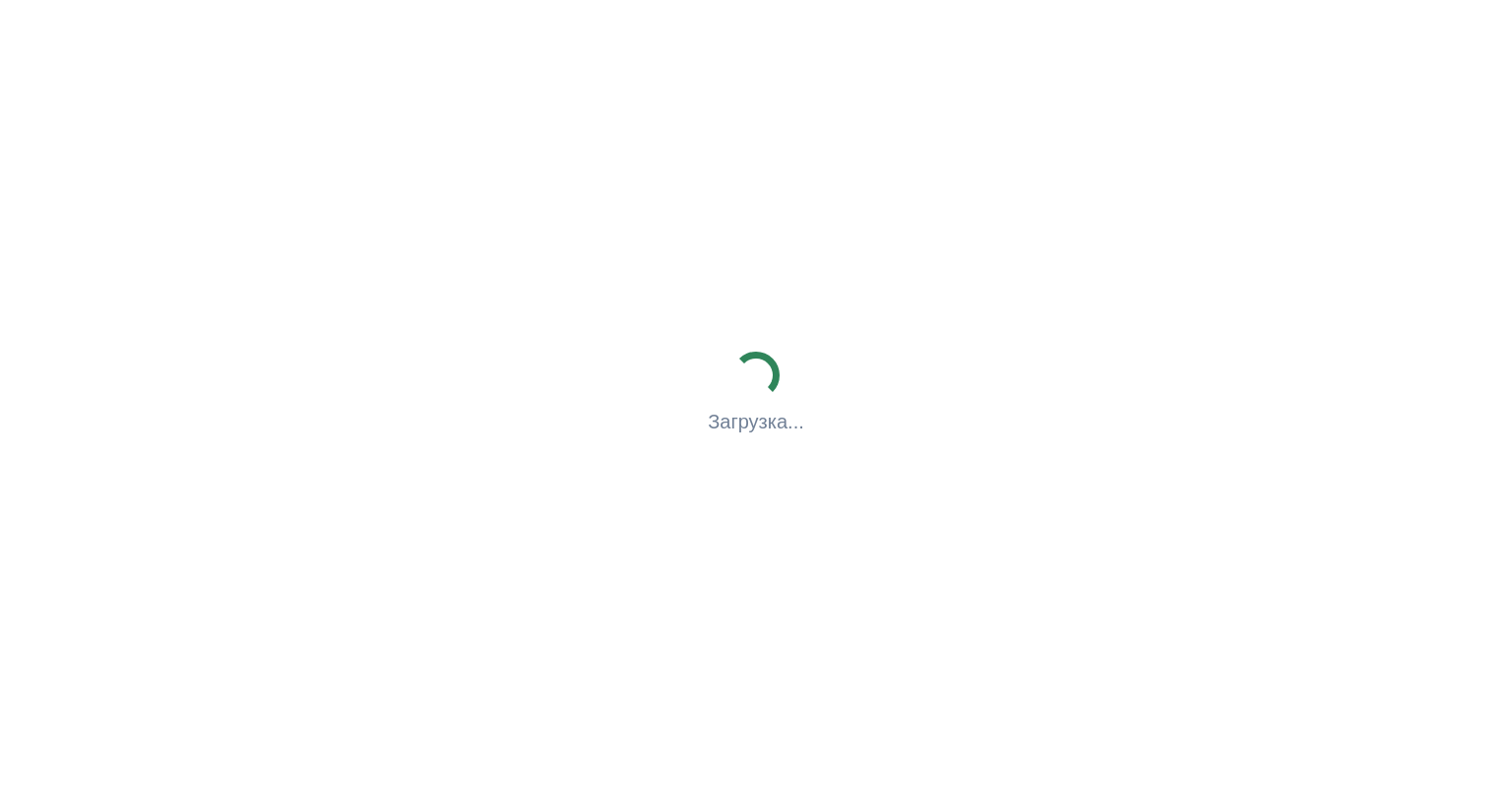 scroll, scrollTop: 0, scrollLeft: 0, axis: both 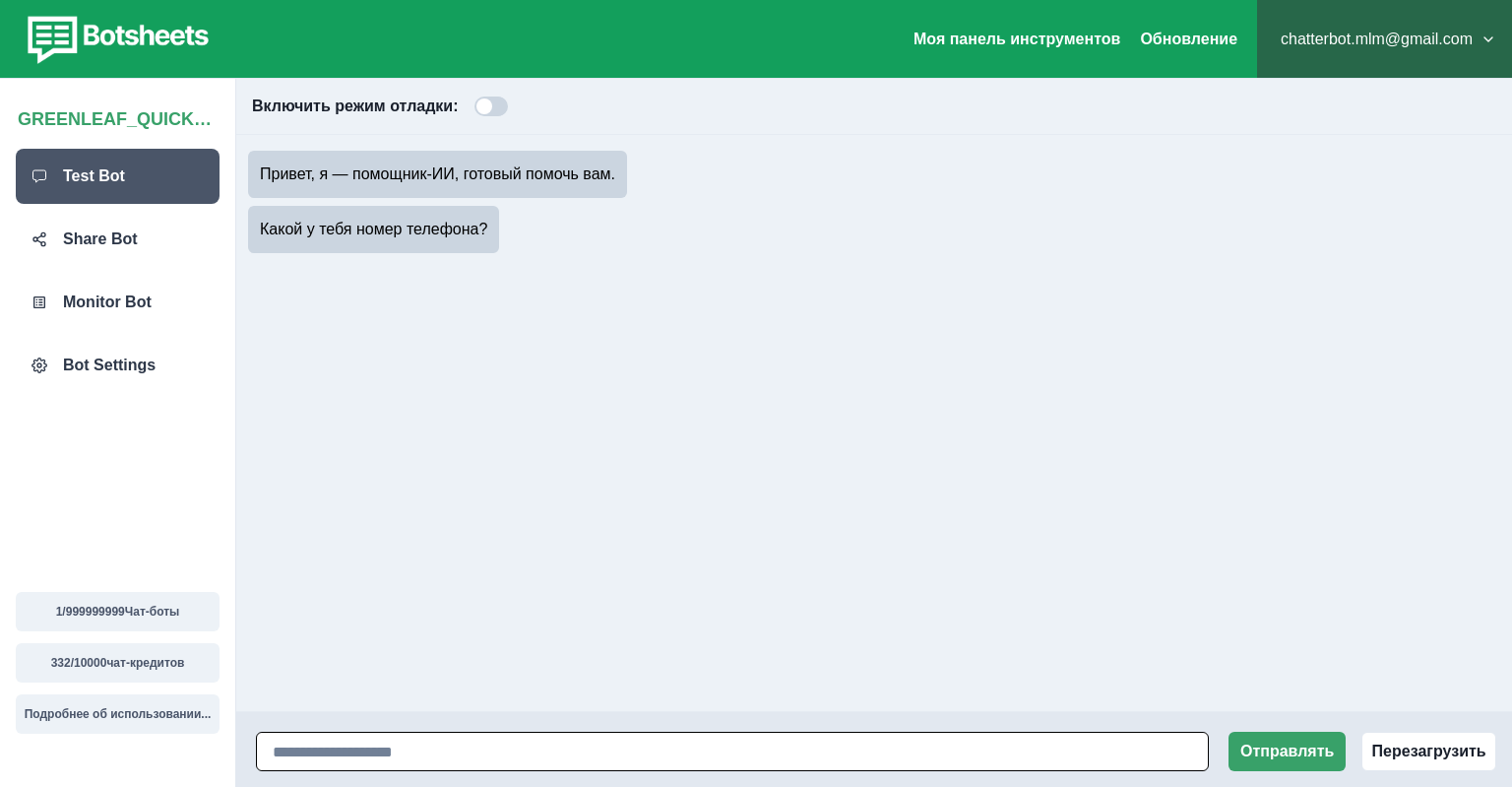 click at bounding box center (732, 752) 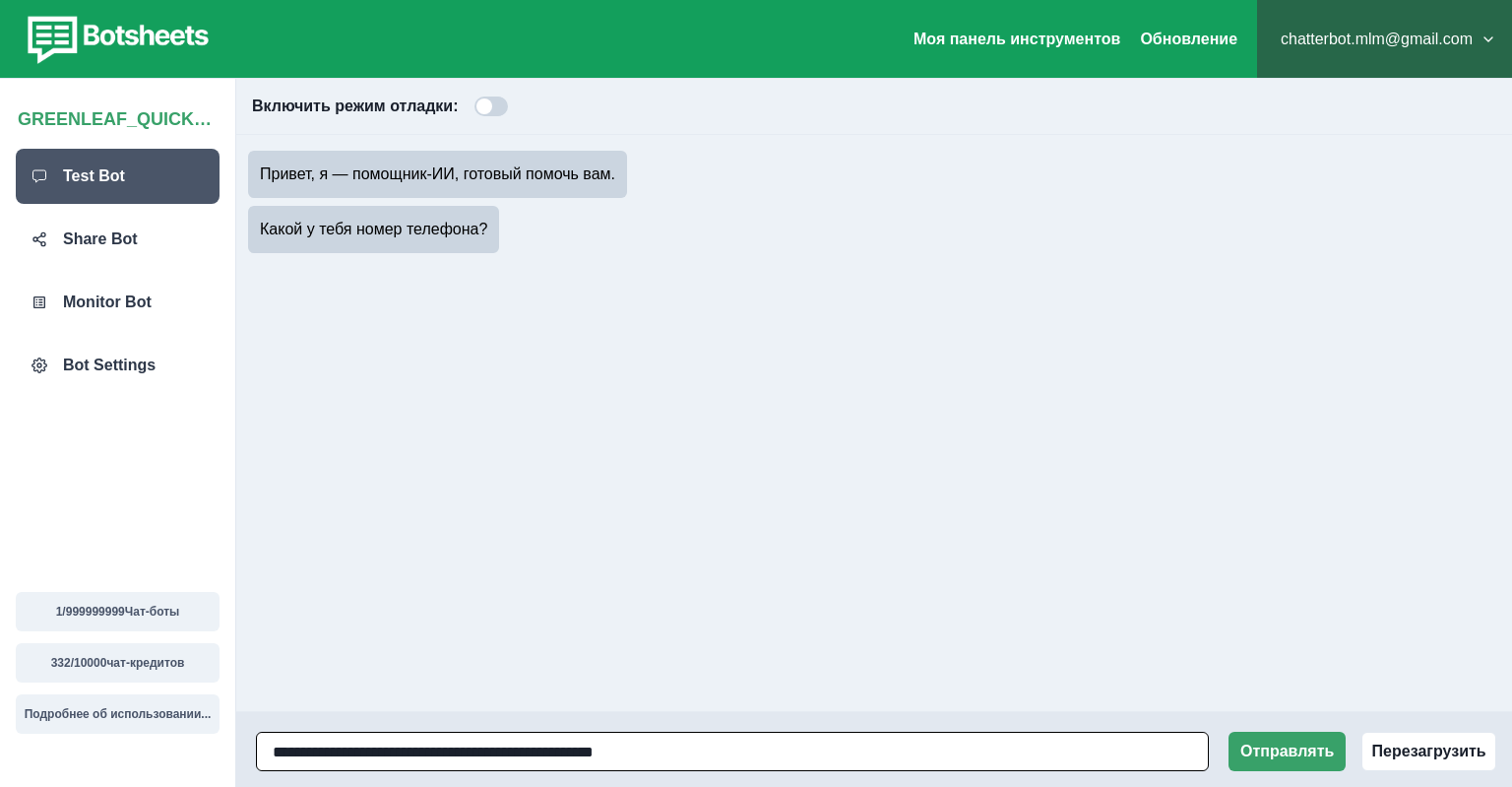type on "**********" 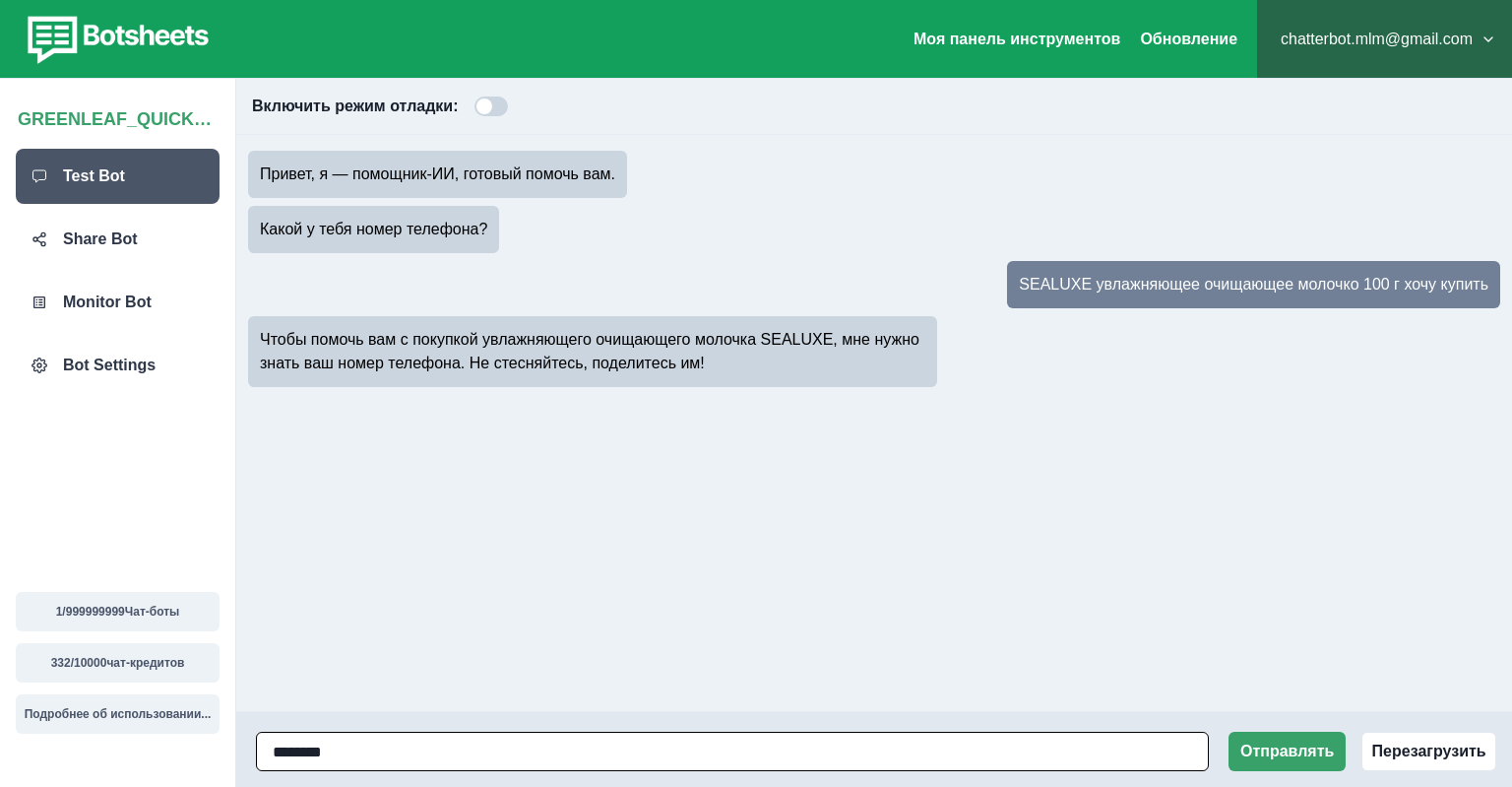 type on "*********" 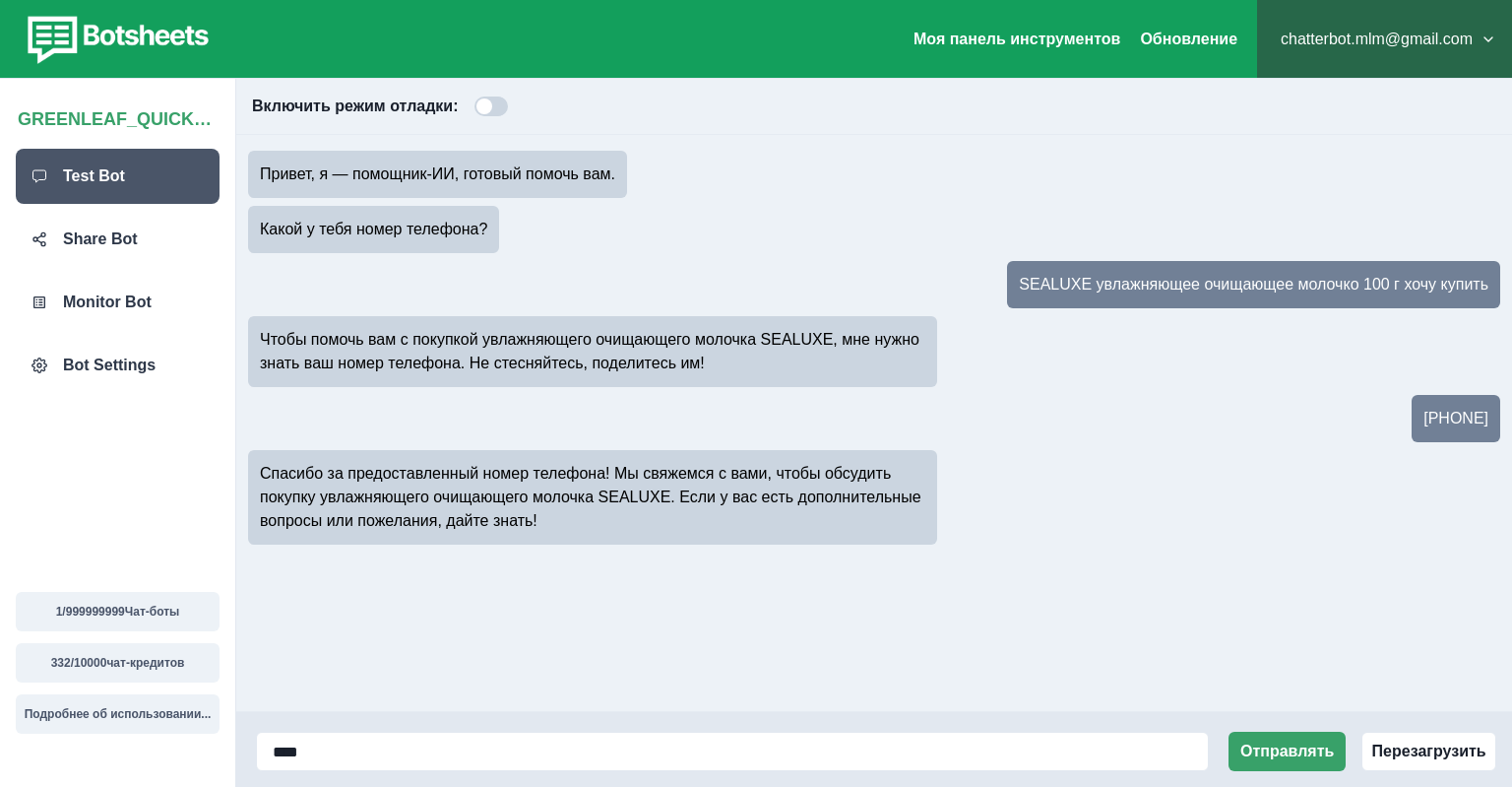 click on "Привет, я — помощник-ИИ, готовый помочь вам.  Какой у тебя номер телефона?  SEALUXE увлажняющее очищающее молочко 100 г хочу купить  Чтобы помочь вам с покупкой увлажняющего очищающего молочка SEALUXE, мне нужно знать ваш номер телефона. Не стесняйтесь, поделитесь им!  [PHONE]  Спасибо за предоставленный номер телефона! Мы свяжемся с вами, чтобы обсудить покупку увлажняющего очищающего молочка SEALUXE. Если у вас есть дополнительные вопросы или пожелания, дайте знать!" at bounding box center [874, 423] 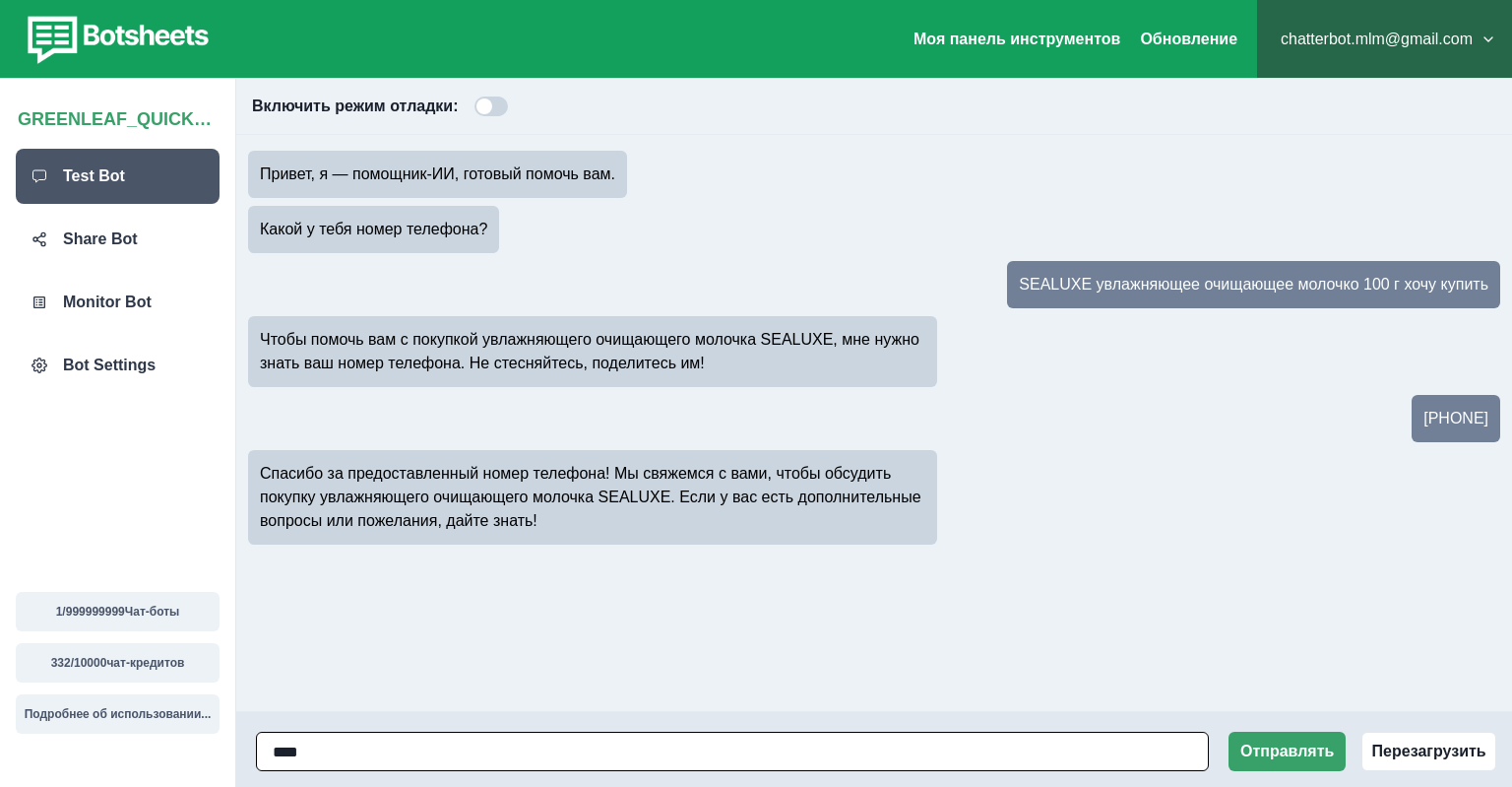 drag, startPoint x: 356, startPoint y: 749, endPoint x: 225, endPoint y: 741, distance: 131.24405 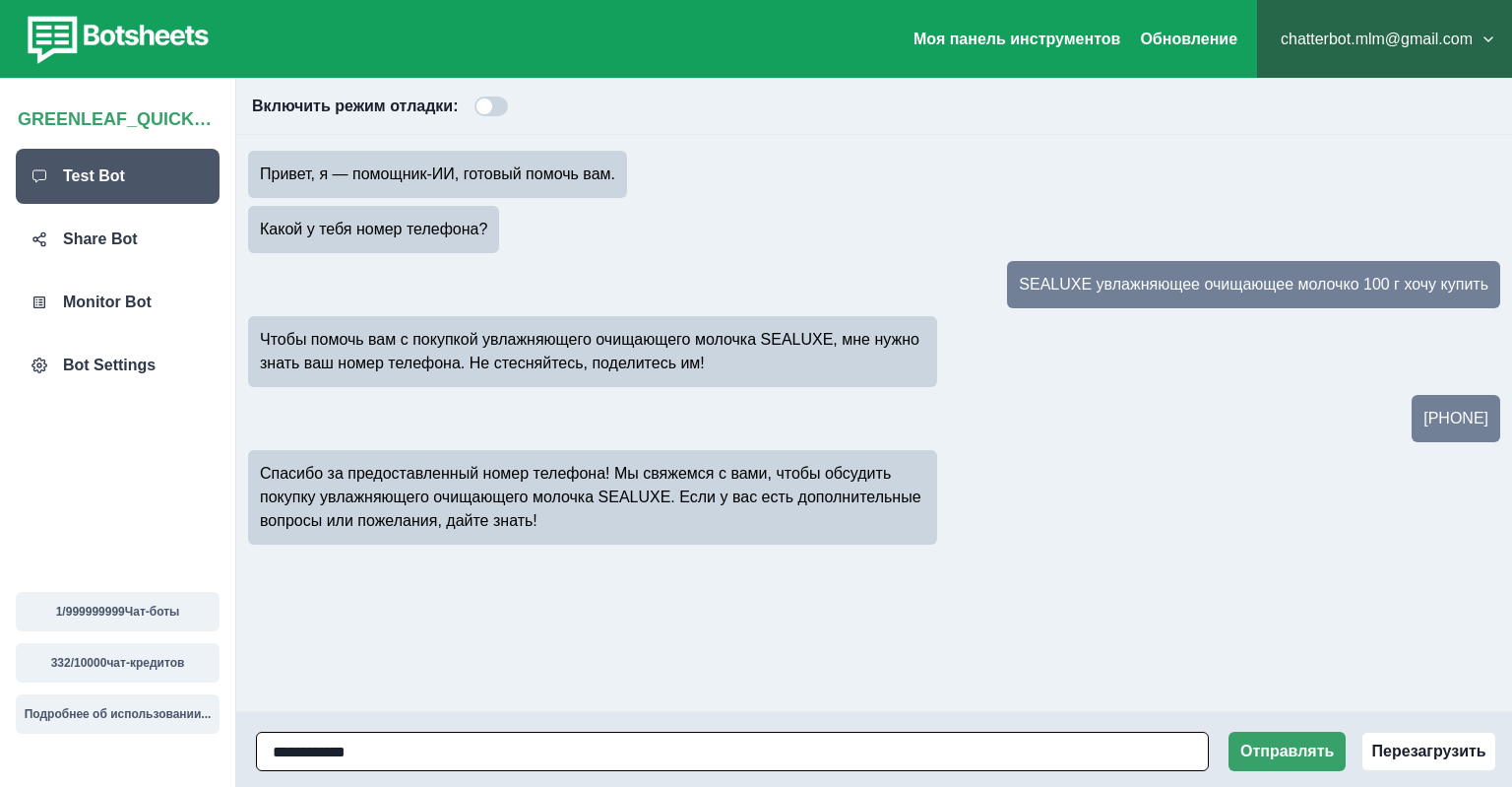 paste on "**********" 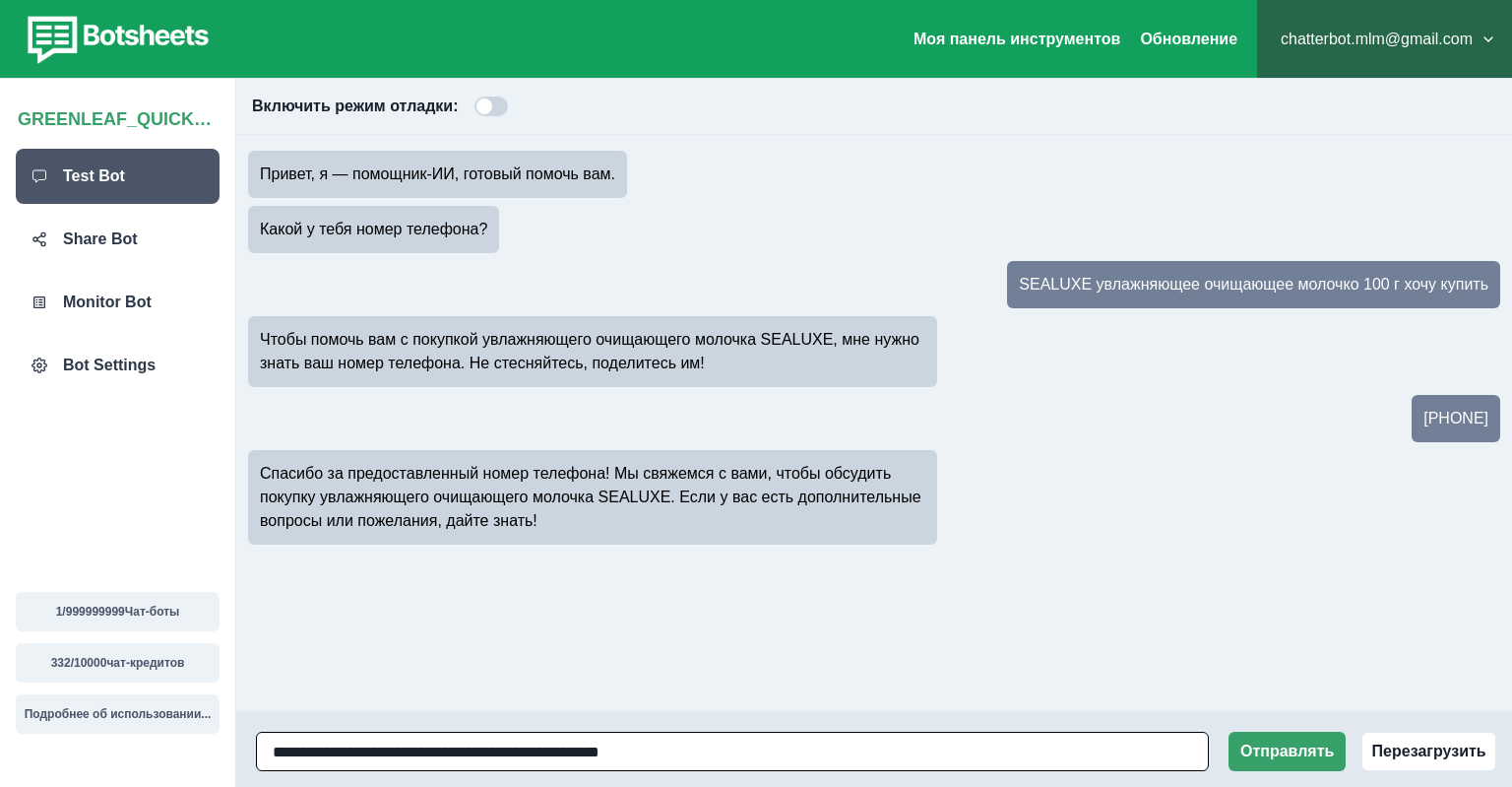 type 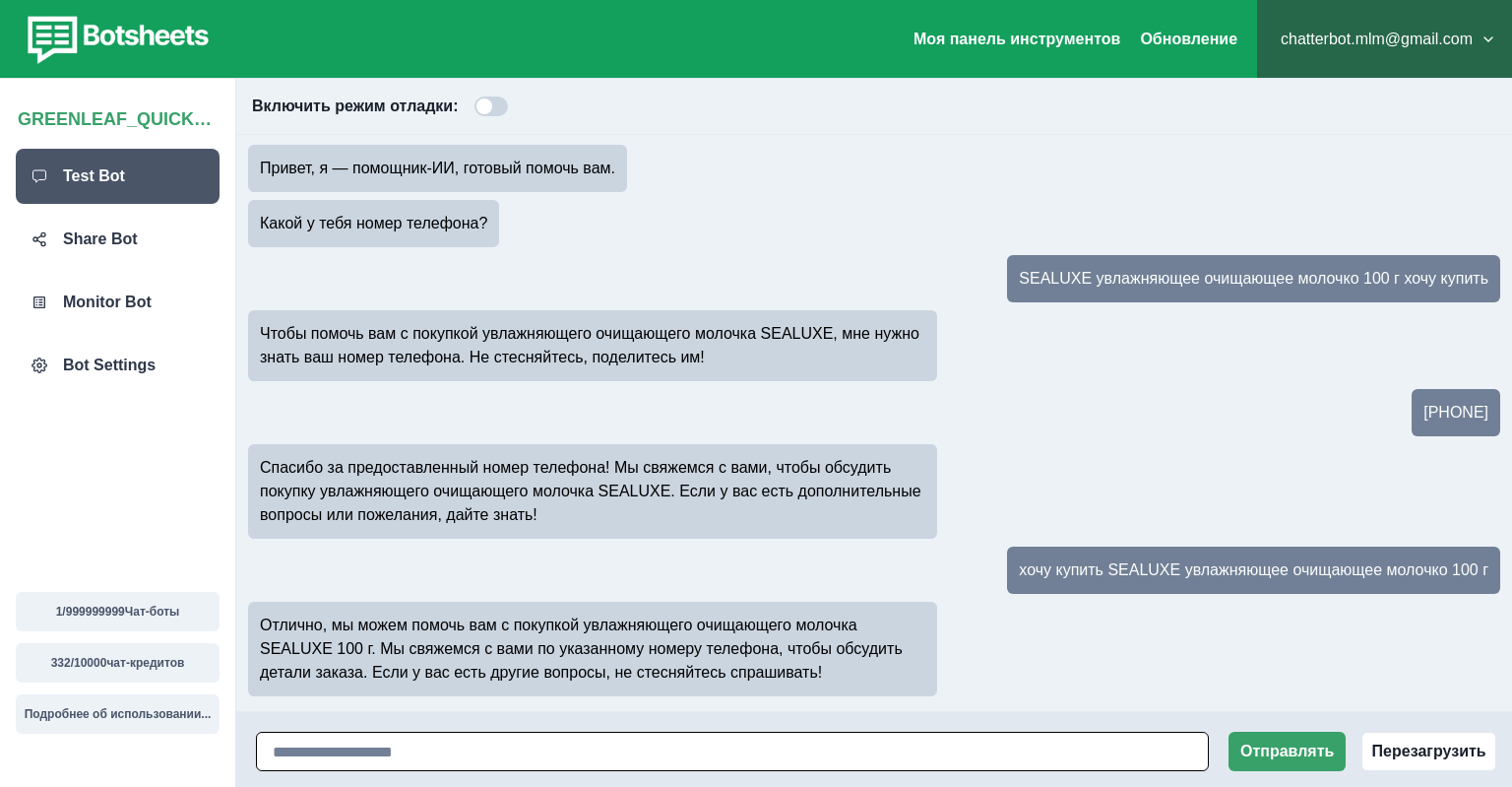 scroll, scrollTop: 0, scrollLeft: 0, axis: both 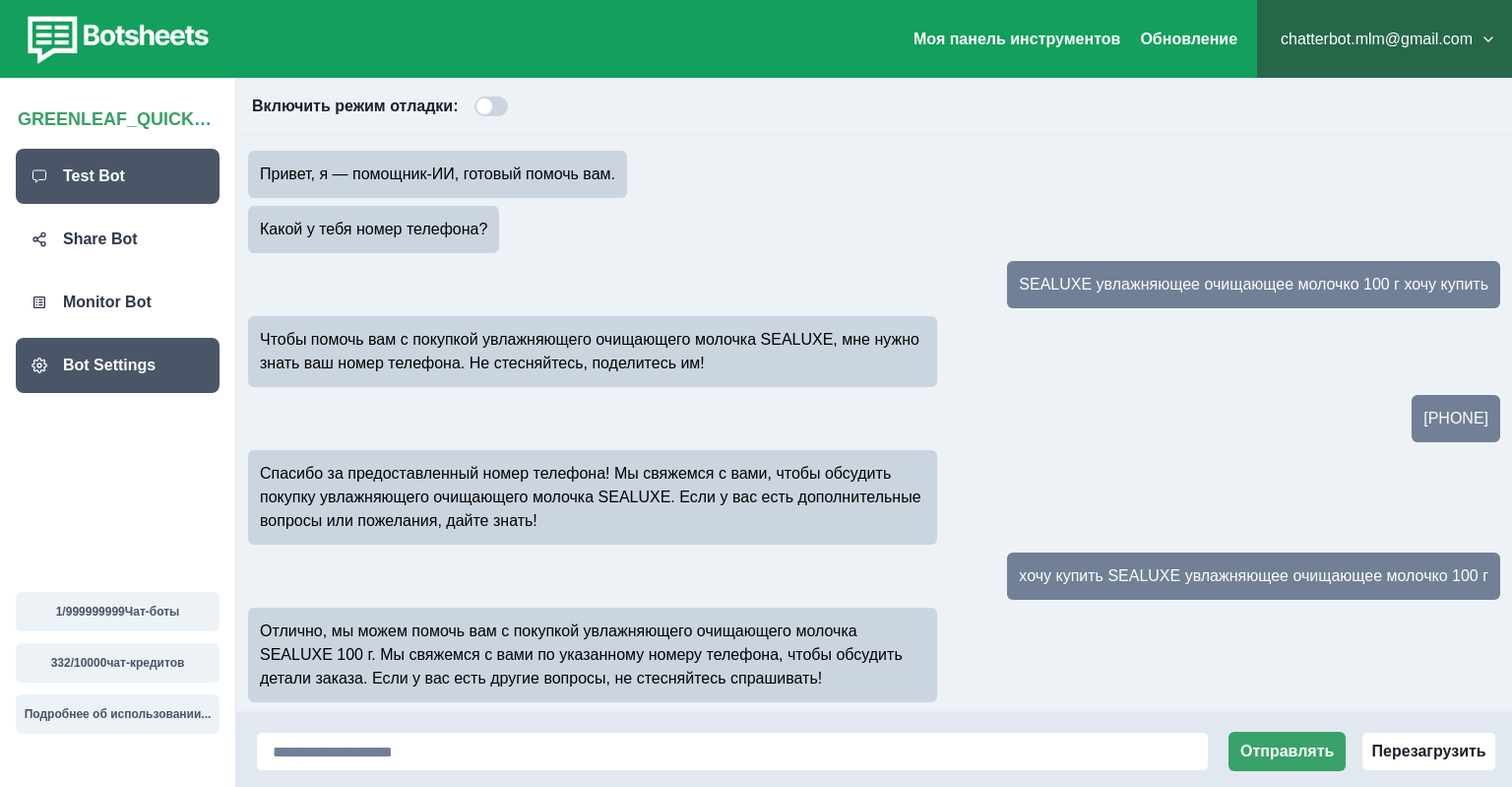 click on "Bot Settings" at bounding box center (109, 365) 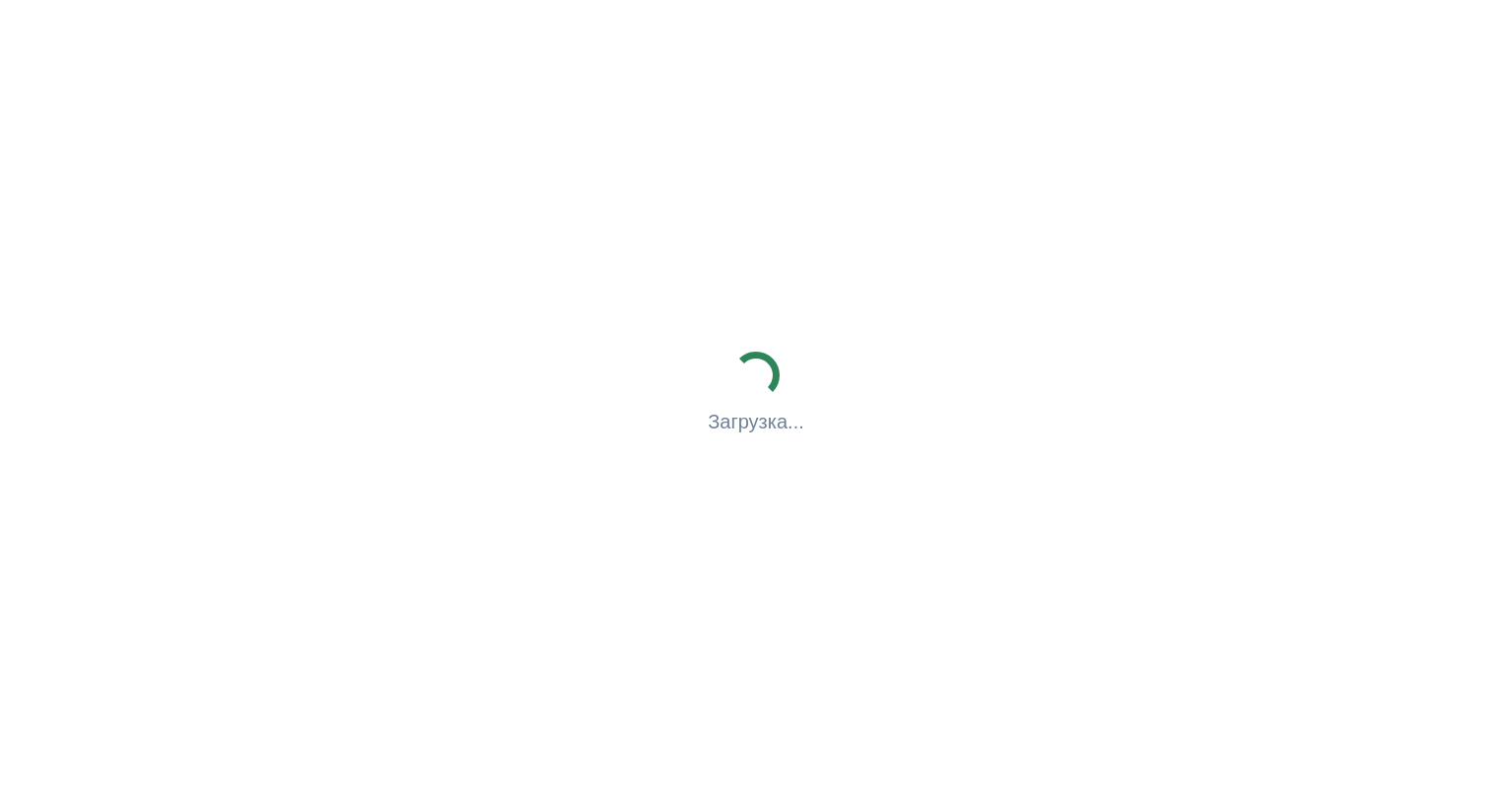 scroll, scrollTop: 0, scrollLeft: 0, axis: both 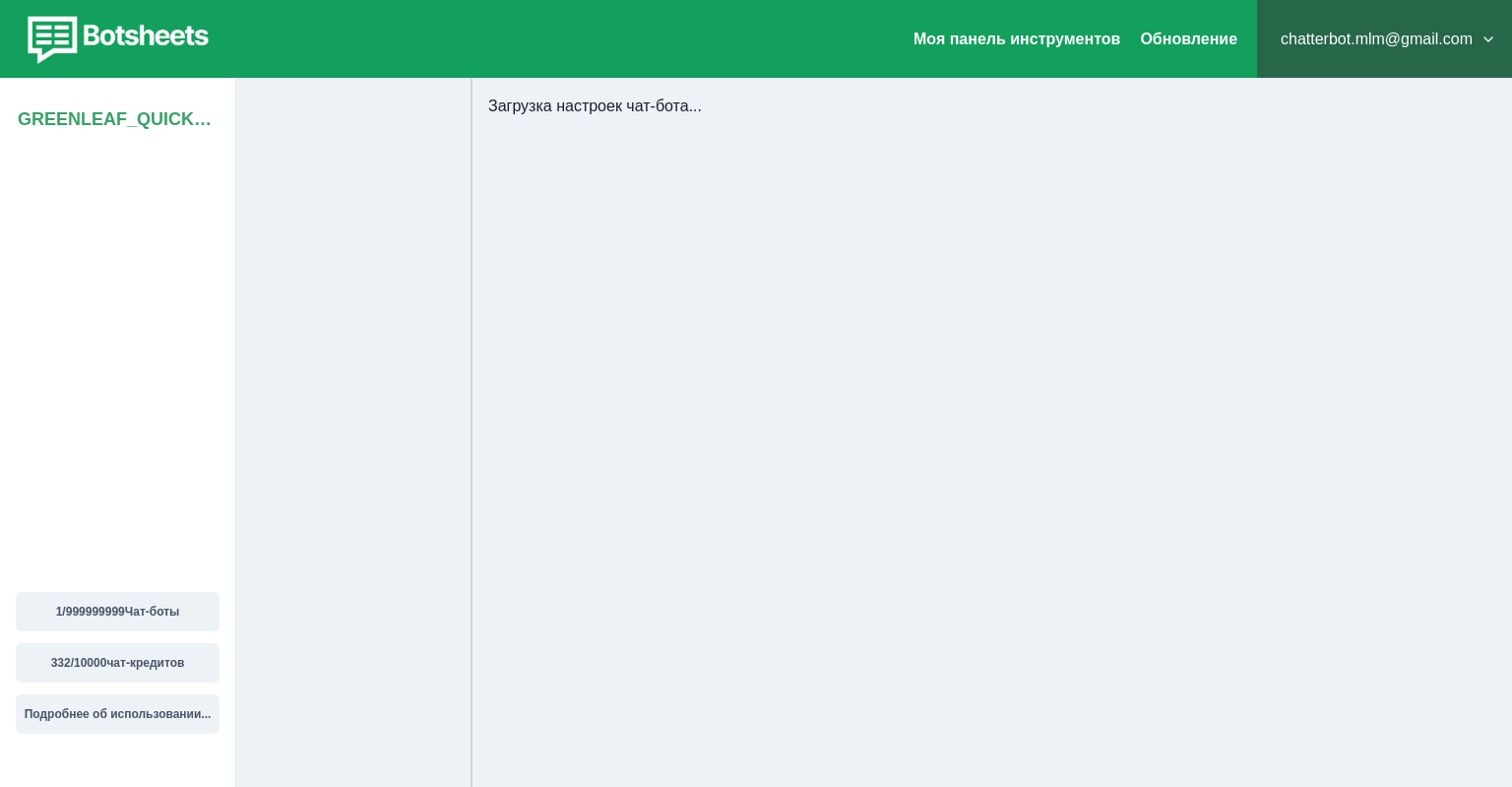 select on "**********" 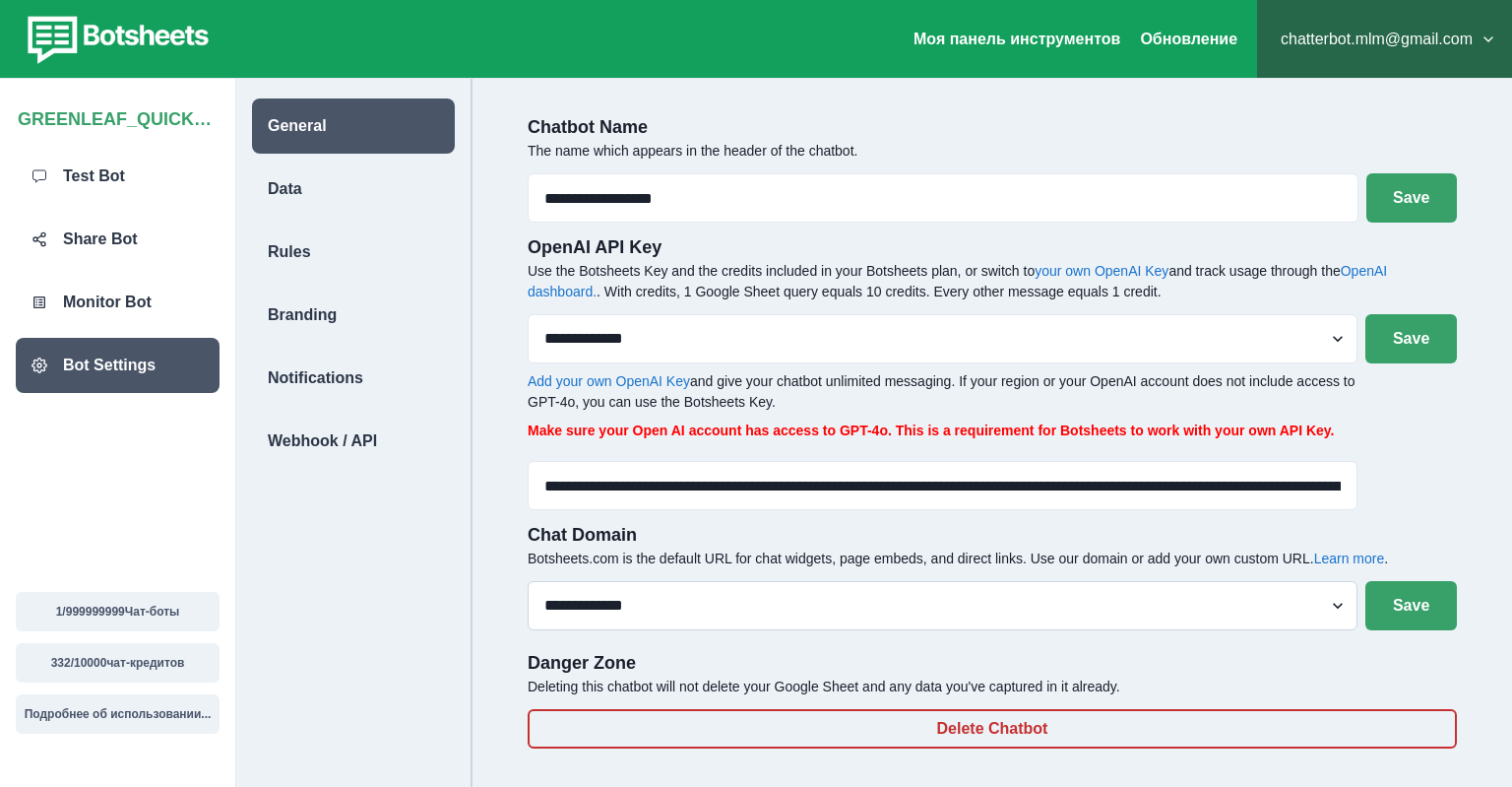 scroll, scrollTop: 79, scrollLeft: 0, axis: vertical 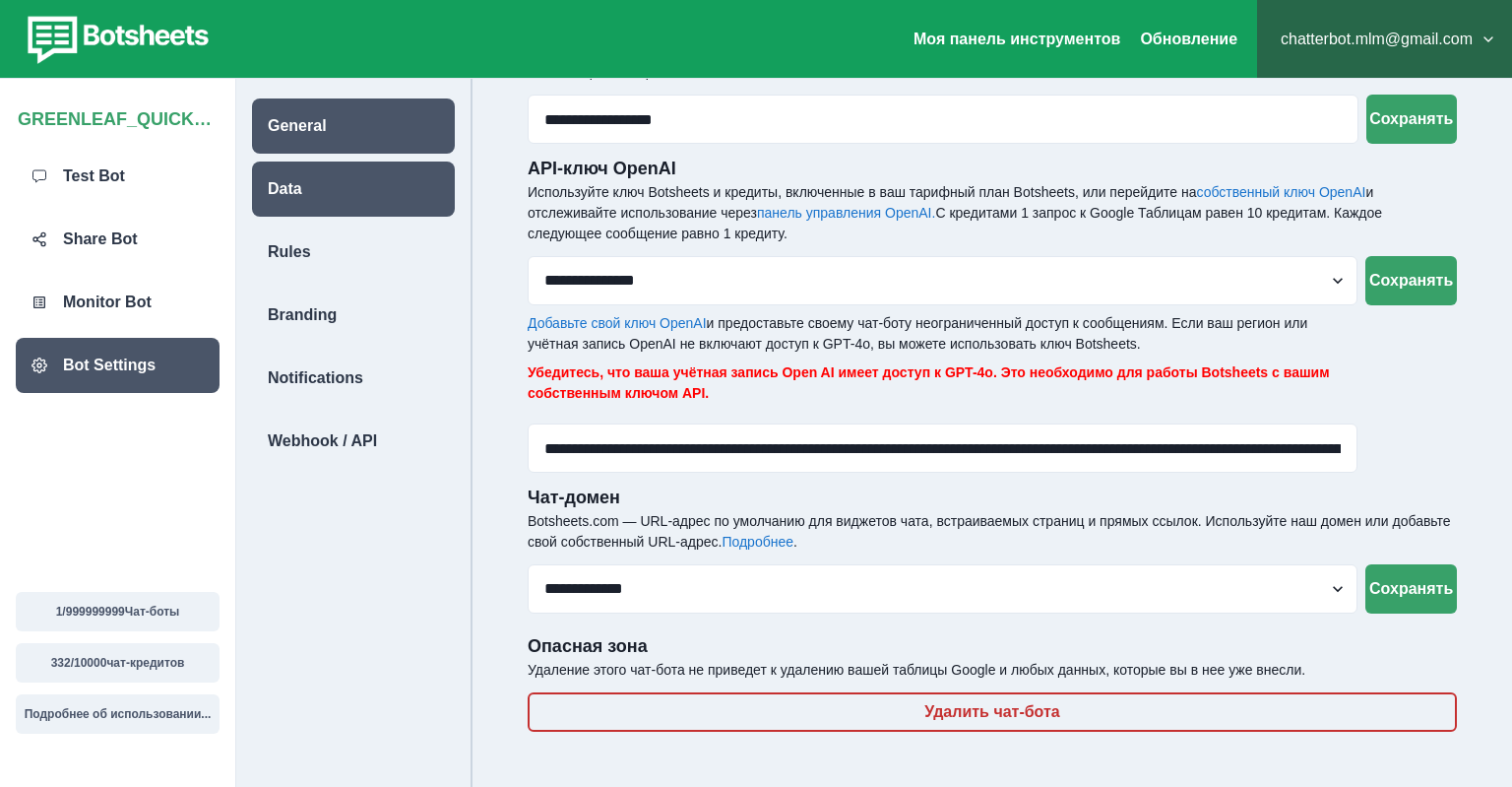 click on "Data" at bounding box center (353, 189) 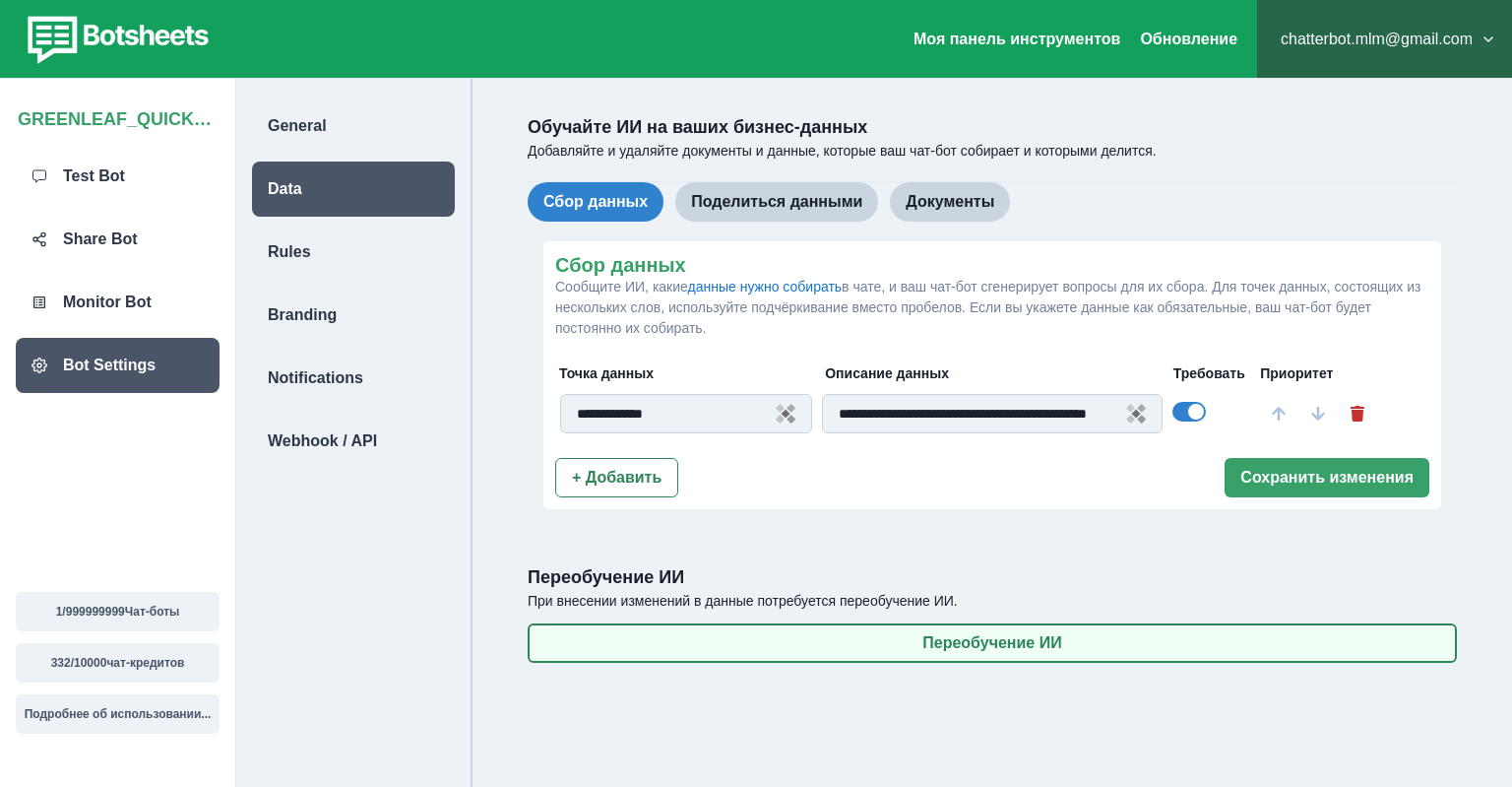 click on "Переобучение ИИ" at bounding box center [992, 643] 